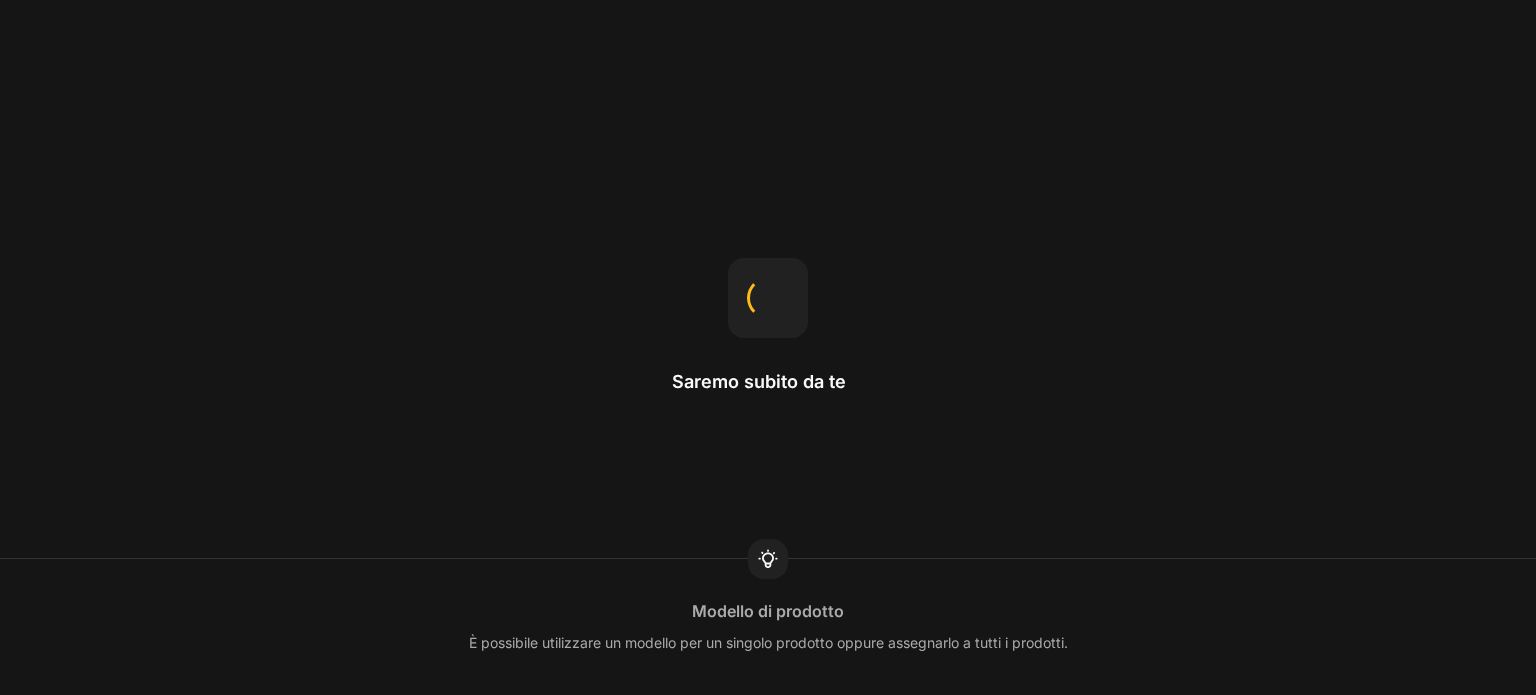 scroll, scrollTop: 0, scrollLeft: 0, axis: both 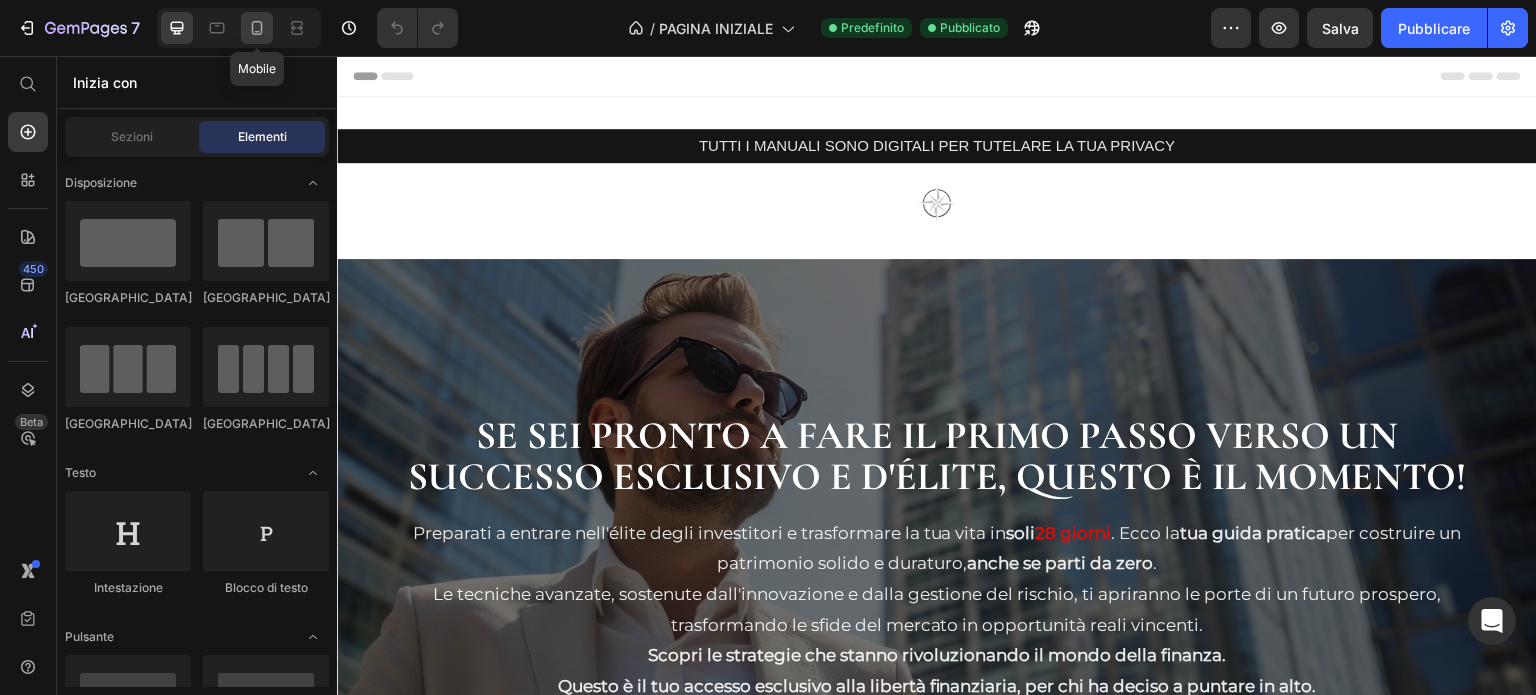 click 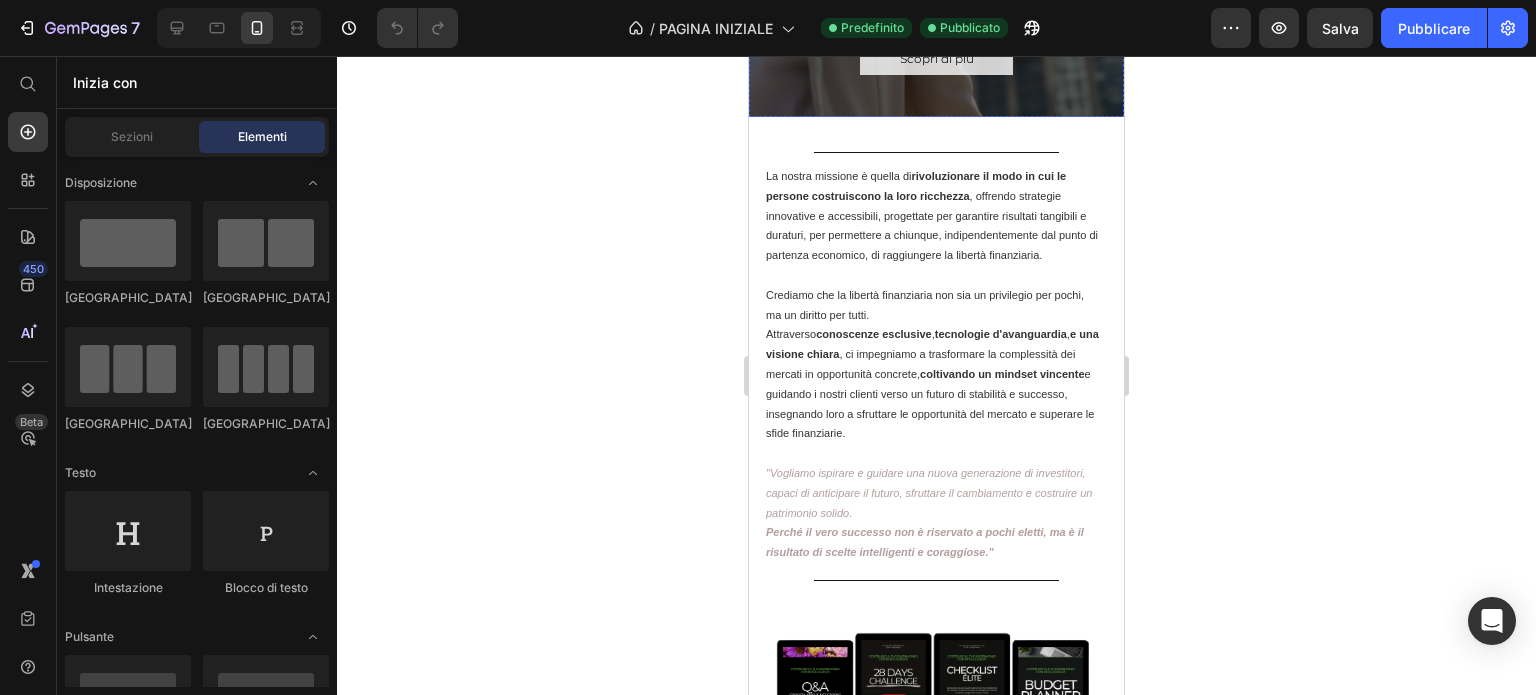 scroll, scrollTop: 627, scrollLeft: 0, axis: vertical 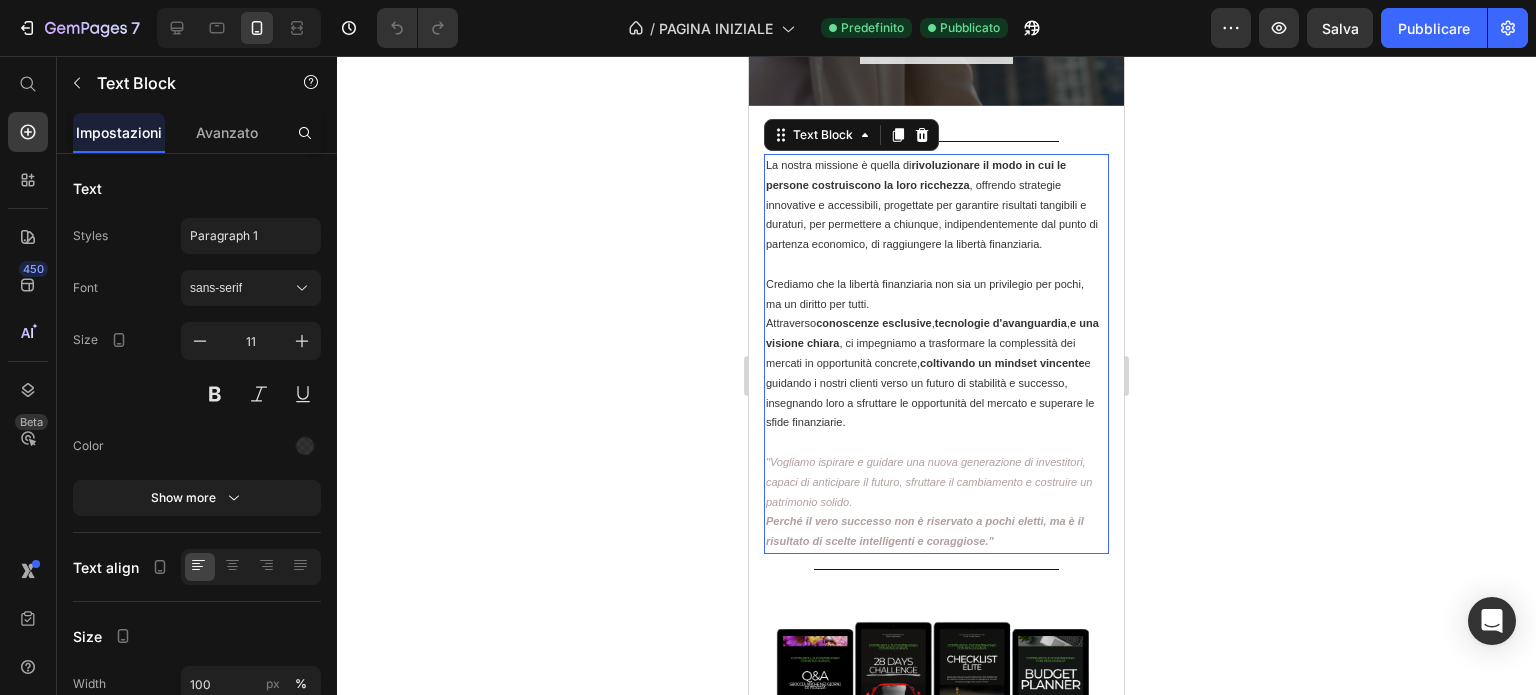 click at bounding box center (934, 265) 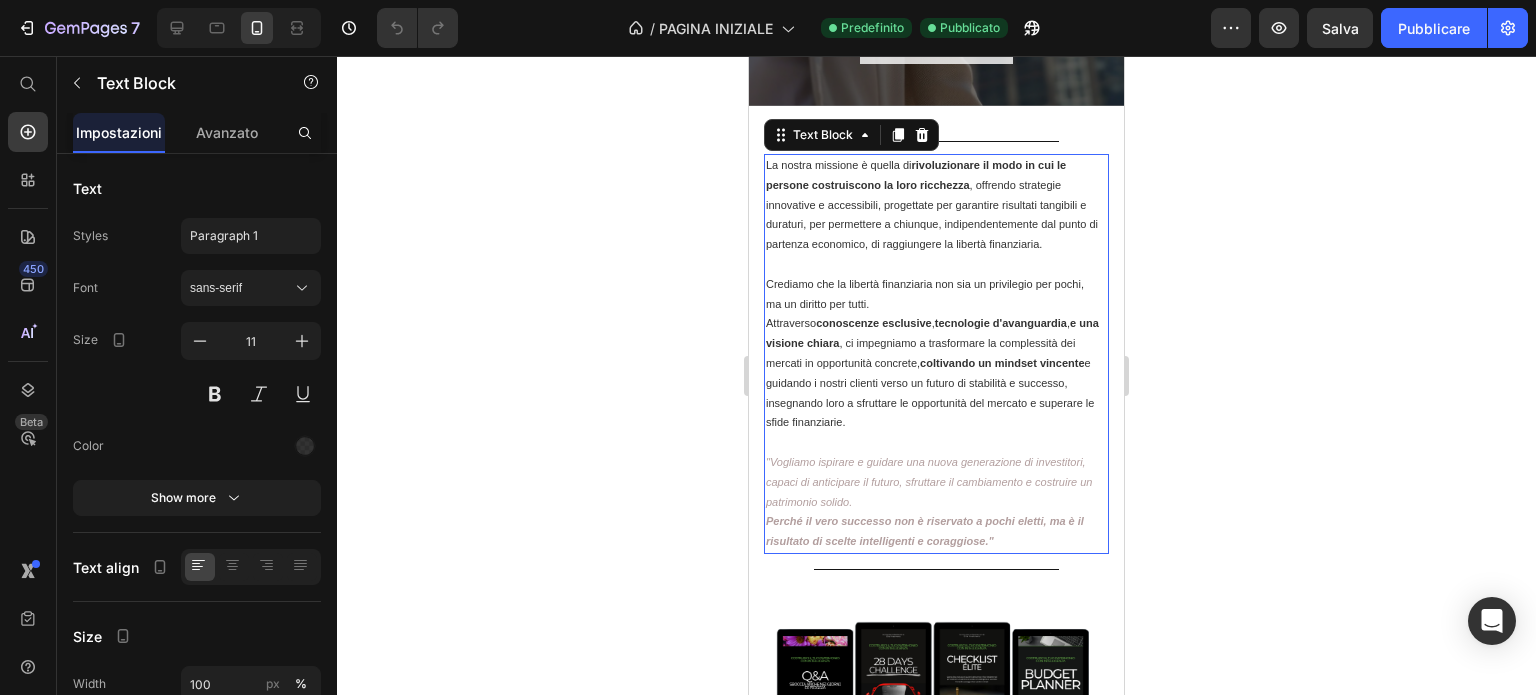 click at bounding box center (934, 265) 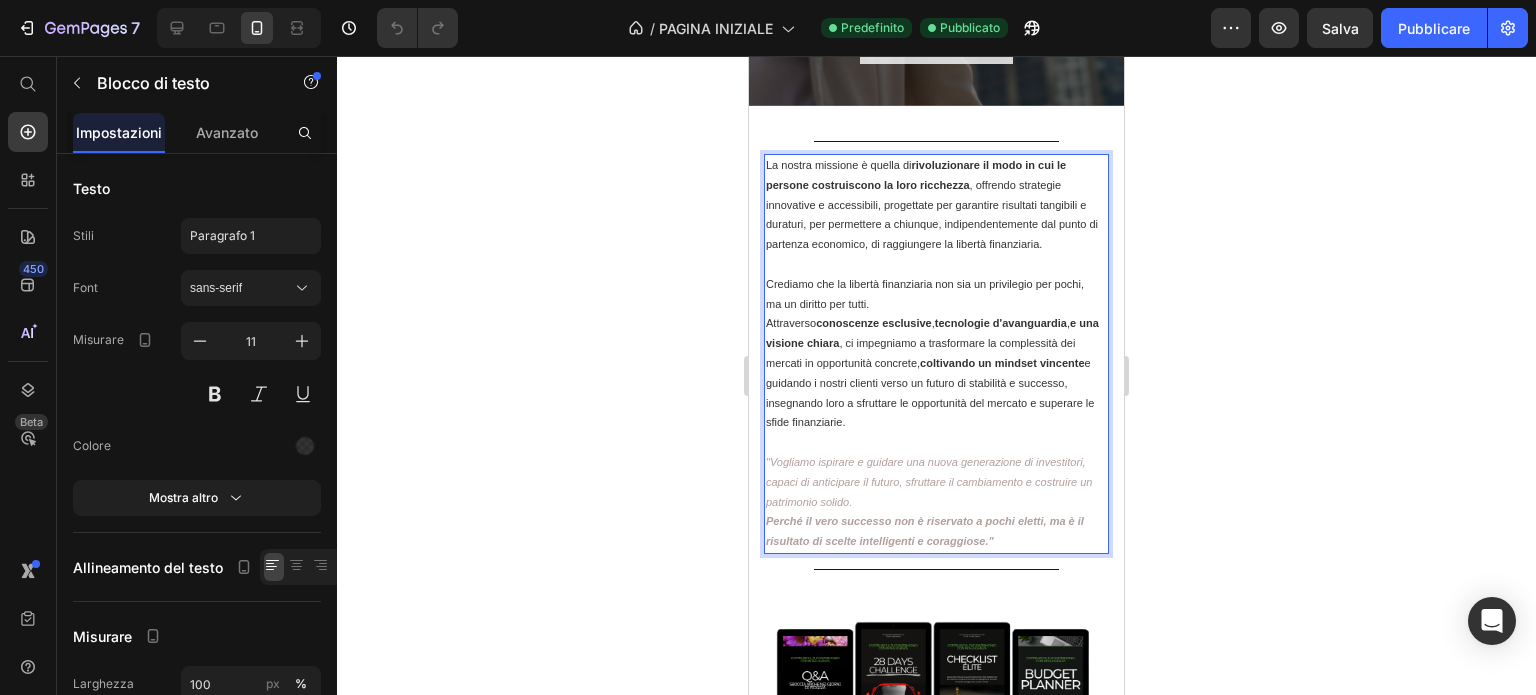 drag, startPoint x: 925, startPoint y: 259, endPoint x: 876, endPoint y: 353, distance: 106.004715 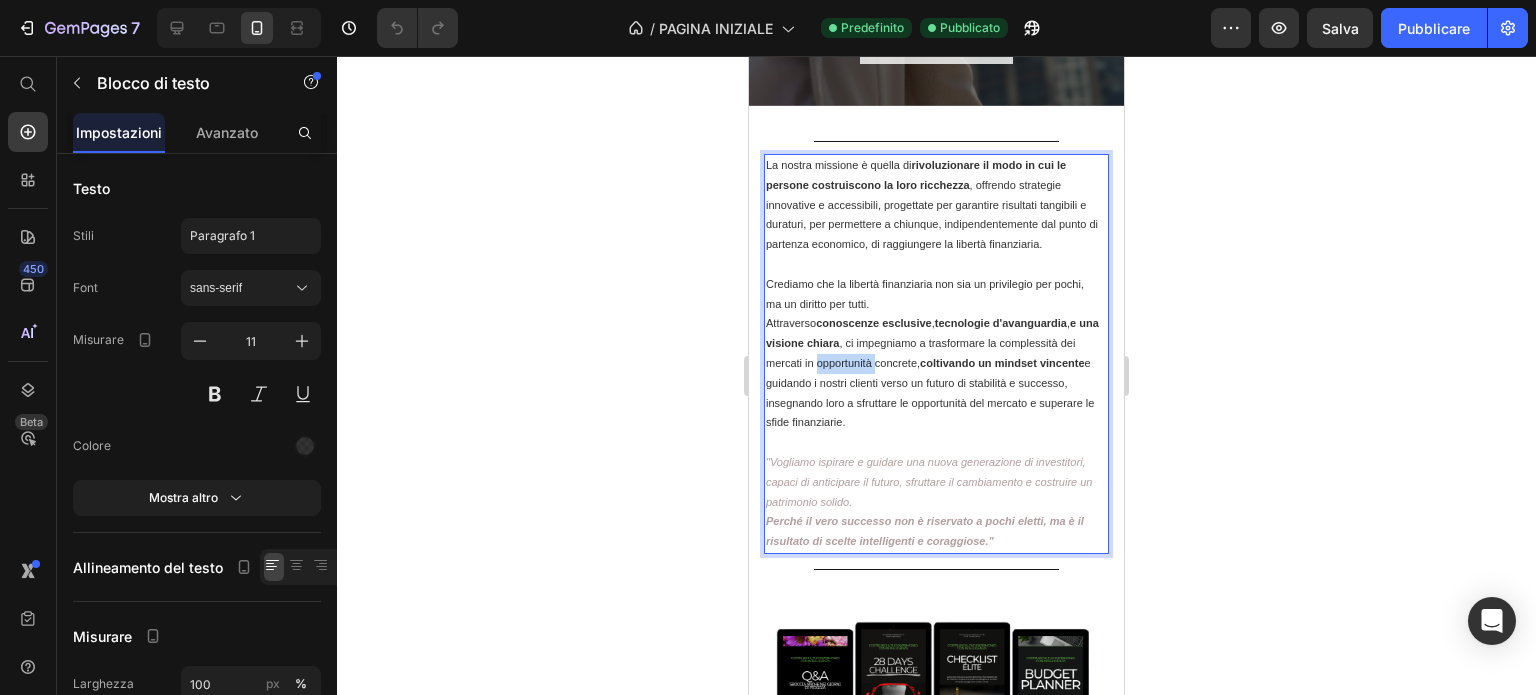 click on "Crediamo che la libertà finanziaria non sia un privilegio per pochi, ma un diritto per tutti. Attraverso  conoscenze esclusive ,  tecnologie d'avanguardia ,  e una visione chiara , ci impegniamo a trasformare la complessità dei mercati in opportunità concrete,  coltivando un mindset vincente  e guidando i nostri clienti verso un futuro di stabilità e successo, insegnando loro a sfruttare le opportunità del mercato e superare le sfide finanziarie." at bounding box center (934, 354) 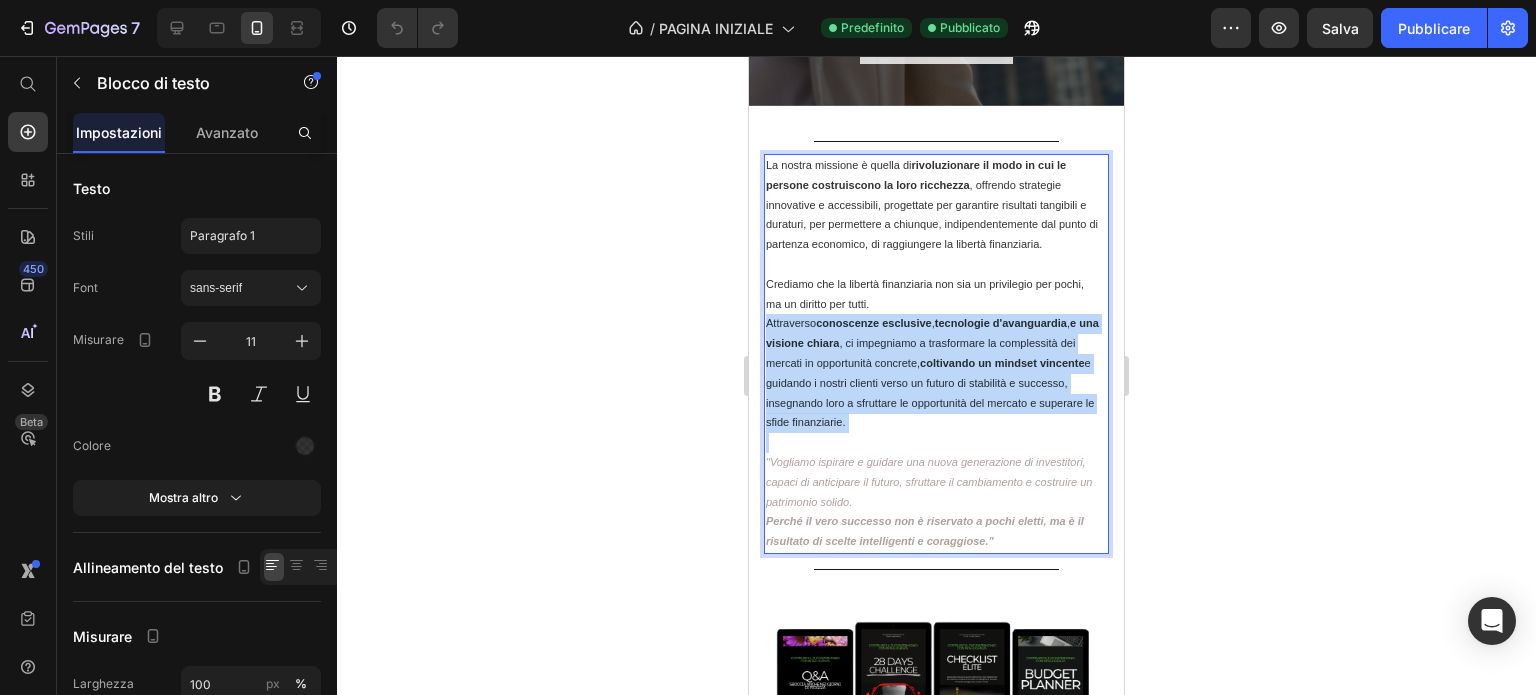 click on "Crediamo che la libertà finanziaria non sia un privilegio per pochi, ma un diritto per tutti. Attraverso  conoscenze esclusive ,  tecnologie d'avanguardia ,  e una visione chiara , ci impegniamo a trasformare la complessità dei mercati in opportunità concrete,  coltivando un mindset vincente  e guidando i nostri clienti verso un futuro di stabilità e successo, insegnando loro a sfruttare le opportunità del mercato e superare le sfide finanziarie." at bounding box center [934, 354] 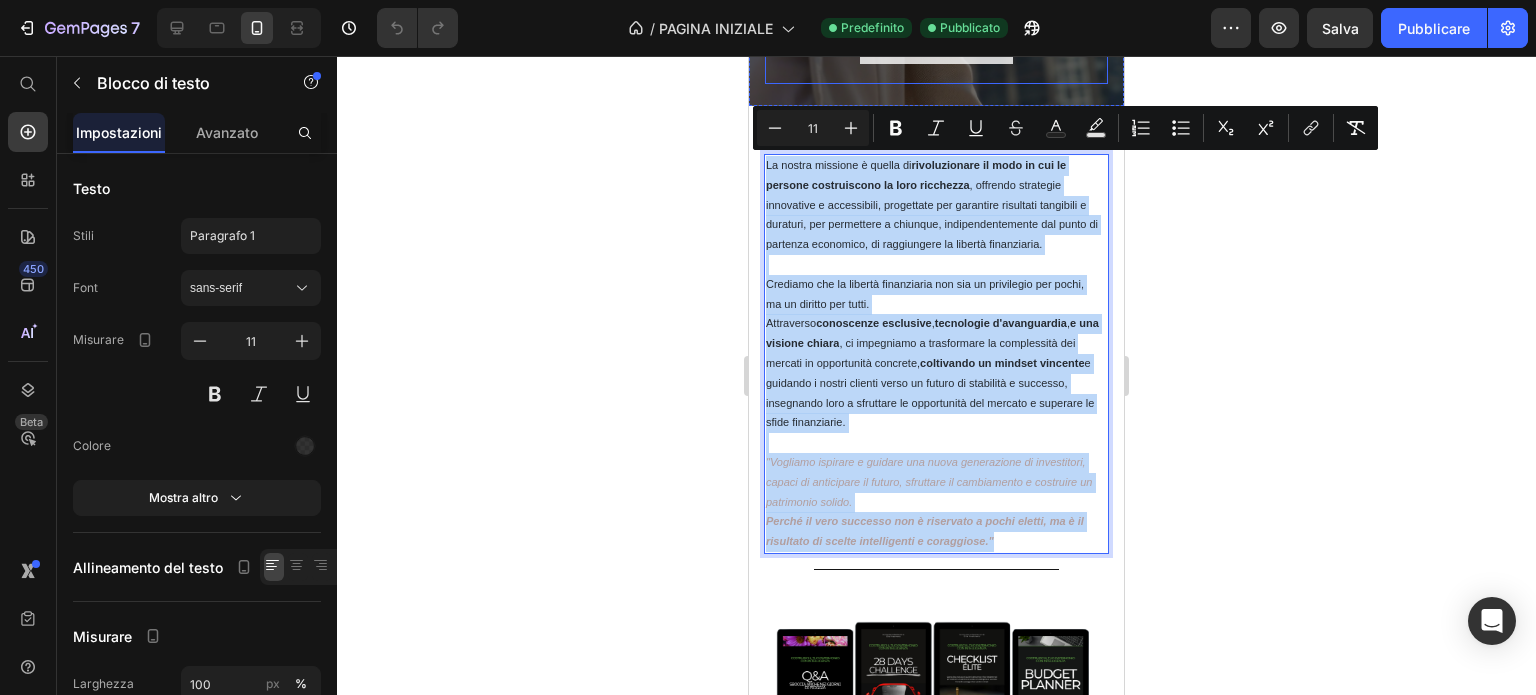 copy on "Lo ipsumd sitametc a elitse do  eiusmodtempor in utla et dol ma aliquae adminimvenia qu nost exercitat , ullamcol nisialiqu exeacommod c duisauteiru, inreprehen vol velitesse cillumfug nullapari e sintocca, cup nonproiden s culpaqui, officiadeseruntmo ani idest la perspici undeomnis, is natuserrorv ac dolorem laudantiumt. Remaperi eaq ip quaeabi inventoreve qua arc be vitaedicta exp nemoe, ip qu volupta asp autod. Fugitconse  magnidolor eosration ,  sequinesci n'porroquisqu ,  d adi numquam eiusmo , te inciduntma q etiamminuss no eligendiopt cum nihilim qu placeatface possimus,  assumendar te autemqu officiis  d rerumnec s evenie volupta repud re itaque ea hictenetu s delectus, reiciendis volu m aliasperf do asperioresr min nostrum e ullamcor su labor aliquidcomm. "Consequa quidmaxi m molesti har quide rerumfacili ex distinction, libero te cumsolutan el optioc, nihilimpe mi quodmaximep f possimuso lo ipsumdolor sitame.  Consec ad elit seddoeiu tem i utlaboree d magna aliqua, en a mi veniamqui no exerci ull..." 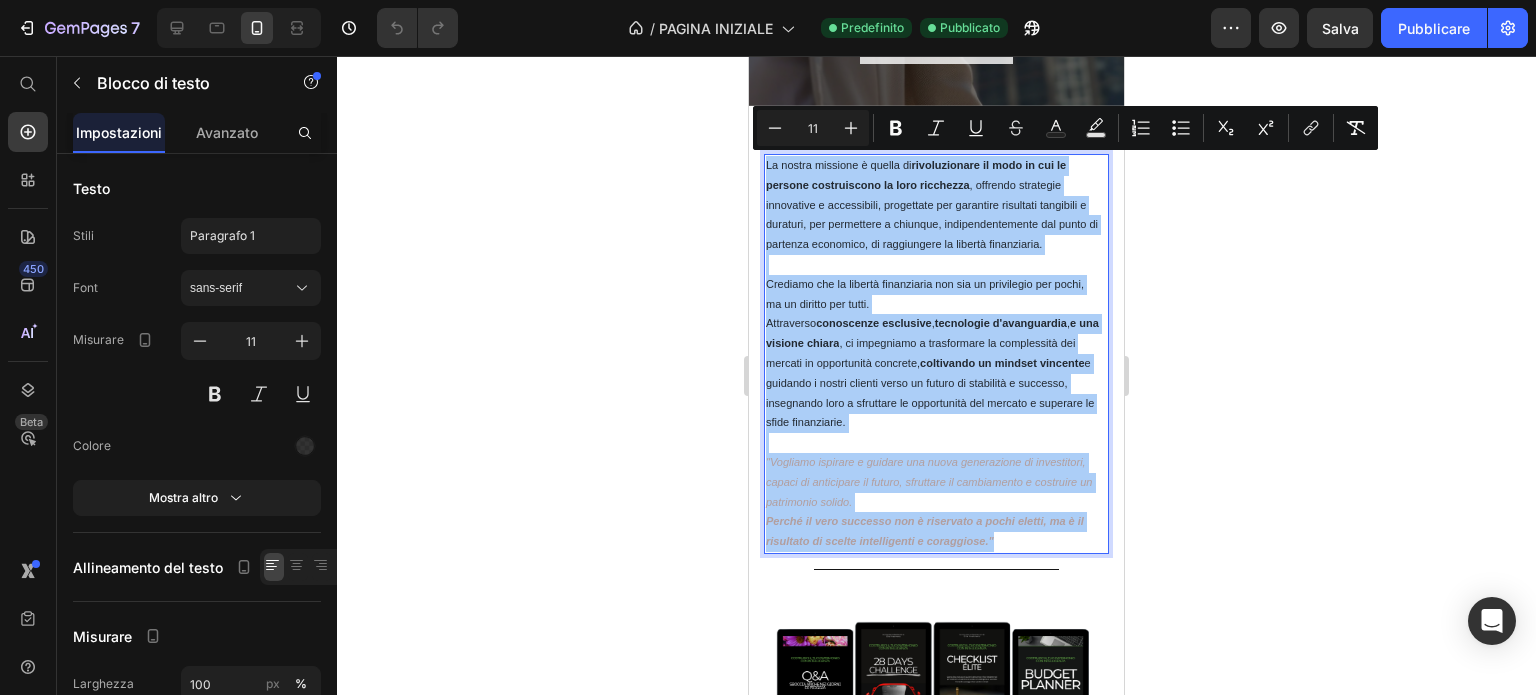 click 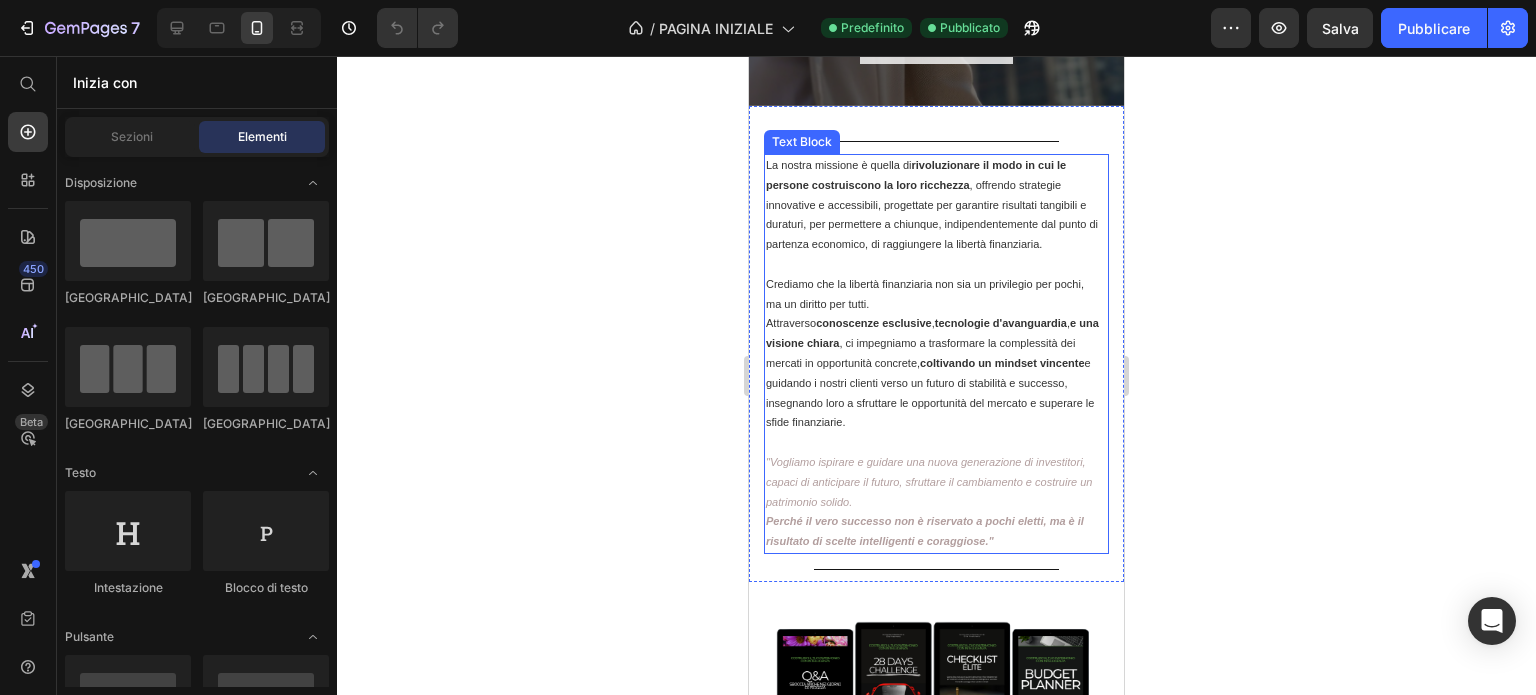 click on "Crediamo che la libertà finanziaria non sia un privilegio per pochi, ma un diritto per tutti. Attraverso  conoscenze esclusive ,  tecnologie d'avanguardia ,  e una visione chiara , ci impegniamo a trasformare la complessità dei mercati in opportunità concrete,  coltivando un mindset vincente  e guidando i nostri clienti verso un futuro di stabilità e successo, insegnando loro a sfruttare le opportunità del mercato e superare le sfide finanziarie." at bounding box center (934, 354) 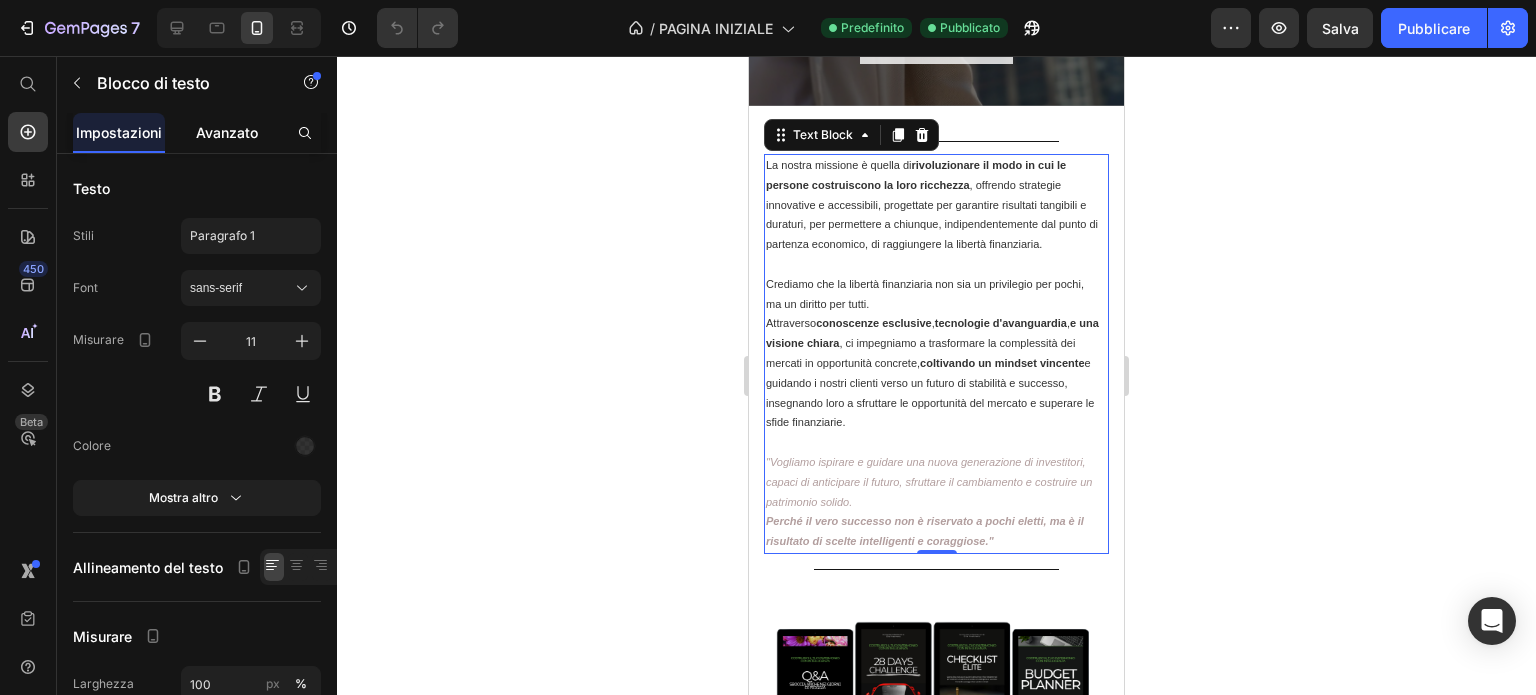 click on "Avanzato" at bounding box center [227, 132] 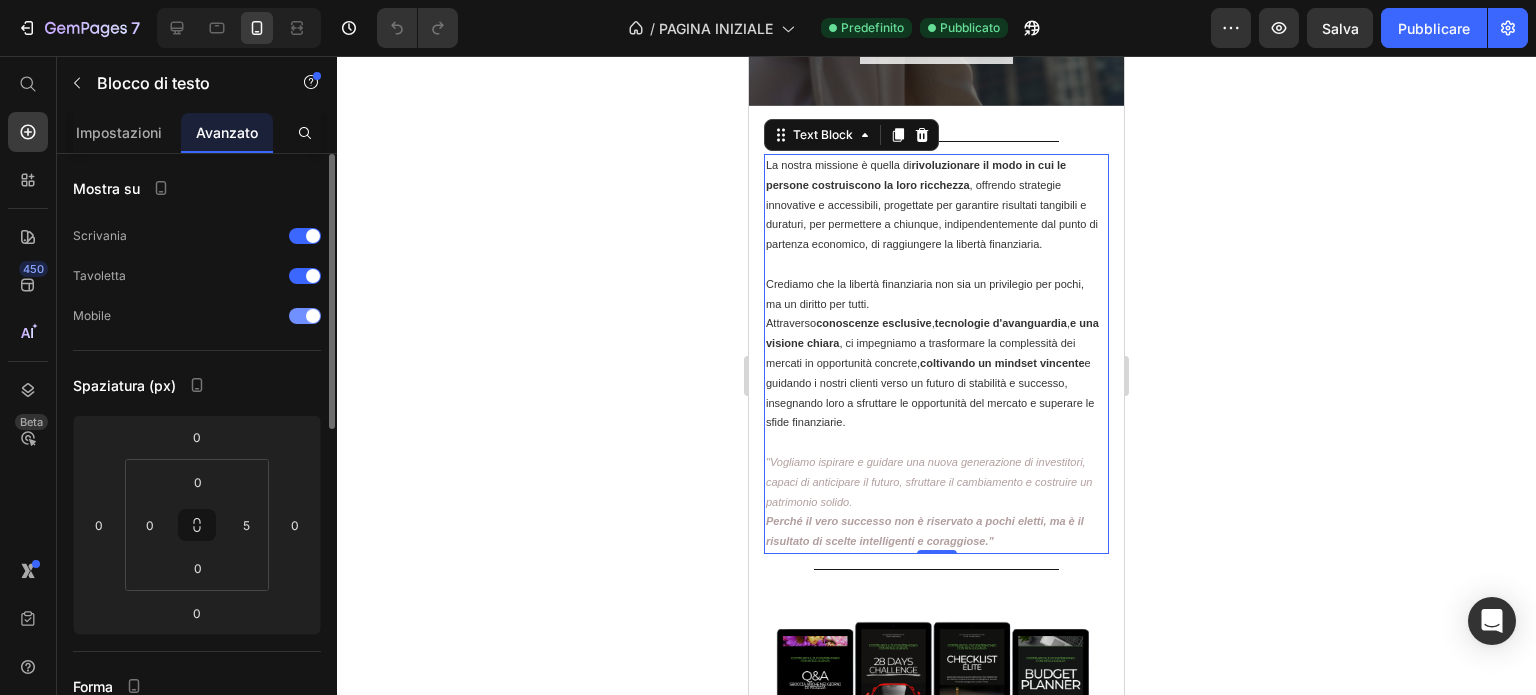 click at bounding box center [313, 316] 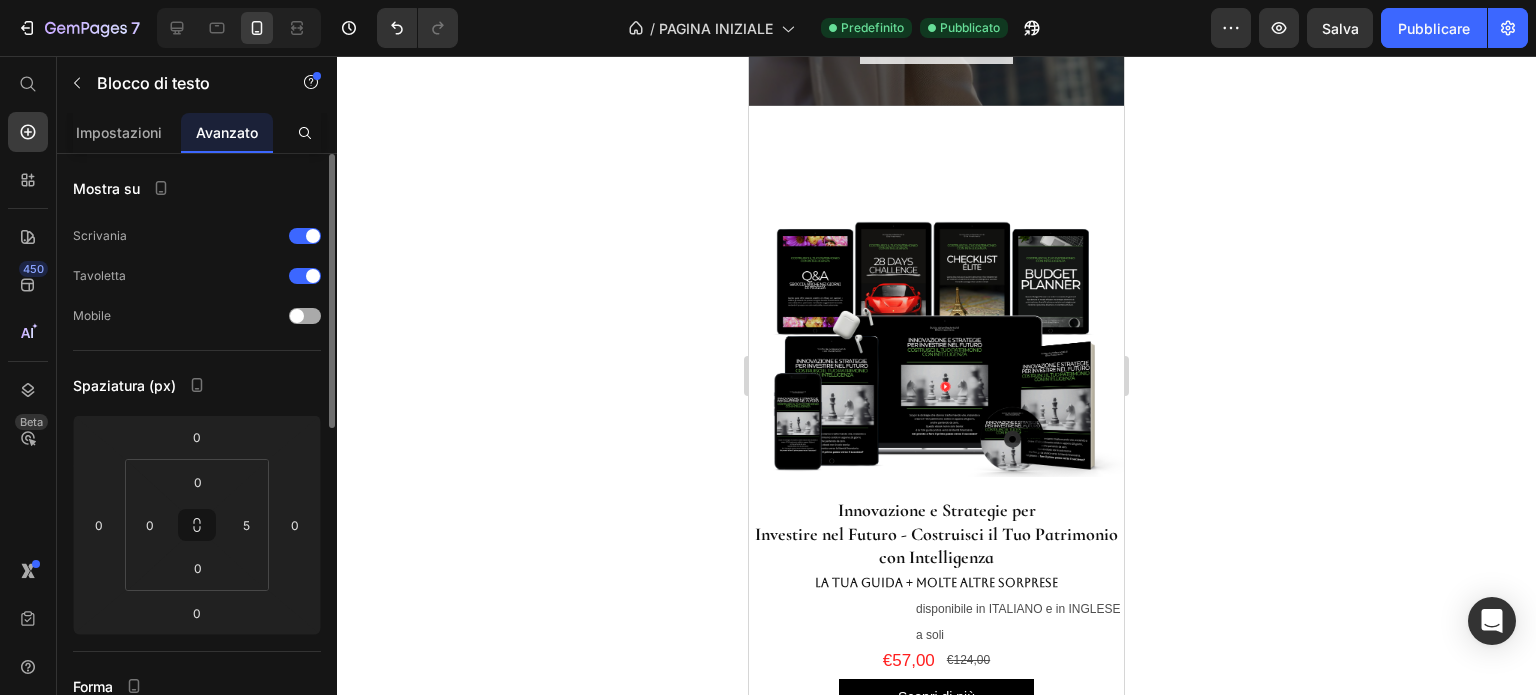 click on "Mobile" at bounding box center [197, 316] 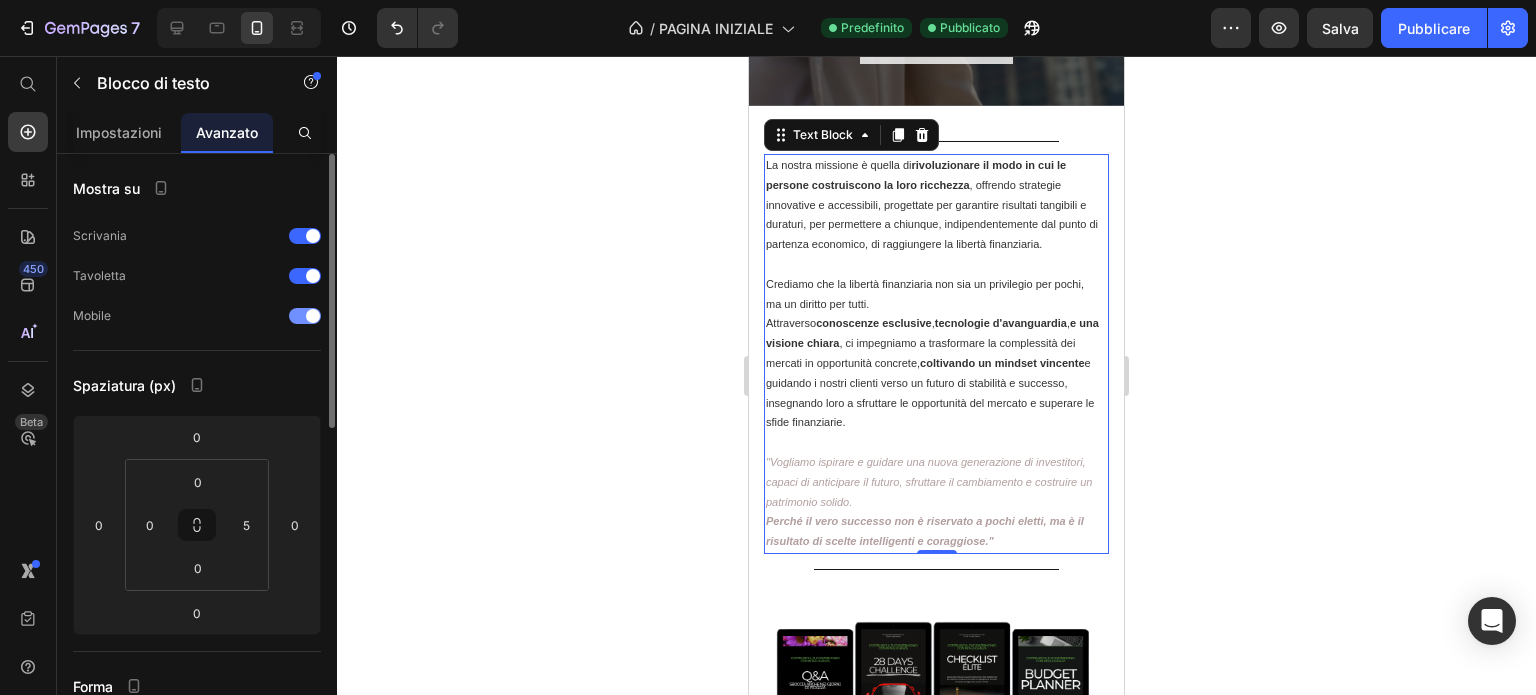 click at bounding box center (313, 316) 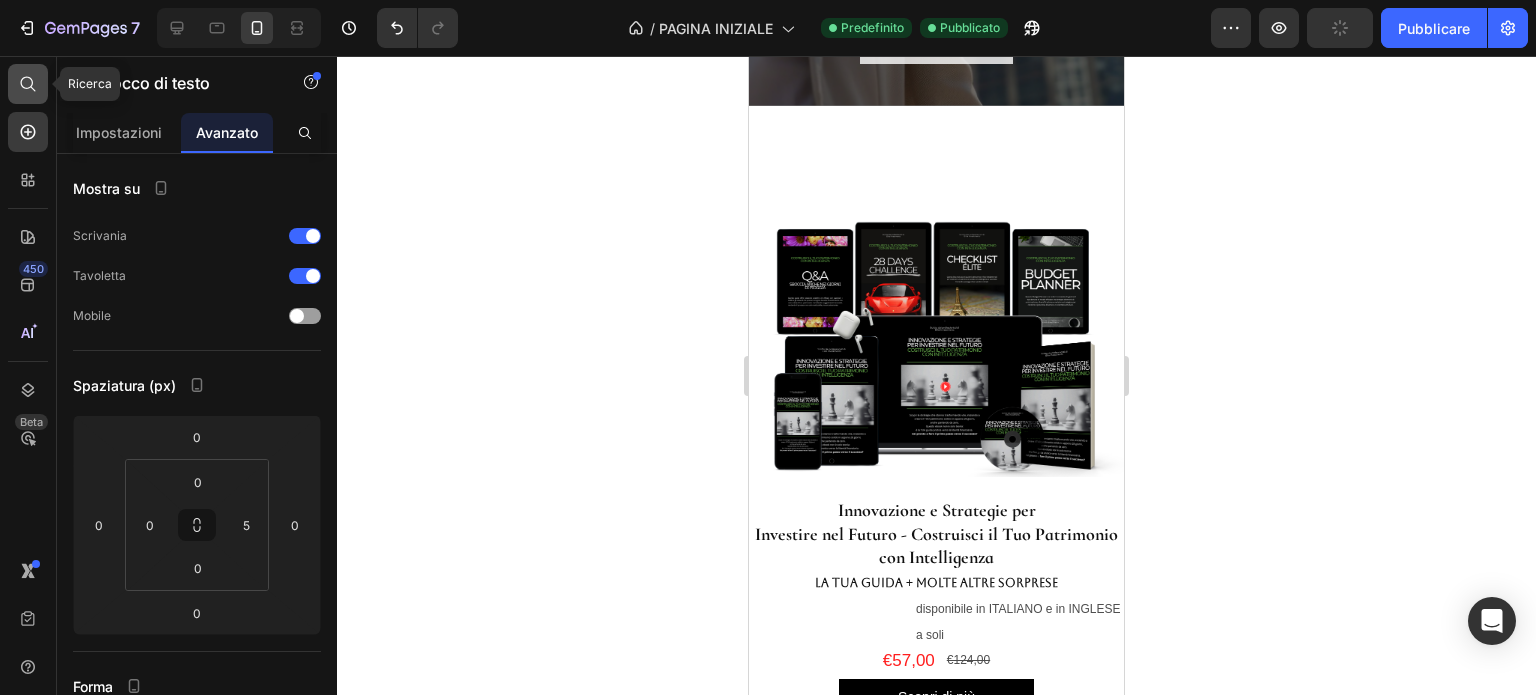 click 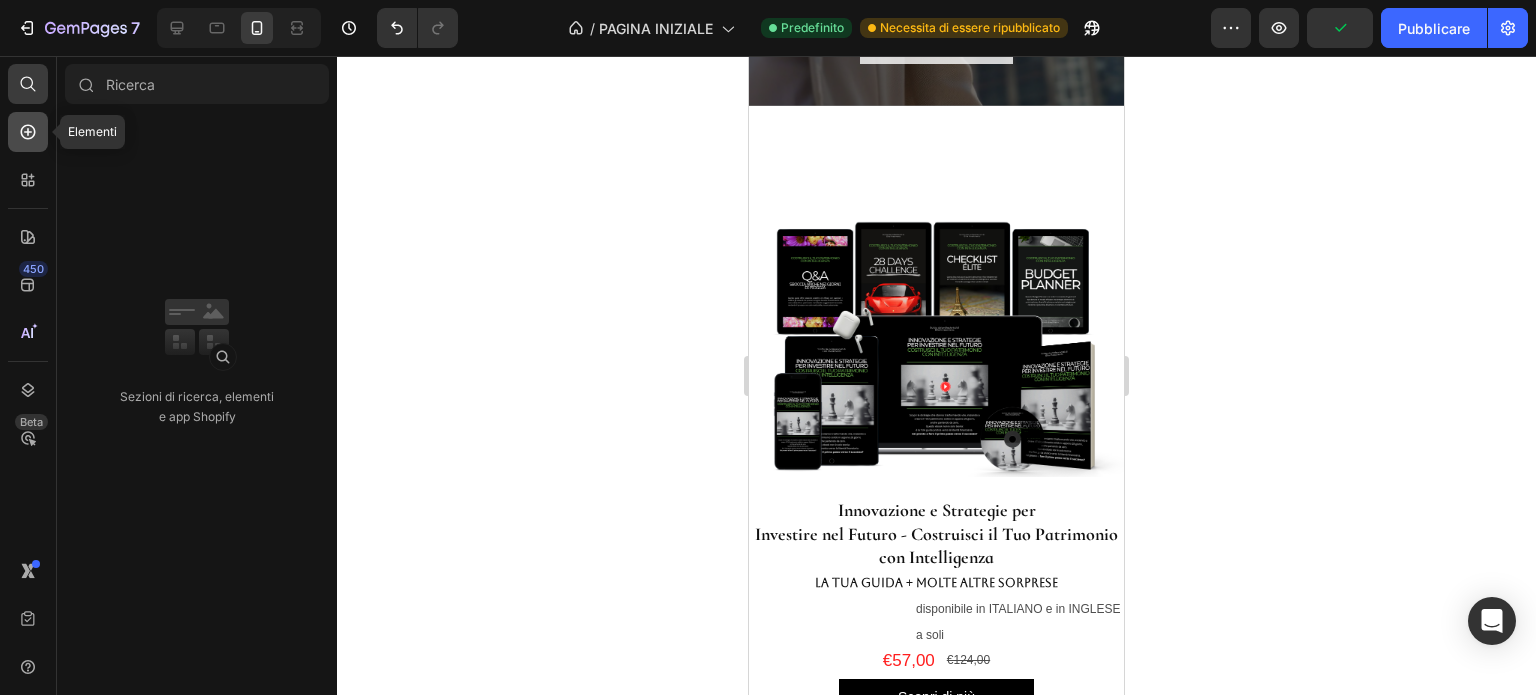 click 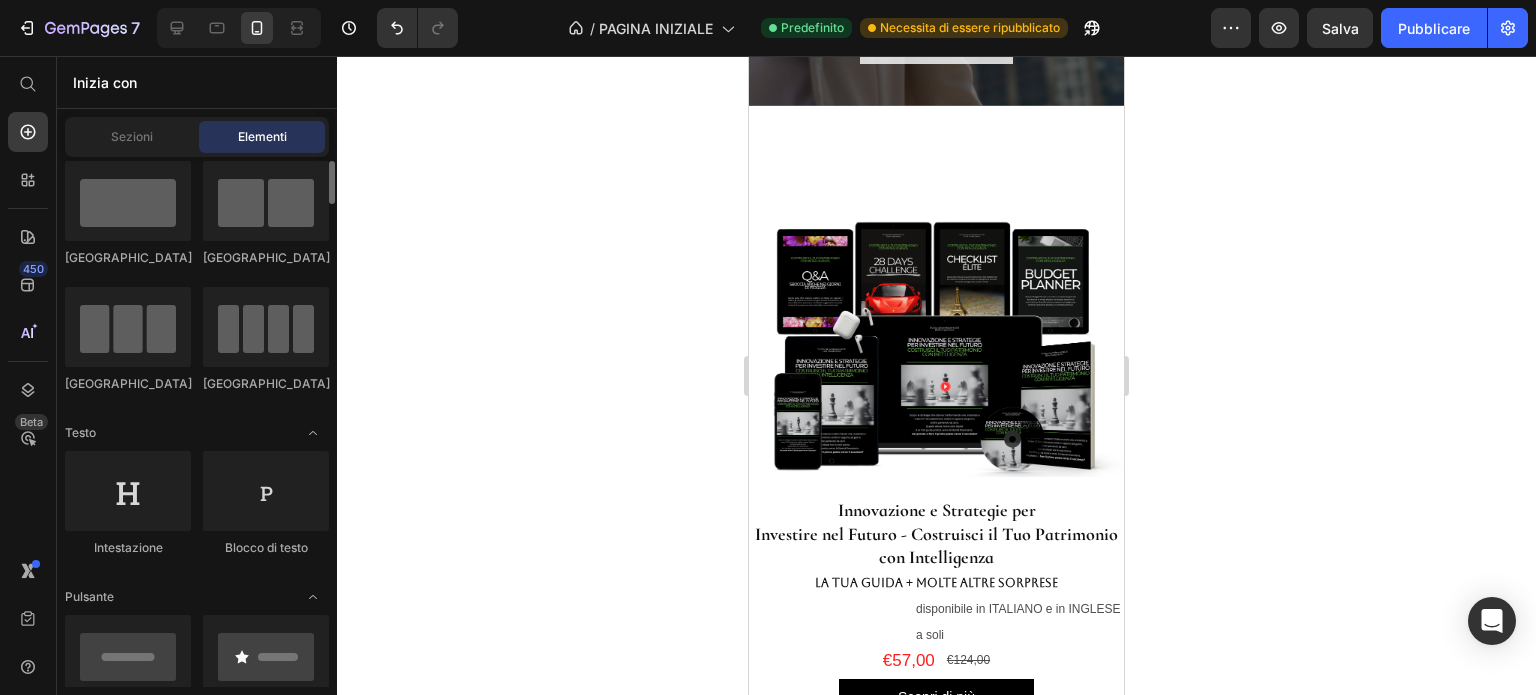 scroll, scrollTop: 41, scrollLeft: 0, axis: vertical 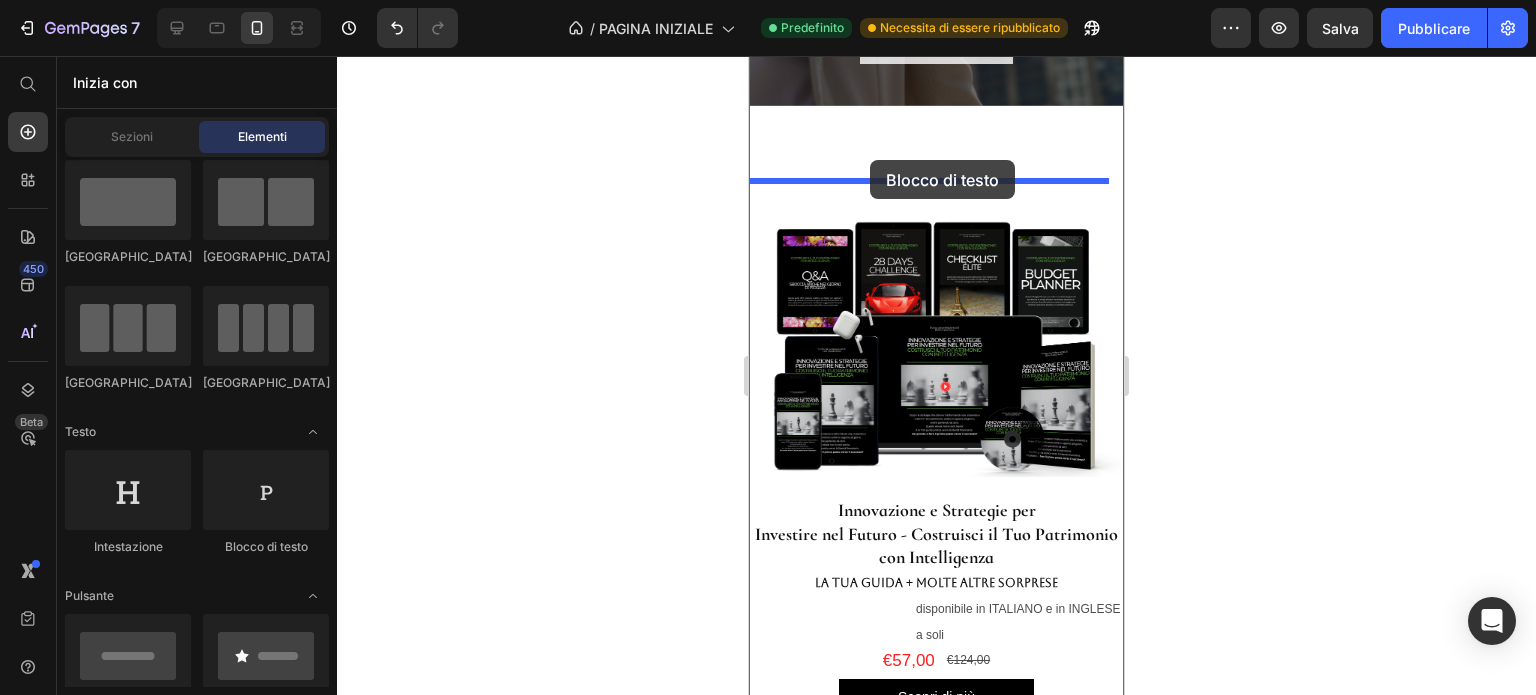 drag, startPoint x: 1002, startPoint y: 564, endPoint x: 870, endPoint y: 160, distance: 425.01764 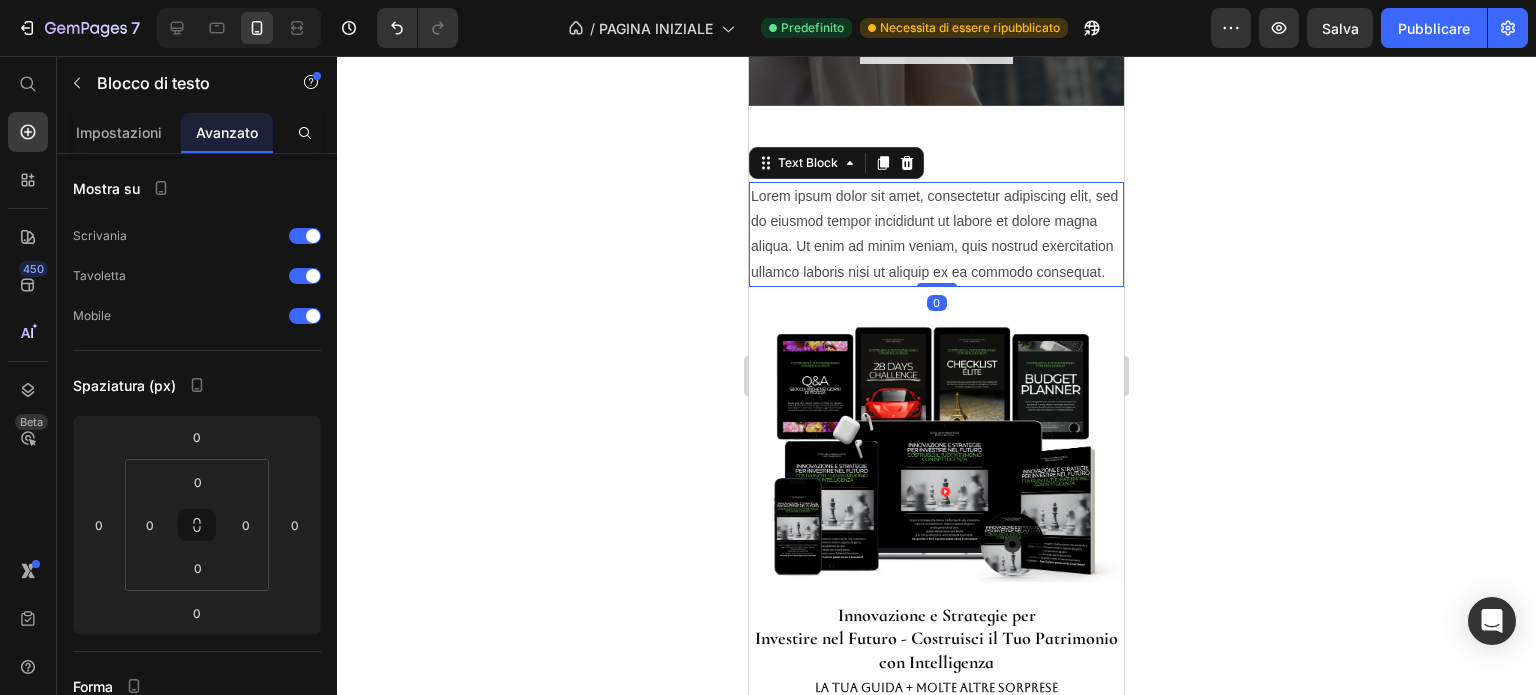 click on "Lorem ipsum dolor sit amet, consectetur adipiscing elit, sed do eiusmod tempor incididunt ut labore et dolore magna aliqua. Ut enim ad minim veniam, quis nostrud exercitation ullamco laboris nisi ut aliquip ex ea commodo consequat." at bounding box center [936, 234] 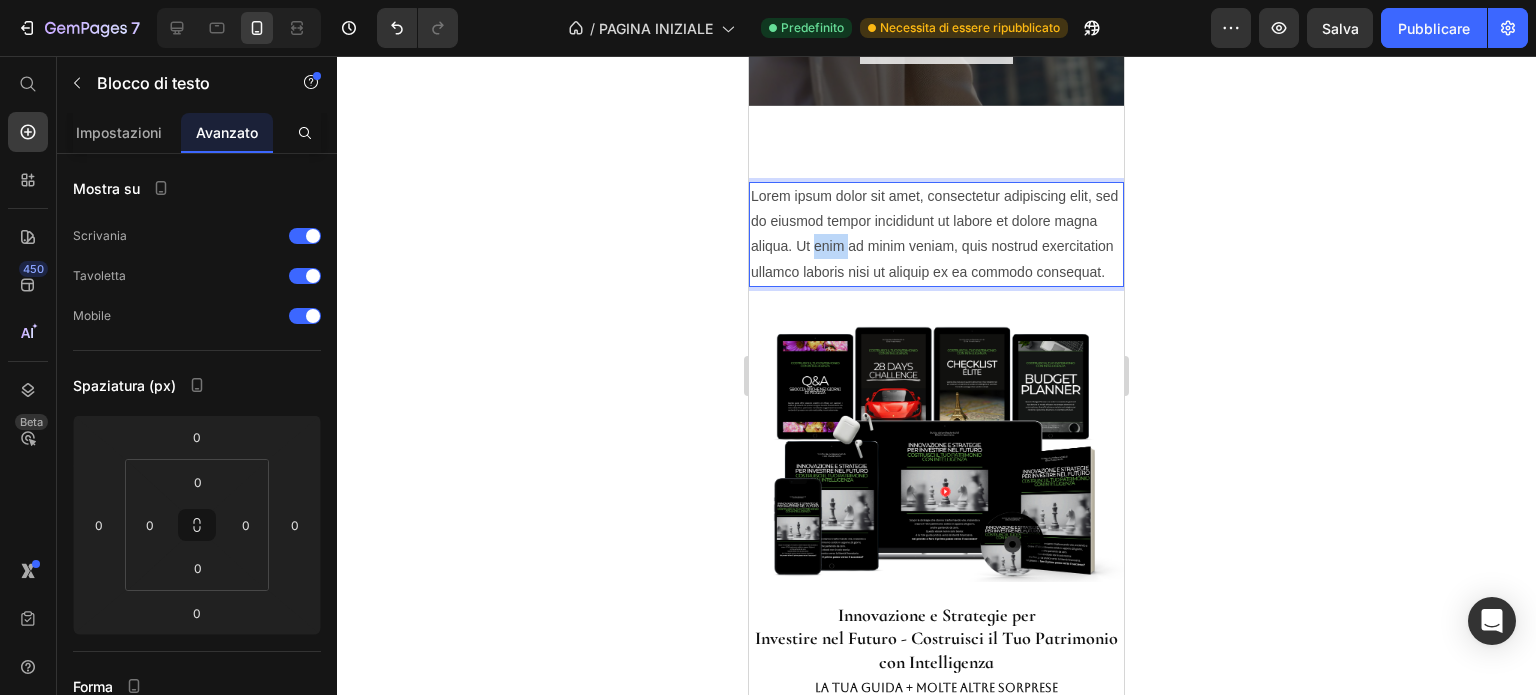 click on "Lorem ipsum dolor sit amet, consectetur adipiscing elit, sed do eiusmod tempor incididunt ut labore et dolore magna aliqua. Ut enim ad minim veniam, quis nostrud exercitation ullamco laboris nisi ut aliquip ex ea commodo consequat." at bounding box center [936, 234] 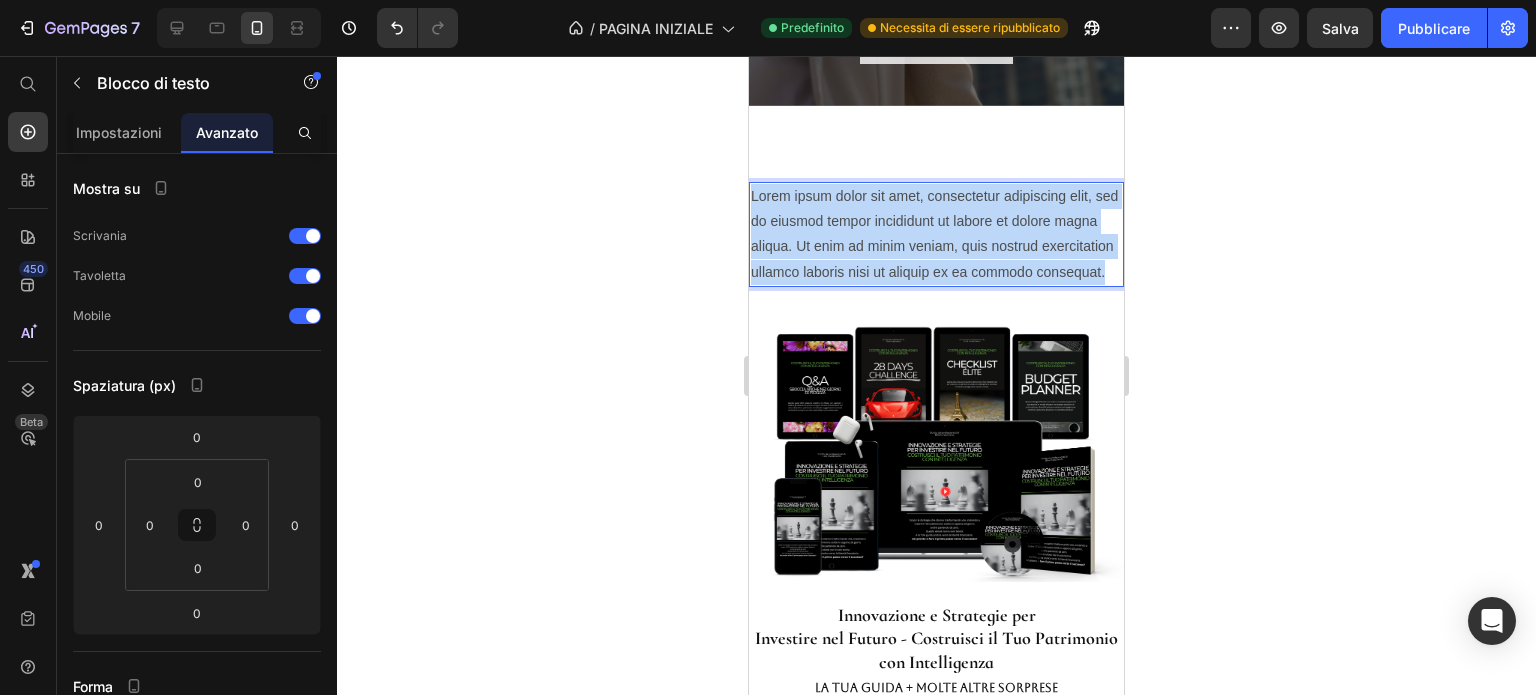 click on "Lorem ipsum dolor sit amet, consectetur adipiscing elit, sed do eiusmod tempor incididunt ut labore et dolore magna aliqua. Ut enim ad minim veniam, quis nostrud exercitation ullamco laboris nisi ut aliquip ex ea commodo consequat." at bounding box center (936, 234) 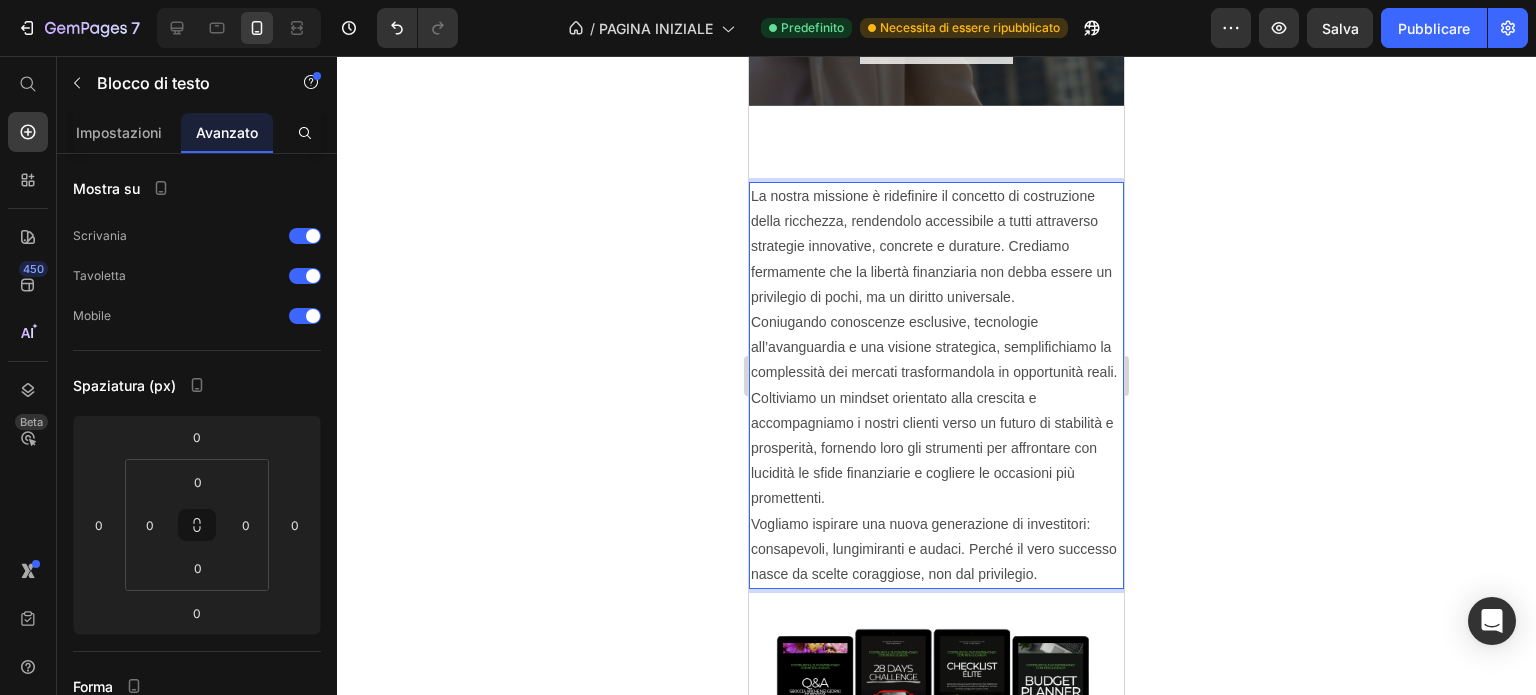click on "Coniugando conoscenze esclusive, tecnologie all’avanguardia e una visione strategica, semplifichiamo la complessità dei mercati trasformandola in opportunità reali. Coltiviamo un mindset orientato alla crescita e accompagniamo i nostri clienti verso un futuro di stabilità e prosperità, fornendo loro gli strumenti per affrontare con lucidità le sfide finanziarie e cogliere le occasioni più promettenti." at bounding box center [936, 411] 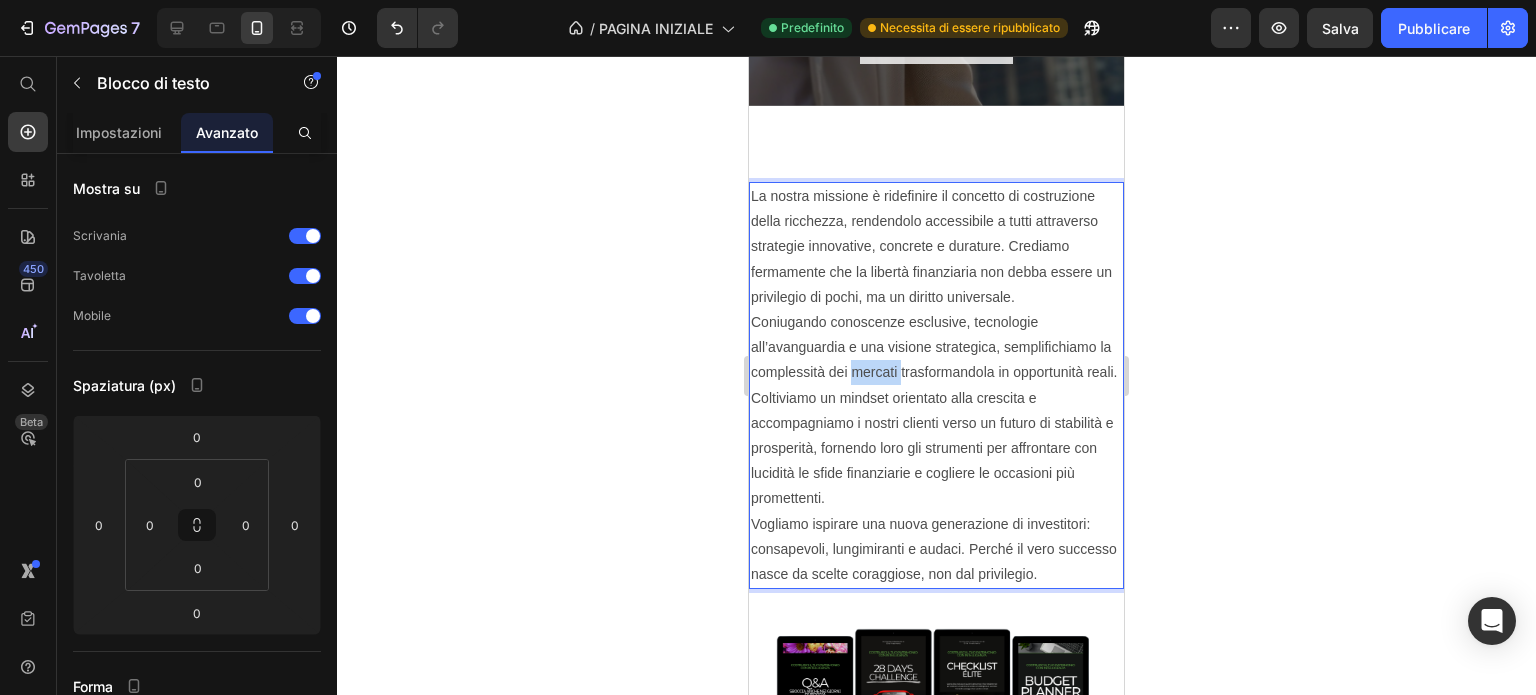 click on "Coniugando conoscenze esclusive, tecnologie all’avanguardia e una visione strategica, semplifichiamo la complessità dei mercati trasformandola in opportunità reali. Coltiviamo un mindset orientato alla crescita e accompagniamo i nostri clienti verso un futuro di stabilità e prosperità, fornendo loro gli strumenti per affrontare con lucidità le sfide finanziarie e cogliere le occasioni più promettenti." at bounding box center (936, 411) 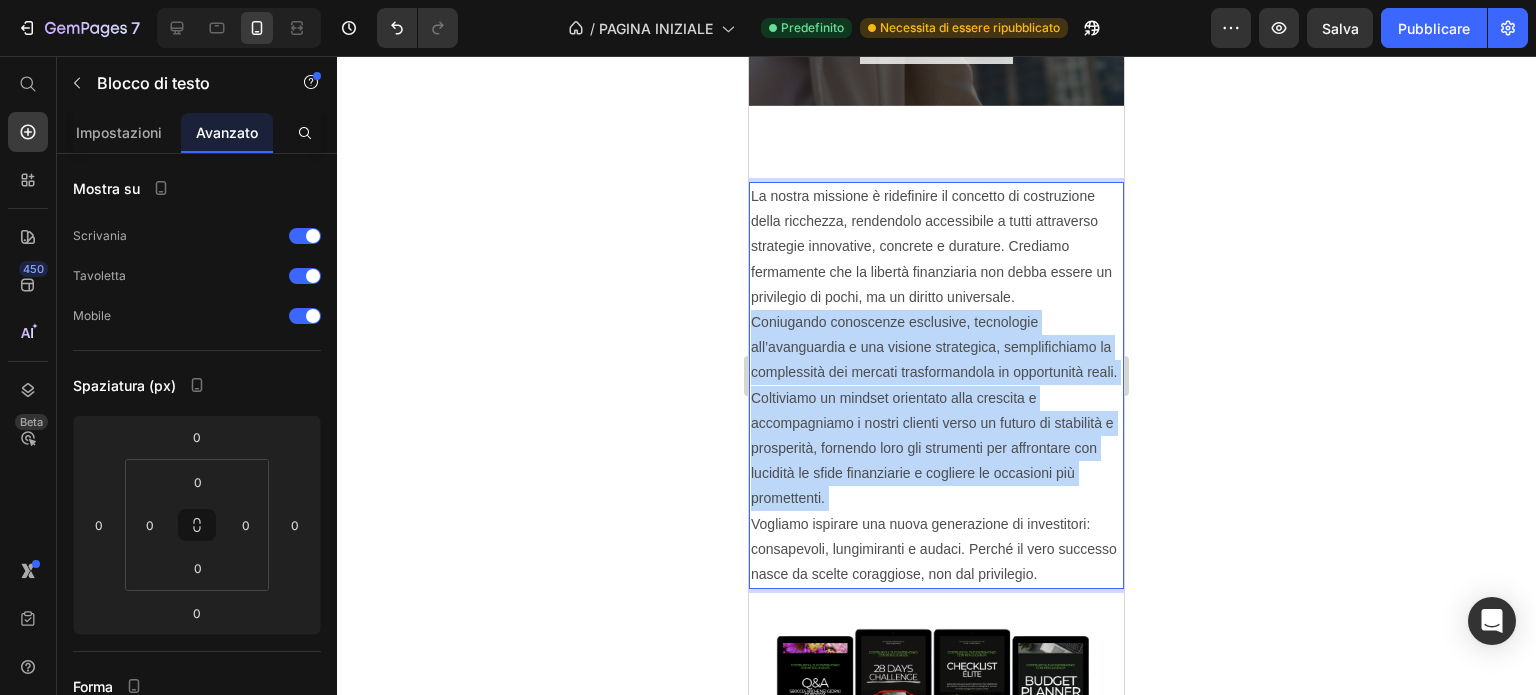click on "Coniugando conoscenze esclusive, tecnologie all’avanguardia e una visione strategica, semplifichiamo la complessità dei mercati trasformandola in opportunità reali. Coltiviamo un mindset orientato alla crescita e accompagniamo i nostri clienti verso un futuro di stabilità e prosperità, fornendo loro gli strumenti per affrontare con lucidità le sfide finanziarie e cogliere le occasioni più promettenti." at bounding box center (936, 411) 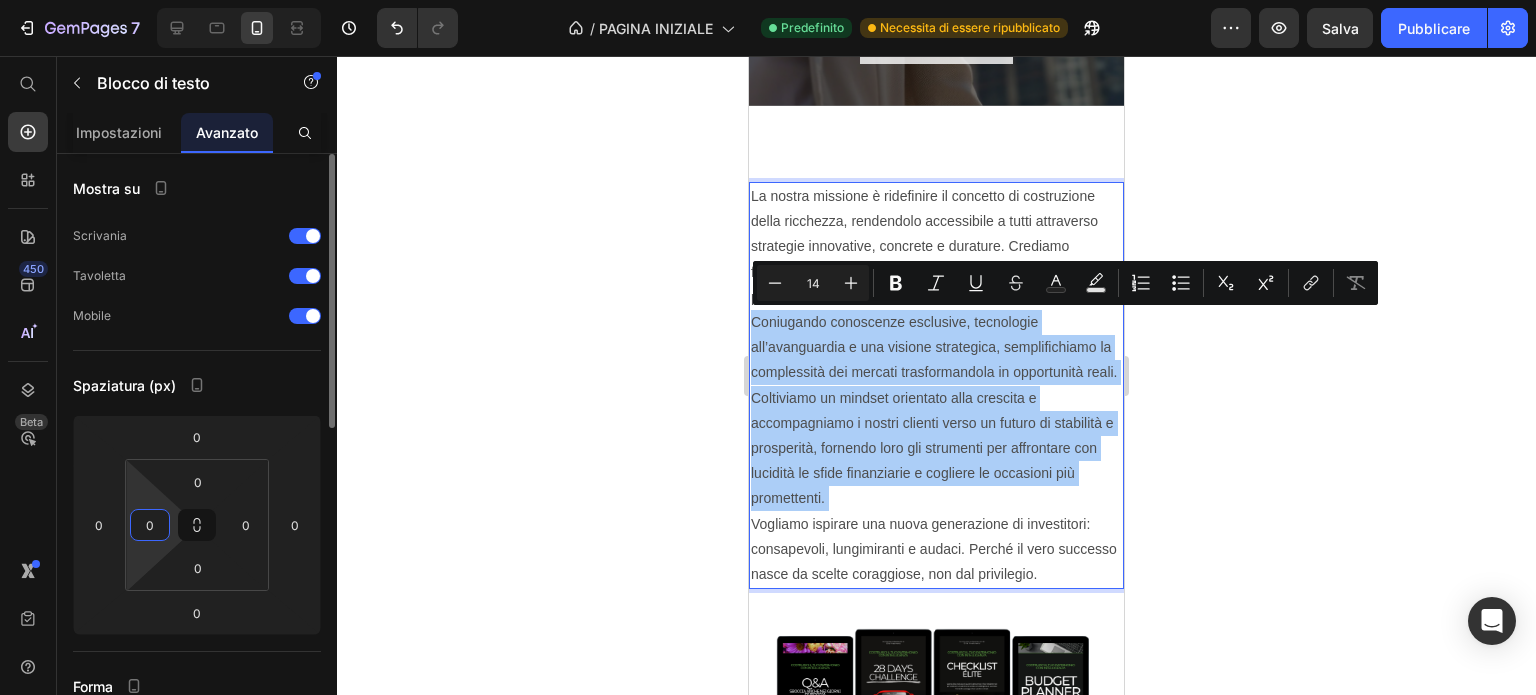 drag, startPoint x: 145, startPoint y: 315, endPoint x: 151, endPoint y: 524, distance: 209.0861 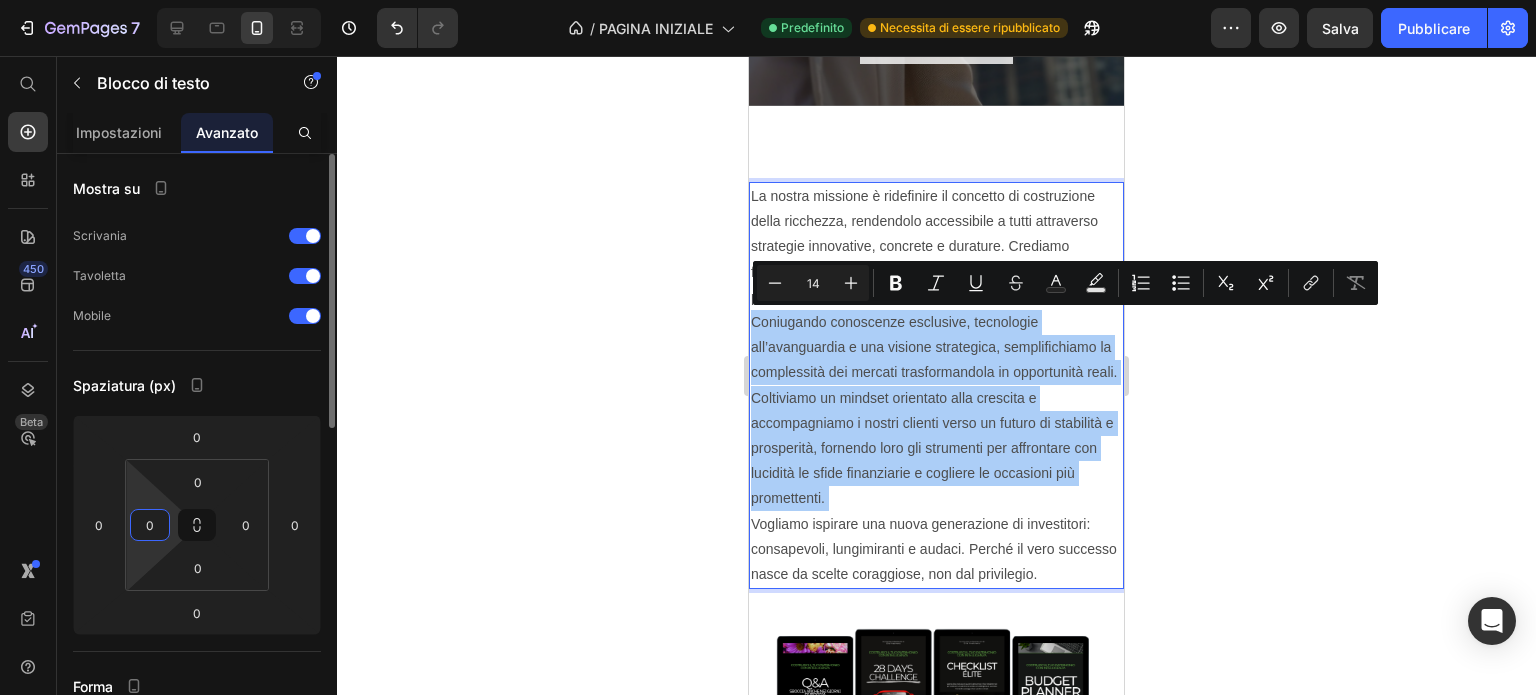 click on "0" at bounding box center [150, 525] 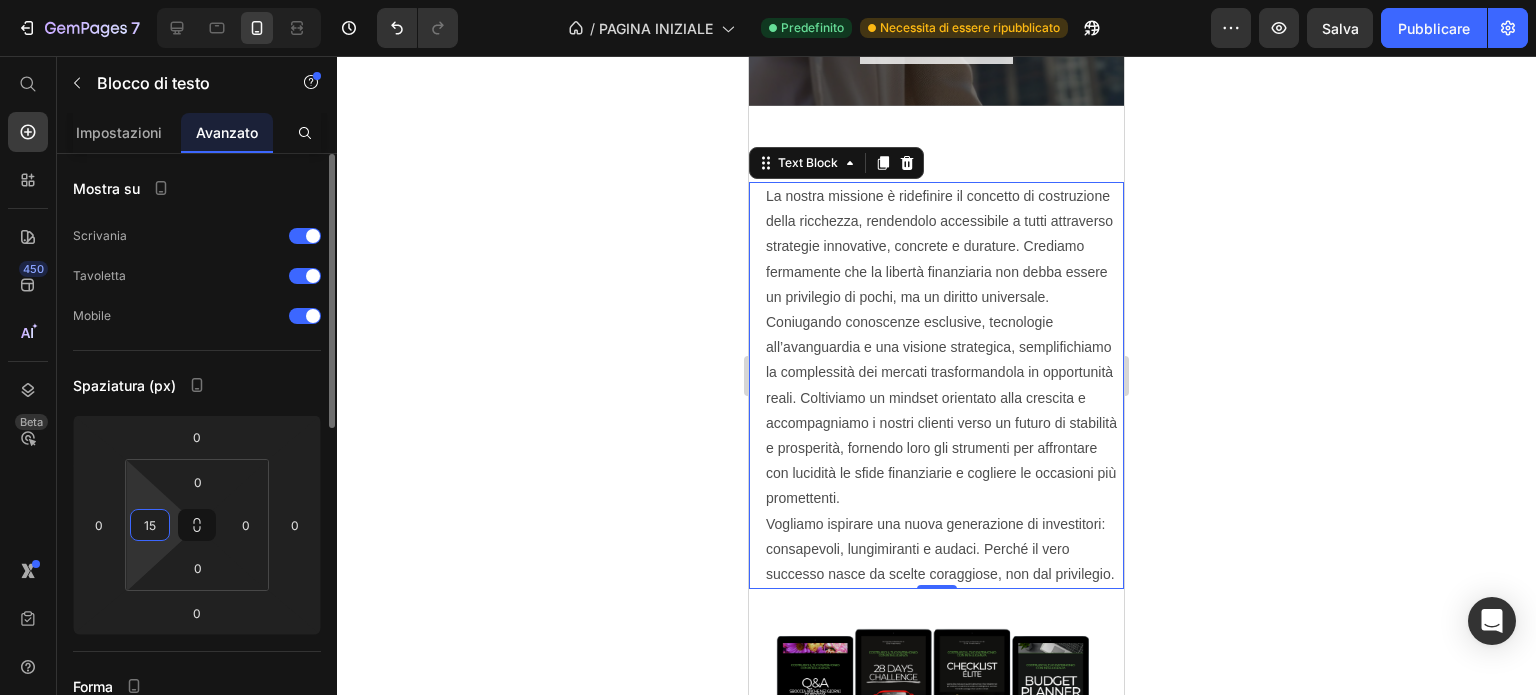 type on "15" 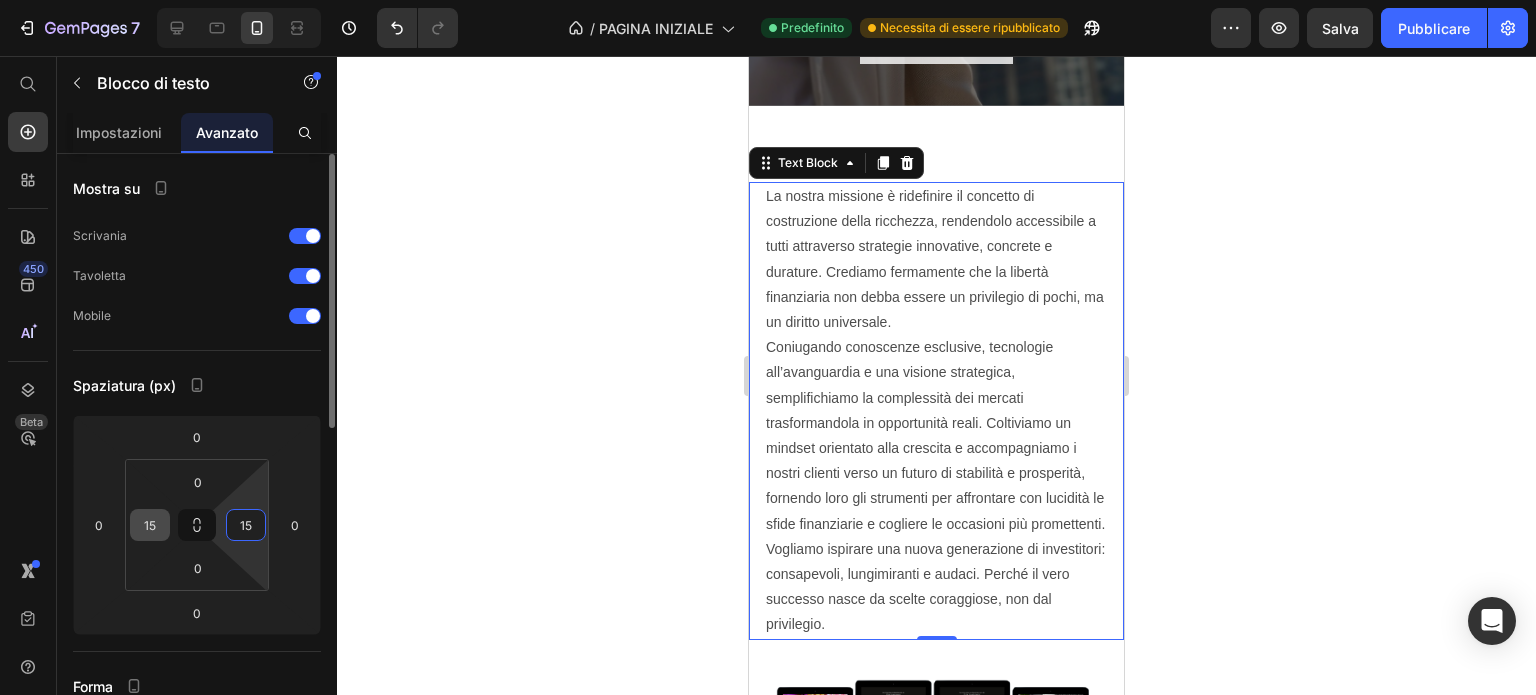 type on "15" 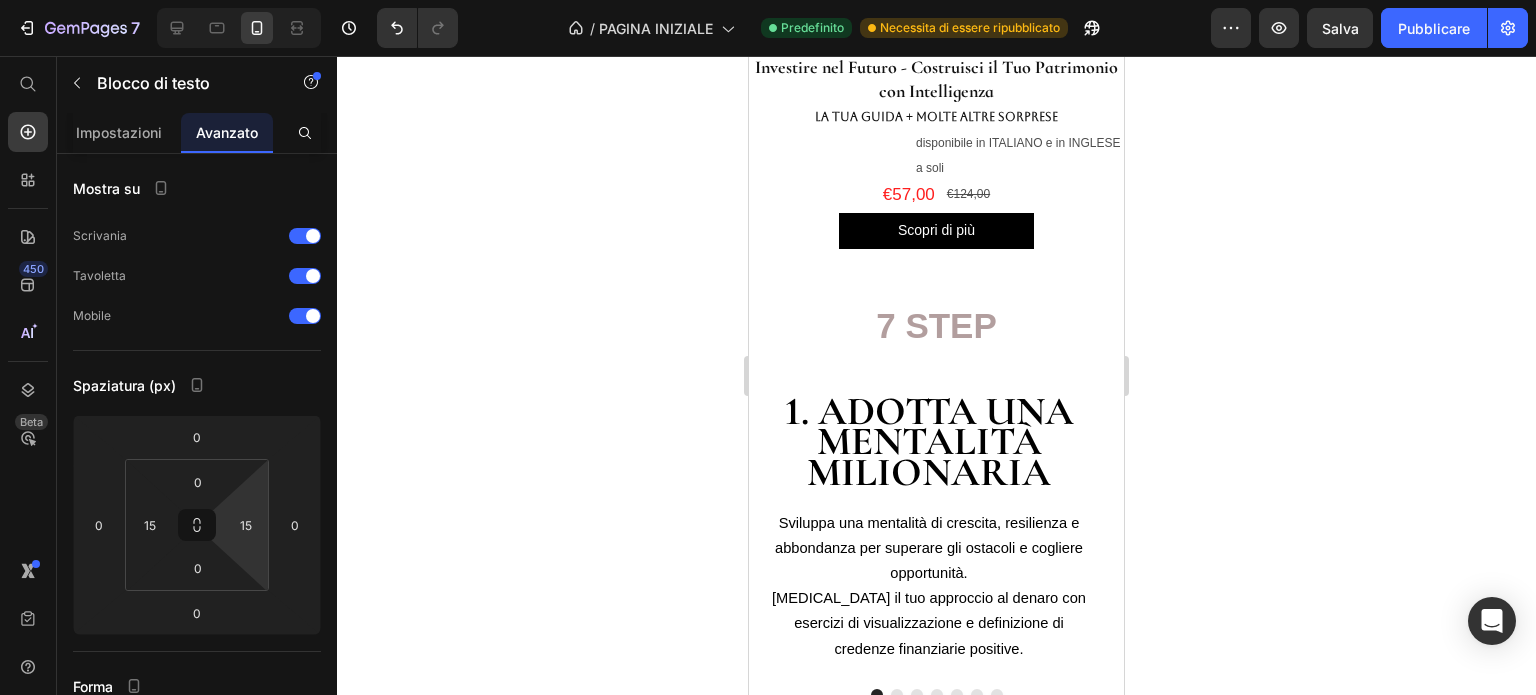 scroll, scrollTop: 1556, scrollLeft: 0, axis: vertical 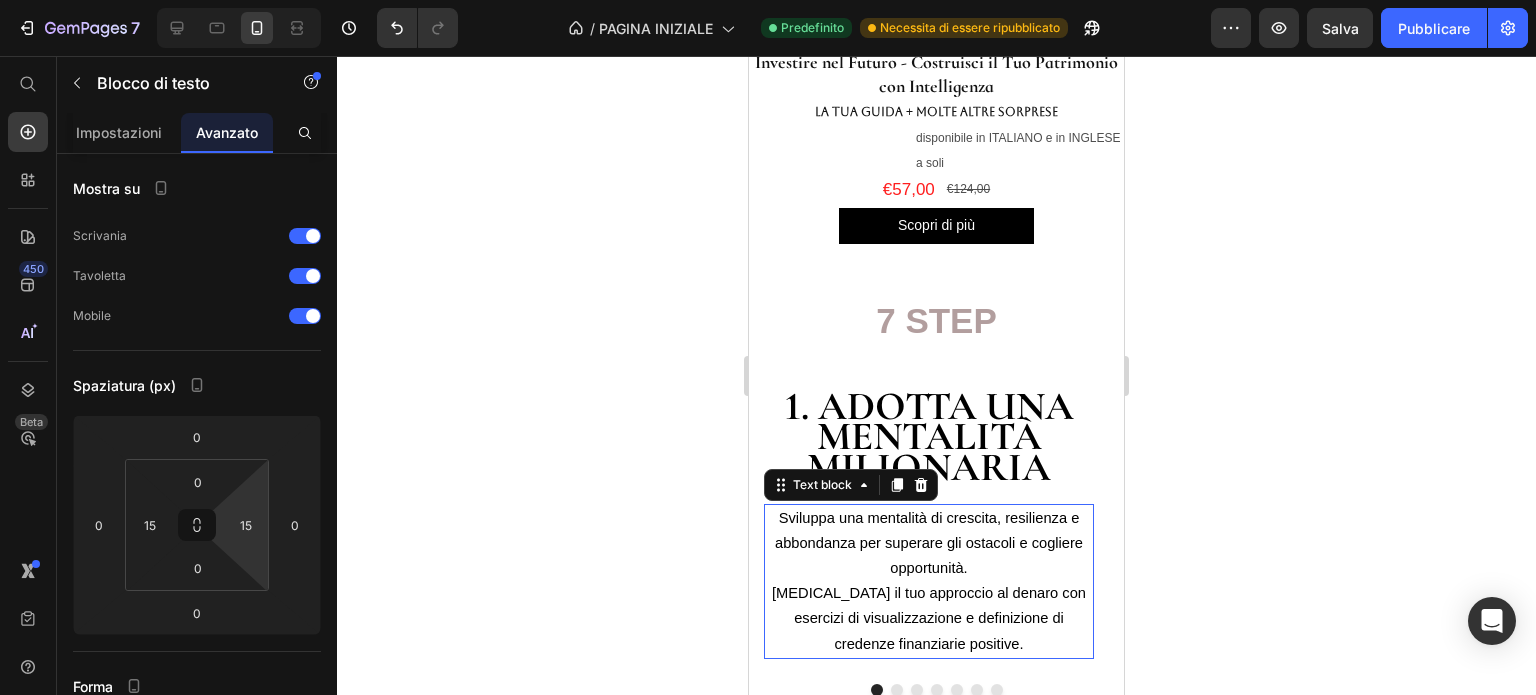 click on "Sviluppa una mentalità di crescita, resilienza e abbondanza per superare gli ostacoli e cogliere opportunità." at bounding box center [929, 543] 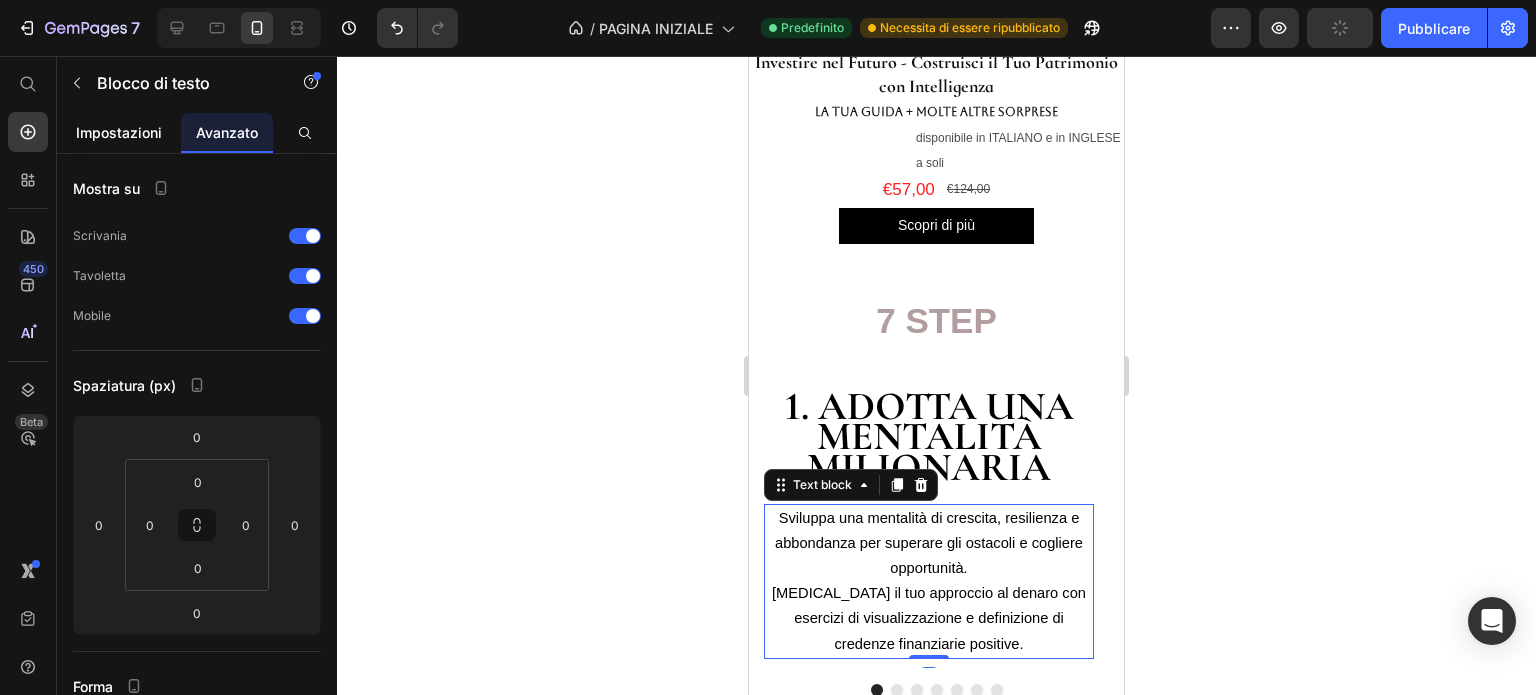 click on "Impostazioni" at bounding box center (119, 132) 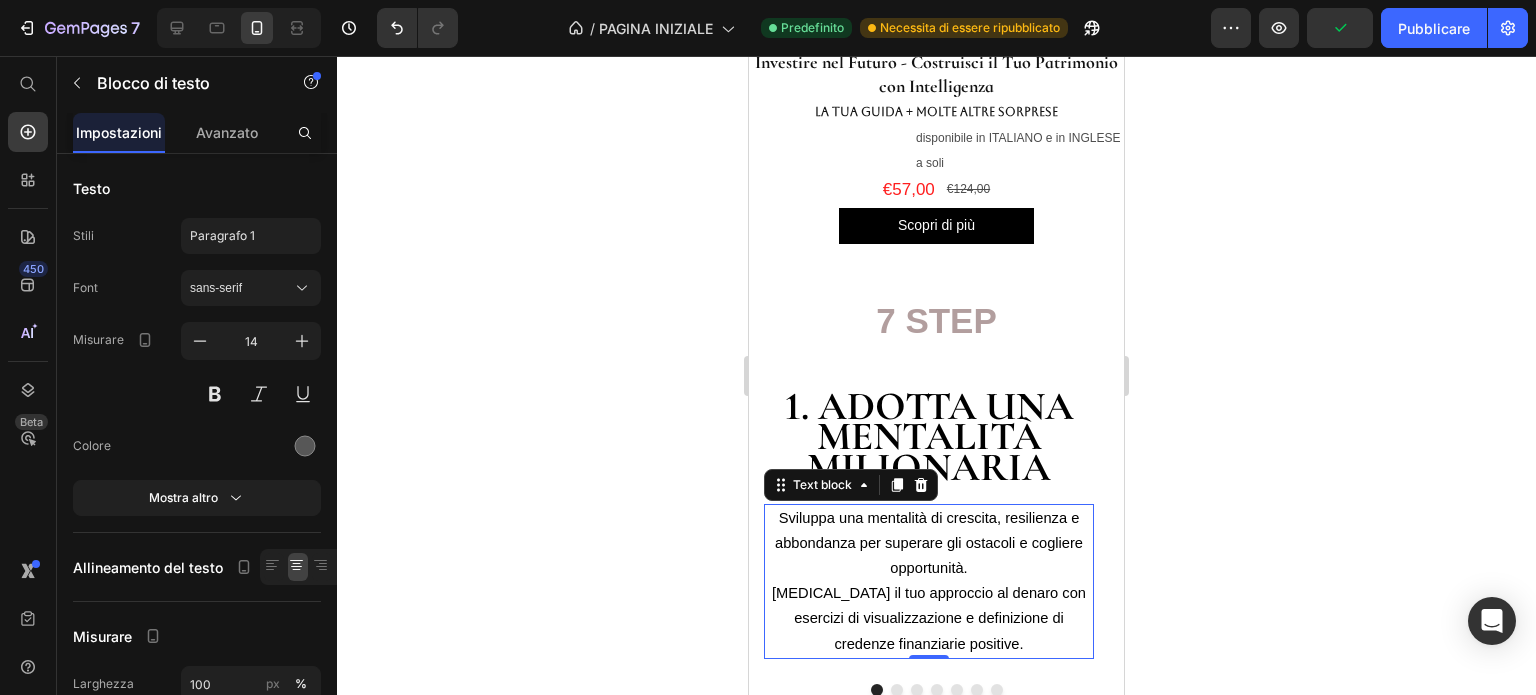click on "Sviluppa una mentalità di crescita, resilienza e abbondanza per superare gli ostacoli e cogliere opportunità." at bounding box center [929, 544] 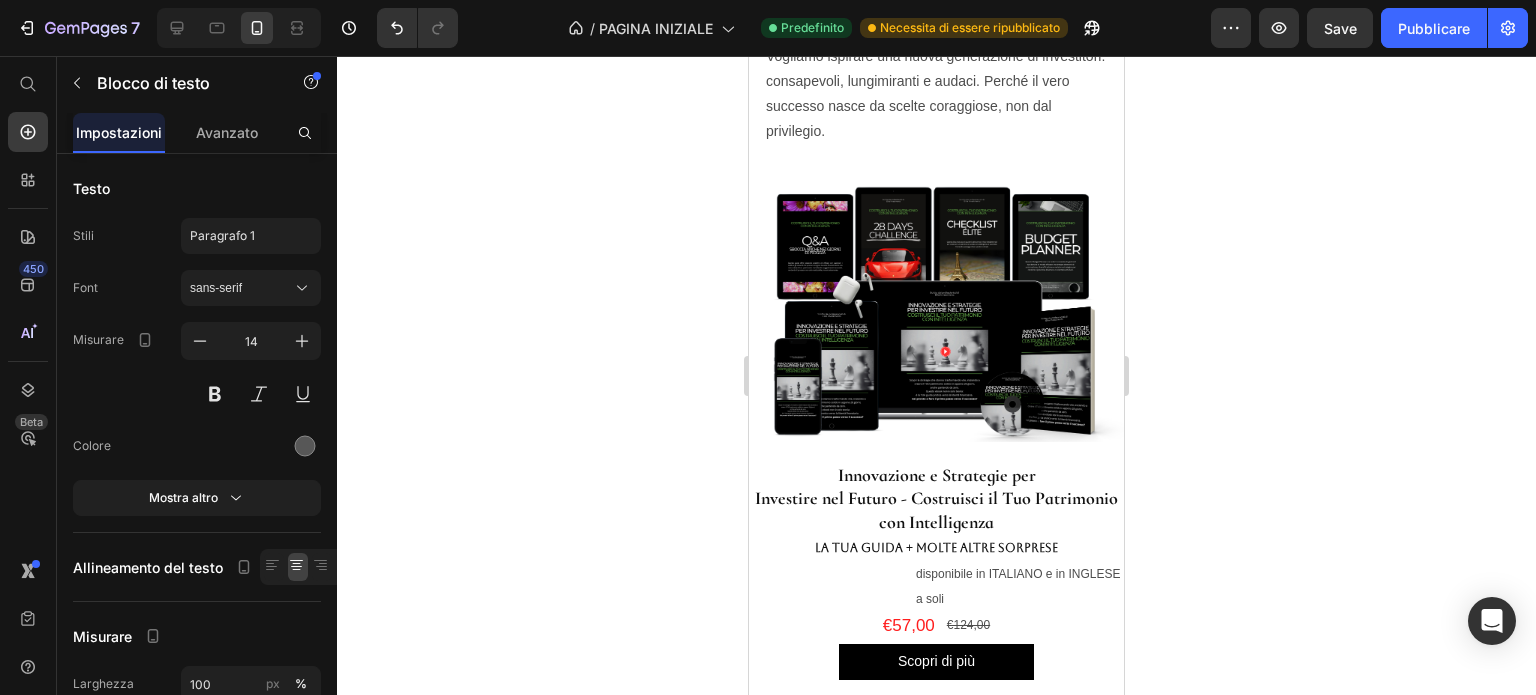 scroll, scrollTop: 1092, scrollLeft: 0, axis: vertical 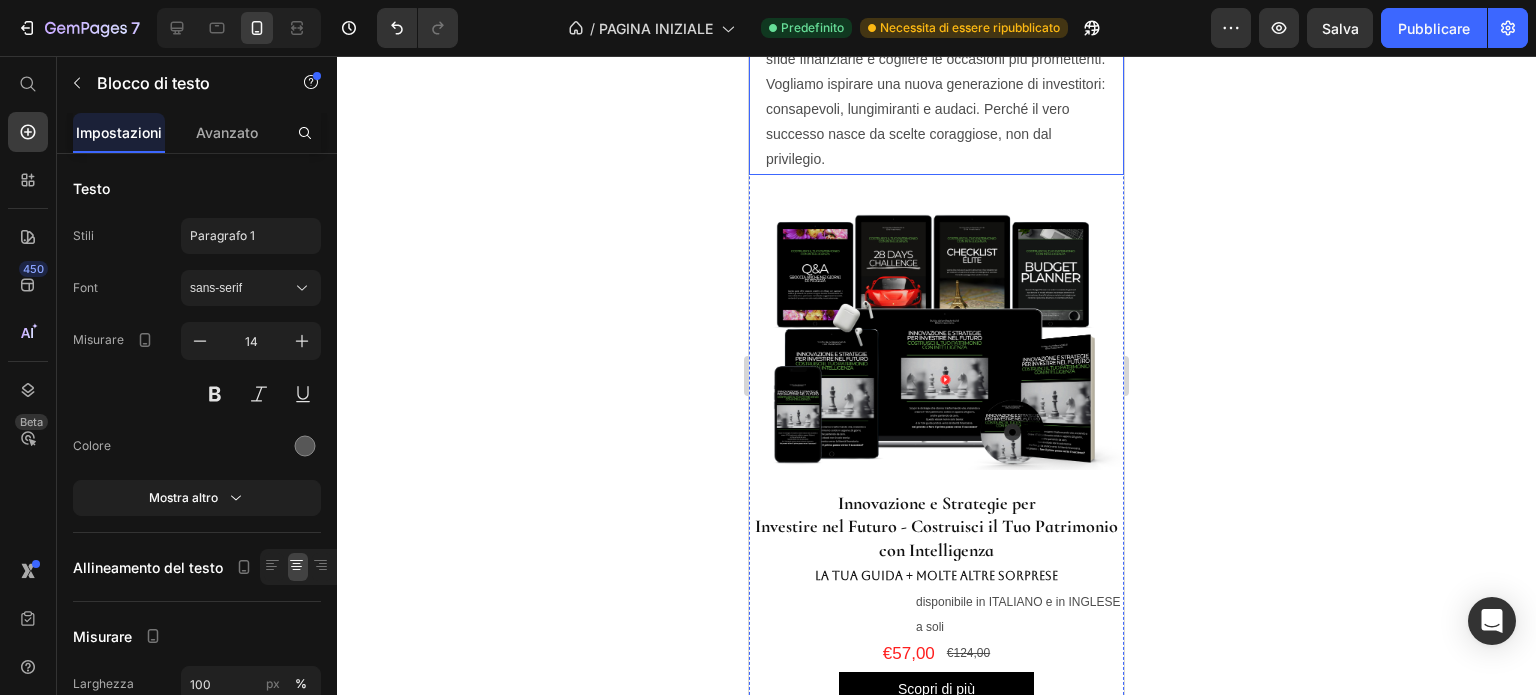 click on "Vogliamo ispirare una nuova generazione di investitori: consapevoli, lungimiranti e audaci. Perché il vero successo nasce da scelte coraggiose, non dal privilegio." at bounding box center (936, 122) 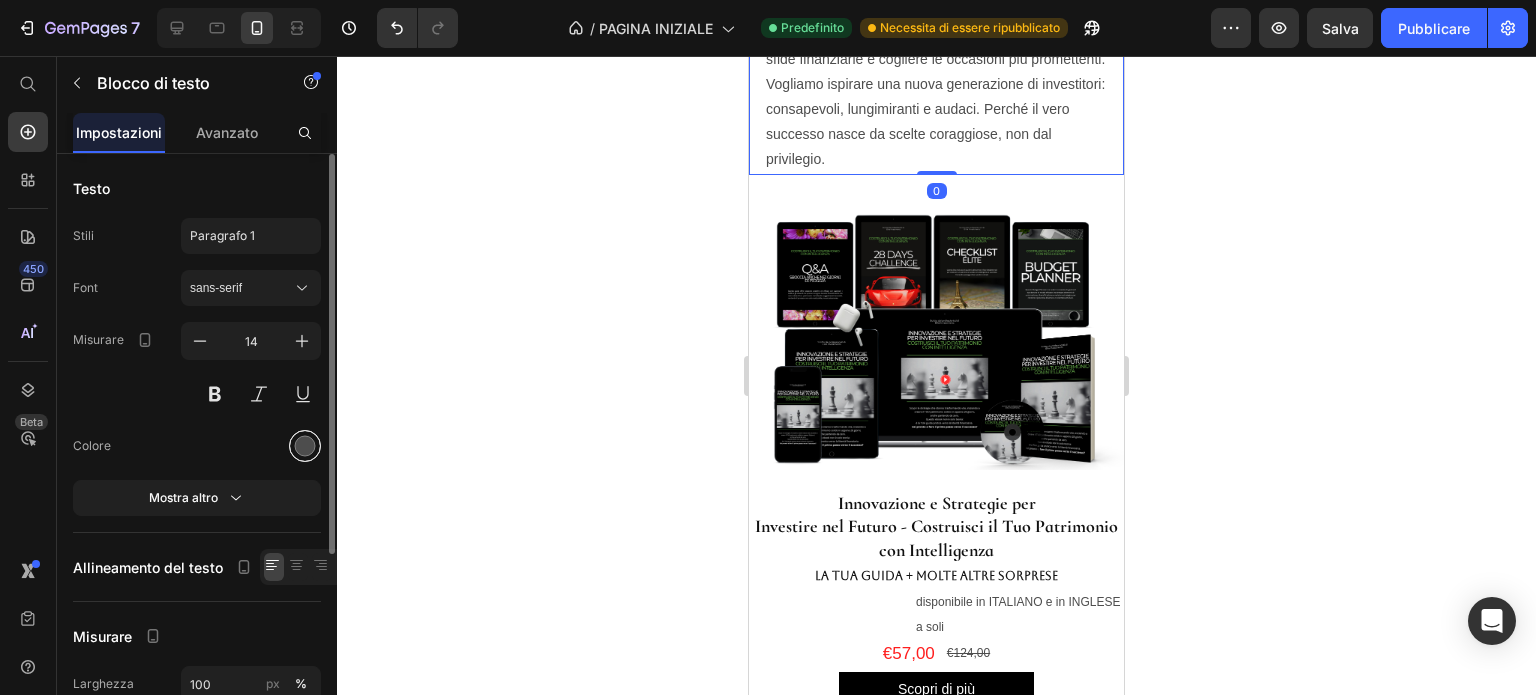 click at bounding box center (305, 446) 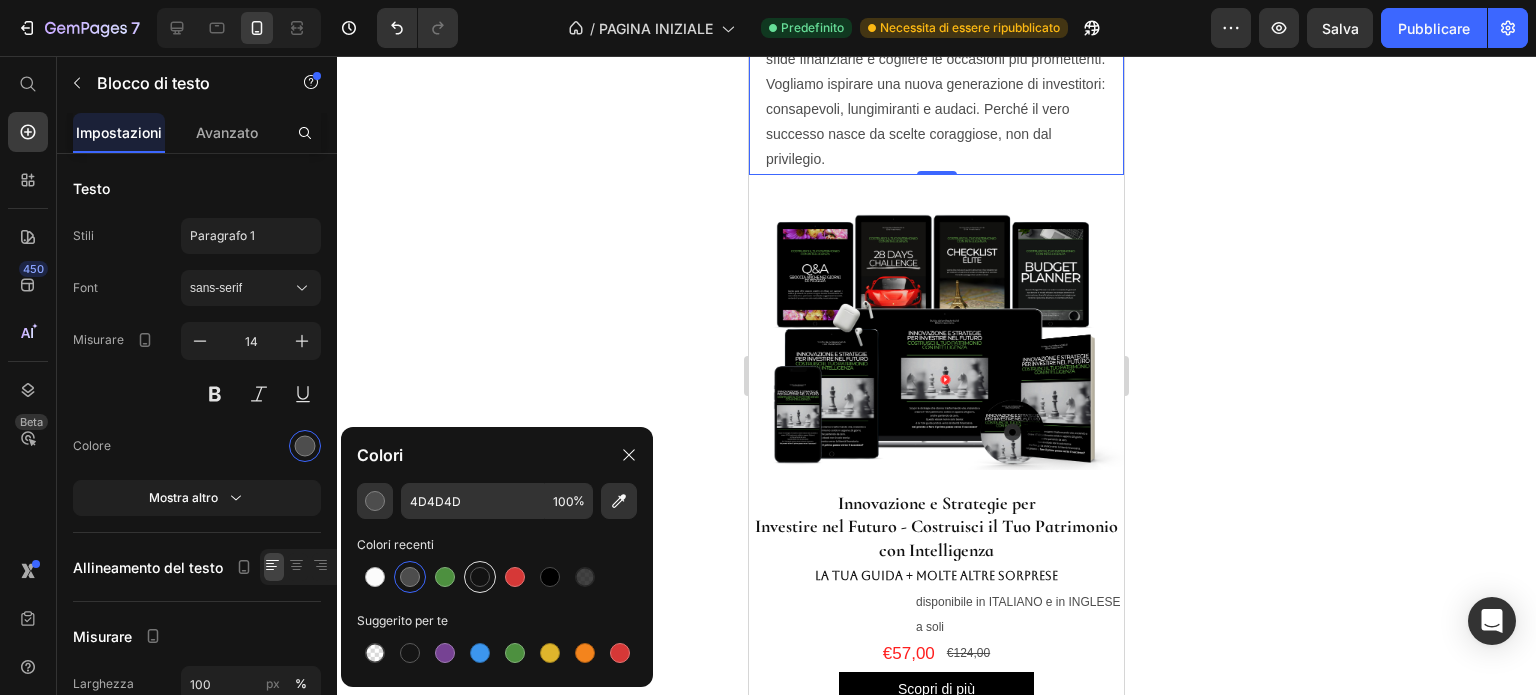 click at bounding box center (480, 577) 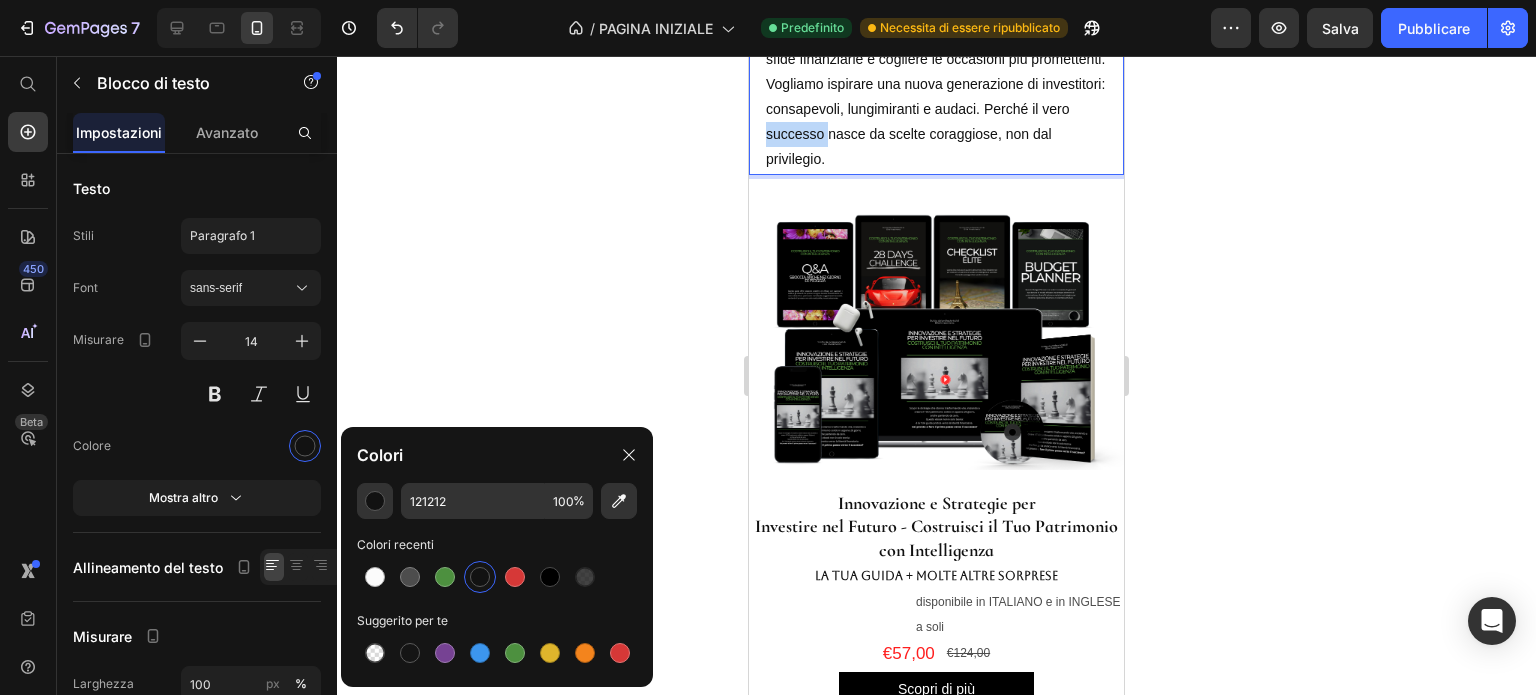 click on "Vogliamo ispirare una nuova generazione di investitori: consapevoli, lungimiranti e audaci. Perché il vero successo nasce da scelte coraggiose, non dal privilegio." at bounding box center [936, 122] 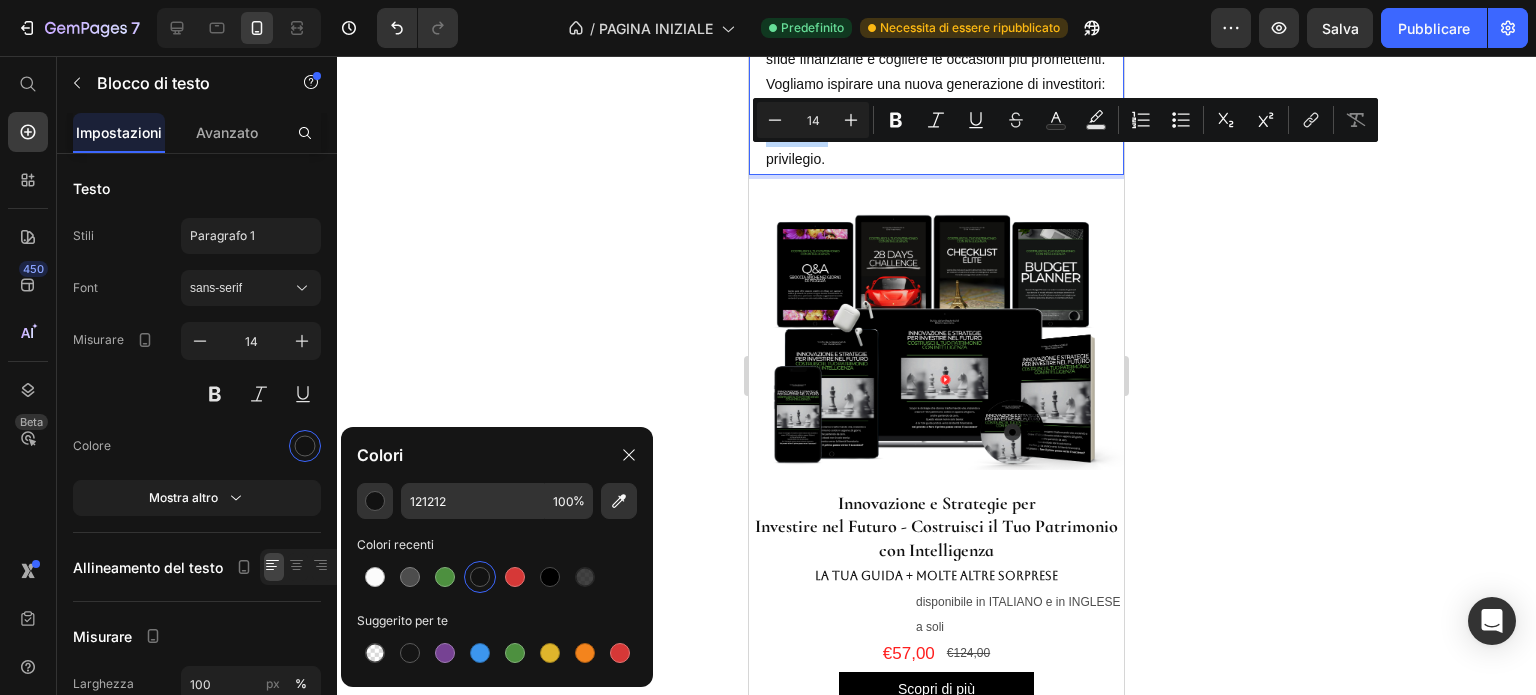 click on "Vogliamo ispirare una nuova generazione di investitori: consapevoli, lungimiranti e audaci. Perché il vero successo nasce da scelte coraggiose, non dal privilegio." at bounding box center (936, 122) 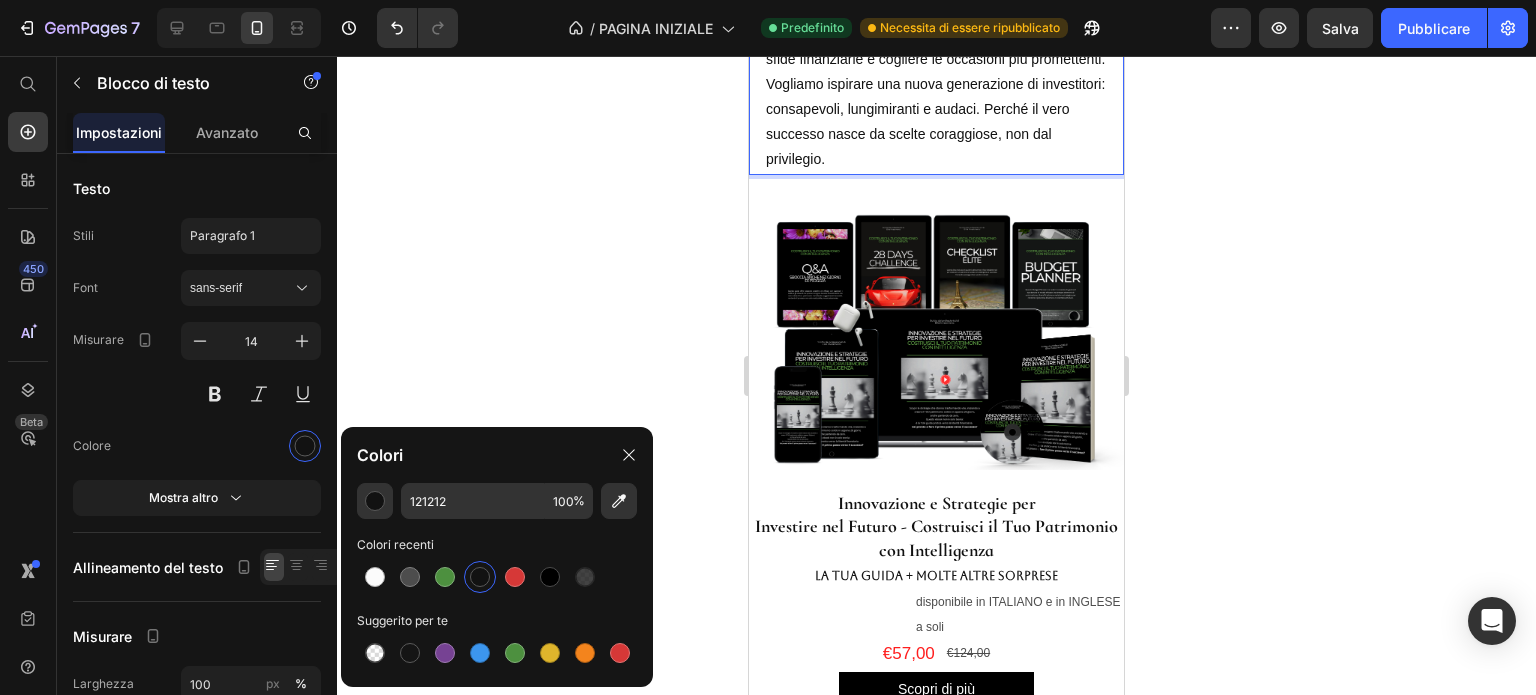 click on "Vogliamo ispirare una nuova generazione di investitori: consapevoli, lungimiranti e audaci. Perché il vero successo nasce da scelte coraggiose, non dal privilegio." at bounding box center (936, 122) 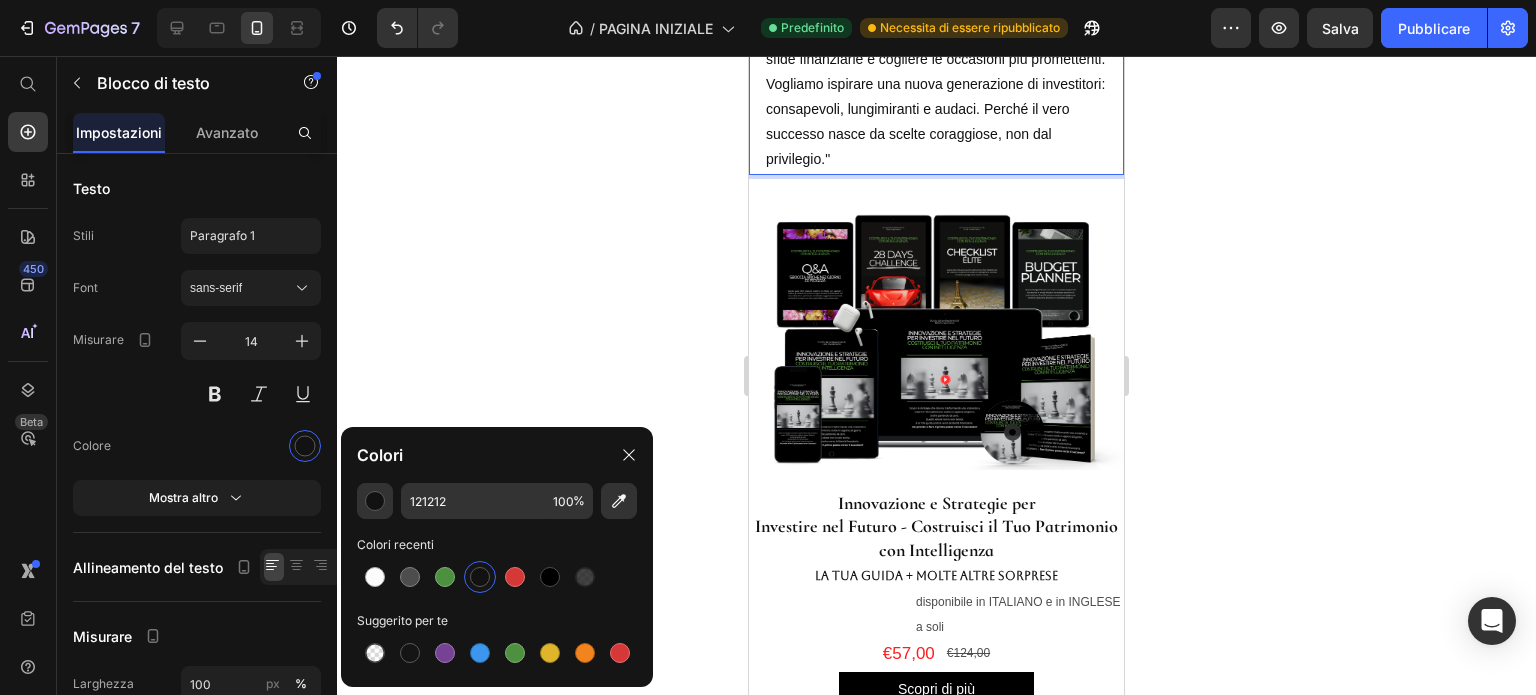 click on "Vogliamo ispirare una nuova generazione di investitori: consapevoli, lungimiranti e audaci. Perché il vero successo nasce da scelte coraggiose, non dal privilegio."" at bounding box center (936, 122) 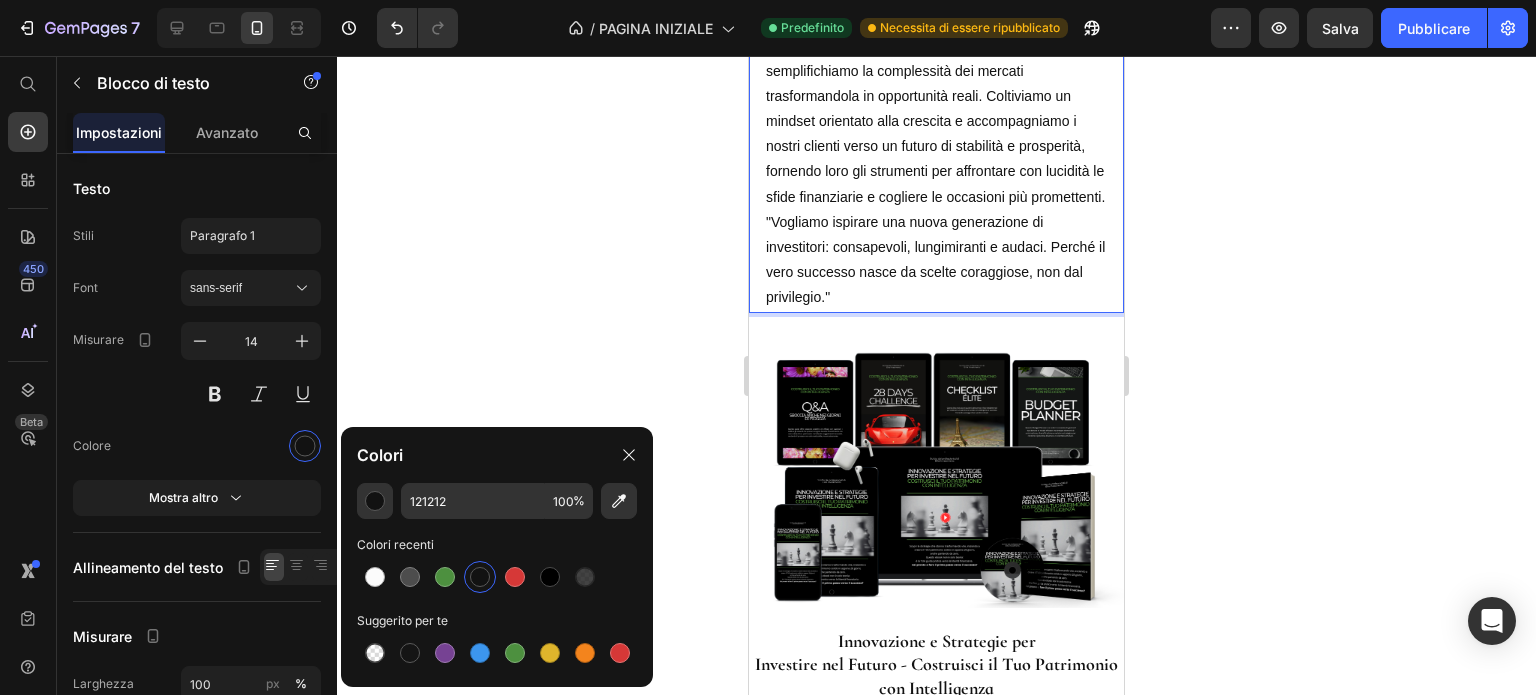 scroll, scrollTop: 952, scrollLeft: 0, axis: vertical 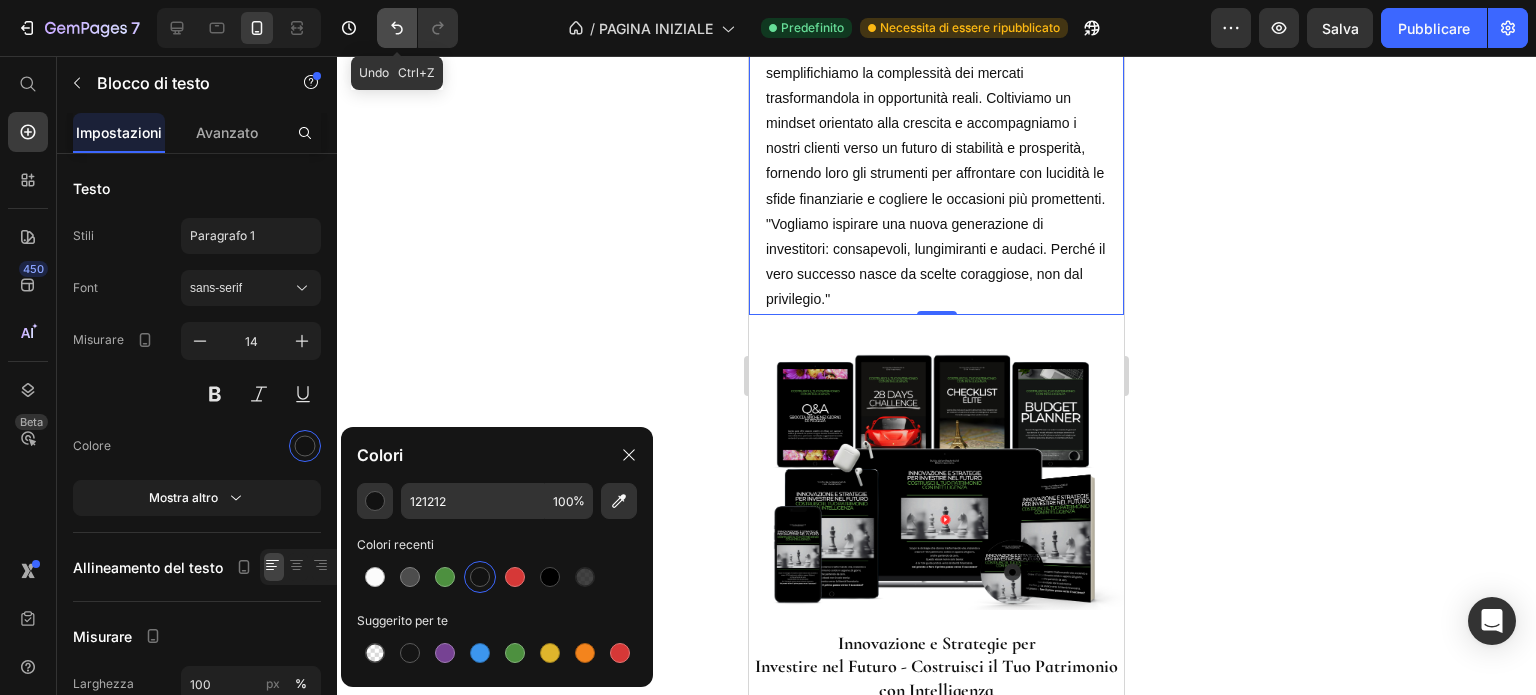 click 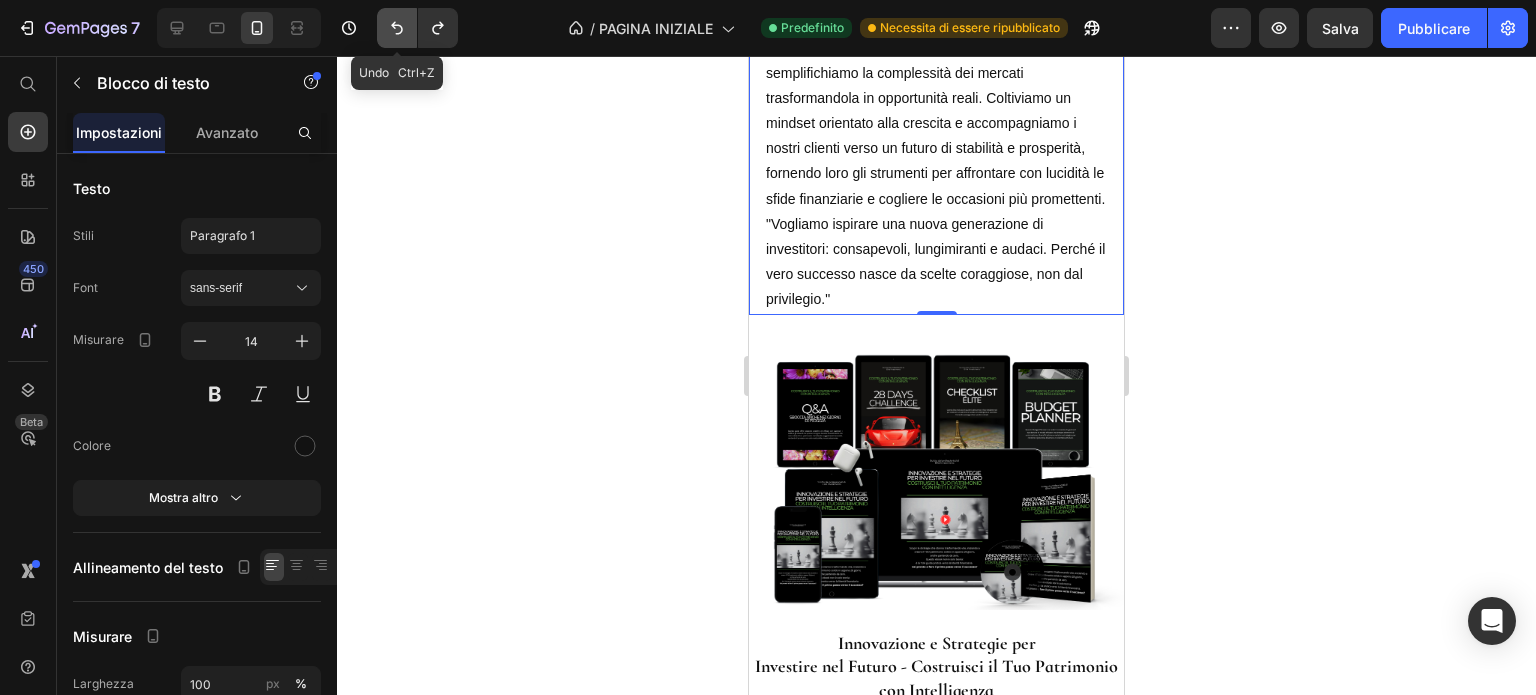 click 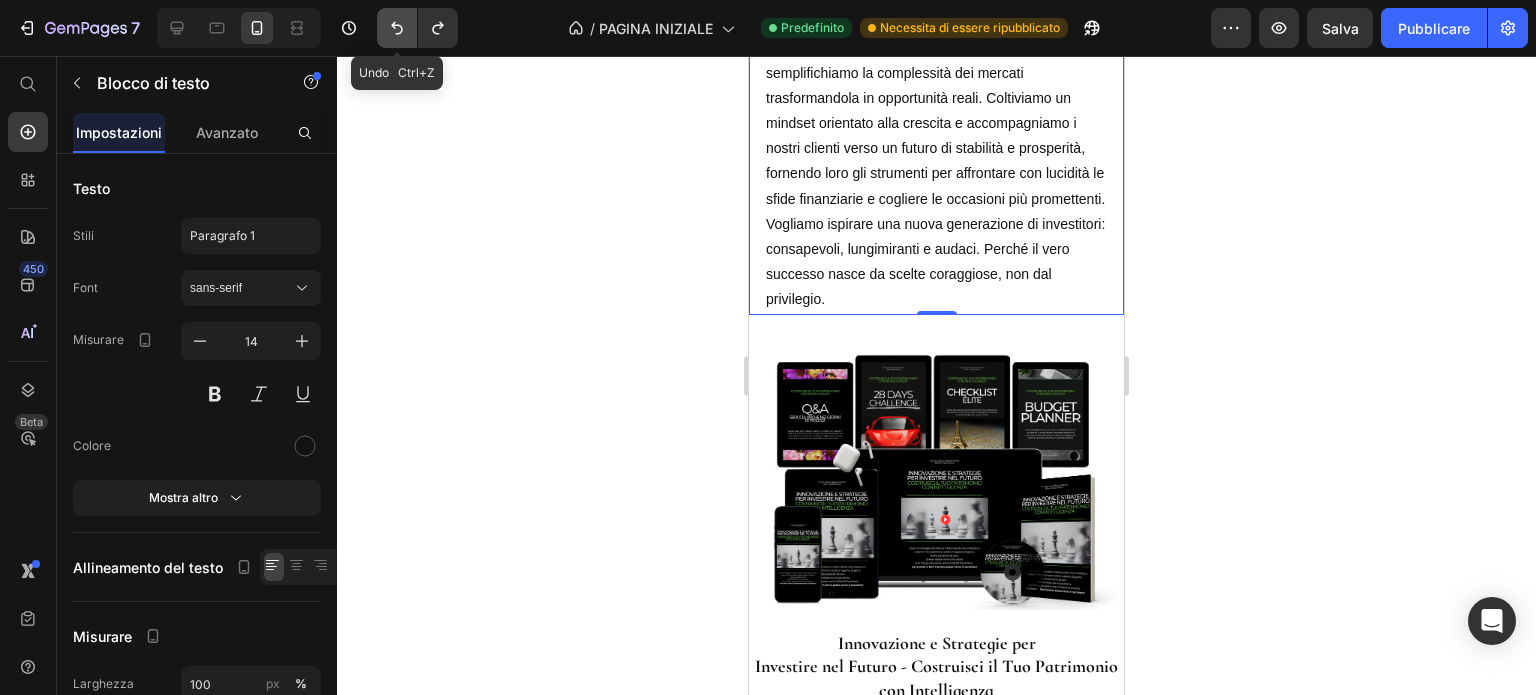 click 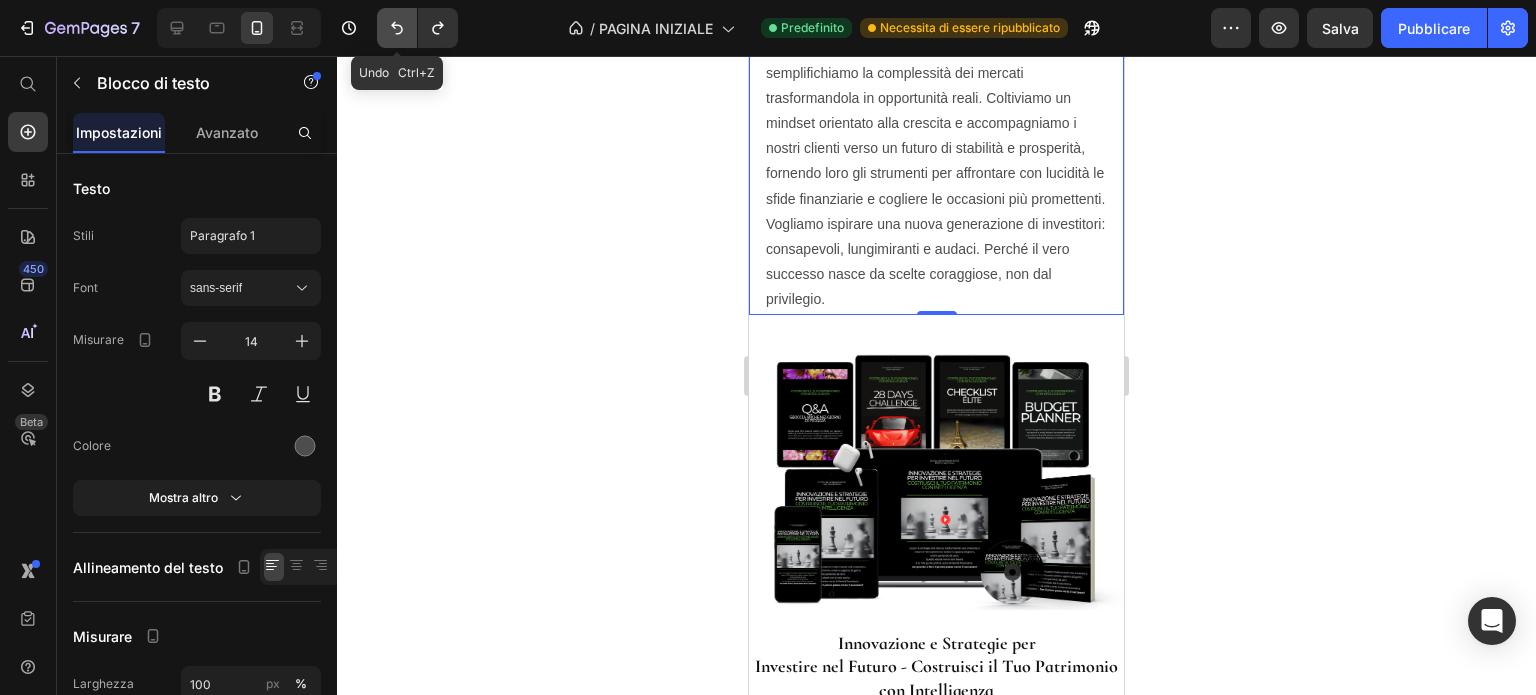click 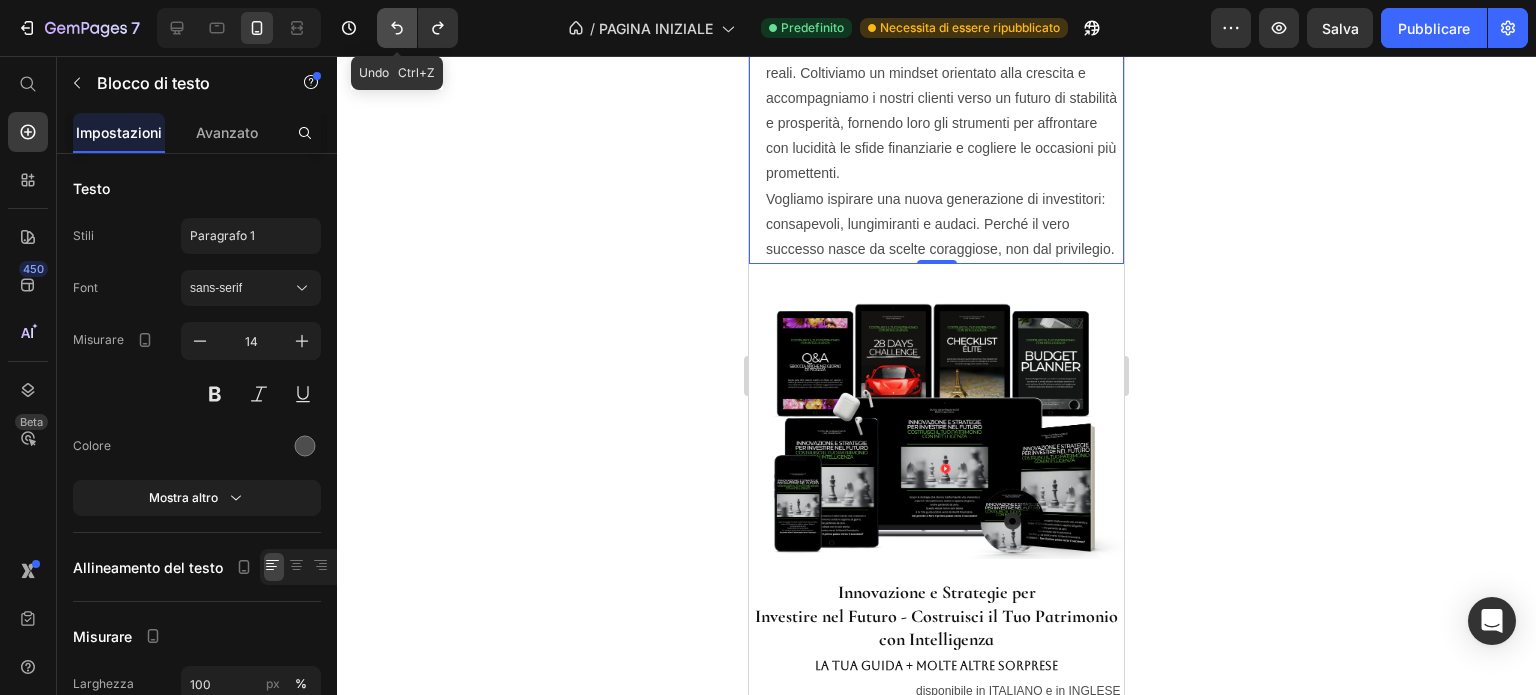 click 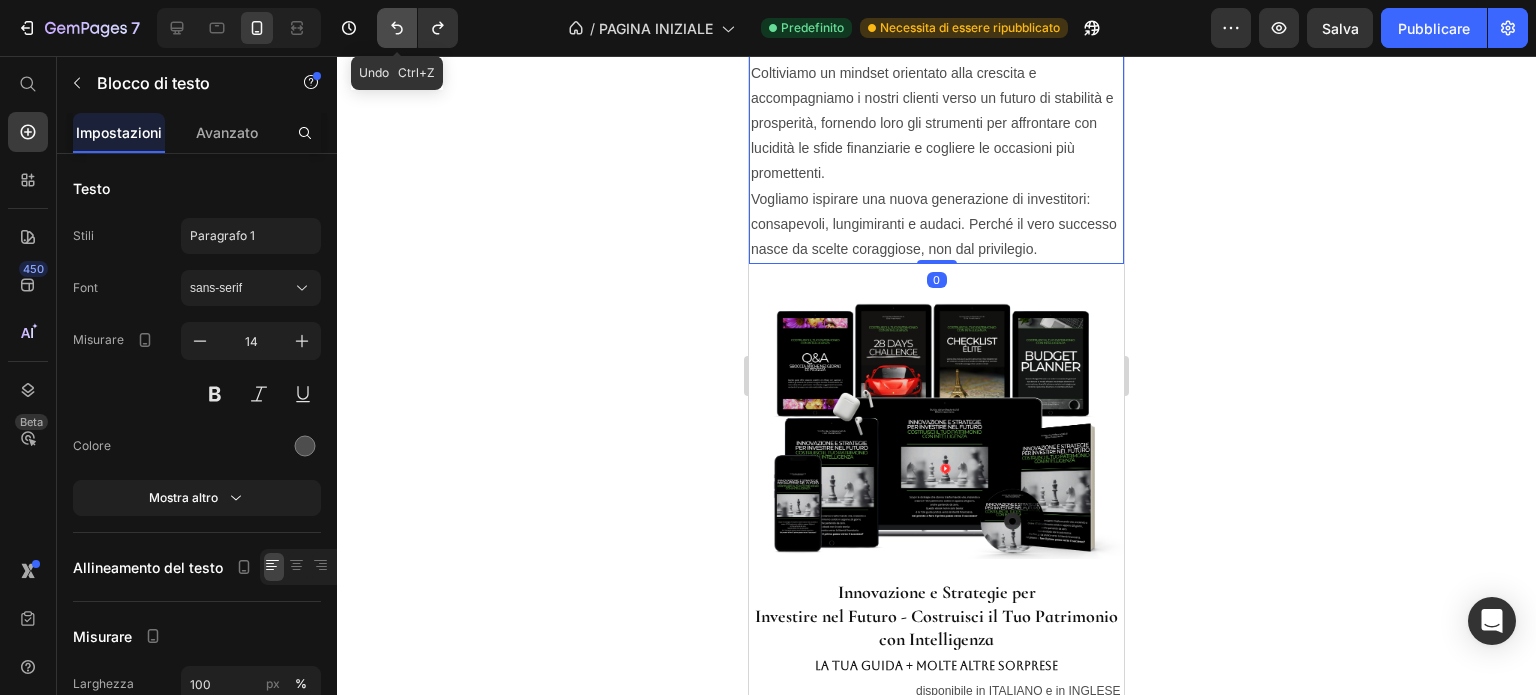 click 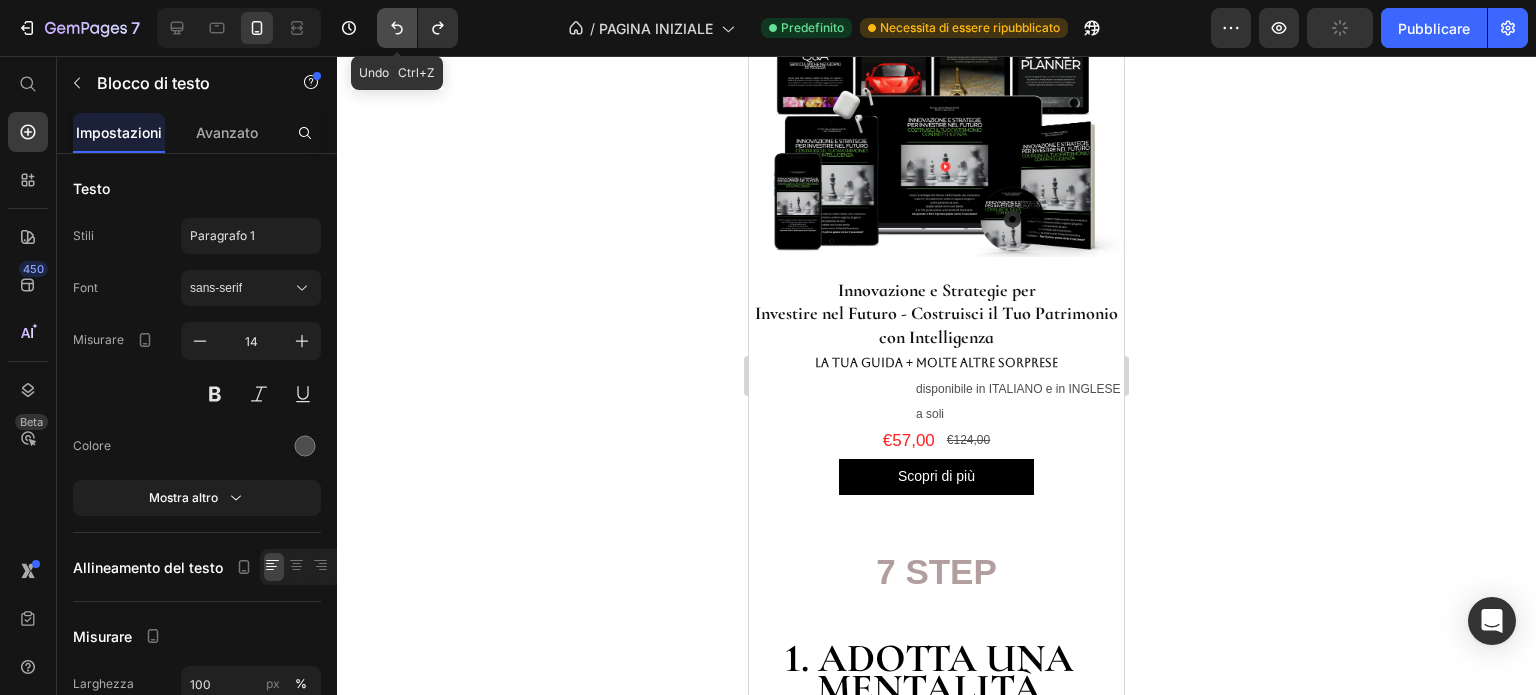 click 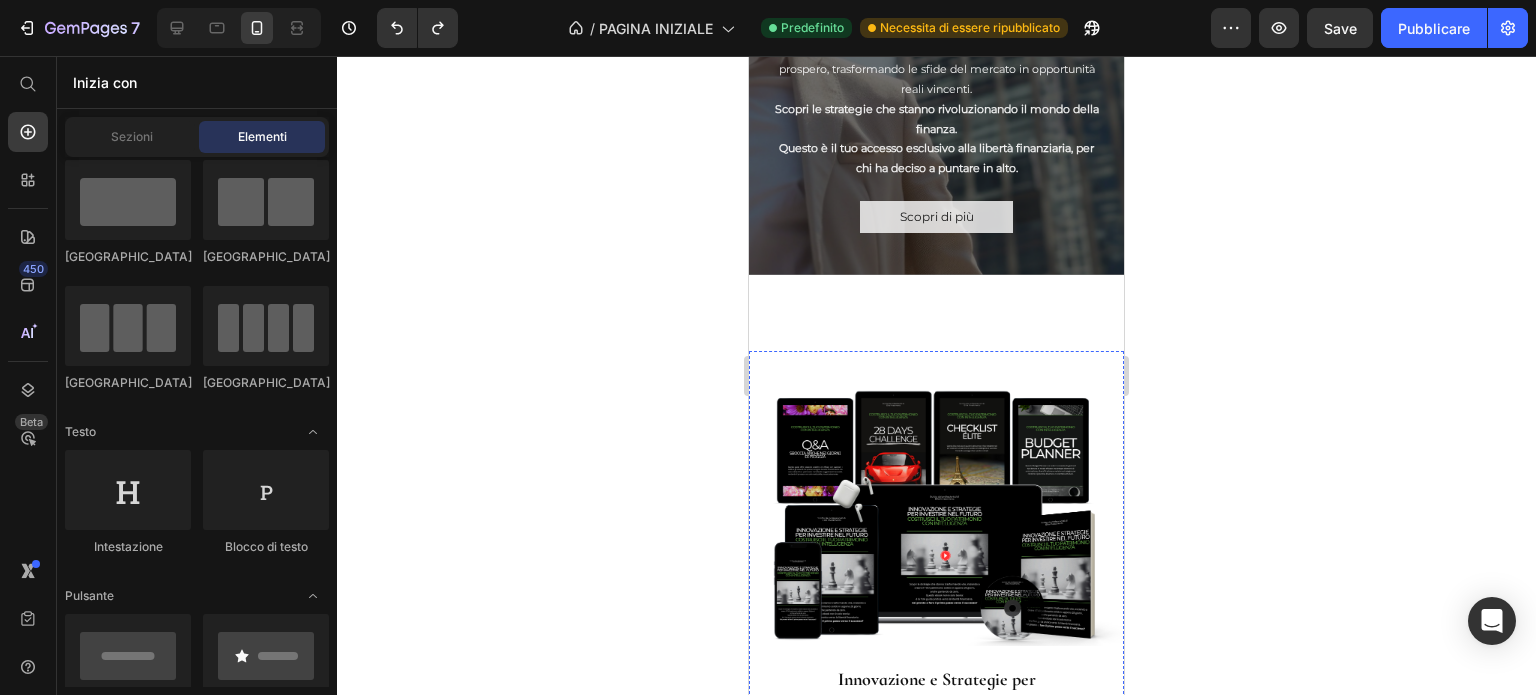 scroll, scrollTop: 460, scrollLeft: 0, axis: vertical 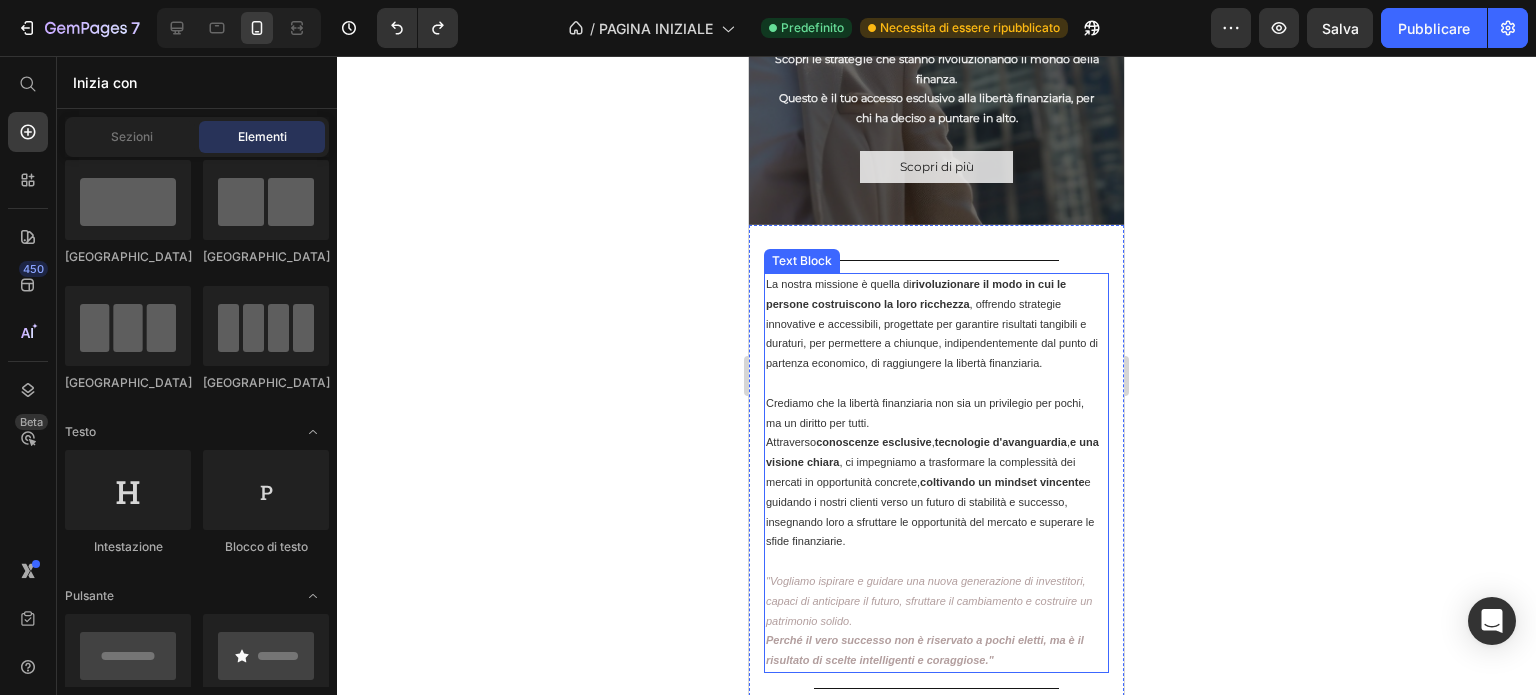 click on "Crediamo che la libertà finanziaria non sia un privilegio per pochi, ma un diritto per tutti. Attraverso  conoscenze esclusive ,  tecnologie d'avanguardia ,  e una visione chiara , ci impegniamo a trasformare la complessità dei mercati in opportunità concrete,  coltivando un mindset vincente  e guidando i nostri clienti verso un futuro di stabilità e successo, insegnando loro a sfruttare le opportunità del mercato e superare le sfide finanziarie." at bounding box center (934, 473) 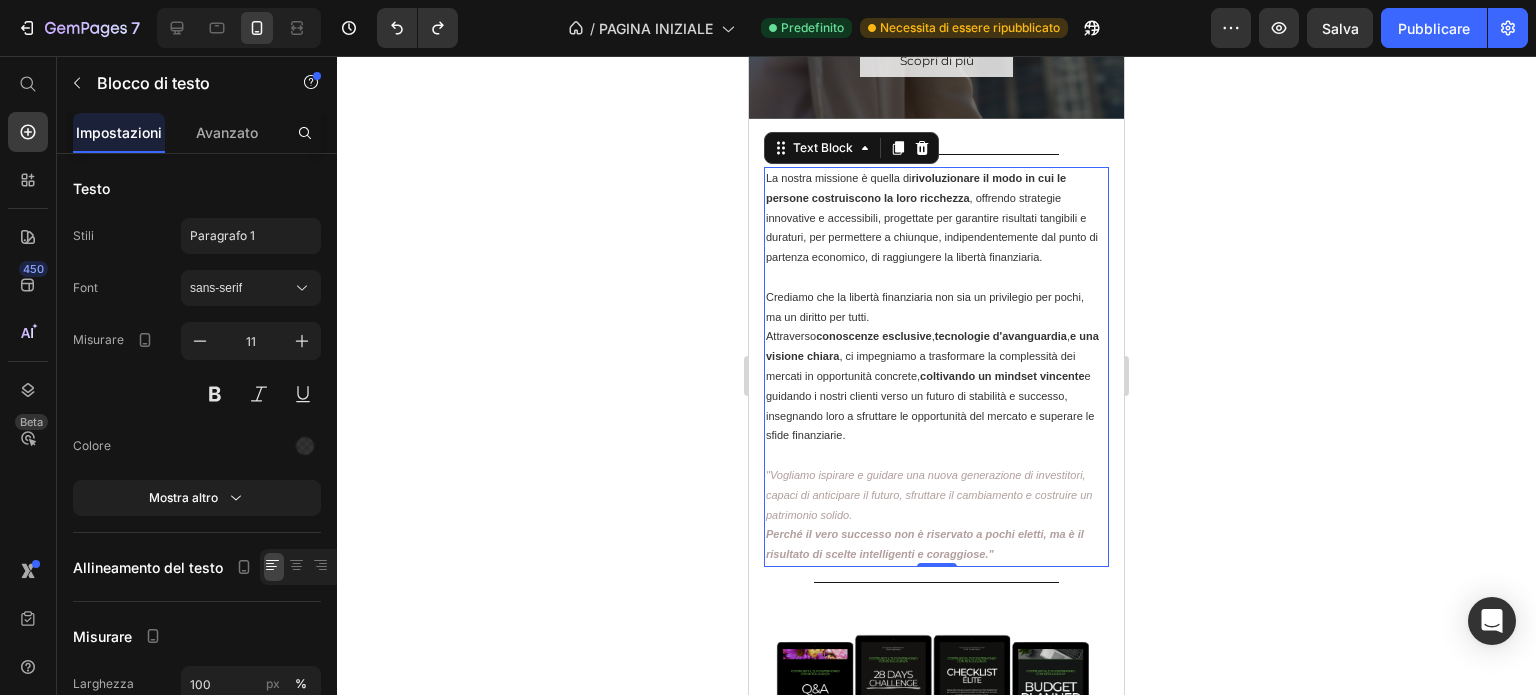 scroll, scrollTop: 612, scrollLeft: 0, axis: vertical 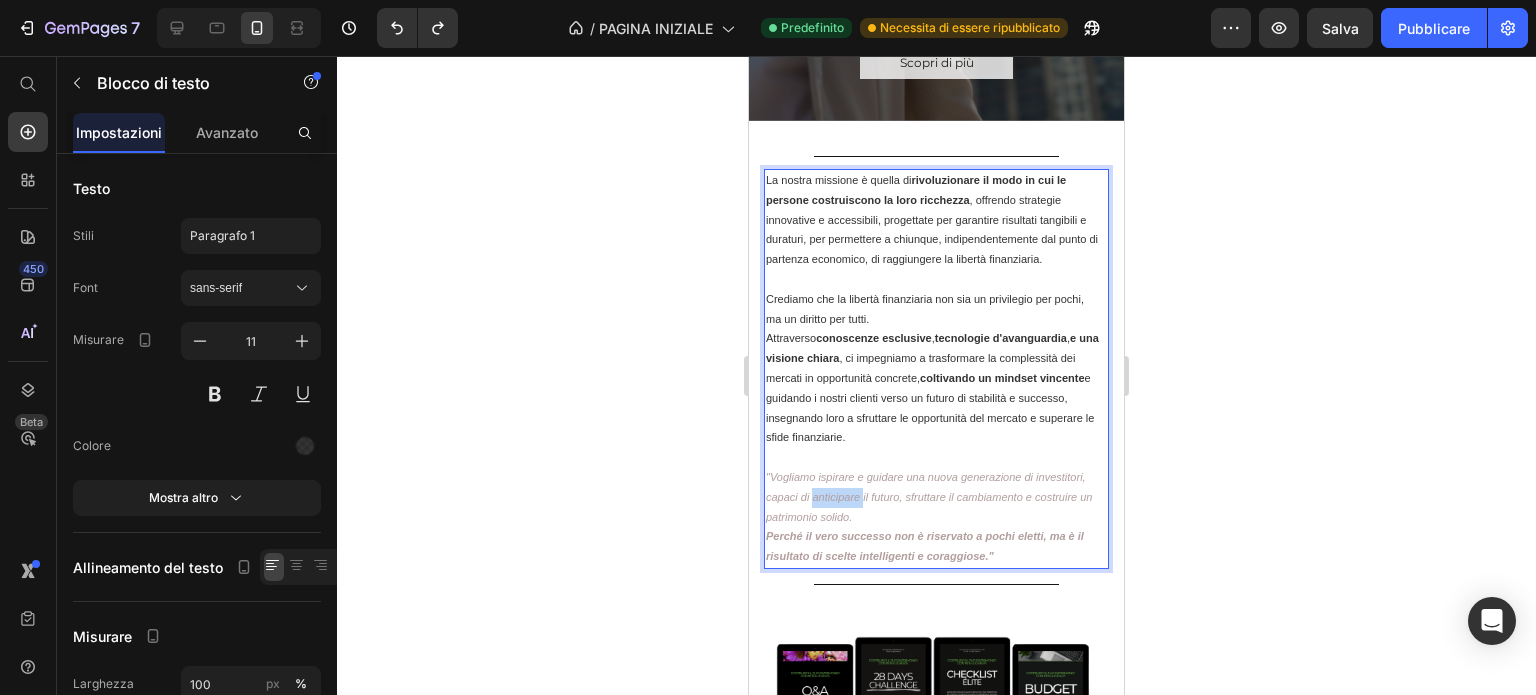 click on ""Vogliamo ispirare e guidare una nuova generazione di investitori, capaci di anticipare il futuro, sfruttare il cambiamento e costruire un patrimonio solido.  Perché il vero successo non è riservato a pochi eletti, ma è il risultato di scelte intelligenti e coraggiose."" at bounding box center (934, 517) 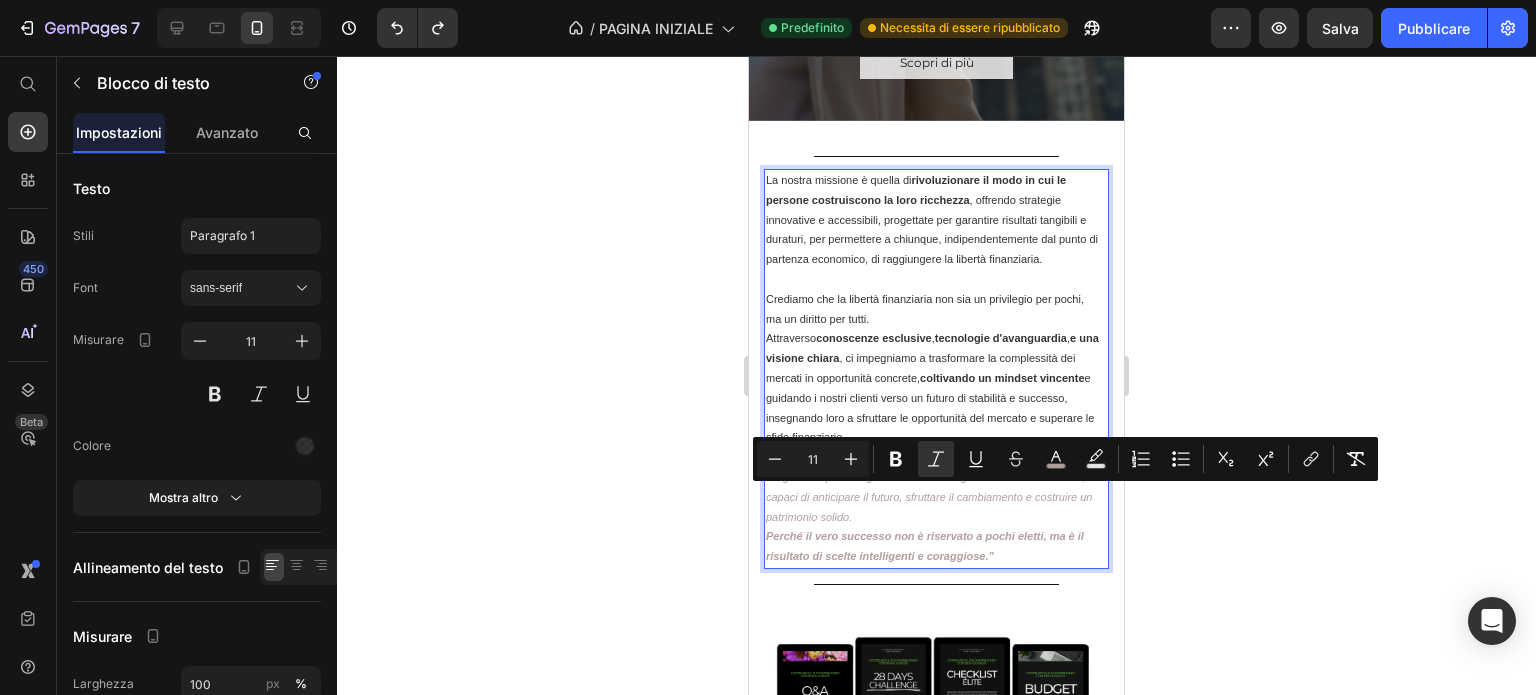 click on "Perché il vero successo non è riservato a pochi eletti, ma è il risultato di scelte intelligenti e coraggiose."" at bounding box center [925, 546] 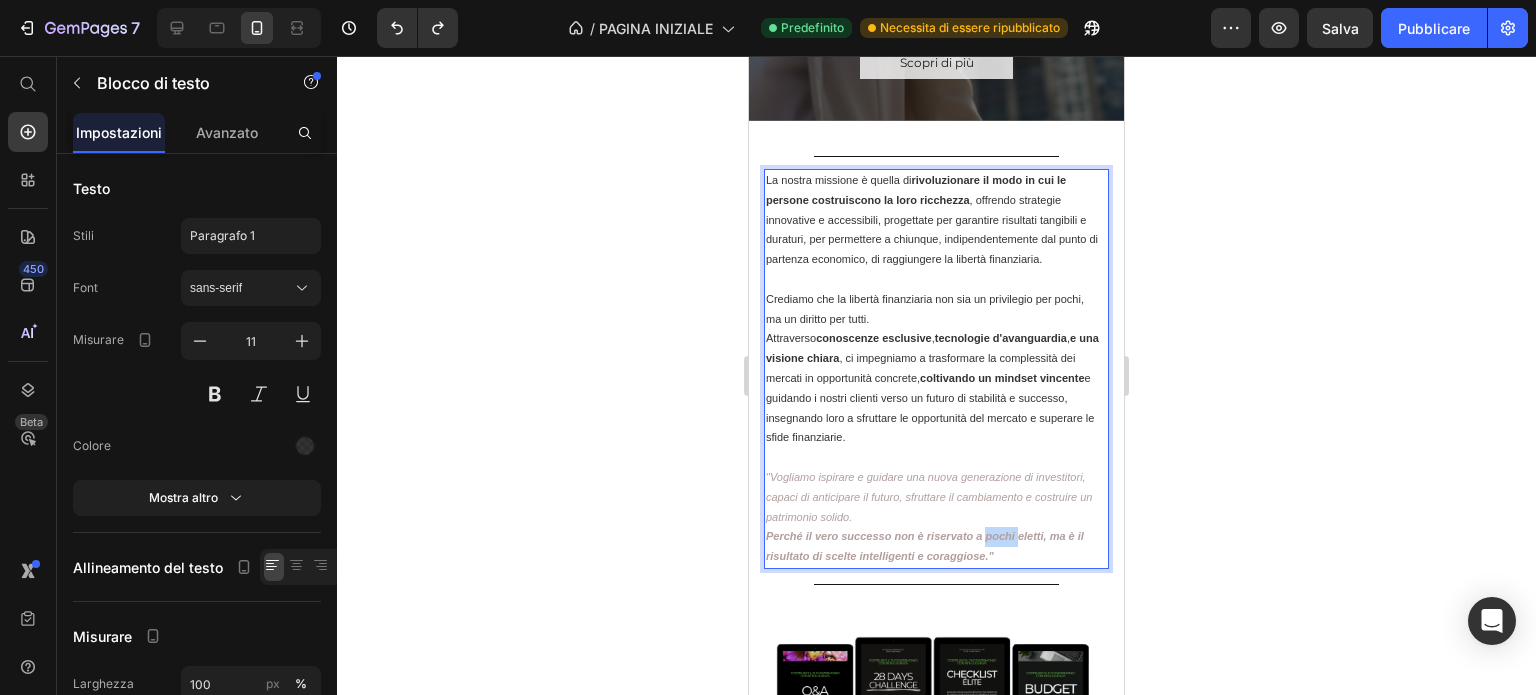 click on "Perché il vero successo non è riservato a pochi eletti, ma è il risultato di scelte intelligenti e coraggiose."" at bounding box center [925, 546] 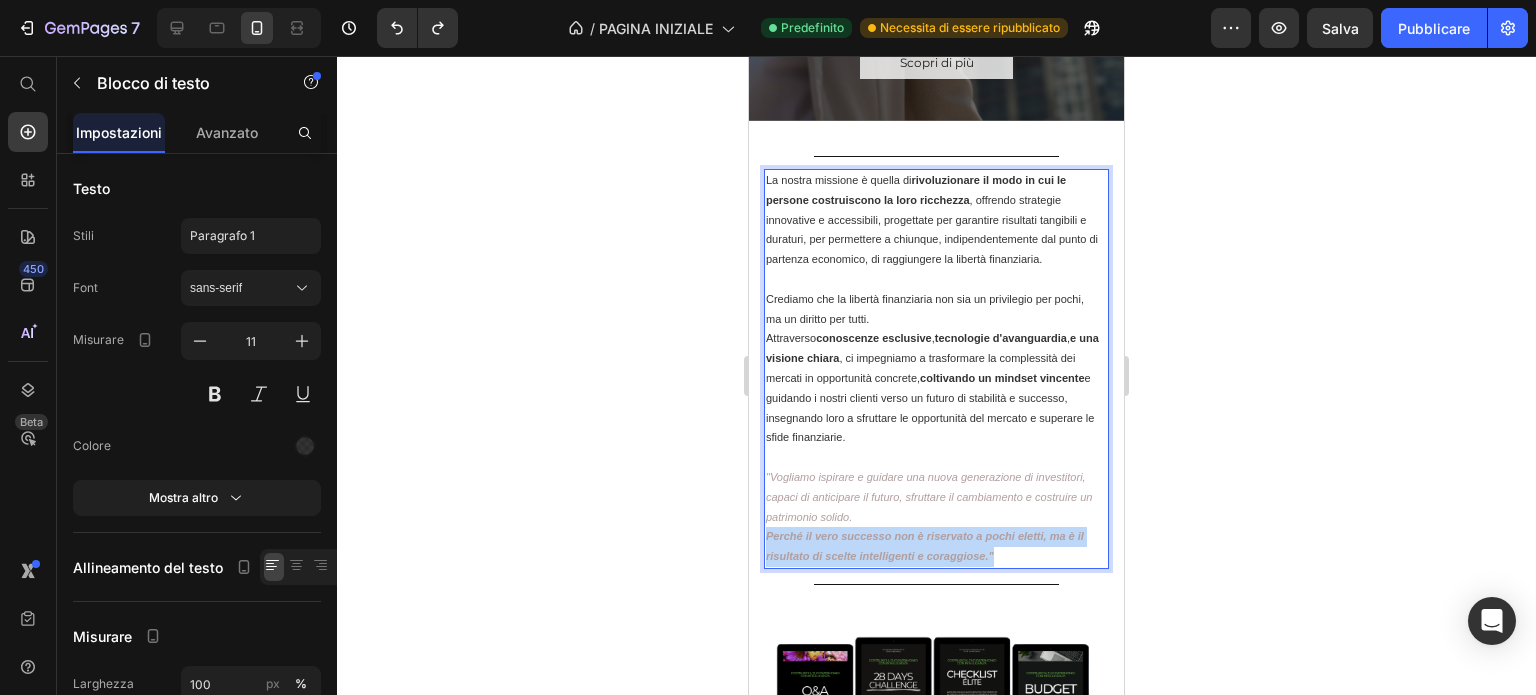 click on "Perché il vero successo non è riservato a pochi eletti, ma è il risultato di scelte intelligenti e coraggiose."" at bounding box center (925, 546) 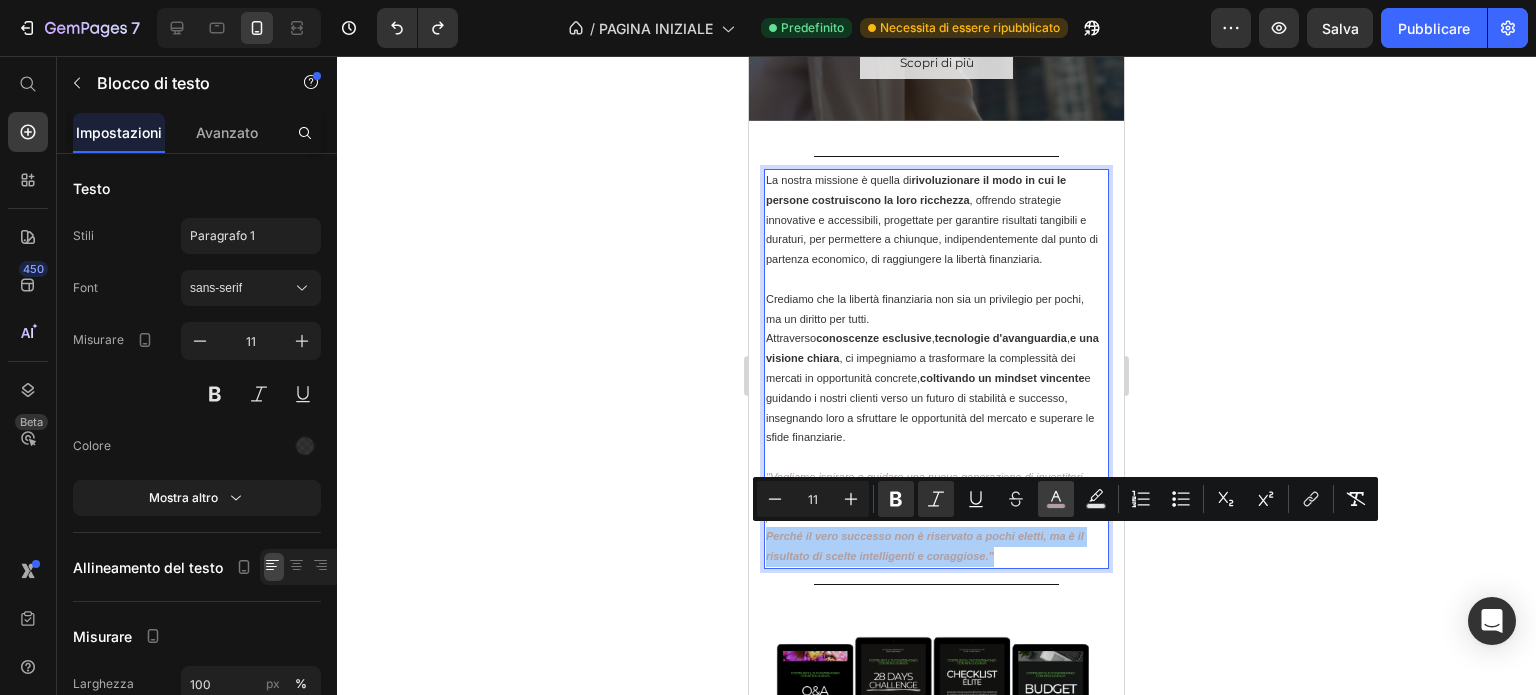 click 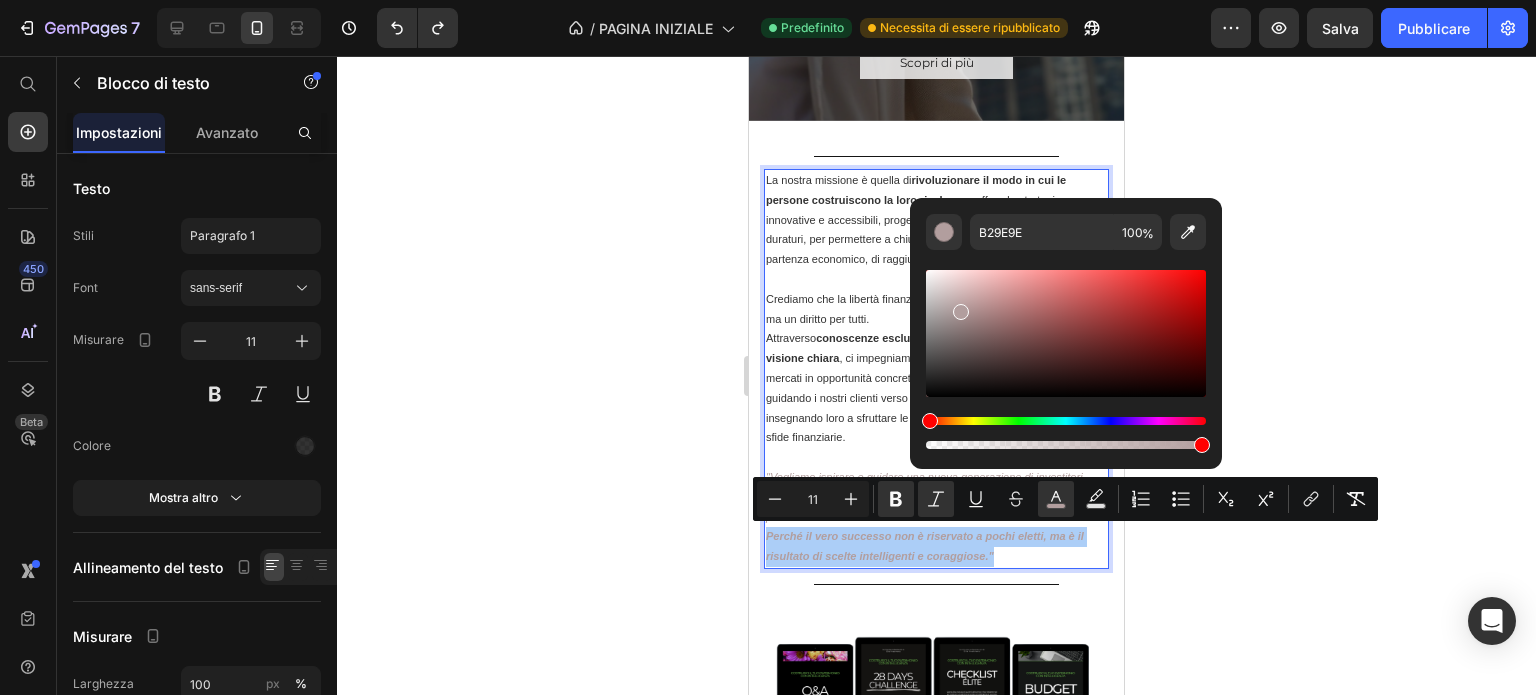 click 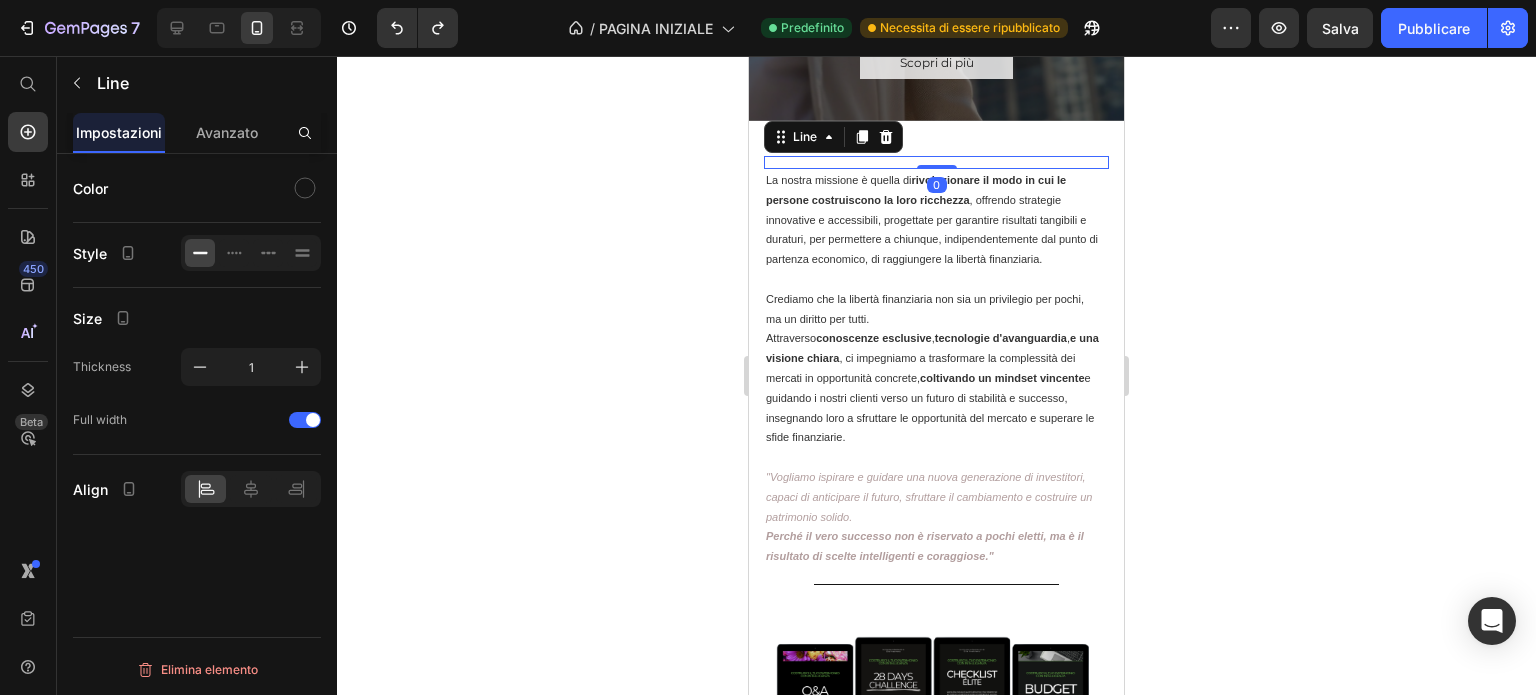 click at bounding box center (936, 156) 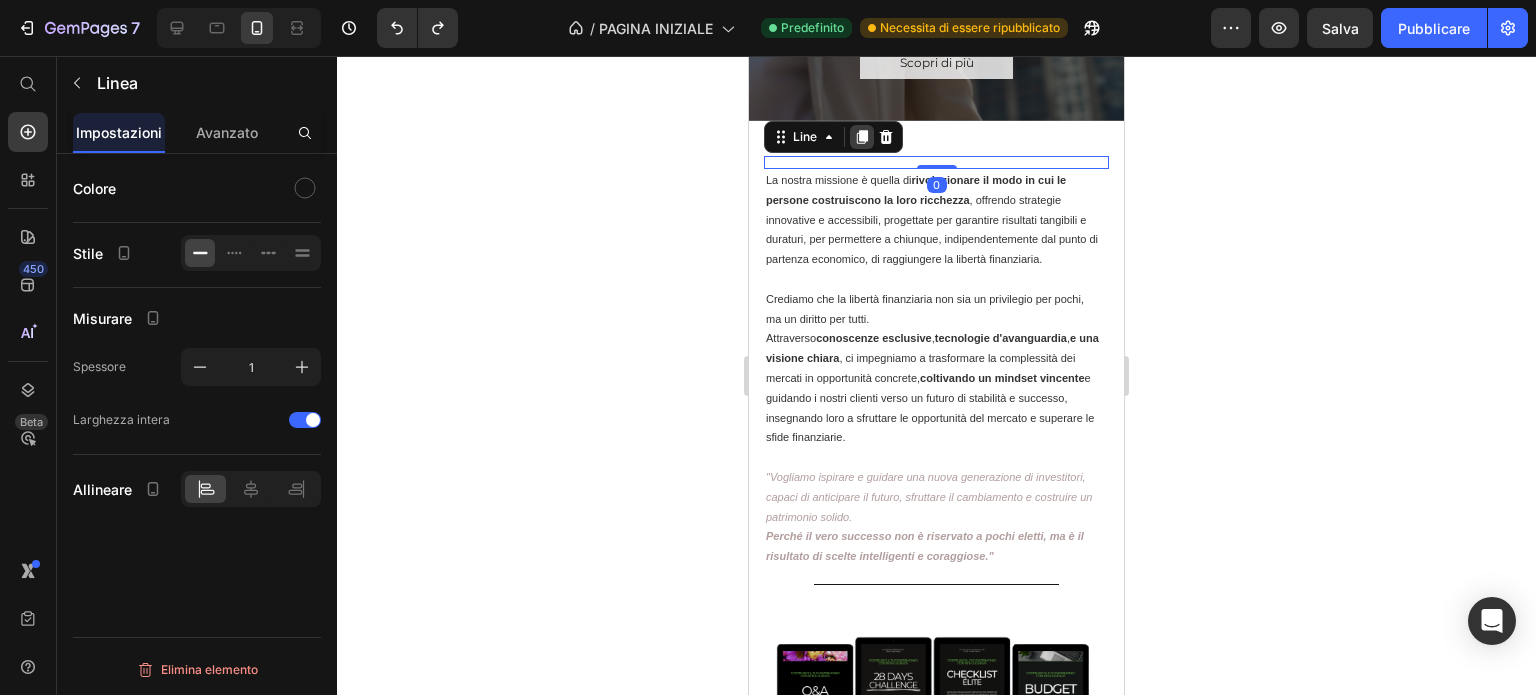 click 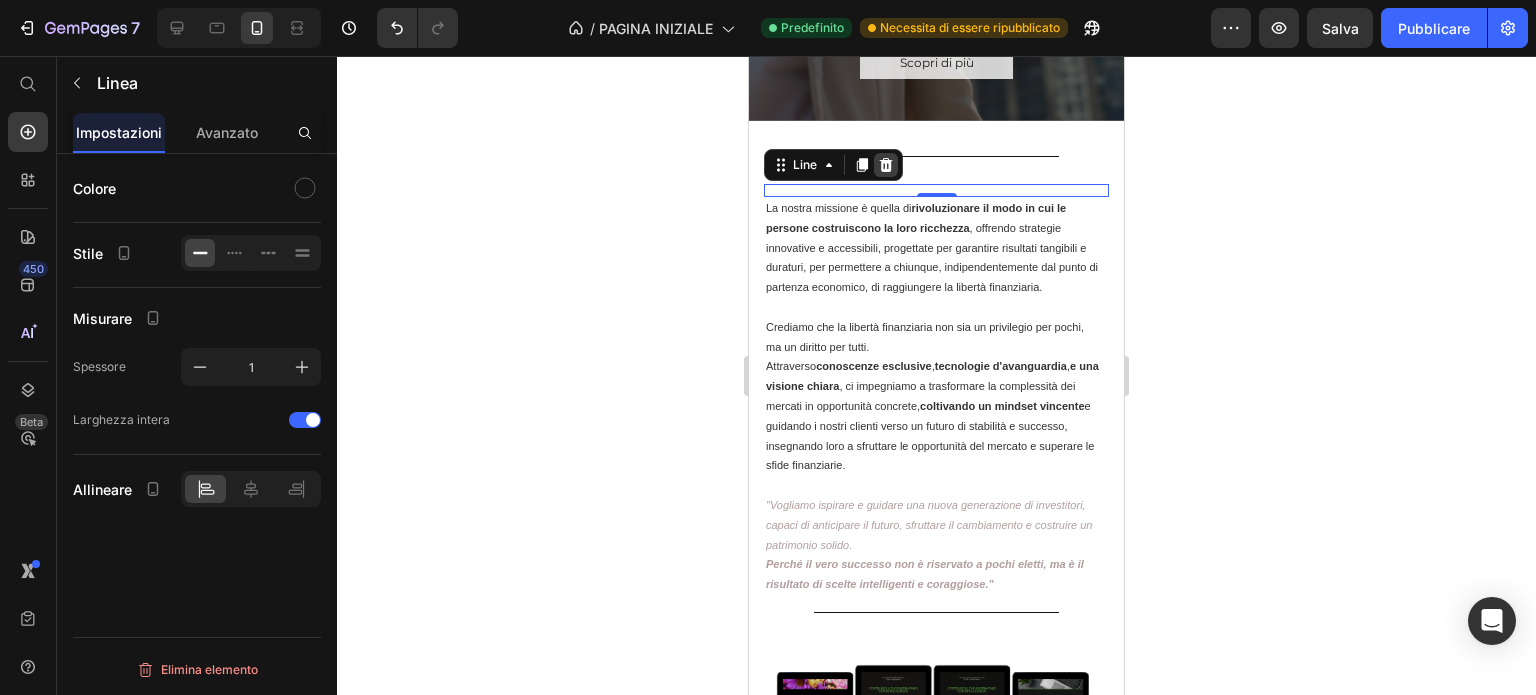 click 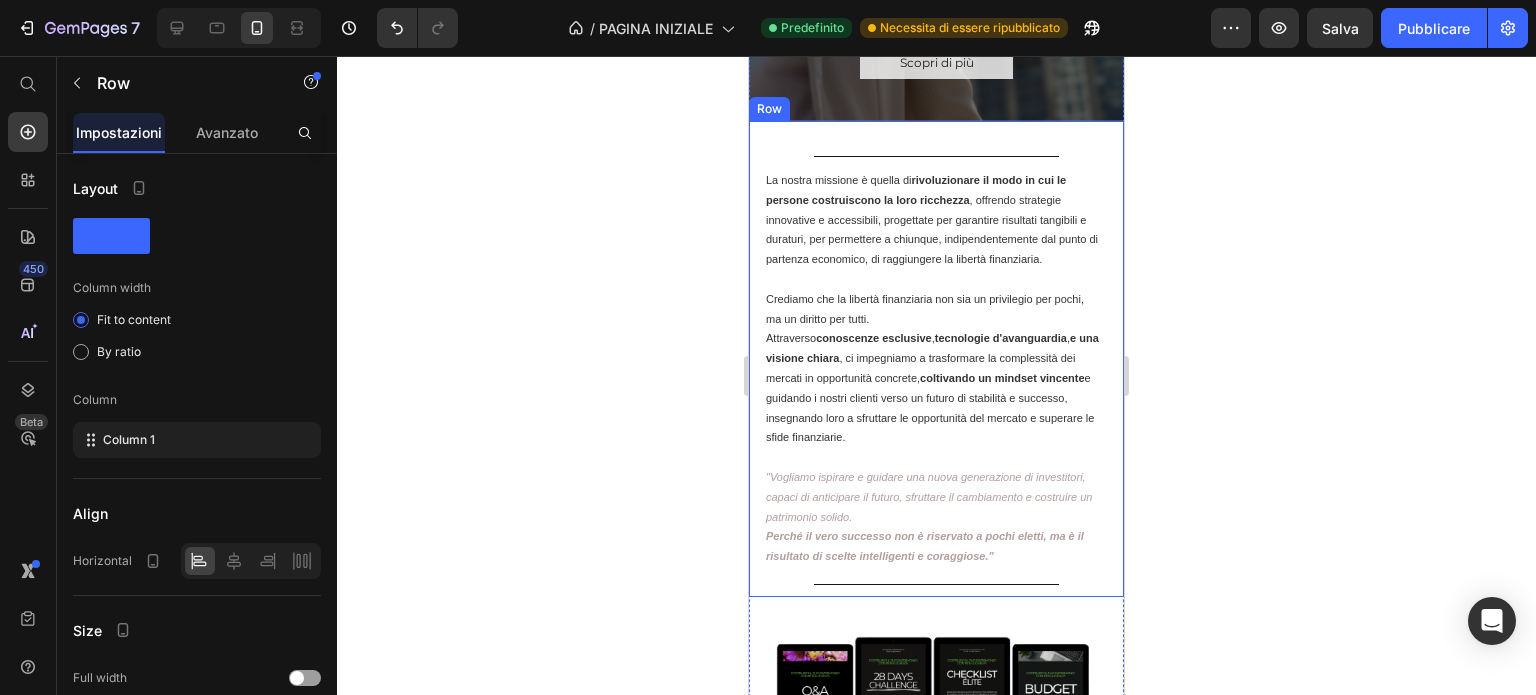 click on "Title Line                Title Line La nostra missione è quella di  rivoluzionare il modo in cui le persone costruiscono la loro ricchezza , offrendo strategie innovative e accessibili, progettate per garantire risultati tangibili e duraturi, per permettere a chiunque, indipendentemente dal punto di partenza economico, di raggiungere la libertà finanziaria. Crediamo che la libertà finanziaria non sia un privilegio per pochi, ma un diritto per tutti. Attraverso  conoscenze esclusive ,  tecnologie d'avanguardia ,  e una visione chiara , ci impegniamo a trasformare la complessità dei mercati in opportunità concrete,  coltivando un mindset vincente  e guidando i nostri clienti verso un futuro di stabilità e successo, insegnando loro a sfruttare le opportunità del mercato e superare le sfide finanziarie. "Vogliamo ispirare e guidare una nuova generazione di investitori, capaci di anticipare il futuro, sfruttare il cambiamento e costruire un patrimonio solido.  Text Block                Line" at bounding box center (936, 359) 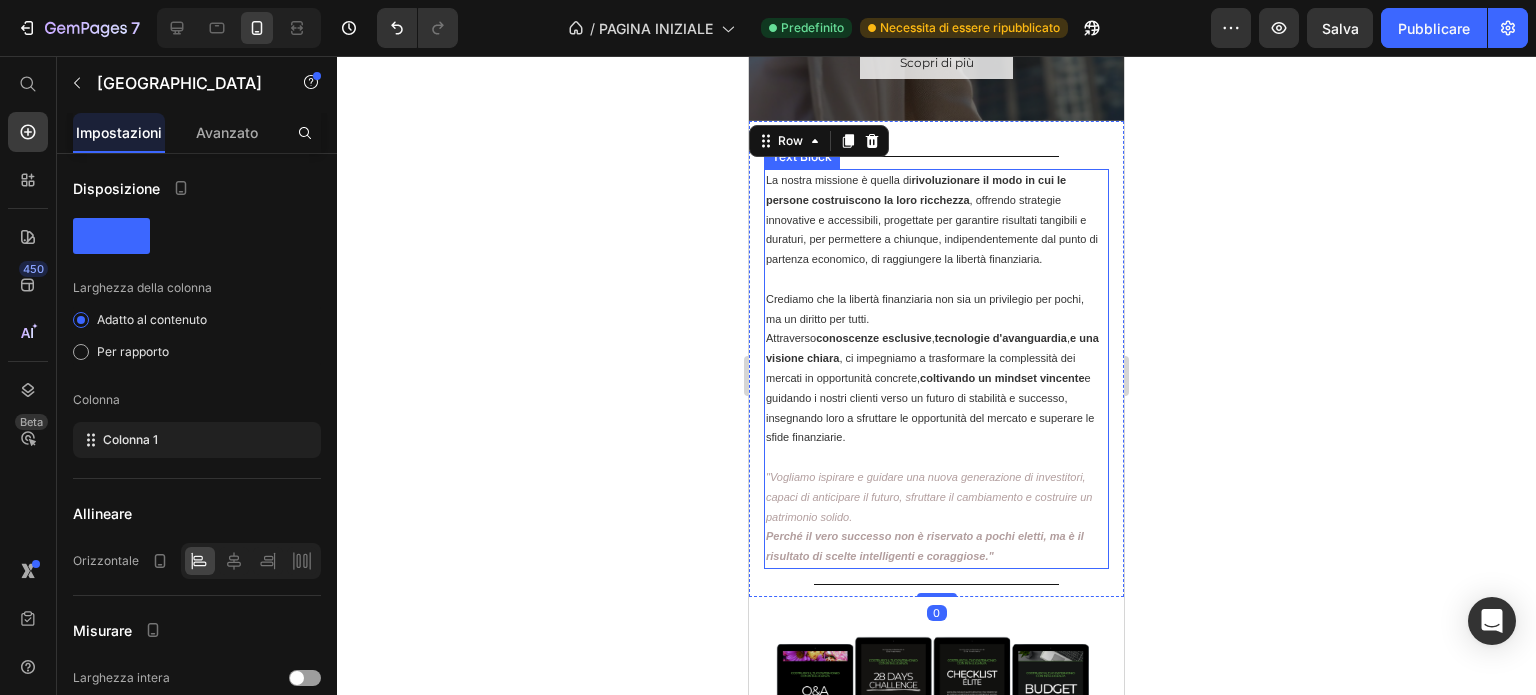 click on "Crediamo che la libertà finanziaria non sia un privilegio per pochi, ma un diritto per tutti. Attraverso  conoscenze esclusive ,  tecnologie d'avanguardia ,  e una visione chiara , ci impegniamo a trasformare la complessità dei mercati in opportunità concrete,  coltivando un mindset vincente  e guidando i nostri clienti verso un futuro di stabilità e successo, insegnando loro a sfruttare le opportunità del mercato e superare le sfide finanziarie." at bounding box center (934, 369) 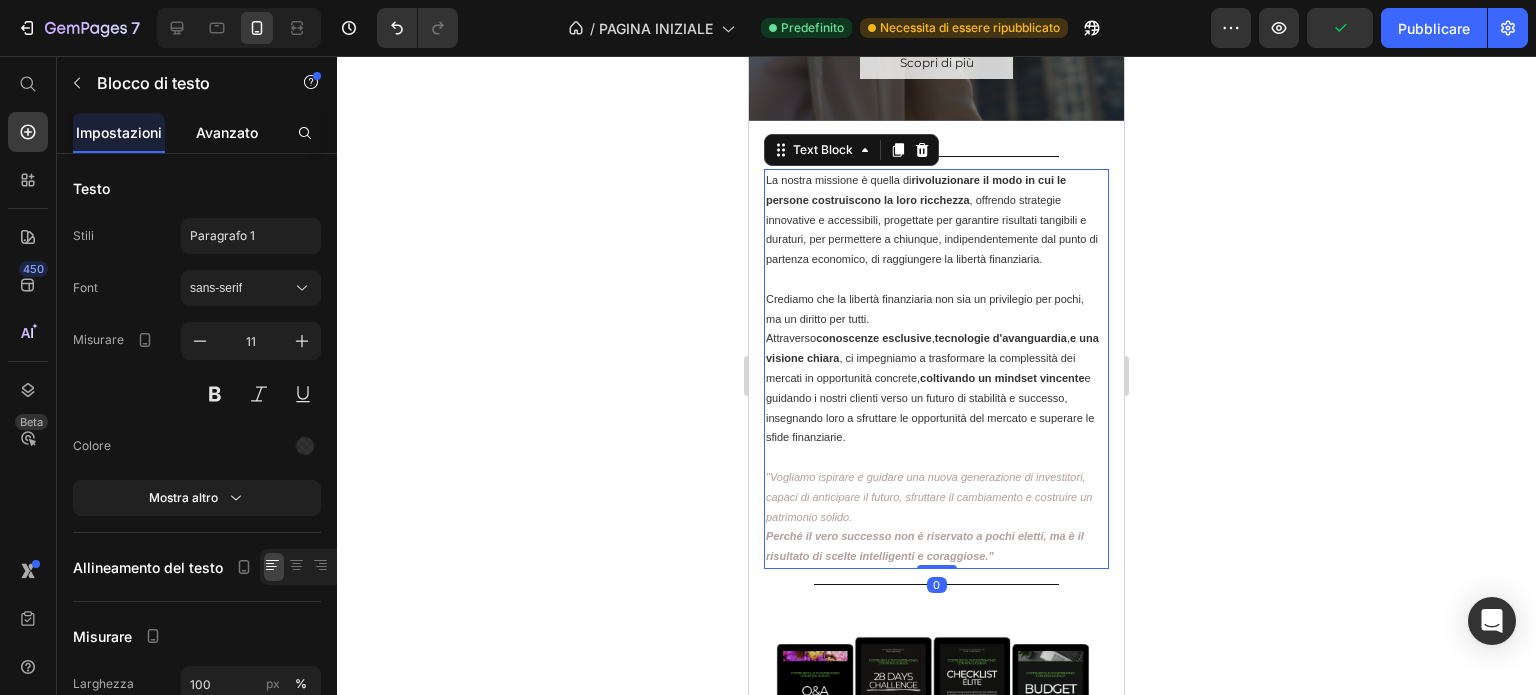 click on "Avanzato" at bounding box center (227, 132) 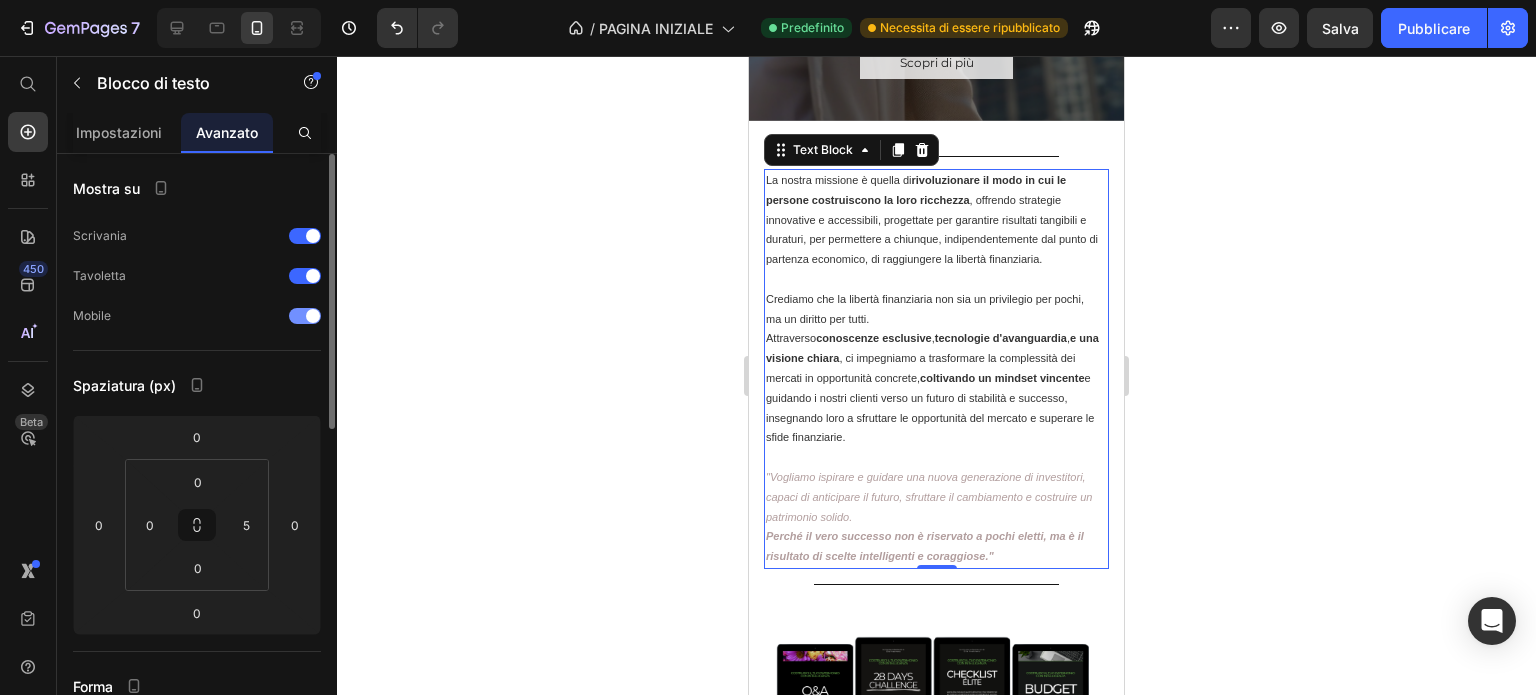 click at bounding box center [305, 316] 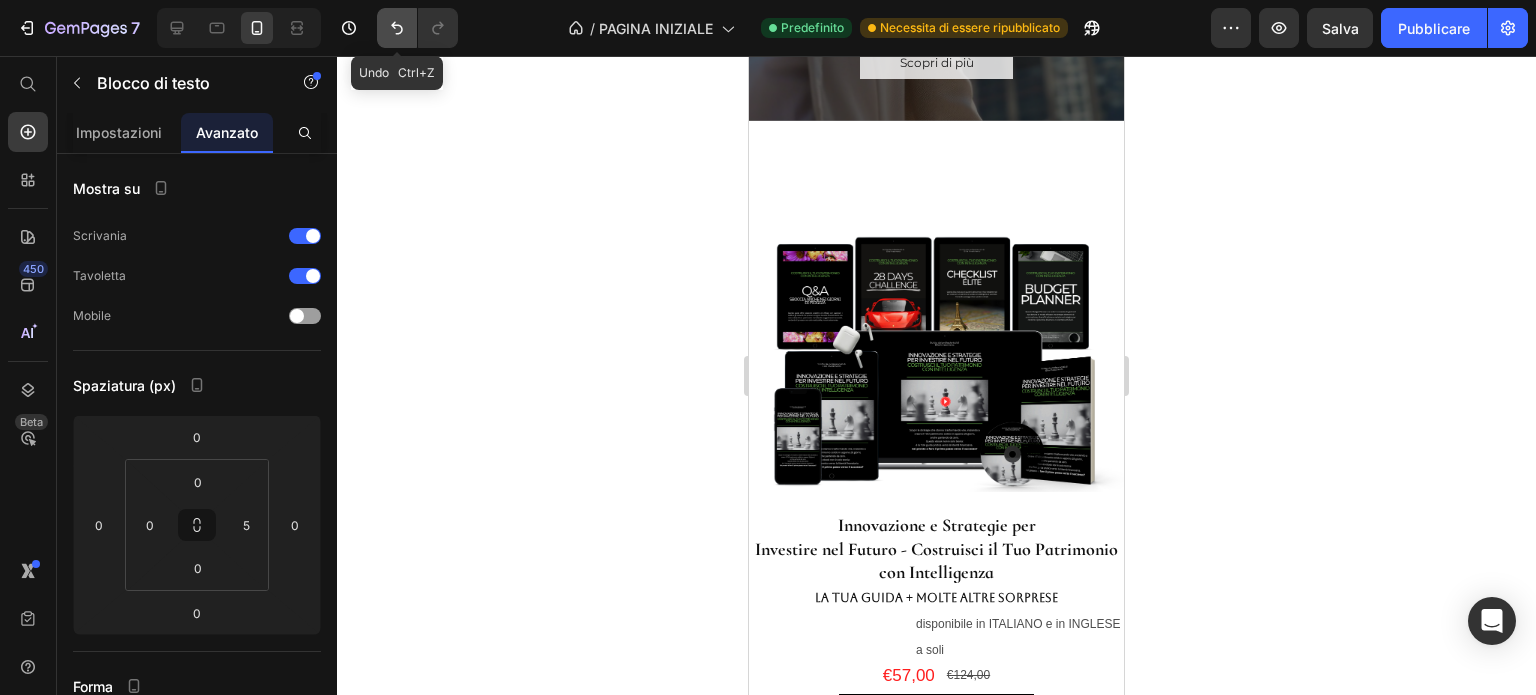 click 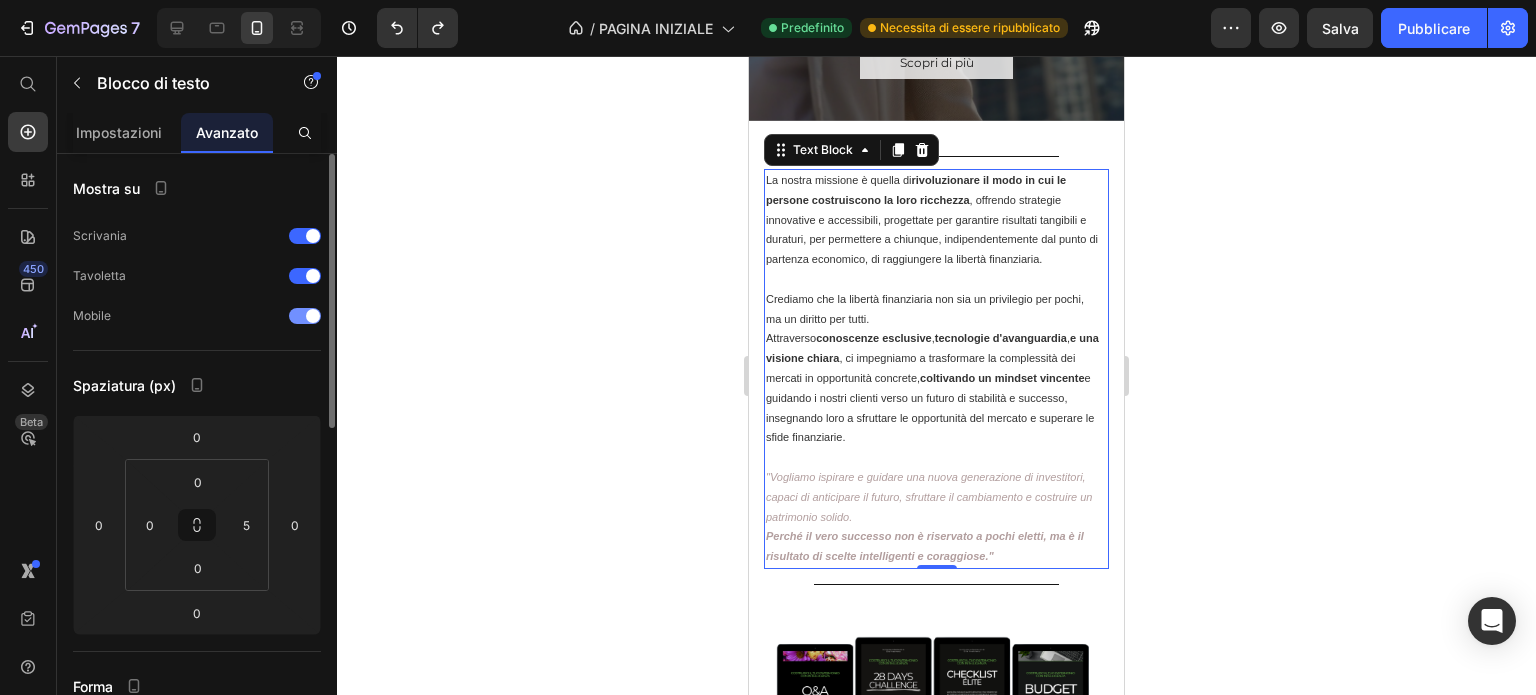 click at bounding box center [216, 316] 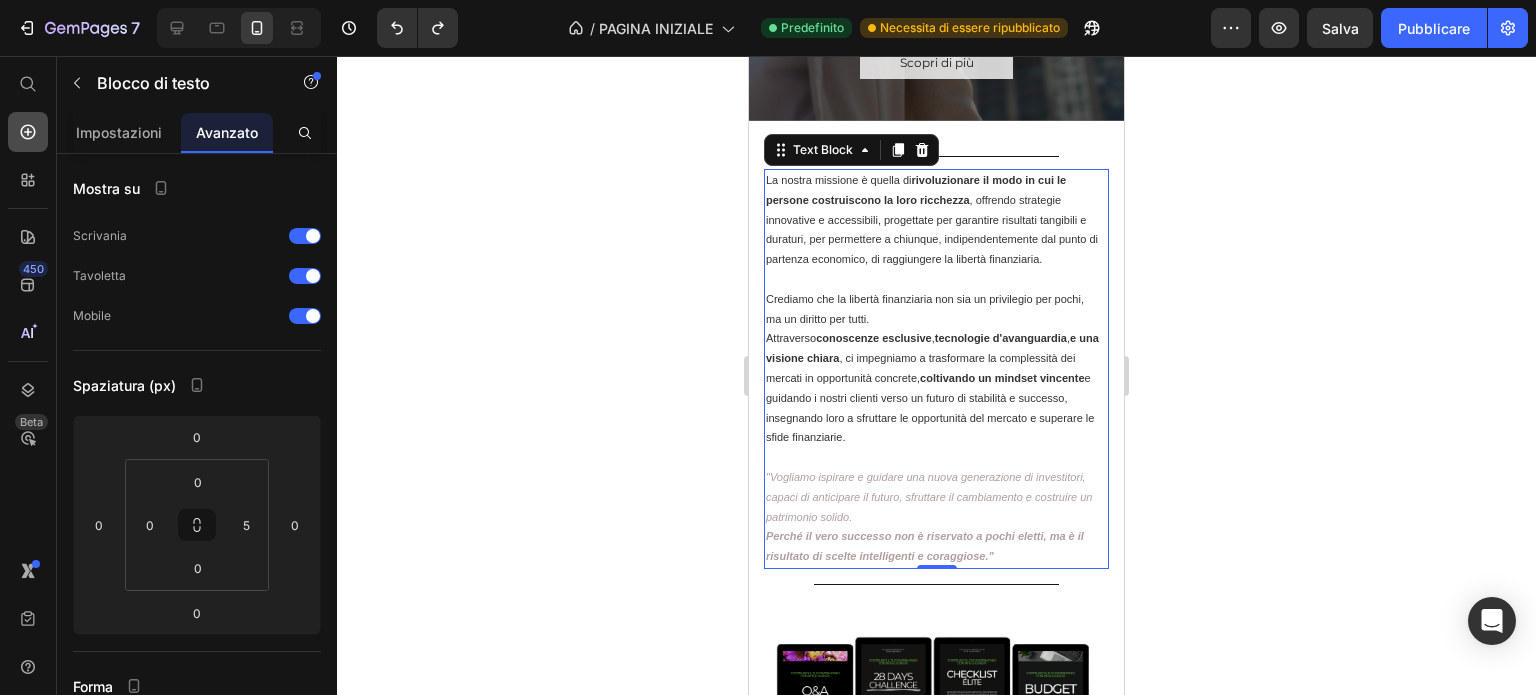 click 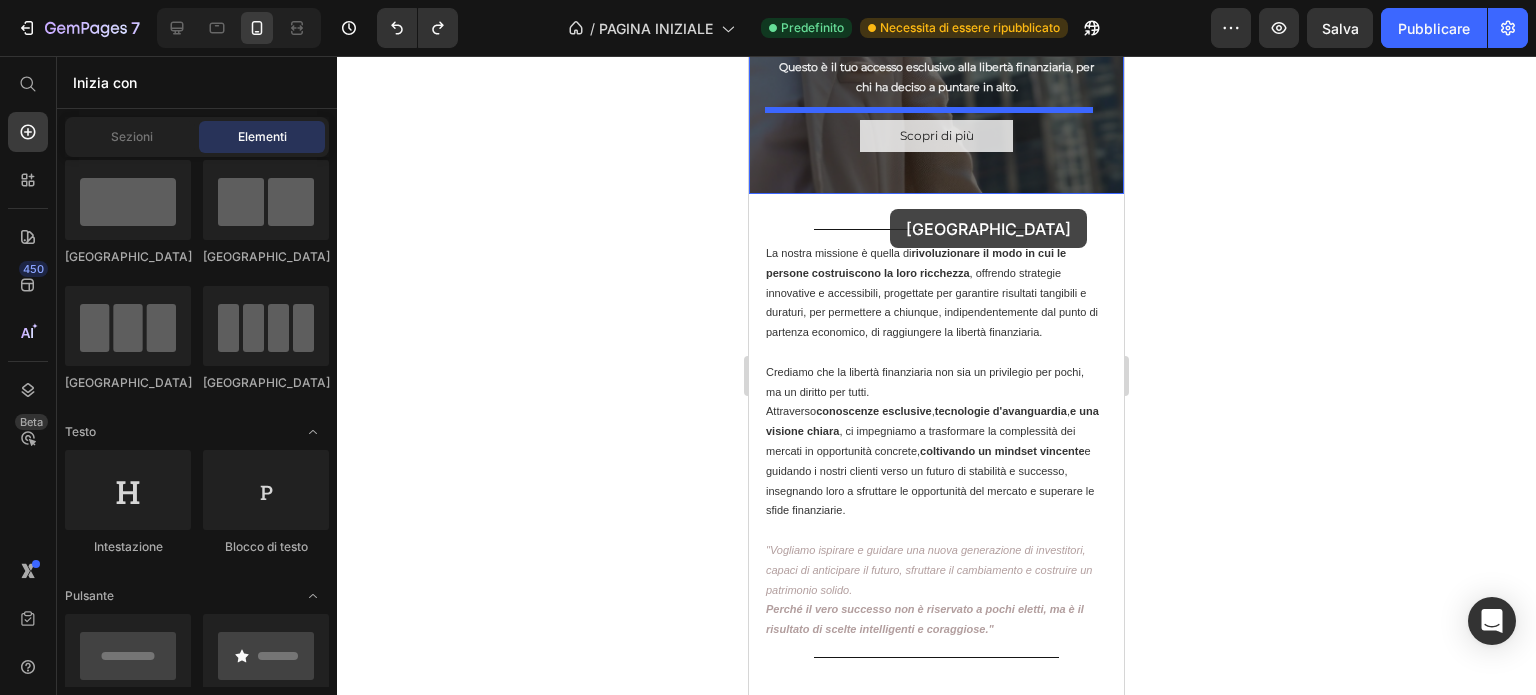 scroll, scrollTop: 507, scrollLeft: 0, axis: vertical 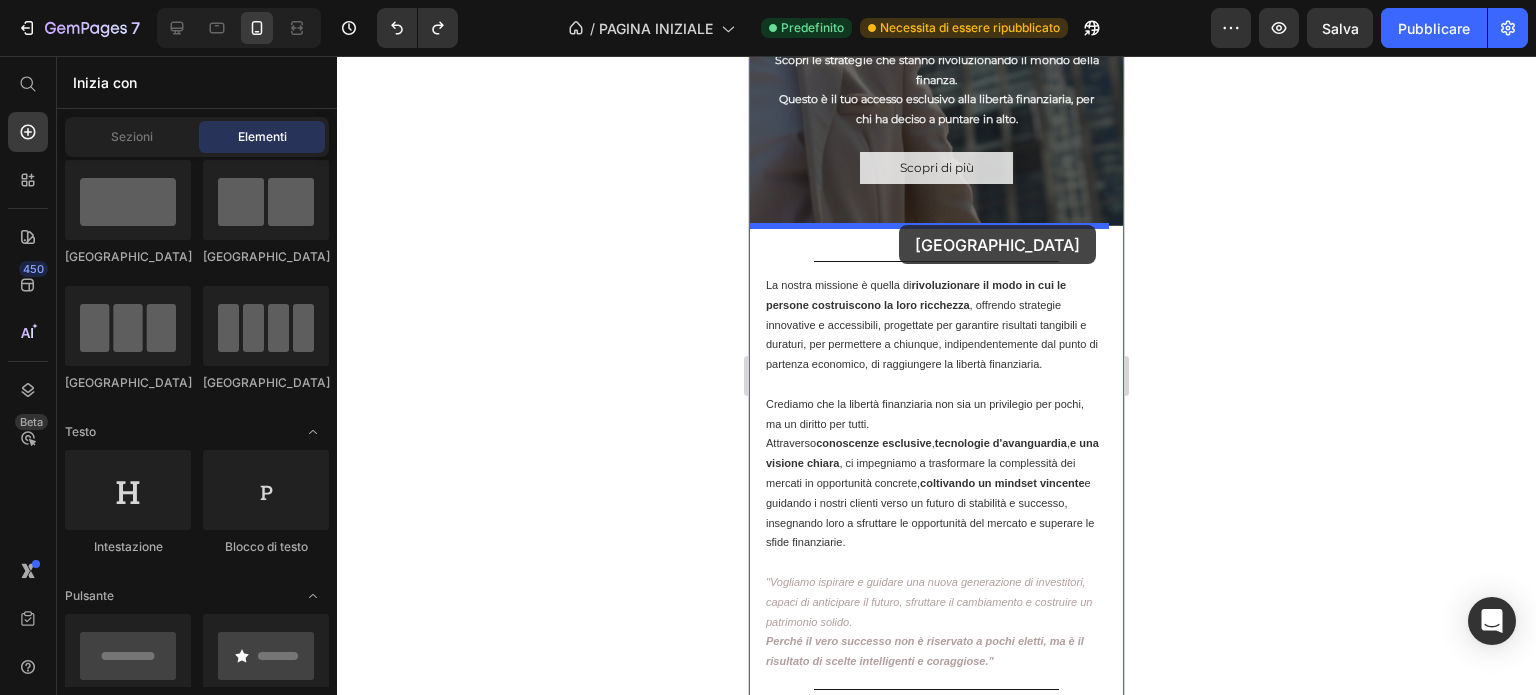 drag, startPoint x: 901, startPoint y: 287, endPoint x: 899, endPoint y: 225, distance: 62.03225 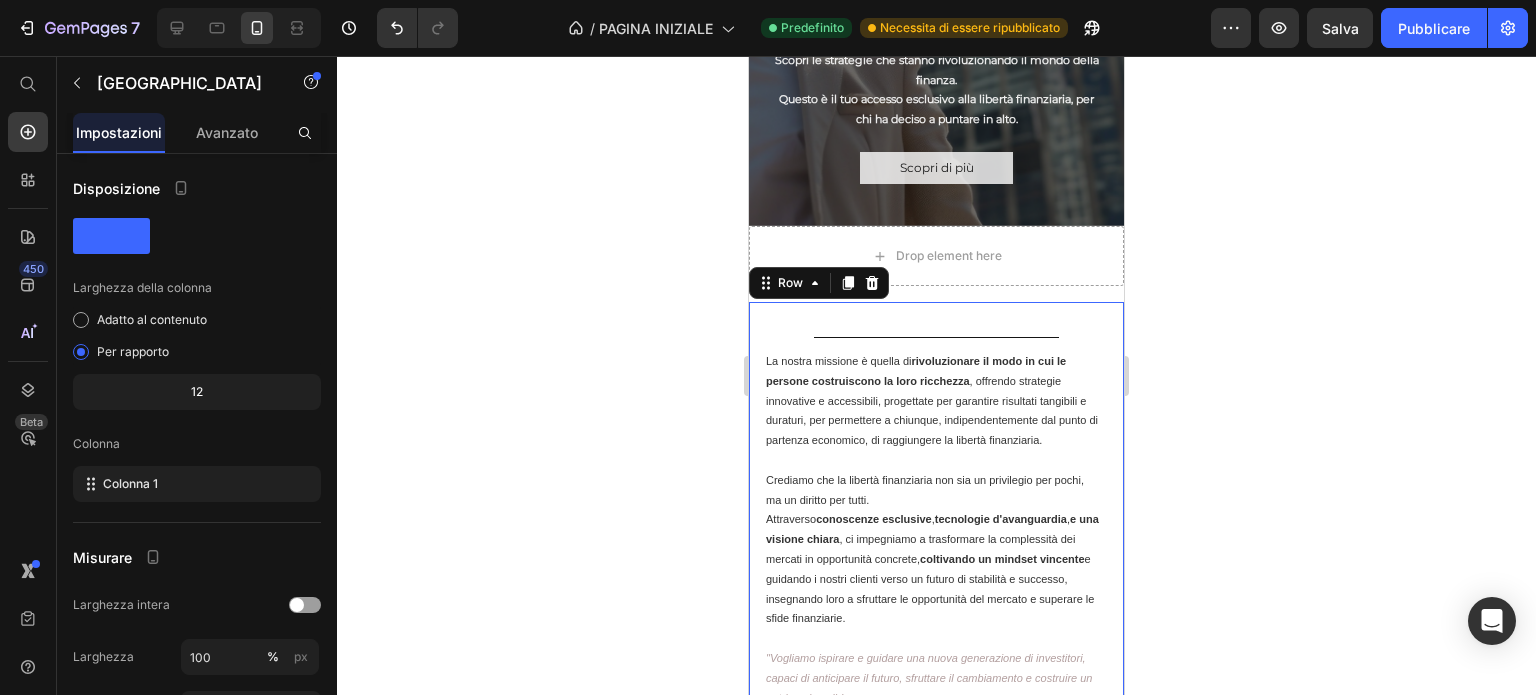 click on "Title Line                Title Line La nostra missione è quella di  rivoluzionare il modo in cui le persone costruiscono la loro ricchezza , offrendo strategie innovative e accessibili, progettate per garantire risultati tangibili e duraturi, per permettere a chiunque, indipendentemente dal punto di partenza economico, di raggiungere la libertà finanziaria. Crediamo che la libertà finanziaria non sia un privilegio per pochi, ma un diritto per tutti. Attraverso  conoscenze esclusive ,  tecnologie d'avanguardia ,  e una visione chiara , ci impegniamo a trasformare la complessità dei mercati in opportunità concrete,  coltivando un mindset vincente  e guidando i nostri clienti verso un futuro di stabilità e successo, insegnando loro a sfruttare le opportunità del mercato e superare le sfide finanziarie. "Vogliamo ispirare e guidare una nuova generazione di investitori, capaci di anticipare il futuro, sfruttare il cambiamento e costruire un patrimonio solido.  Text Block                Line" at bounding box center [936, 550] 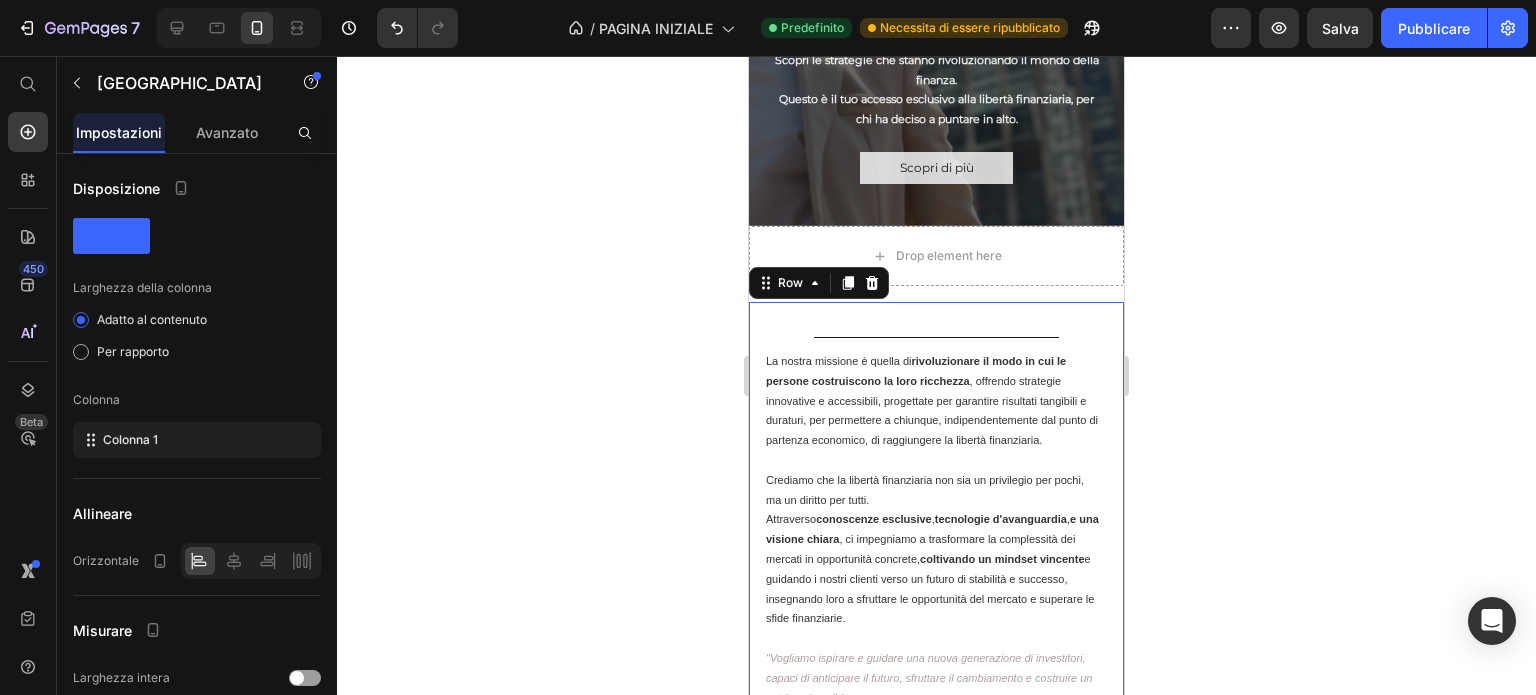 click on "Title Line                Title Line La nostra missione è quella di  rivoluzionare il modo in cui le persone costruiscono la loro ricchezza , offrendo strategie innovative e accessibili, progettate per garantire risultati tangibili e duraturi, per permettere a chiunque, indipendentemente dal punto di partenza economico, di raggiungere la libertà finanziaria. Crediamo che la libertà finanziaria non sia un privilegio per pochi, ma un diritto per tutti. Attraverso  conoscenze esclusive ,  tecnologie d'avanguardia ,  e una visione chiara , ci impegniamo a trasformare la complessità dei mercati in opportunità concrete,  coltivando un mindset vincente  e guidando i nostri clienti verso un futuro di stabilità e successo, insegnando loro a sfruttare le opportunità del mercato e superare le sfide finanziarie. "Vogliamo ispirare e guidare una nuova generazione di investitori, capaci di anticipare il futuro, sfruttare il cambiamento e costruire un patrimonio solido.  Text Block                Line" at bounding box center (936, 550) 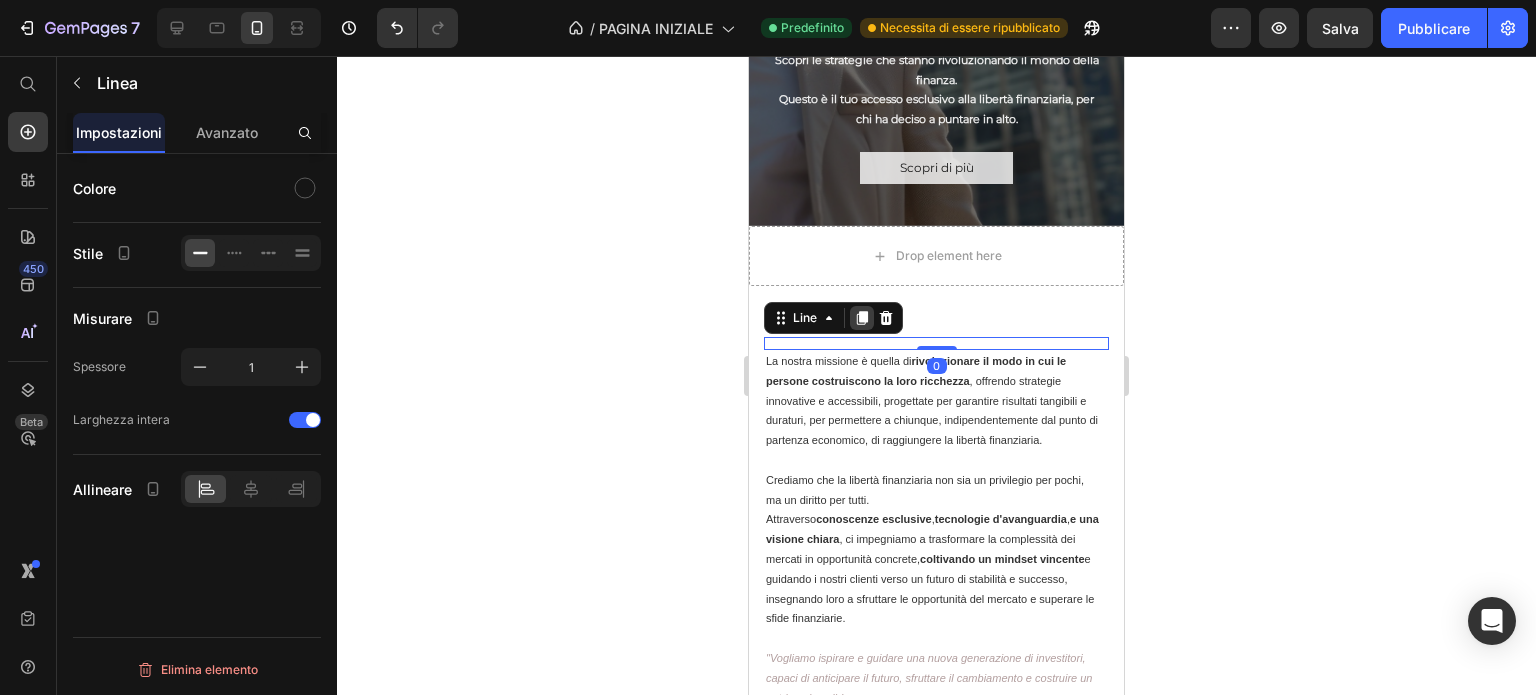click 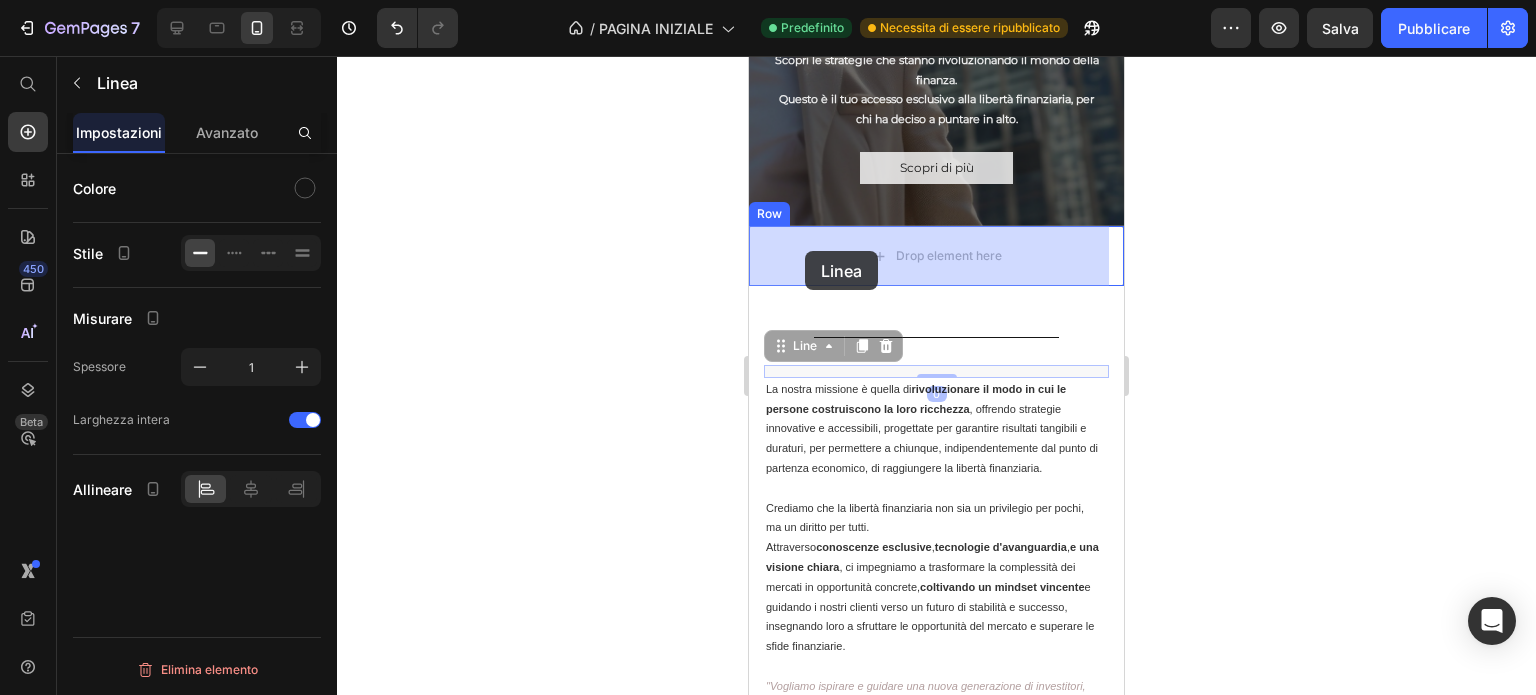 drag, startPoint x: 780, startPoint y: 348, endPoint x: 805, endPoint y: 251, distance: 100.16985 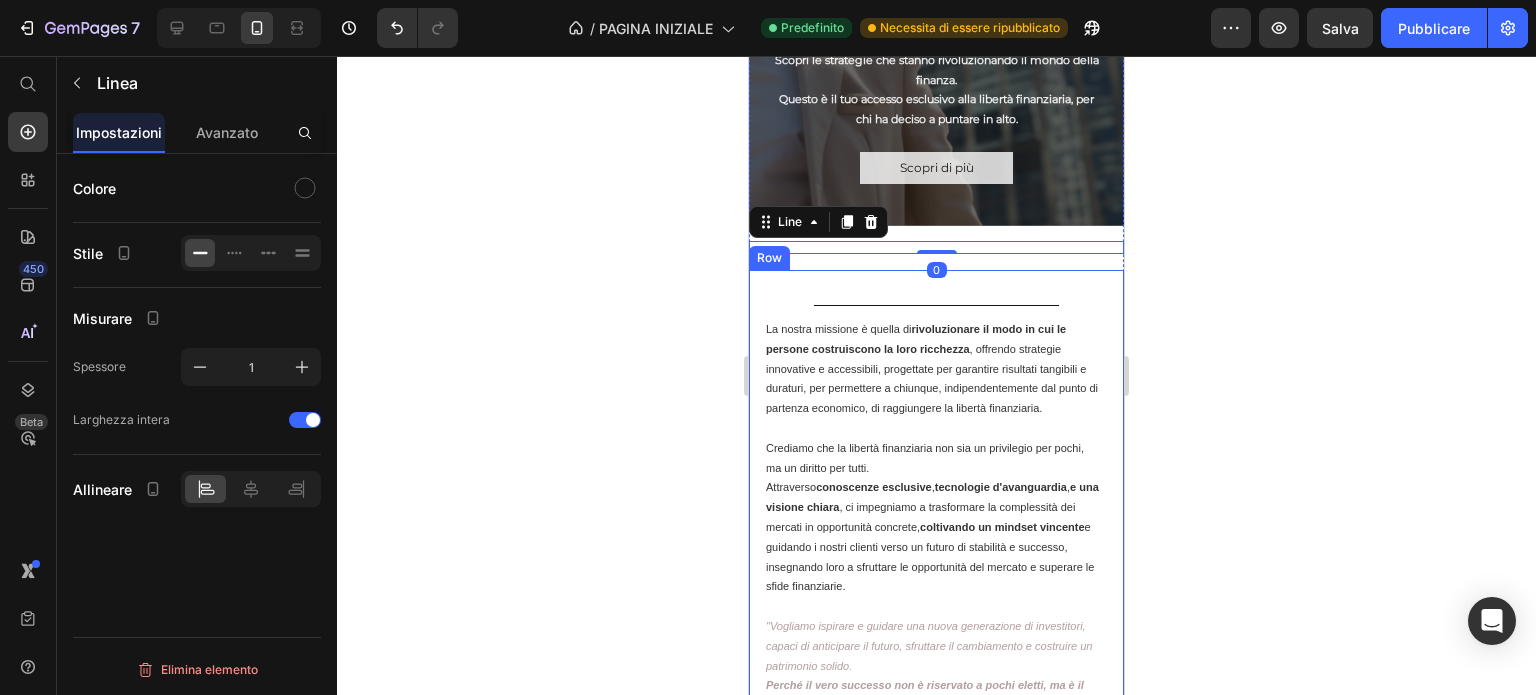 click 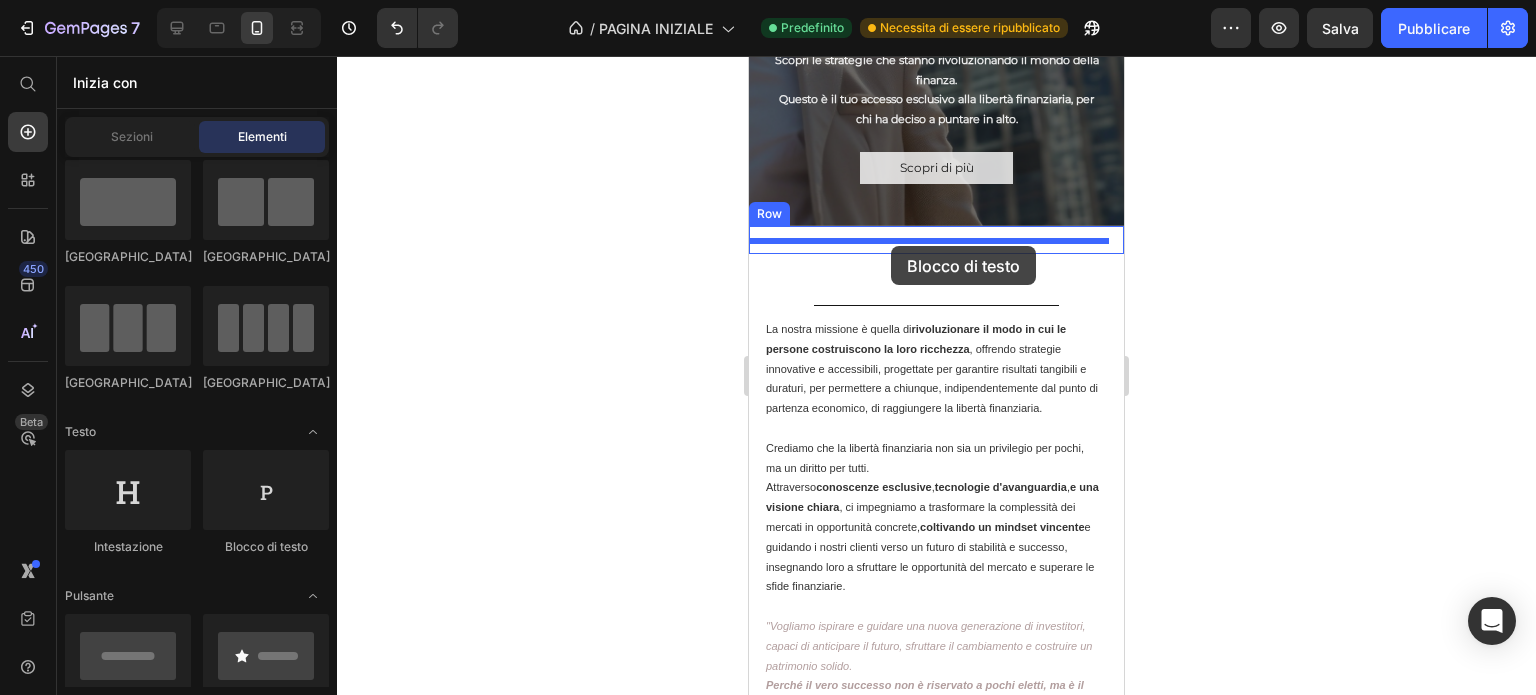 drag, startPoint x: 997, startPoint y: 563, endPoint x: 891, endPoint y: 246, distance: 334.2529 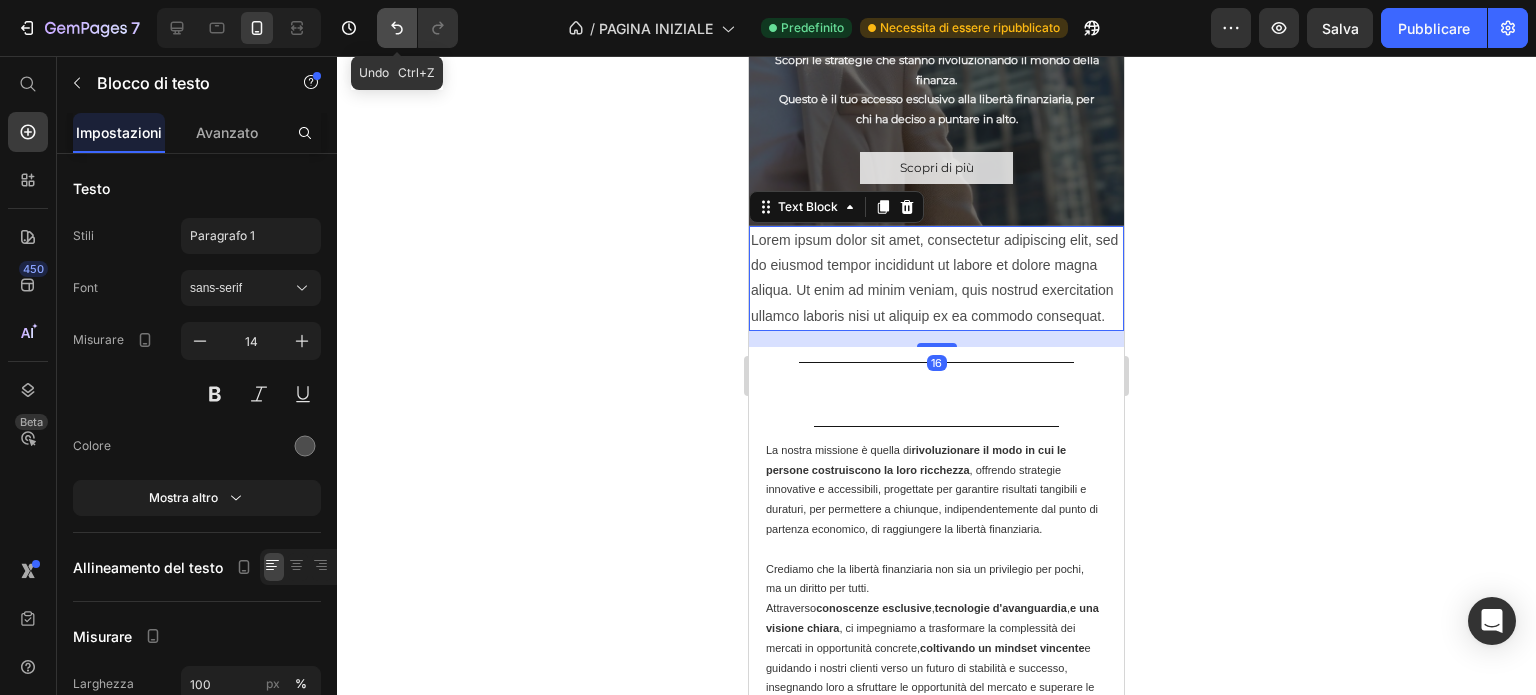 click 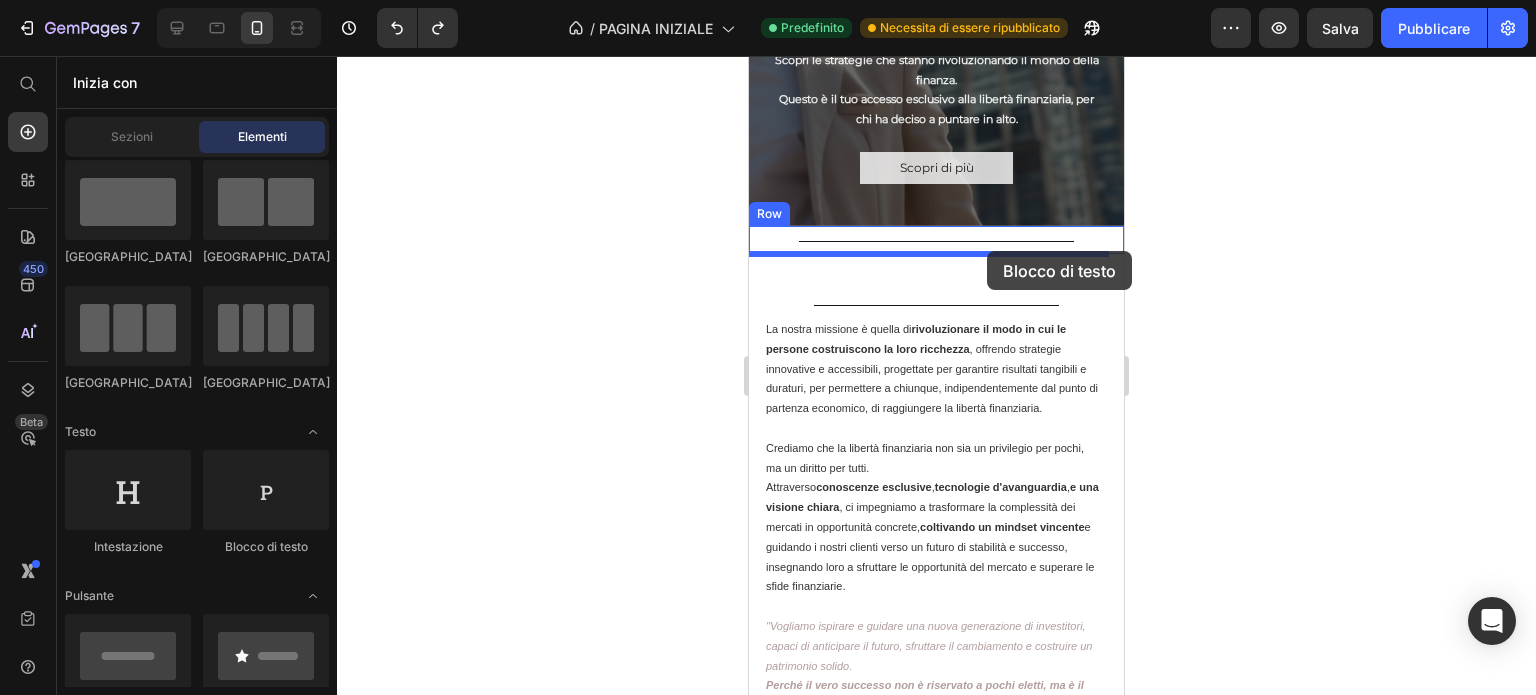 drag, startPoint x: 1005, startPoint y: 548, endPoint x: 987, endPoint y: 251, distance: 297.54495 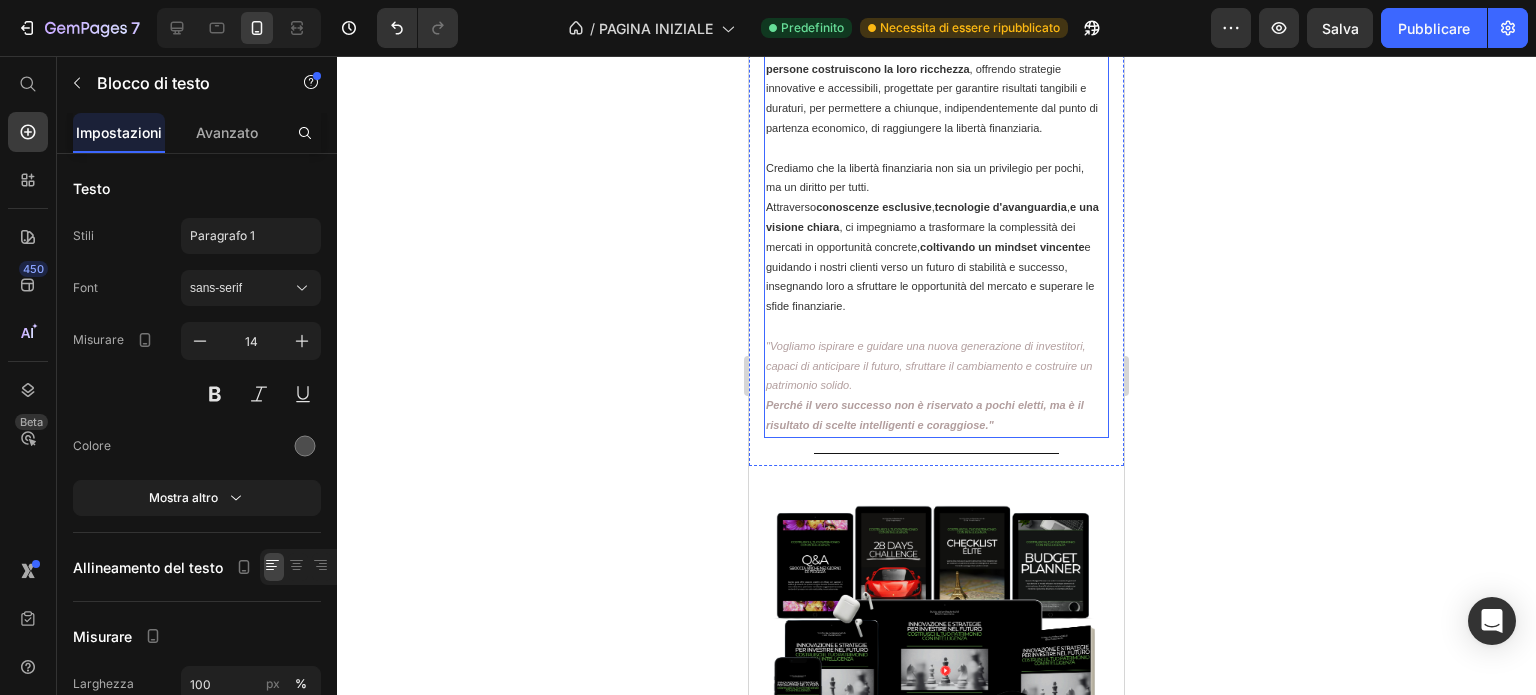 scroll, scrollTop: 894, scrollLeft: 0, axis: vertical 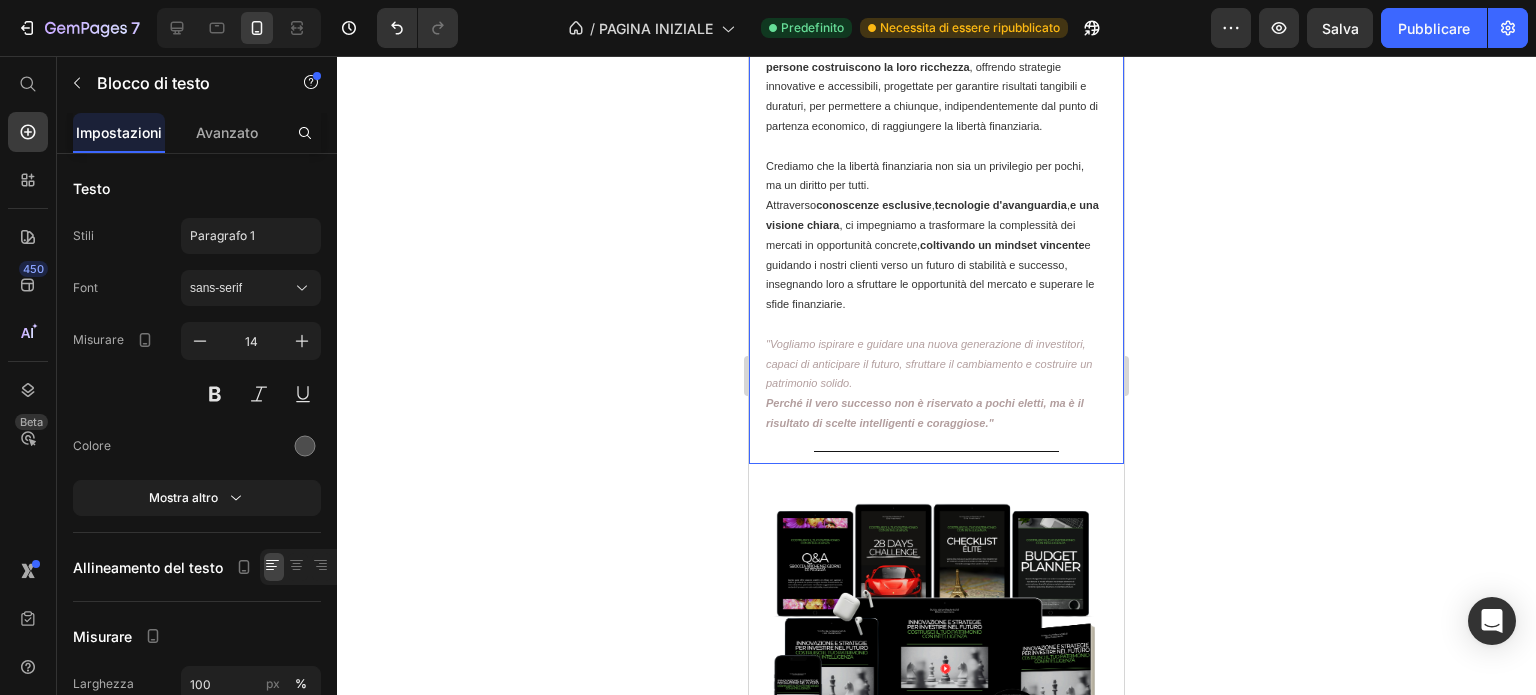 click on "Title Line                Title Line La nostra missione è quella di  rivoluzionare il modo in cui le persone costruiscono la loro ricchezza , offrendo strategie innovative e accessibili, progettate per garantire risultati tangibili e duraturi, per permettere a chiunque, indipendentemente dal punto di partenza economico, di raggiungere la libertà finanziaria. Crediamo che la libertà finanziaria non sia un privilegio per pochi, ma un diritto per tutti. Attraverso  conoscenze esclusive ,  tecnologie d'avanguardia ,  e una visione chiara , ci impegniamo a trasformare la complessità dei mercati in opportunità concrete,  coltivando un mindset vincente  e guidando i nostri clienti verso un futuro di stabilità e successo, insegnando loro a sfruttare le opportunità del mercato e superare le sfide finanziarie. "Vogliamo ispirare e guidare una nuova generazione di investitori, capaci di anticipare il futuro, sfruttare il cambiamento e costruire un patrimonio solido.  Text Block                Line" at bounding box center [936, 236] 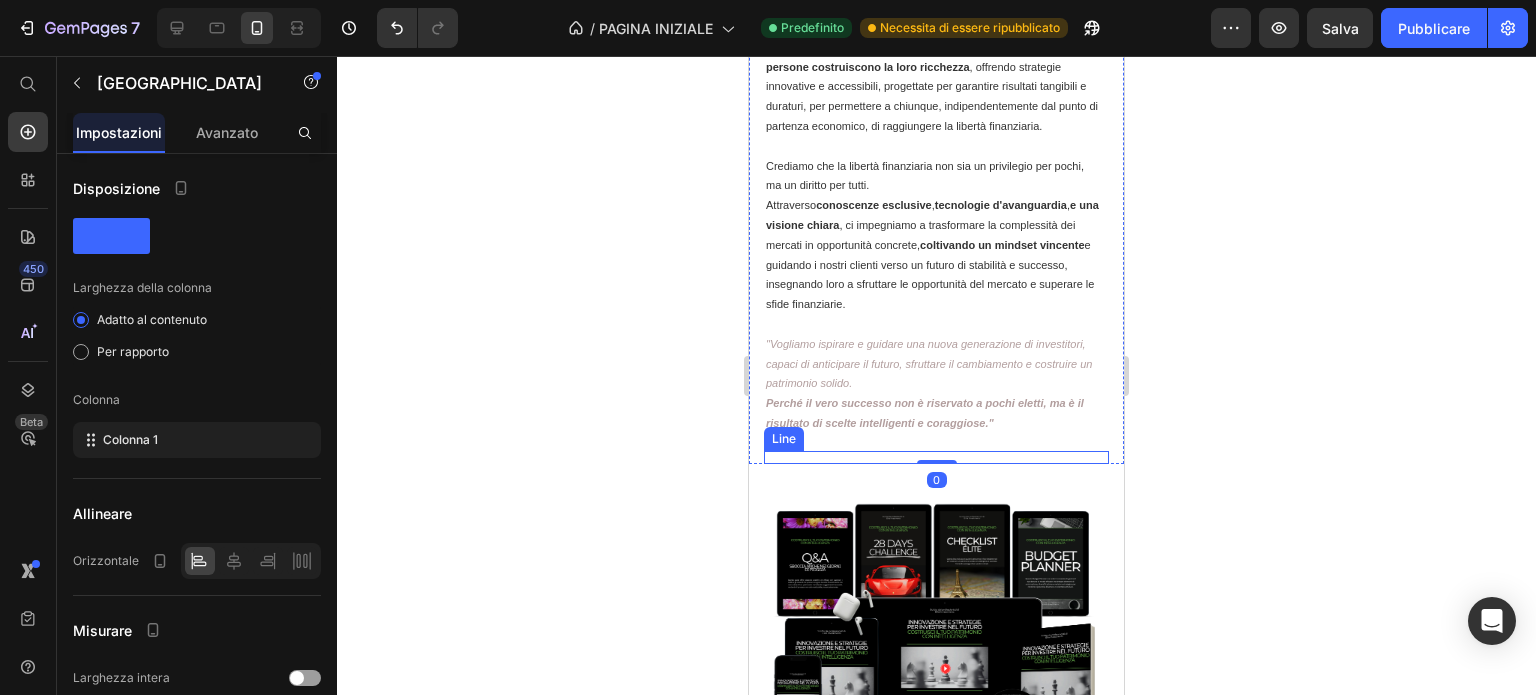 click on "Title Line" at bounding box center (936, 457) 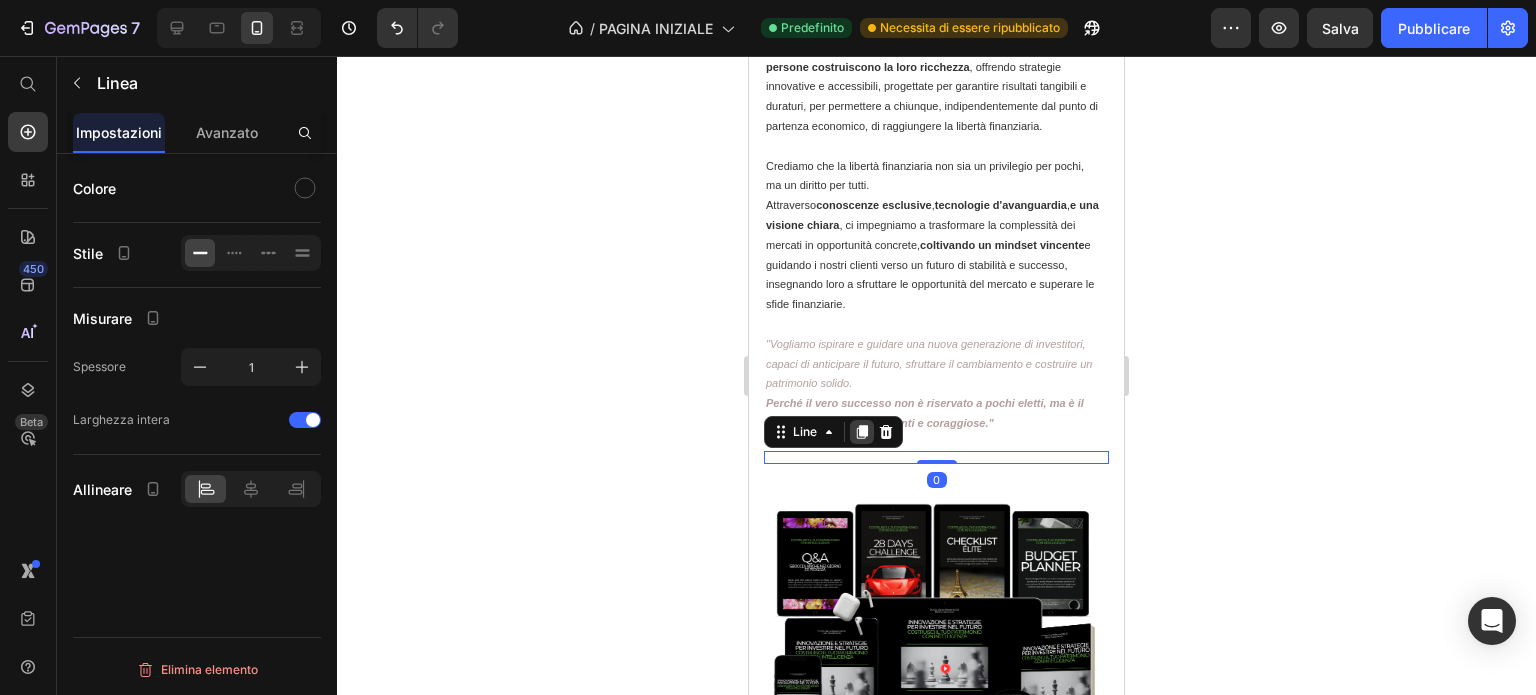 click 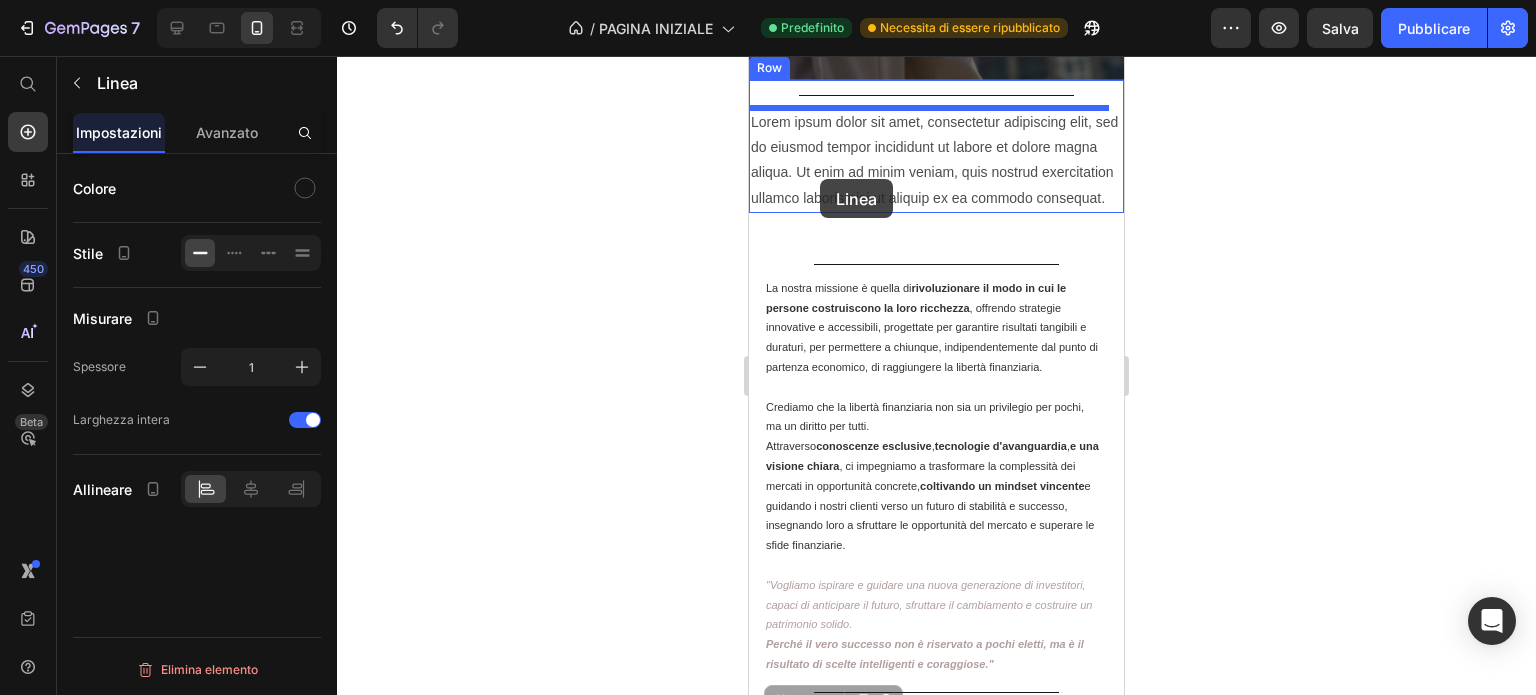 scroll, scrollTop: 615, scrollLeft: 0, axis: vertical 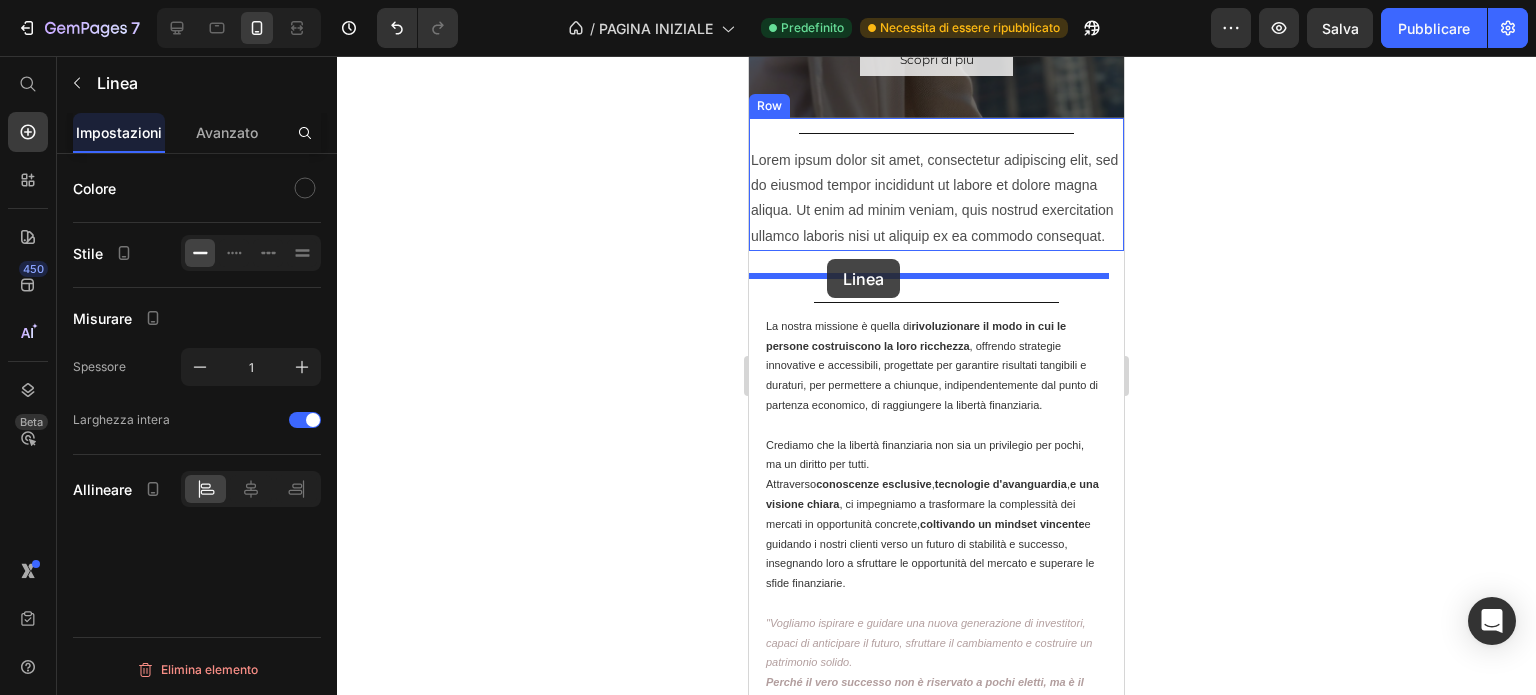 drag, startPoint x: 782, startPoint y: 493, endPoint x: 827, endPoint y: 259, distance: 238.28764 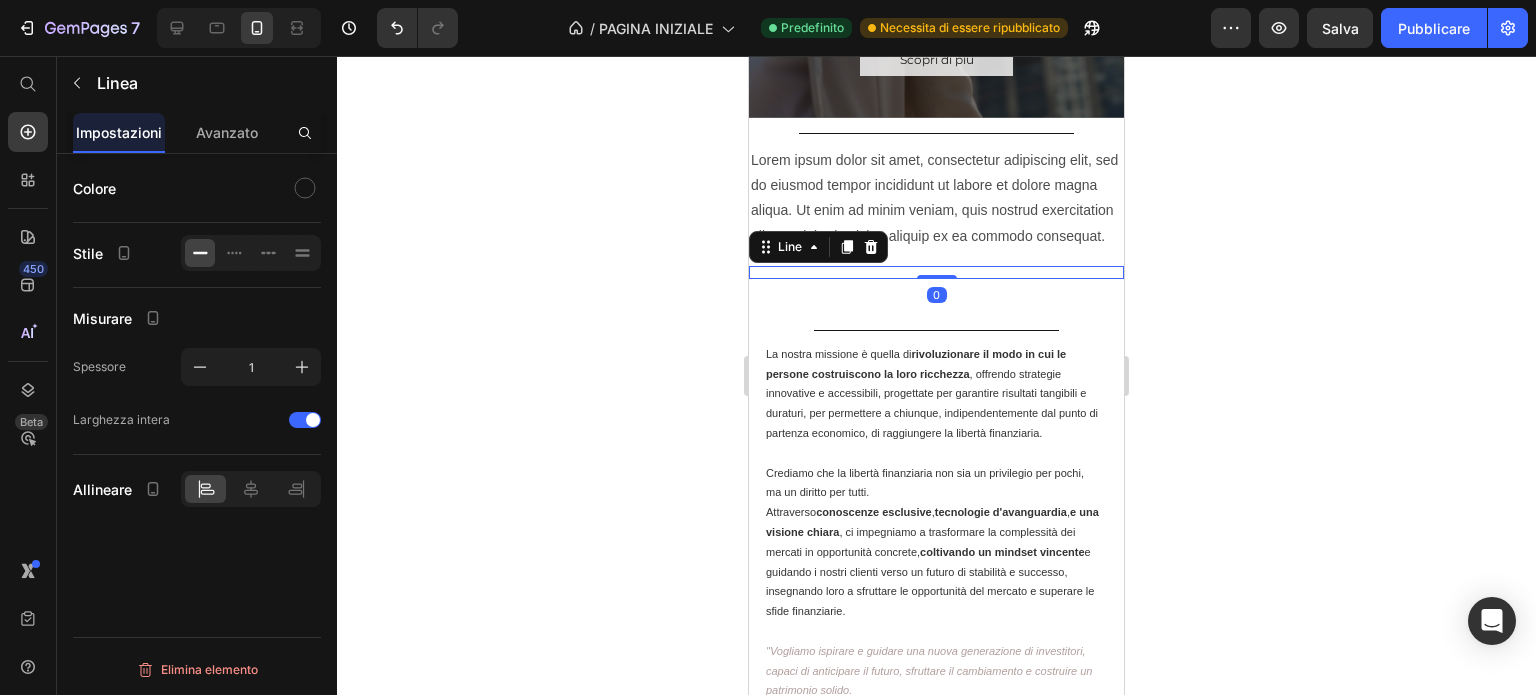 click 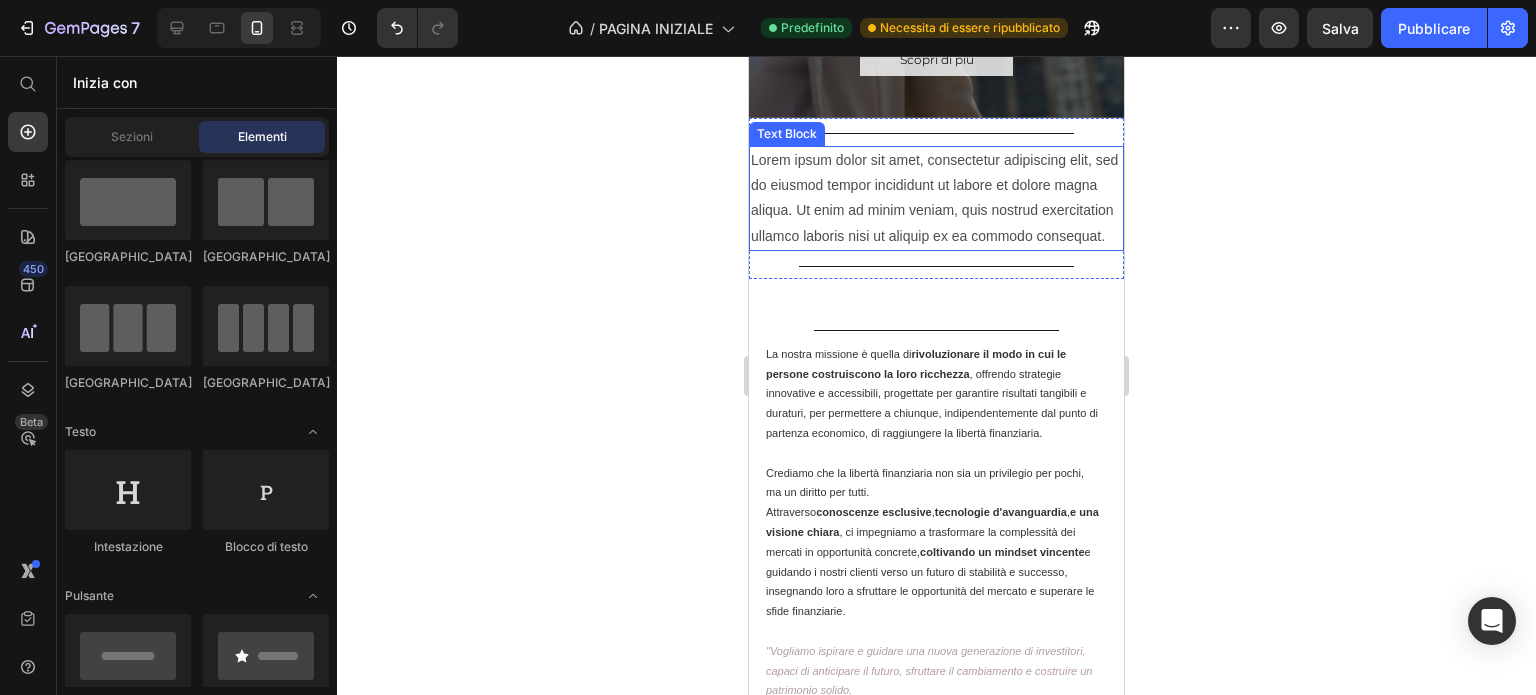 click on "Lorem ipsum dolor sit amet, consectetur adipiscing elit, sed do eiusmod tempor incididunt ut labore et dolore magna aliqua. Ut enim ad minim veniam, quis nostrud exercitation ullamco laboris nisi ut aliquip ex ea commodo consequat." at bounding box center [936, 198] 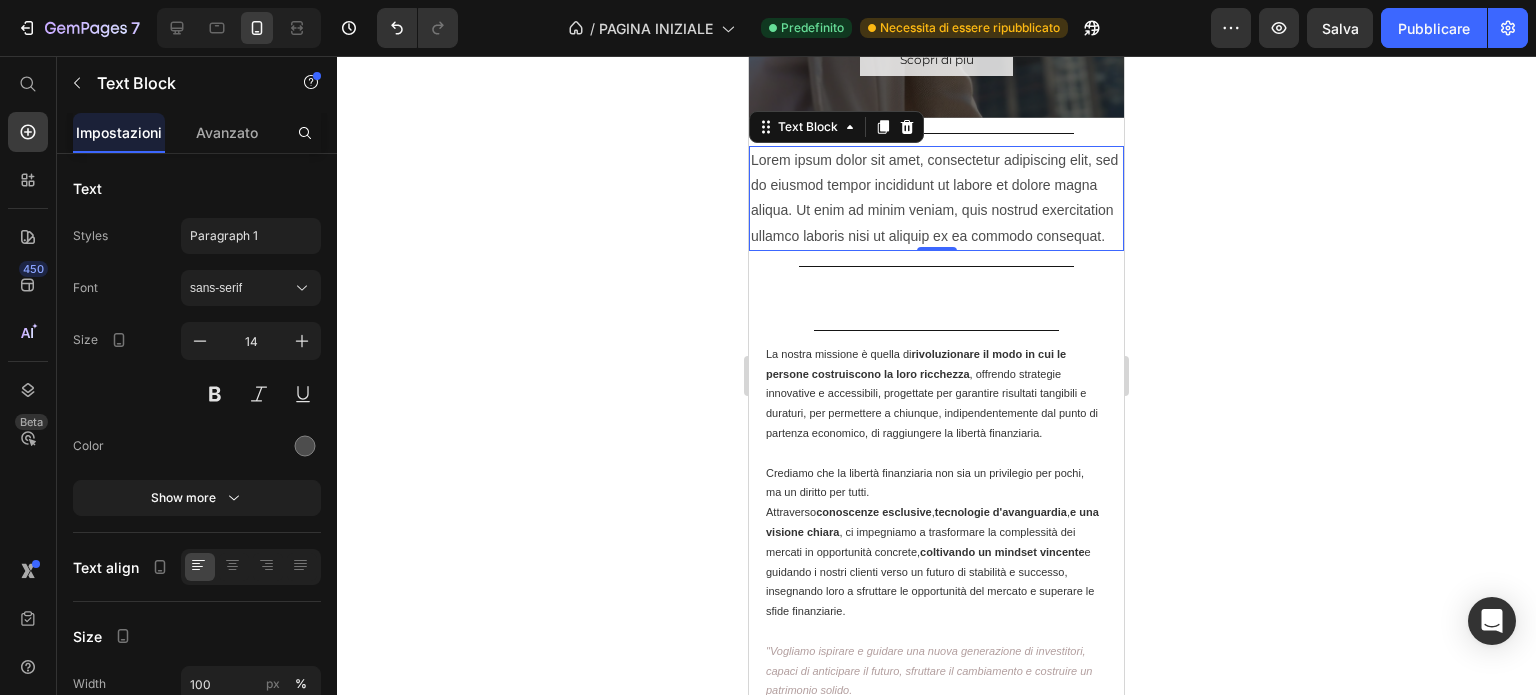 click on "Lorem ipsum dolor sit amet, consectetur adipiscing elit, sed do eiusmod tempor incididunt ut labore et dolore magna aliqua. Ut enim ad minim veniam, quis nostrud exercitation ullamco laboris nisi ut aliquip ex ea commodo consequat." at bounding box center [936, 198] 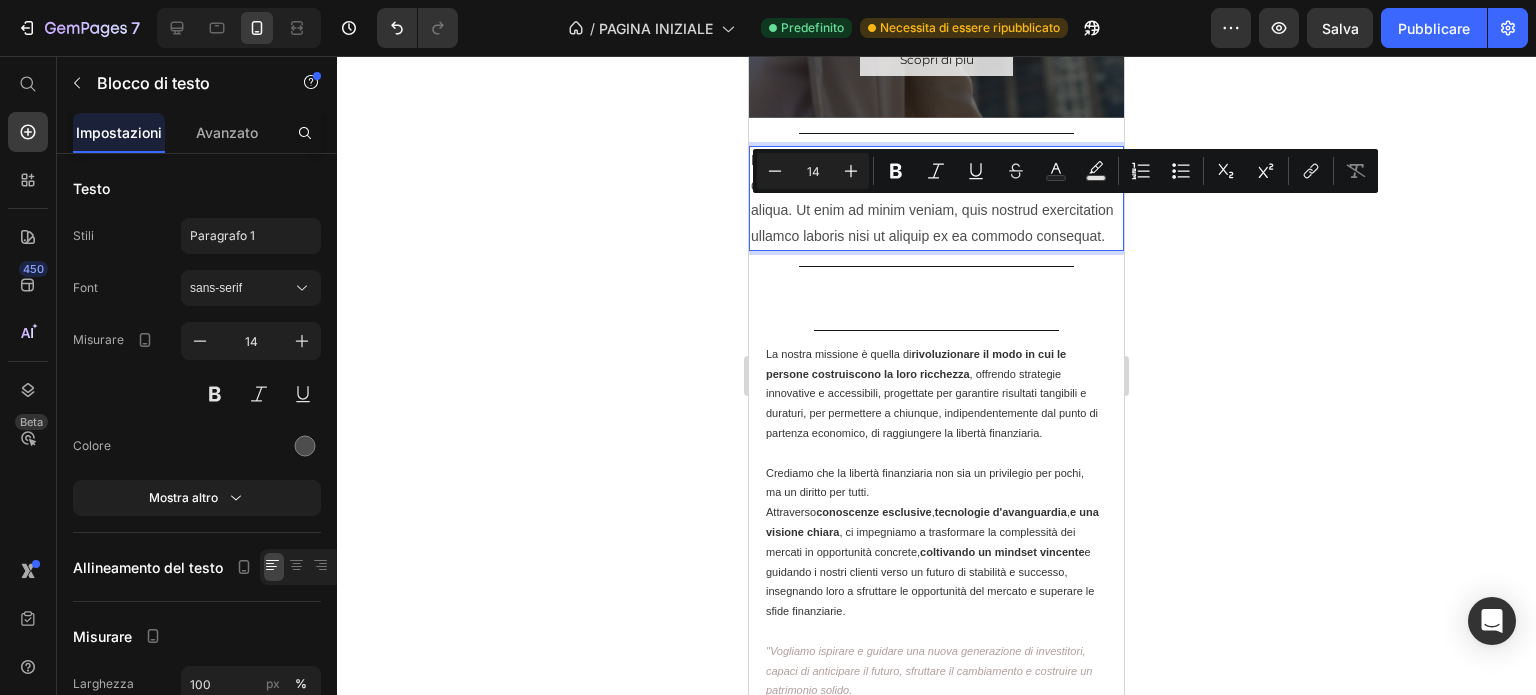 click on "Lorem ipsum dolor sit amet, consectetur adipiscing elit, sed do eiusmod tempor incididunt ut labore et dolore magna aliqua. Ut enim ad minim veniam, quis nostrud exercitation ullamco laboris nisi ut aliquip ex ea commodo consequat." at bounding box center [936, 198] 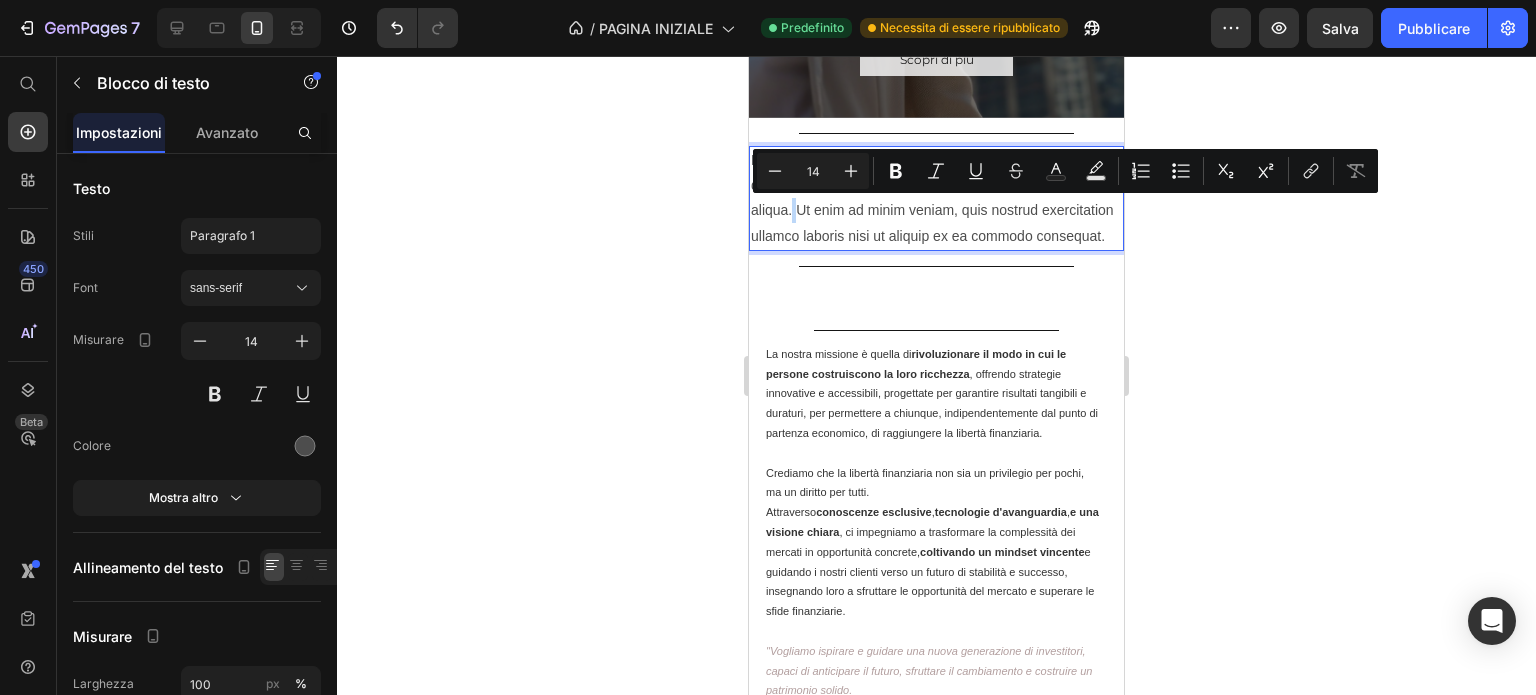 click on "Lorem ipsum dolor sit amet, consectetur adipiscing elit, sed do eiusmod tempor incididunt ut labore et dolore magna aliqua. Ut enim ad minim veniam, quis nostrud exercitation ullamco laboris nisi ut aliquip ex ea commodo consequat." at bounding box center (936, 198) 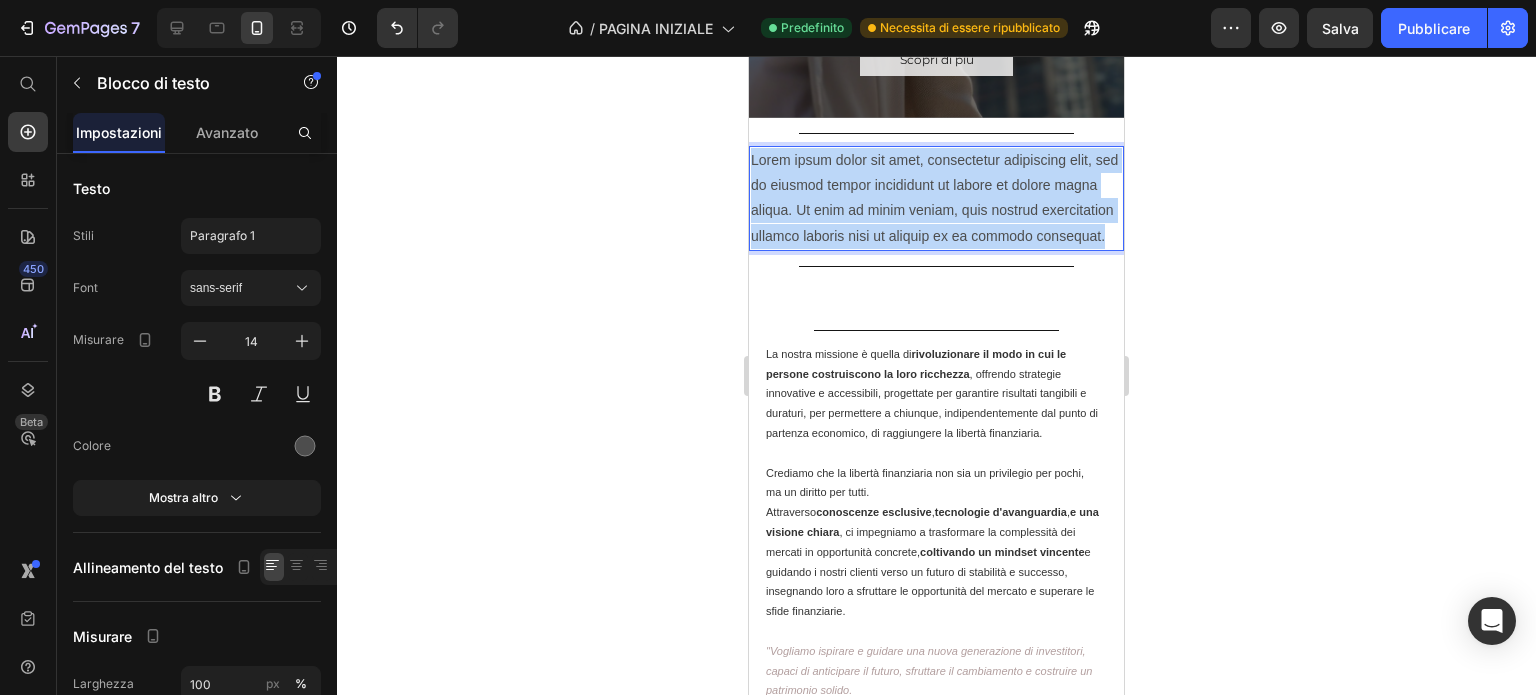 click on "Lorem ipsum dolor sit amet, consectetur adipiscing elit, sed do eiusmod tempor incididunt ut labore et dolore magna aliqua. Ut enim ad minim veniam, quis nostrud exercitation ullamco laboris nisi ut aliquip ex ea commodo consequat." at bounding box center (936, 198) 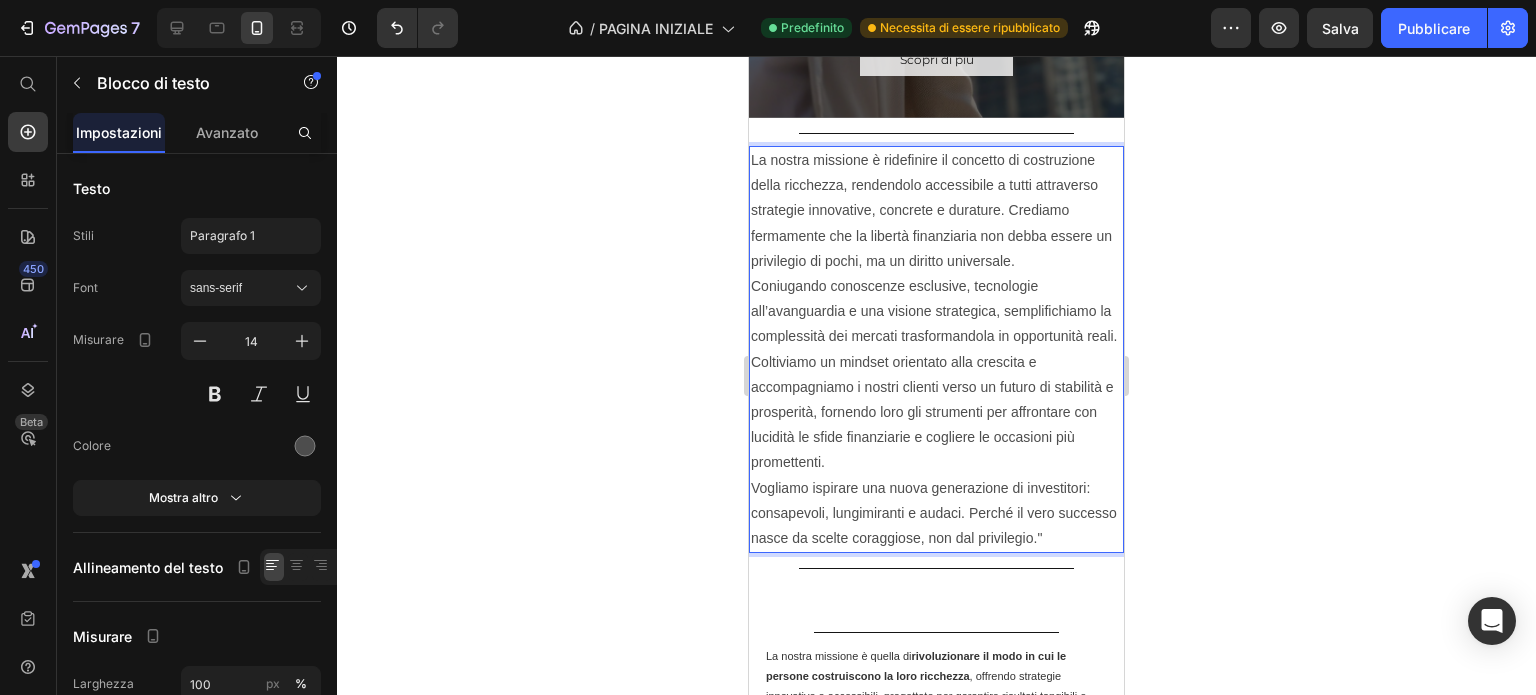 click on "Coniugando conoscenze esclusive, tecnologie all’avanguardia e una visione strategica, semplifichiamo la complessità dei mercati trasformandola in opportunità reali. Coltiviamo un mindset orientato alla crescita e accompagniamo i nostri clienti verso un futuro di stabilità e prosperità, fornendo loro gli strumenti per affrontare con lucidità le sfide finanziarie e cogliere le occasioni più promettenti." at bounding box center [936, 375] 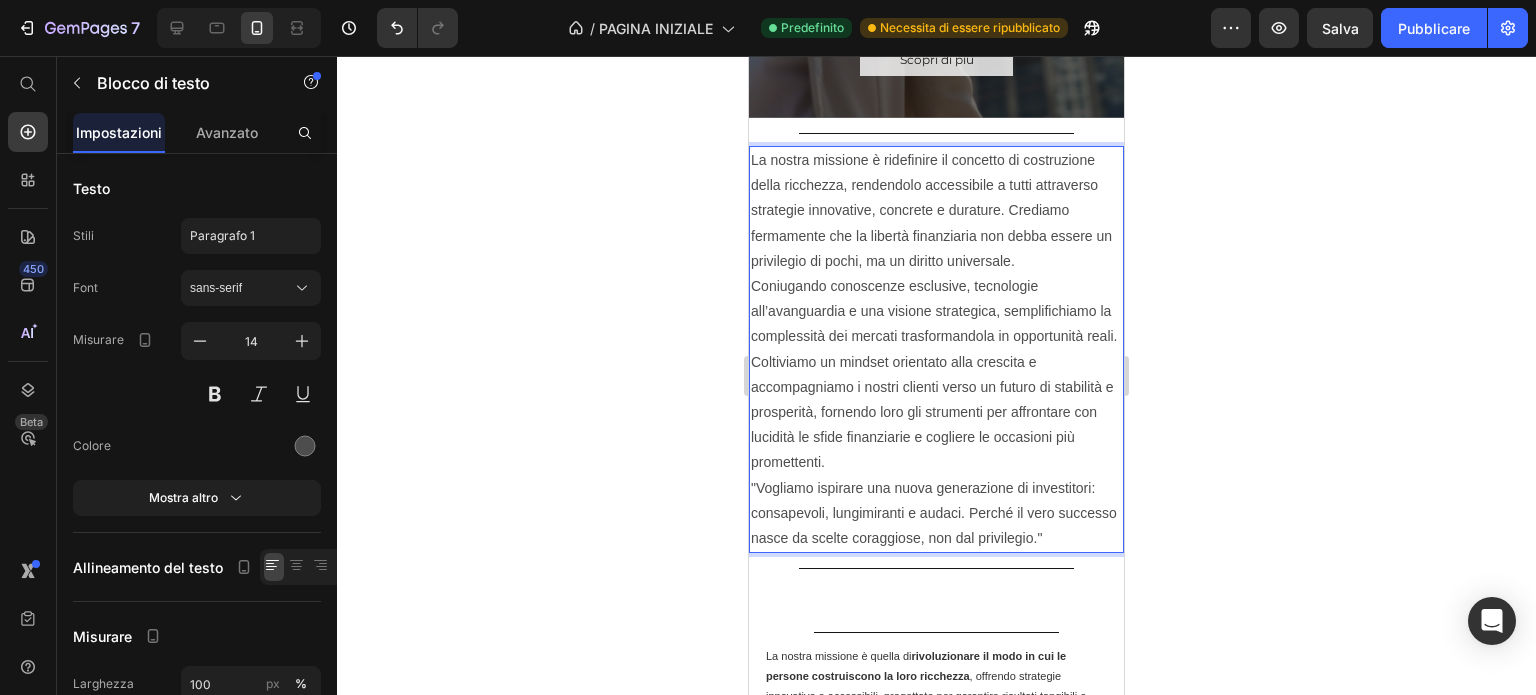 click on ""Vogliamo ispirare una nuova generazione di investitori: consapevoli, lungimiranti e audaci. Perché il vero successo nasce da scelte coraggiose, non dal privilegio."" at bounding box center (936, 514) 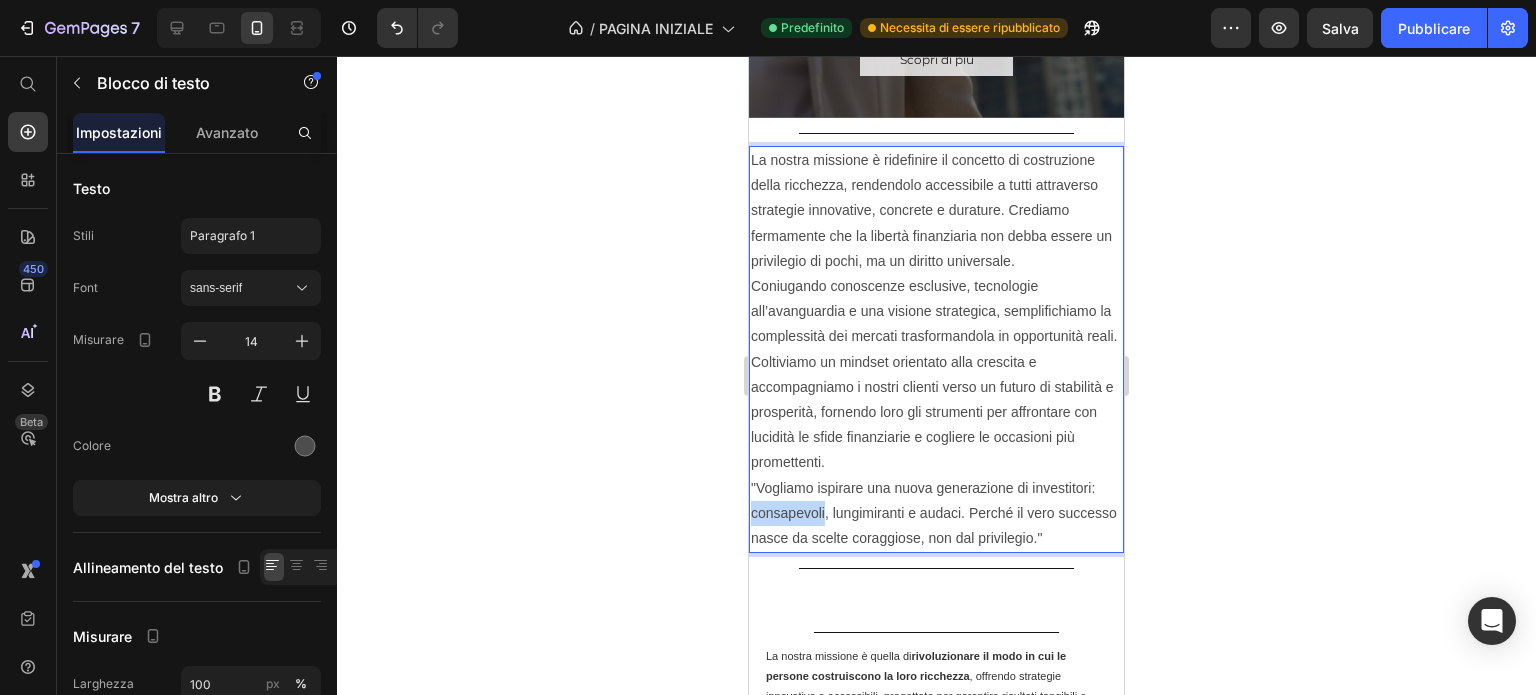 click on ""Vogliamo ispirare una nuova generazione di investitori: consapevoli, lungimiranti e audaci. Perché il vero successo nasce da scelte coraggiose, non dal privilegio."" at bounding box center (936, 514) 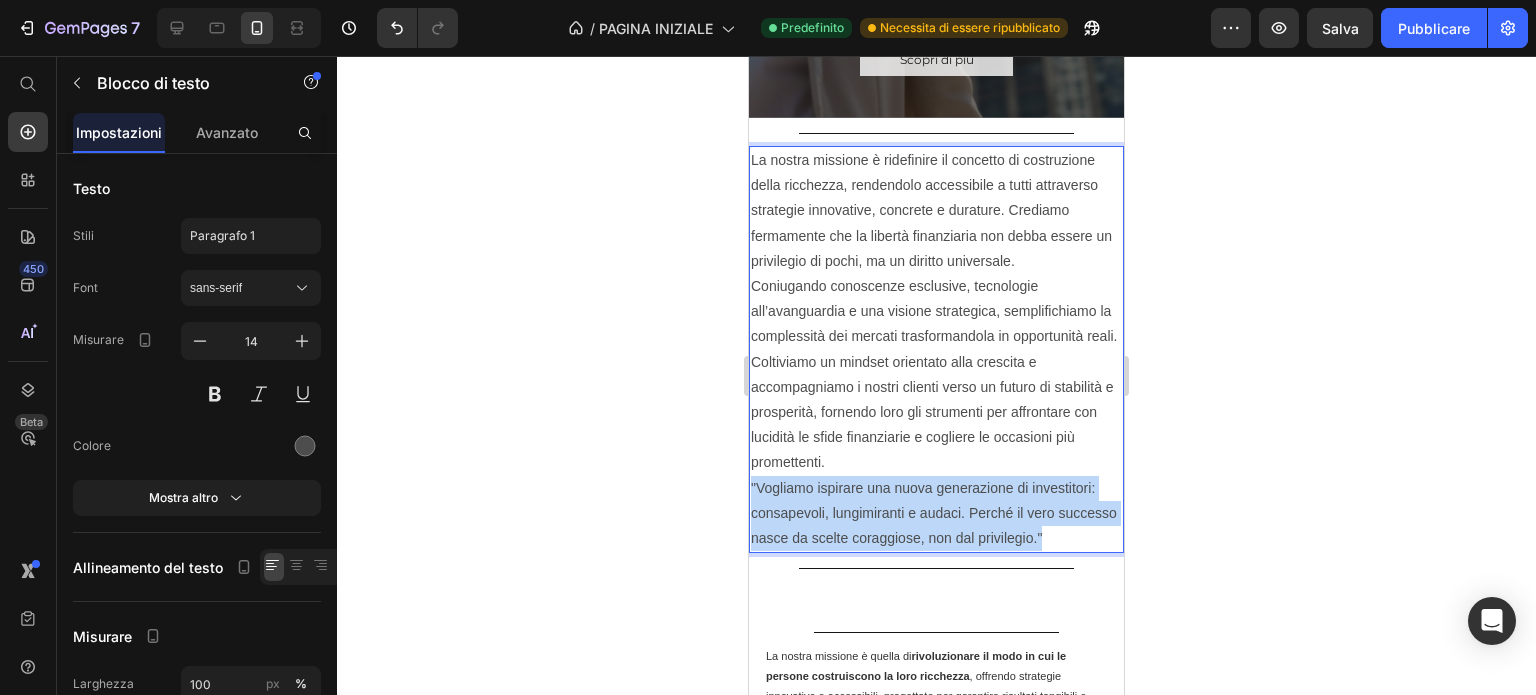 click on ""Vogliamo ispirare una nuova generazione di investitori: consapevoli, lungimiranti e audaci. Perché il vero successo nasce da scelte coraggiose, non dal privilegio."" at bounding box center (936, 514) 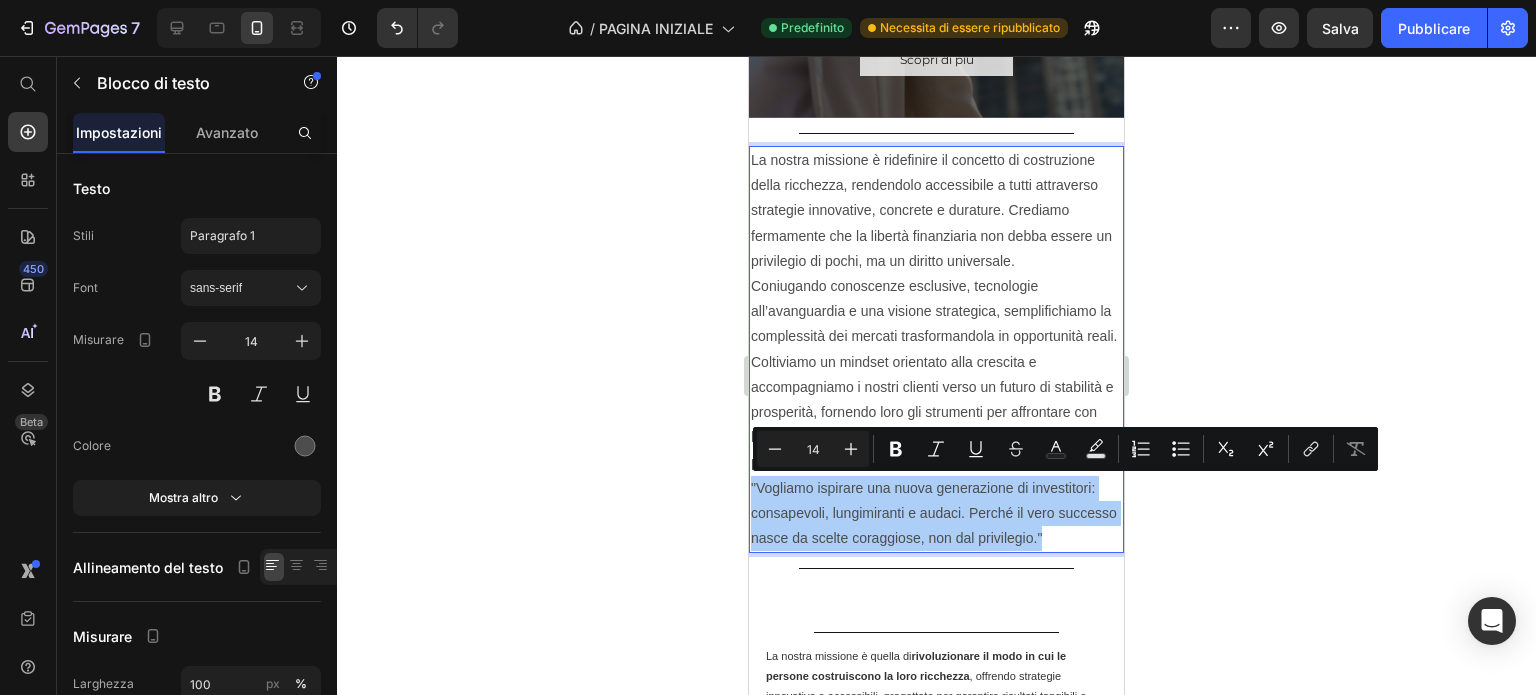click 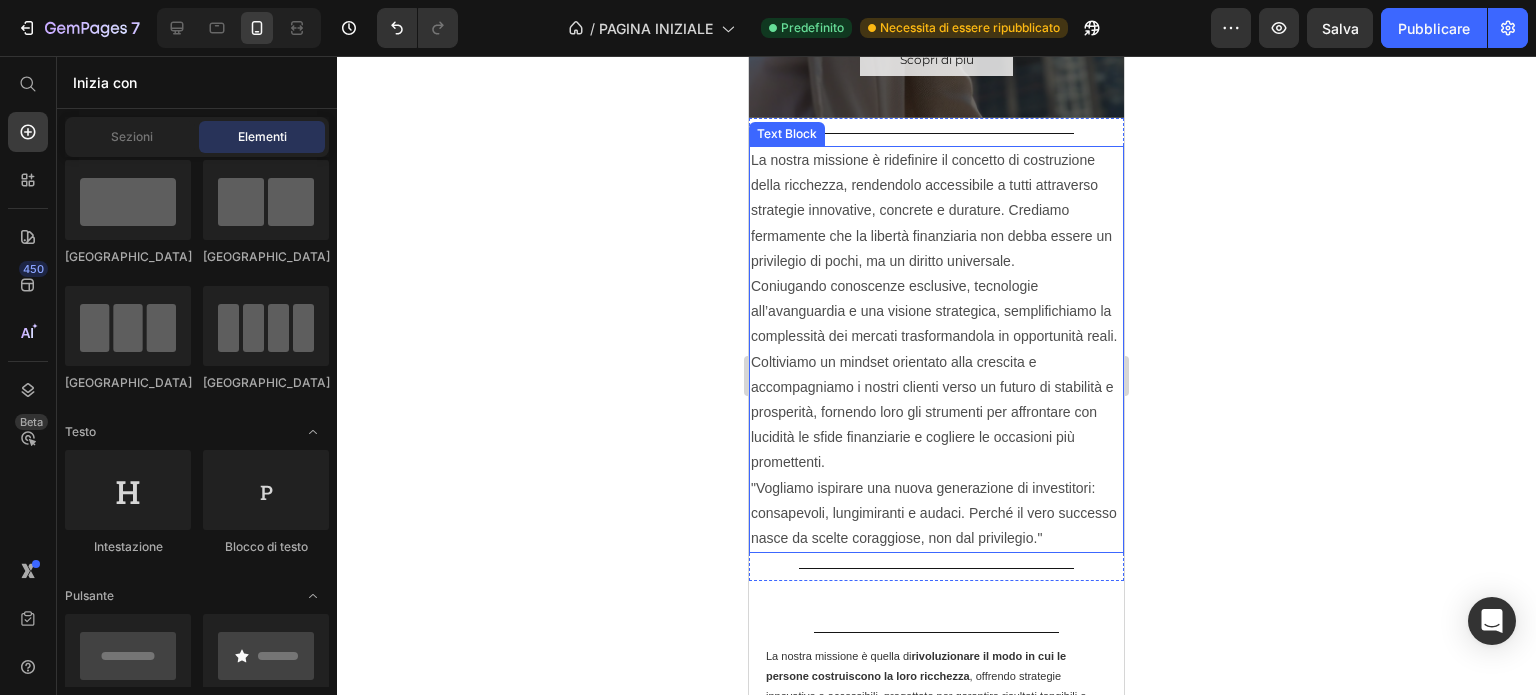 click on "Coniugando conoscenze esclusive, tecnologie all’avanguardia e una visione strategica, semplifichiamo la complessità dei mercati trasformandola in opportunità reali. Coltiviamo un mindset orientato alla crescita e accompagniamo i nostri clienti verso un futuro di stabilità e prosperità, fornendo loro gli strumenti per affrontare con lucidità le sfide finanziarie e cogliere le occasioni più promettenti." at bounding box center [936, 375] 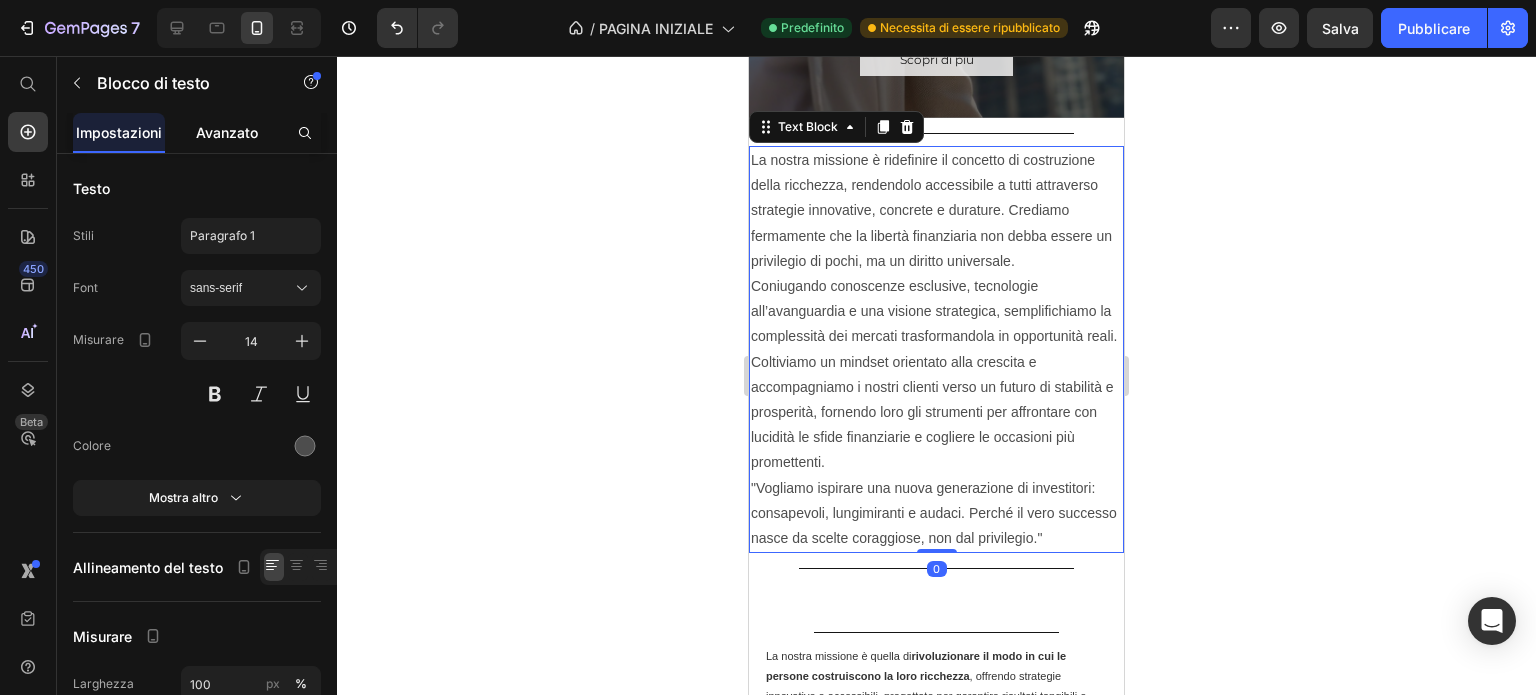 click on "Avanzato" at bounding box center [227, 132] 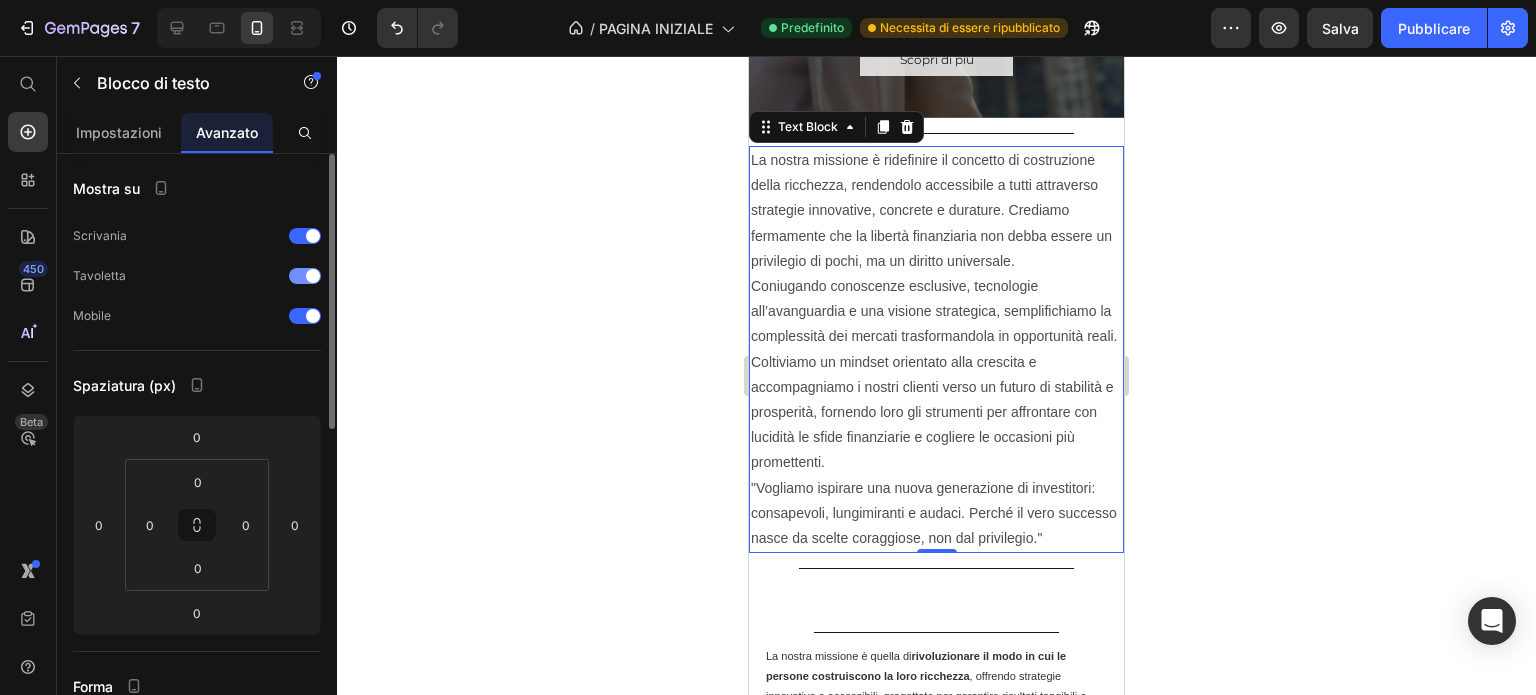 click at bounding box center [305, 276] 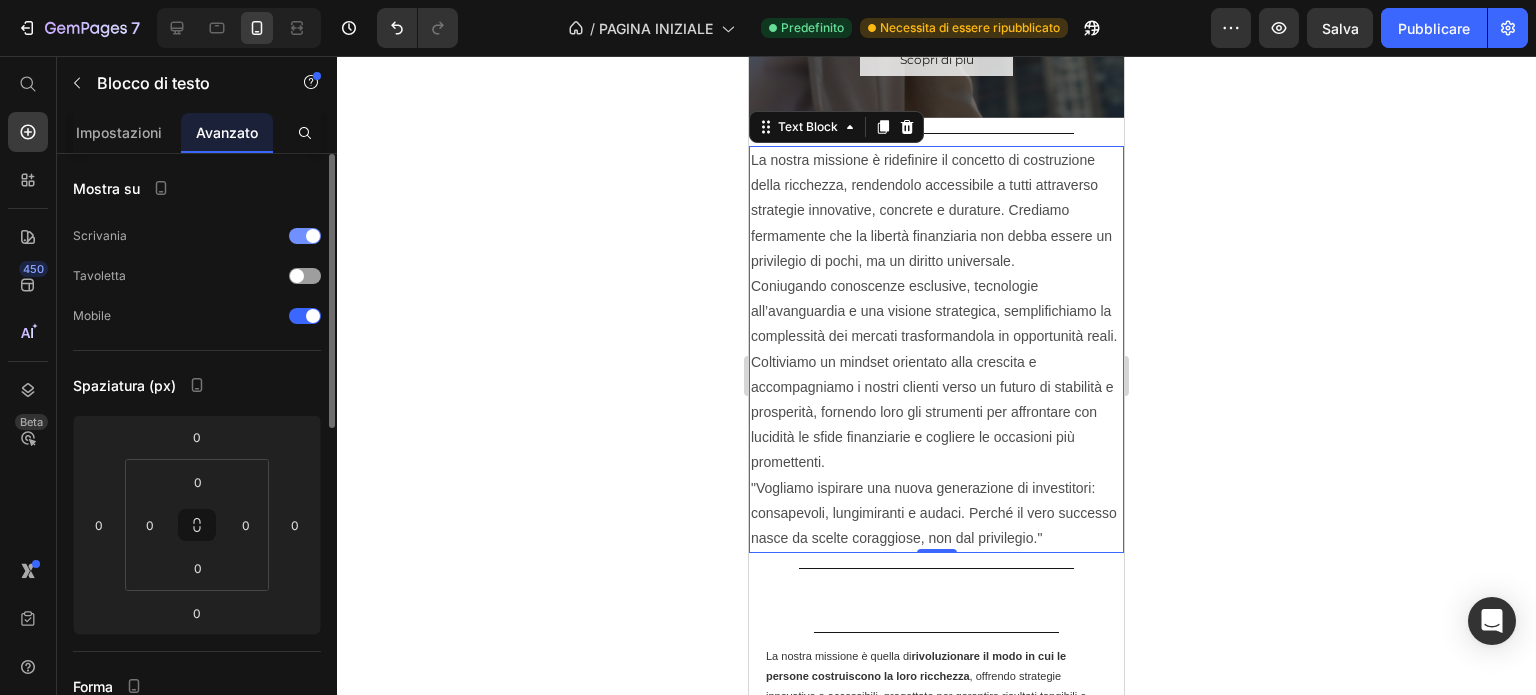 click at bounding box center (305, 236) 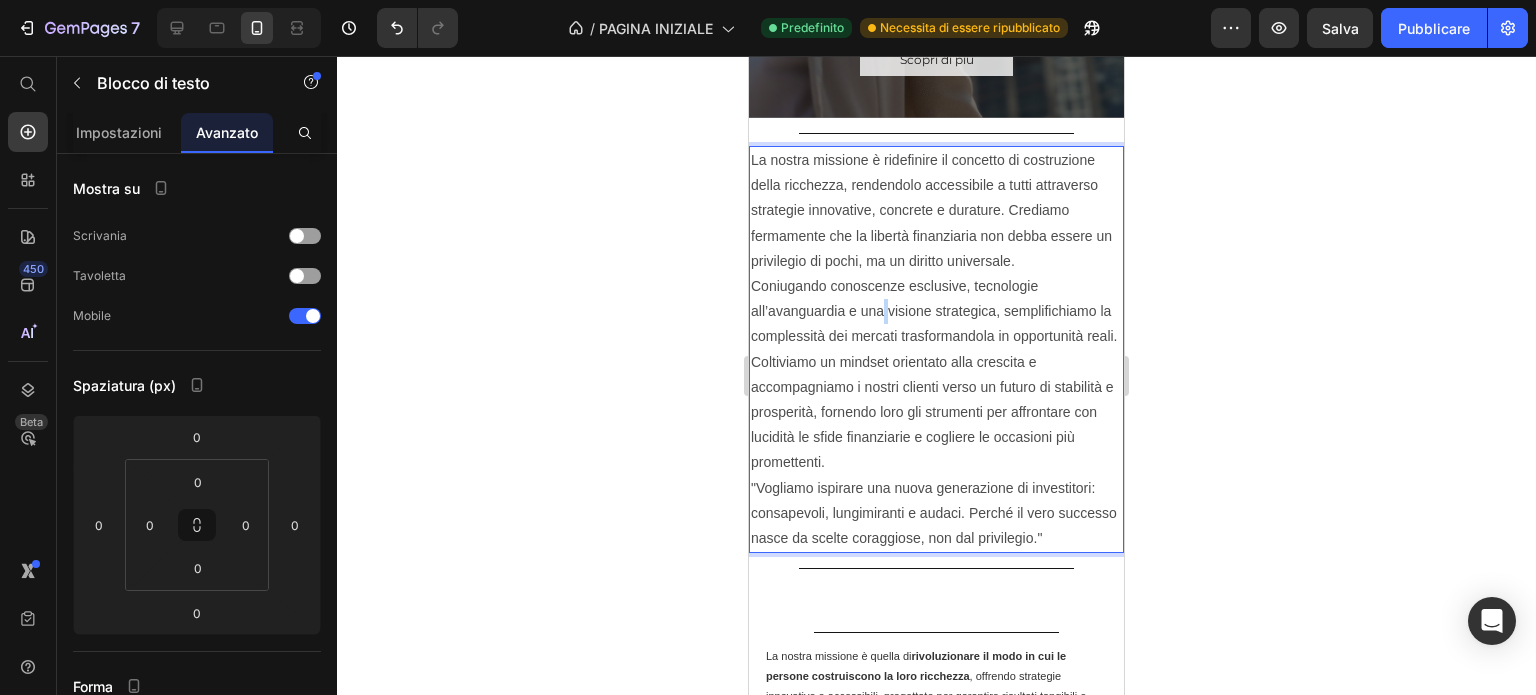 click on "Coniugando conoscenze esclusive, tecnologie all’avanguardia e una visione strategica, semplifichiamo la complessità dei mercati trasformandola in opportunità reali. Coltiviamo un mindset orientato alla crescita e accompagniamo i nostri clienti verso un futuro di stabilità e prosperità, fornendo loro gli strumenti per affrontare con lucidità le sfide finanziarie e cogliere le occasioni più promettenti." at bounding box center [936, 375] 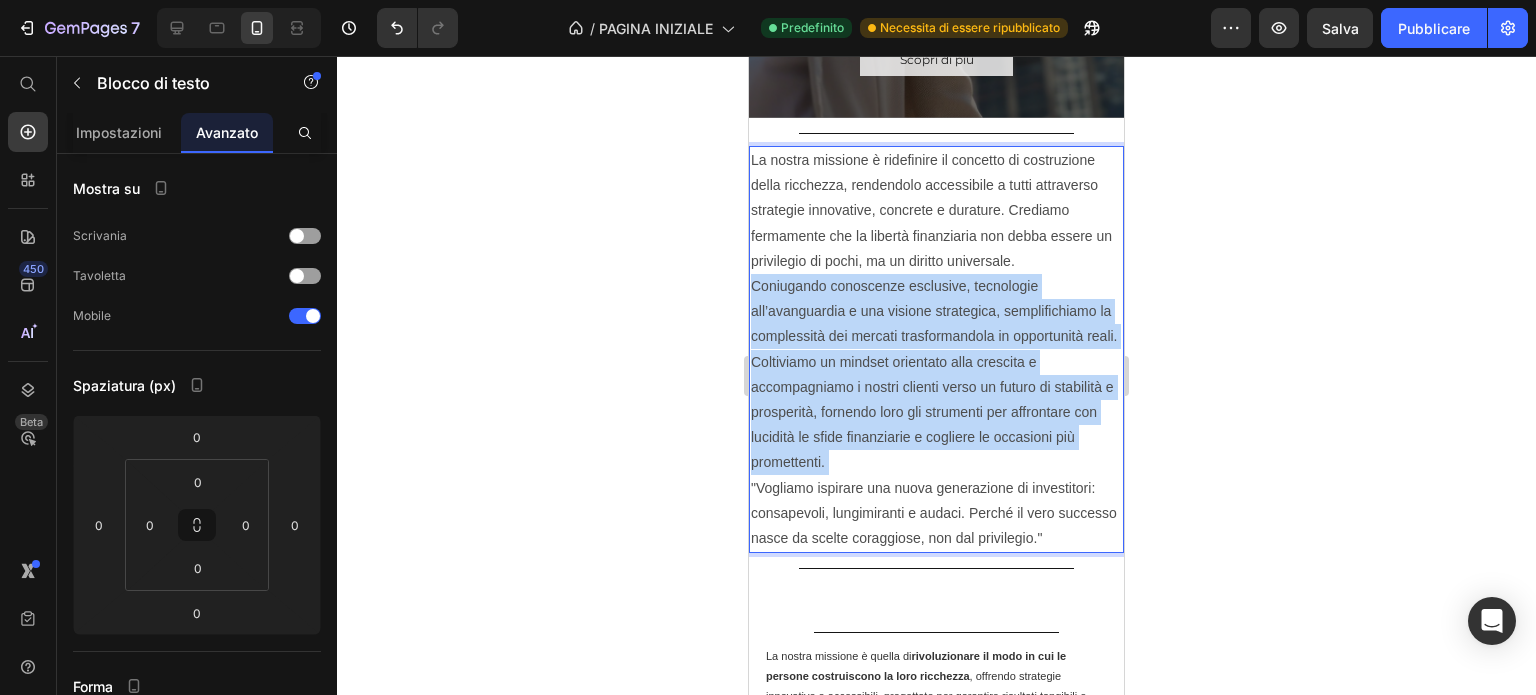click on "Coniugando conoscenze esclusive, tecnologie all’avanguardia e una visione strategica, semplifichiamo la complessità dei mercati trasformandola in opportunità reali. Coltiviamo un mindset orientato alla crescita e accompagniamo i nostri clienti verso un futuro di stabilità e prosperità, fornendo loro gli strumenti per affrontare con lucidità le sfide finanziarie e cogliere le occasioni più promettenti." at bounding box center [936, 375] 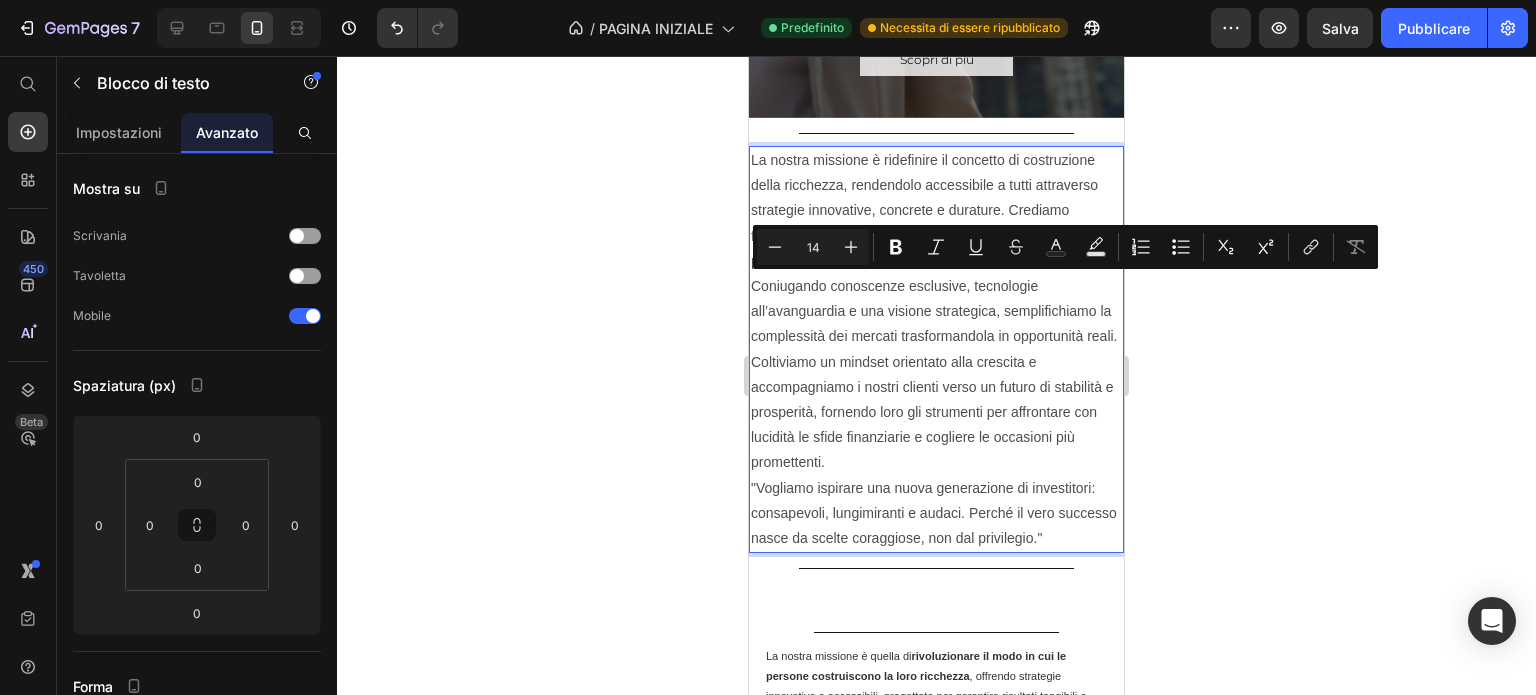 click on ""Vogliamo ispirare una nuova generazione di investitori: consapevoli, lungimiranti e audaci. Perché il vero successo nasce da scelte coraggiose, non dal privilegio."" at bounding box center (936, 514) 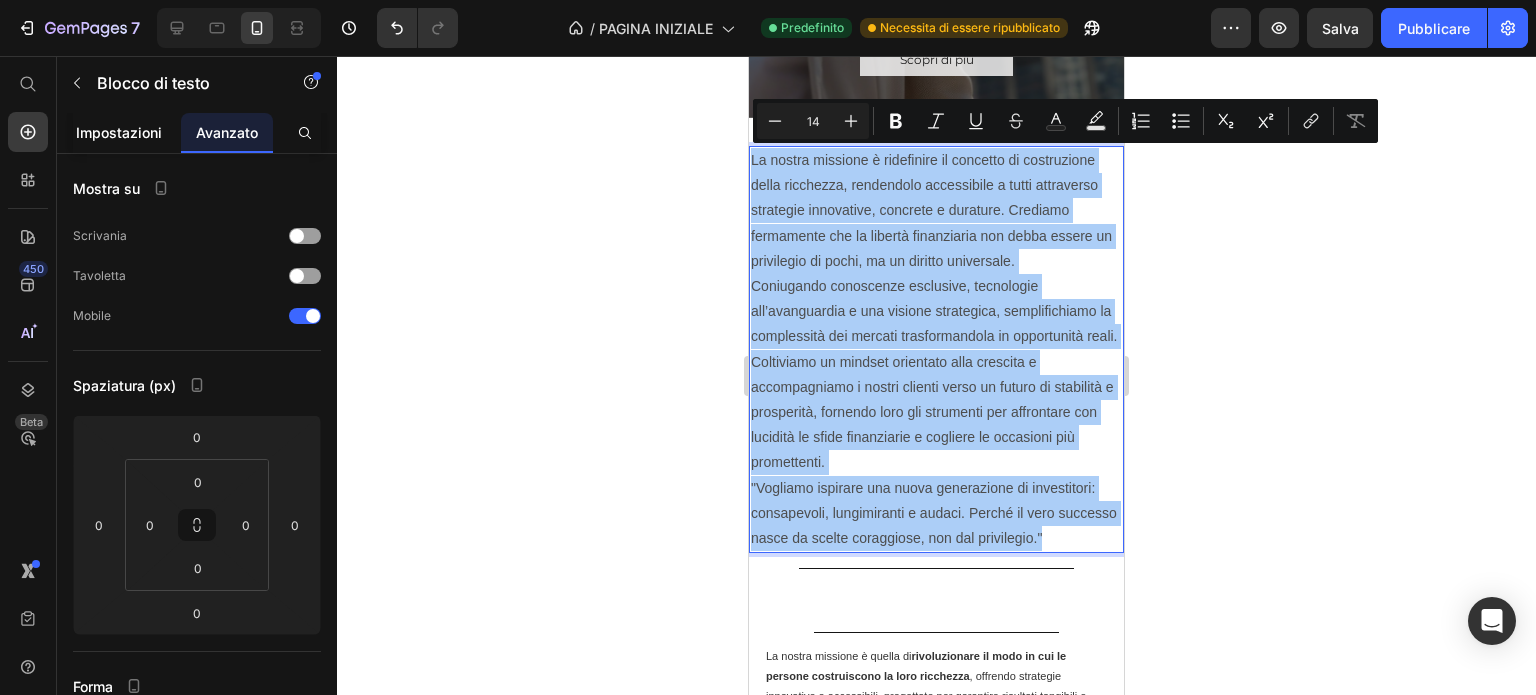 click on "Impostazioni" at bounding box center (119, 132) 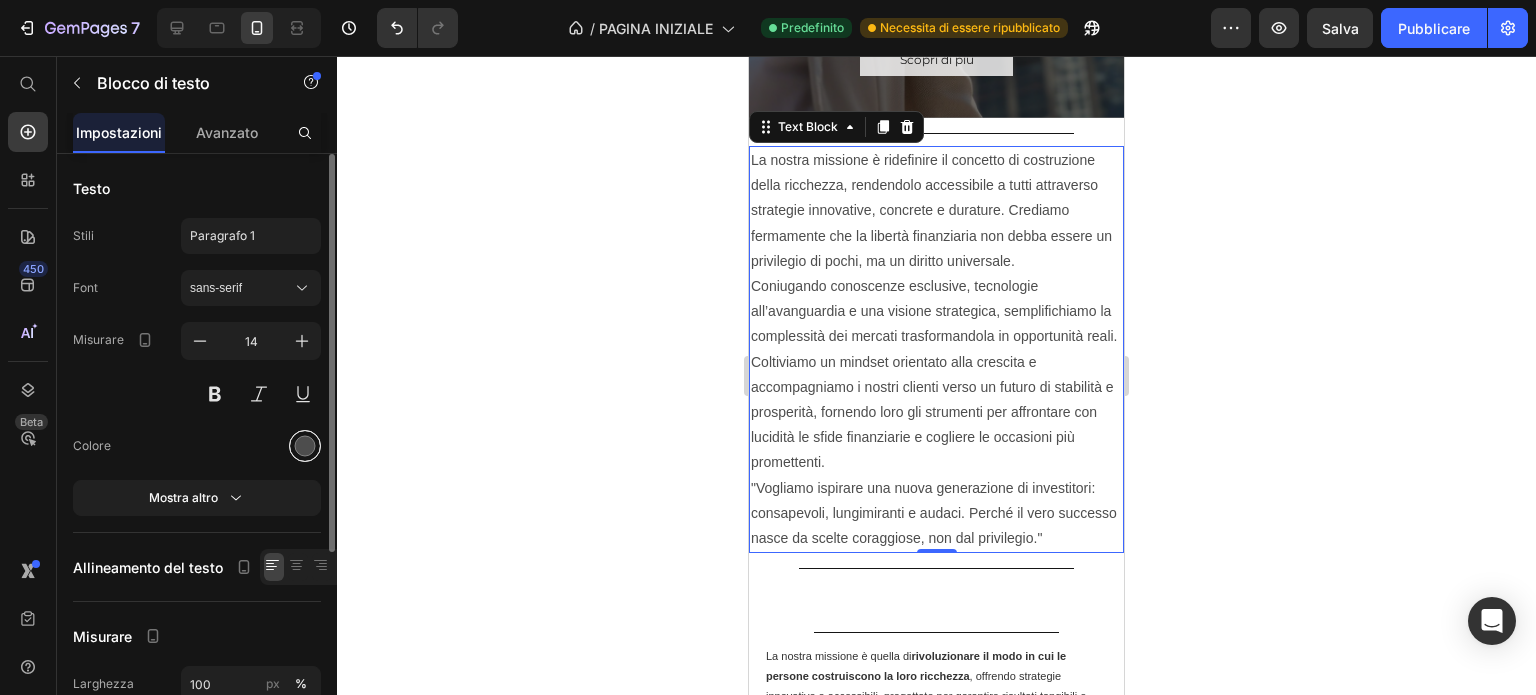 click at bounding box center (305, 446) 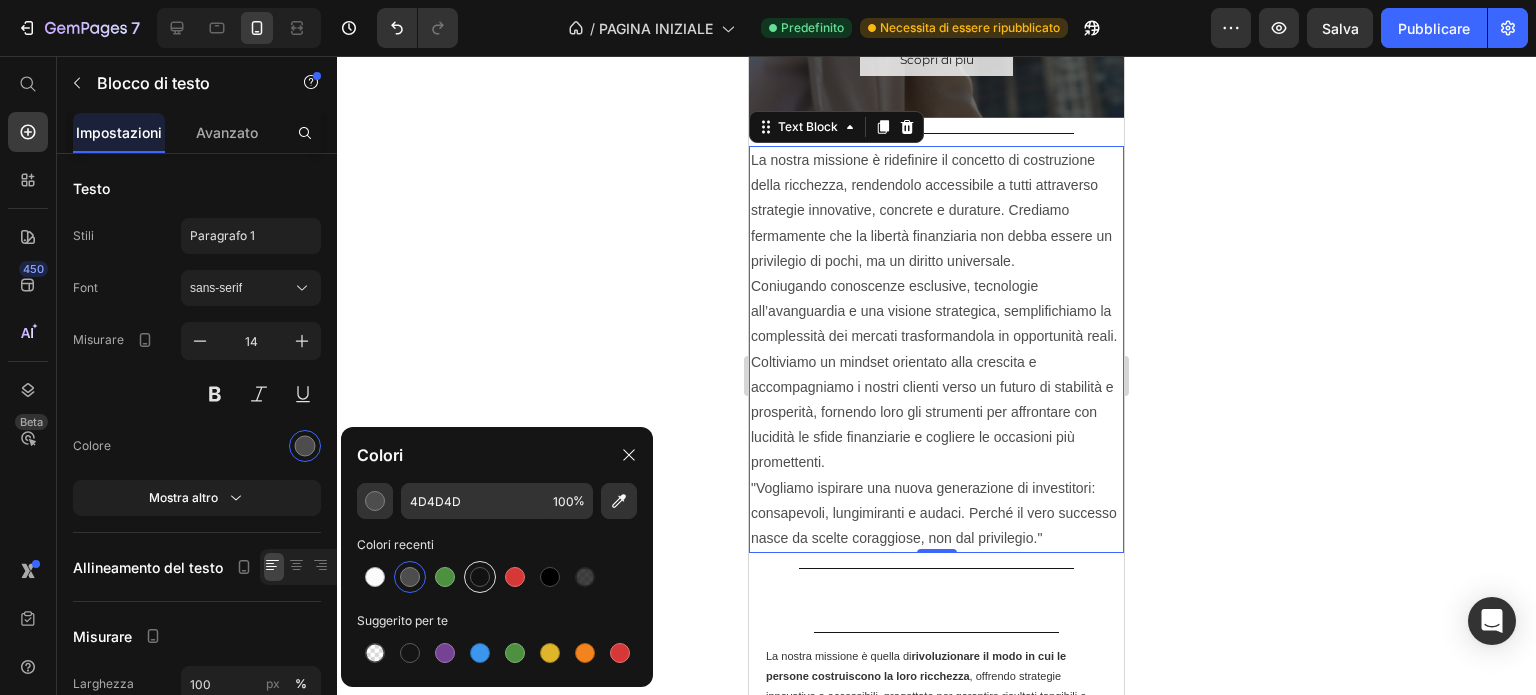 click at bounding box center [480, 577] 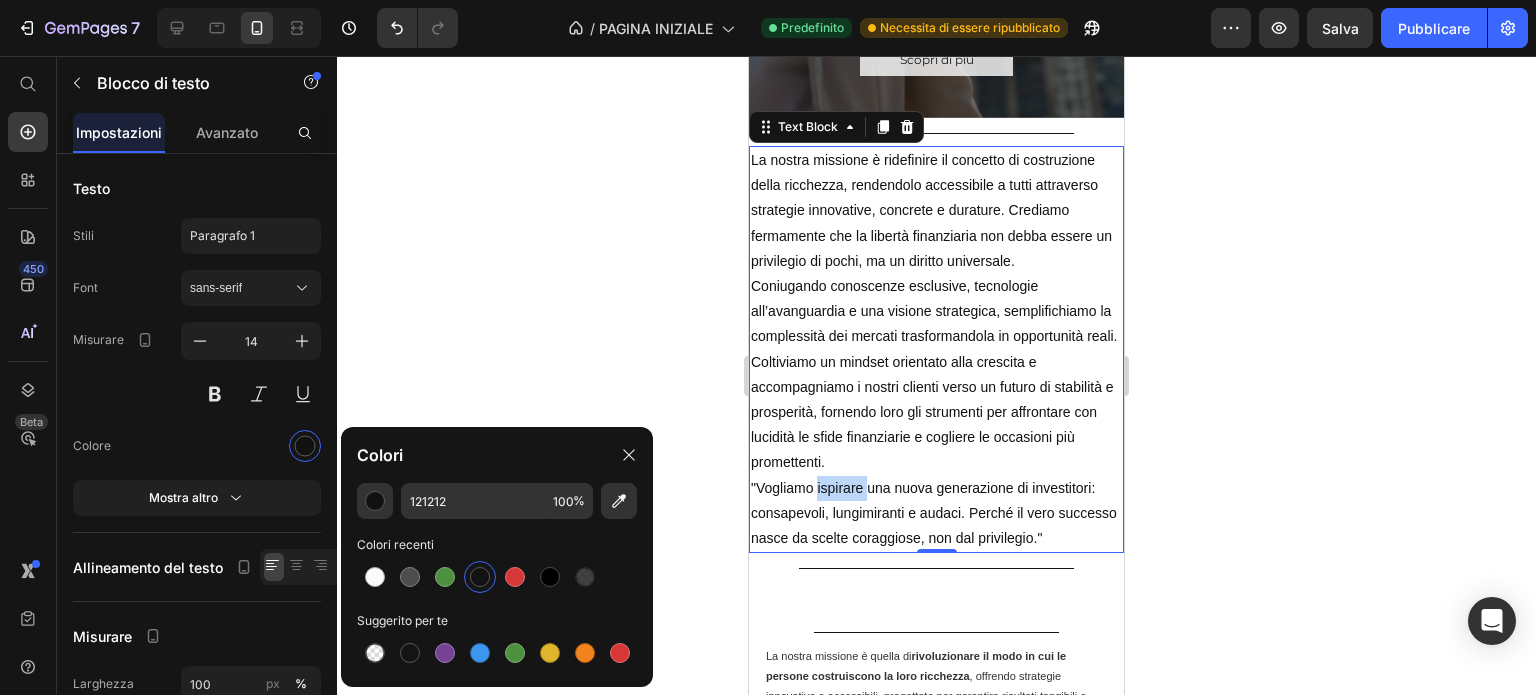 click on ""Vogliamo ispirare una nuova generazione di investitori: consapevoli, lungimiranti e audaci. Perché il vero successo nasce da scelte coraggiose, non dal privilegio."" at bounding box center [936, 514] 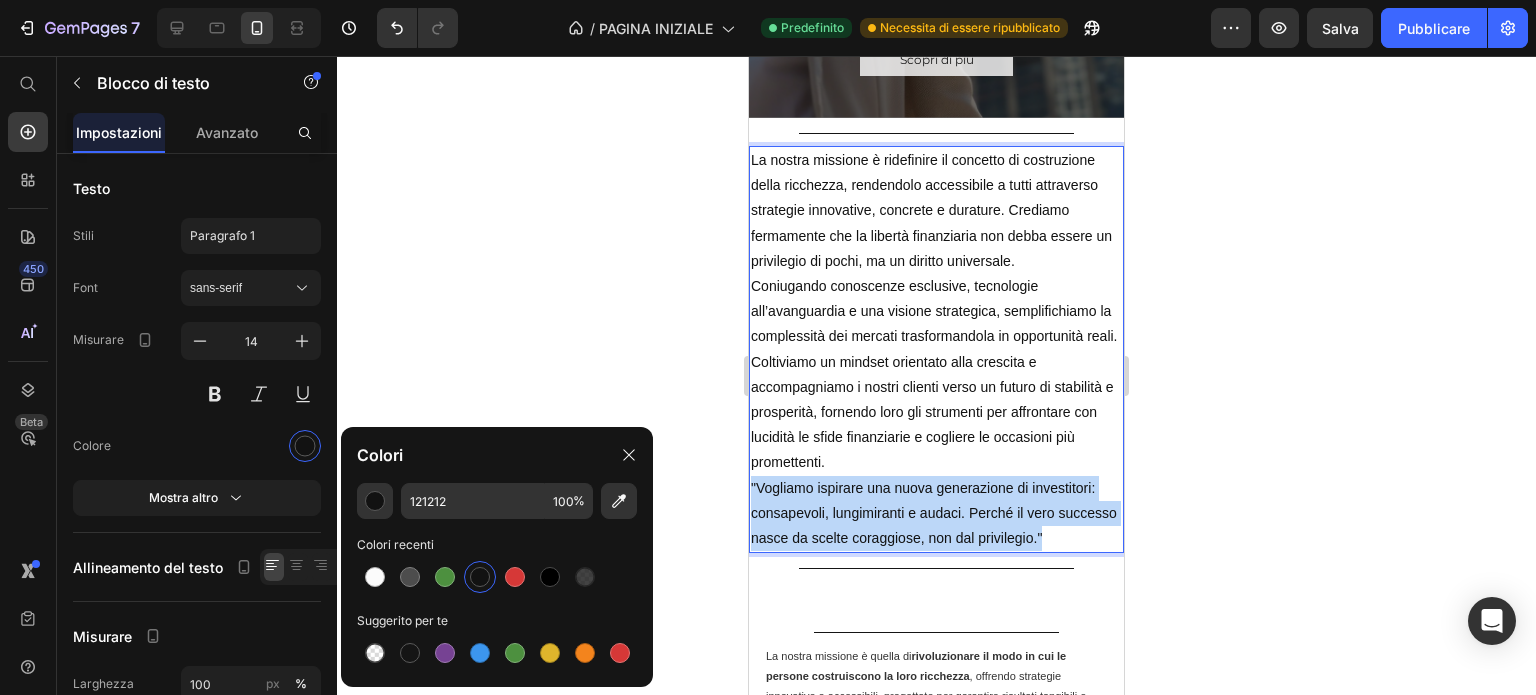 click on ""Vogliamo ispirare una nuova generazione di investitori: consapevoli, lungimiranti e audaci. Perché il vero successo nasce da scelte coraggiose, non dal privilegio."" at bounding box center [936, 514] 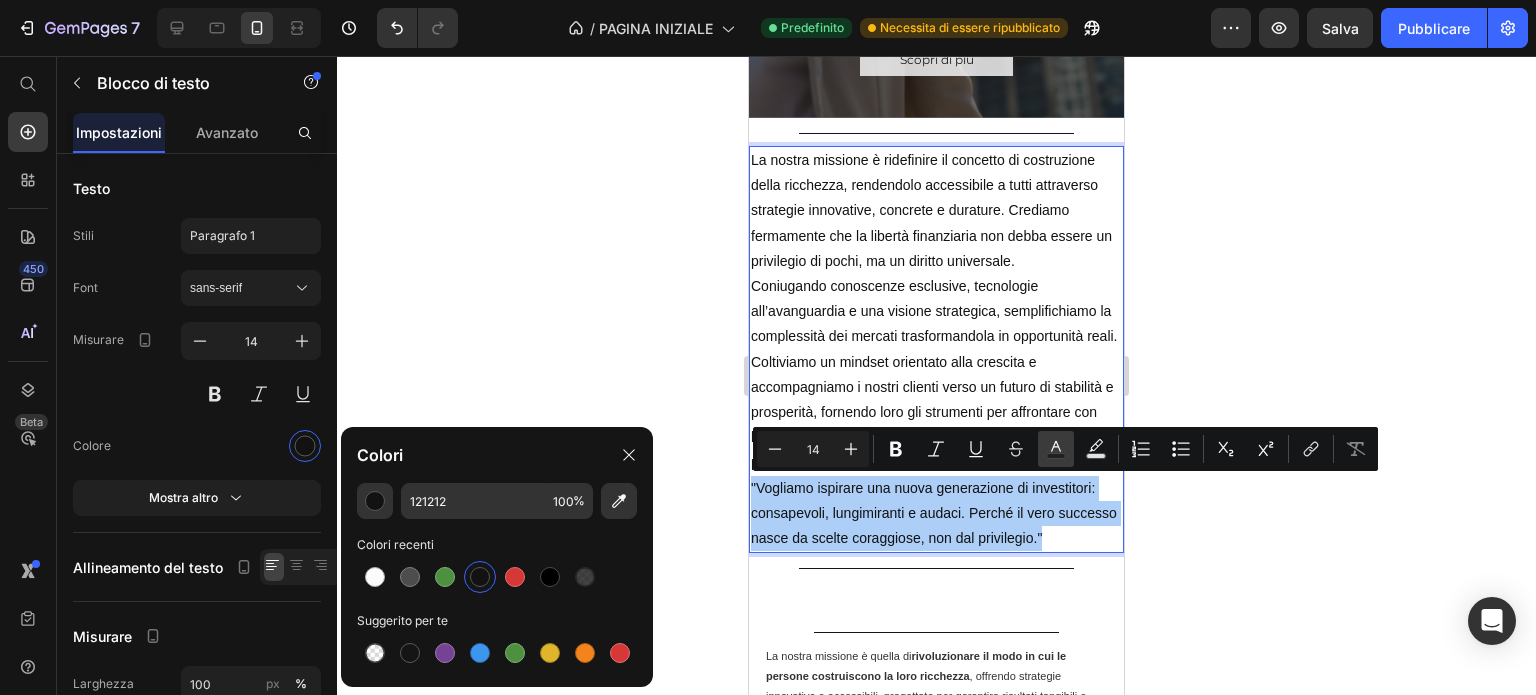 click 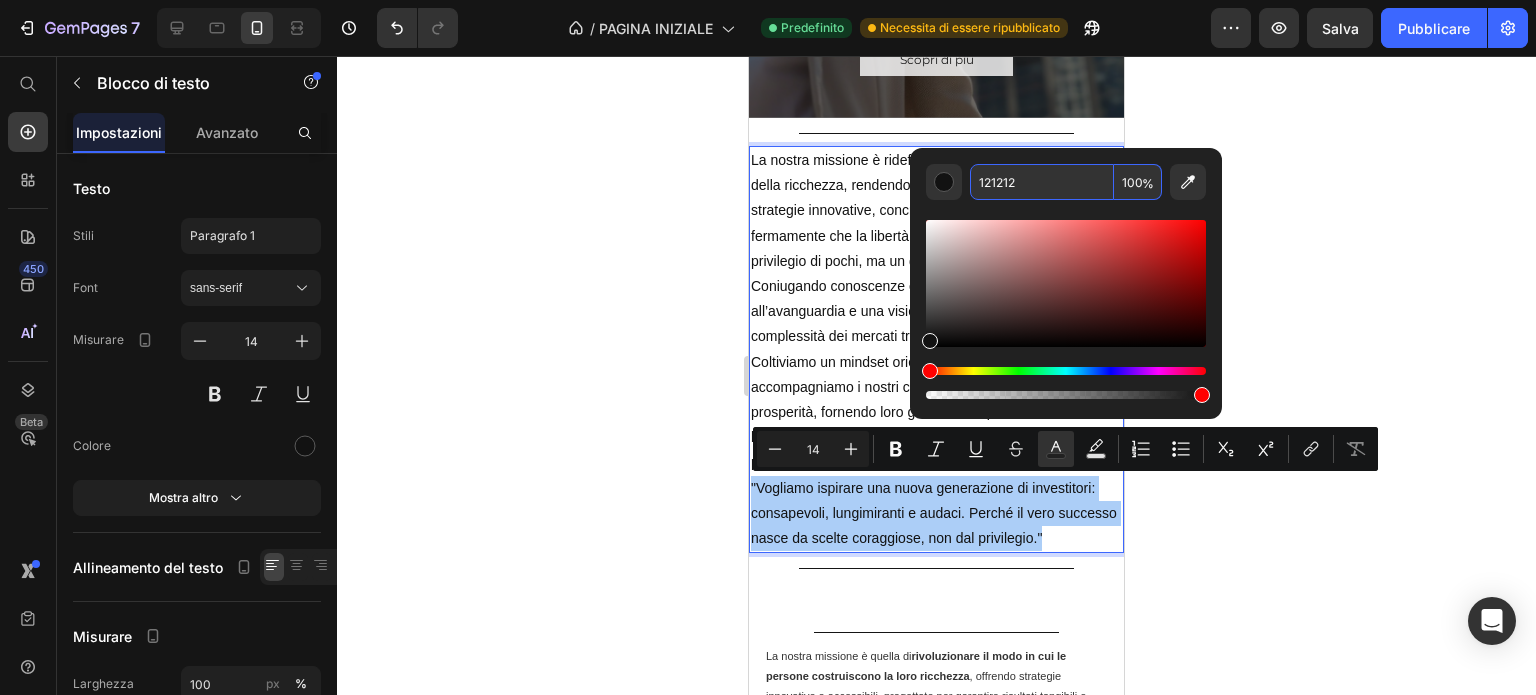 click on "121212" at bounding box center (1042, 182) 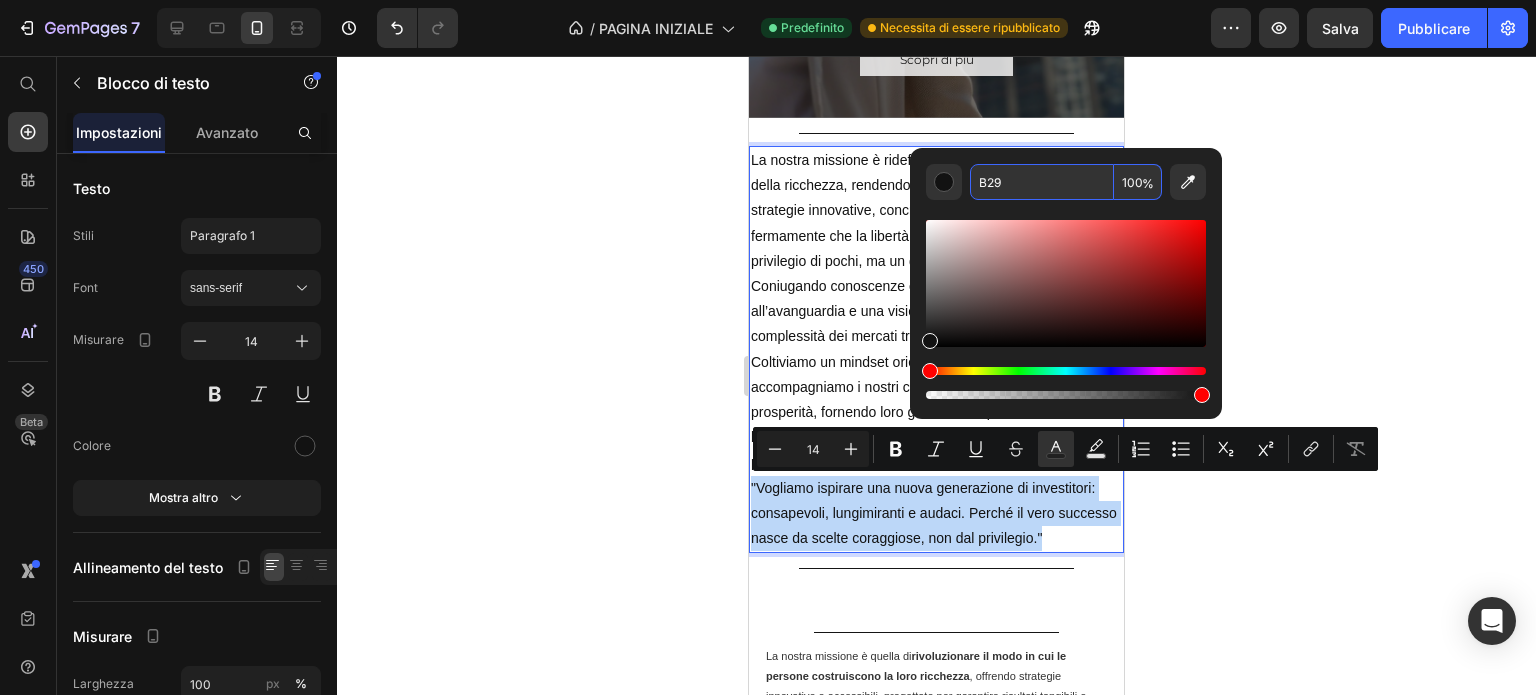 type on "BB2299" 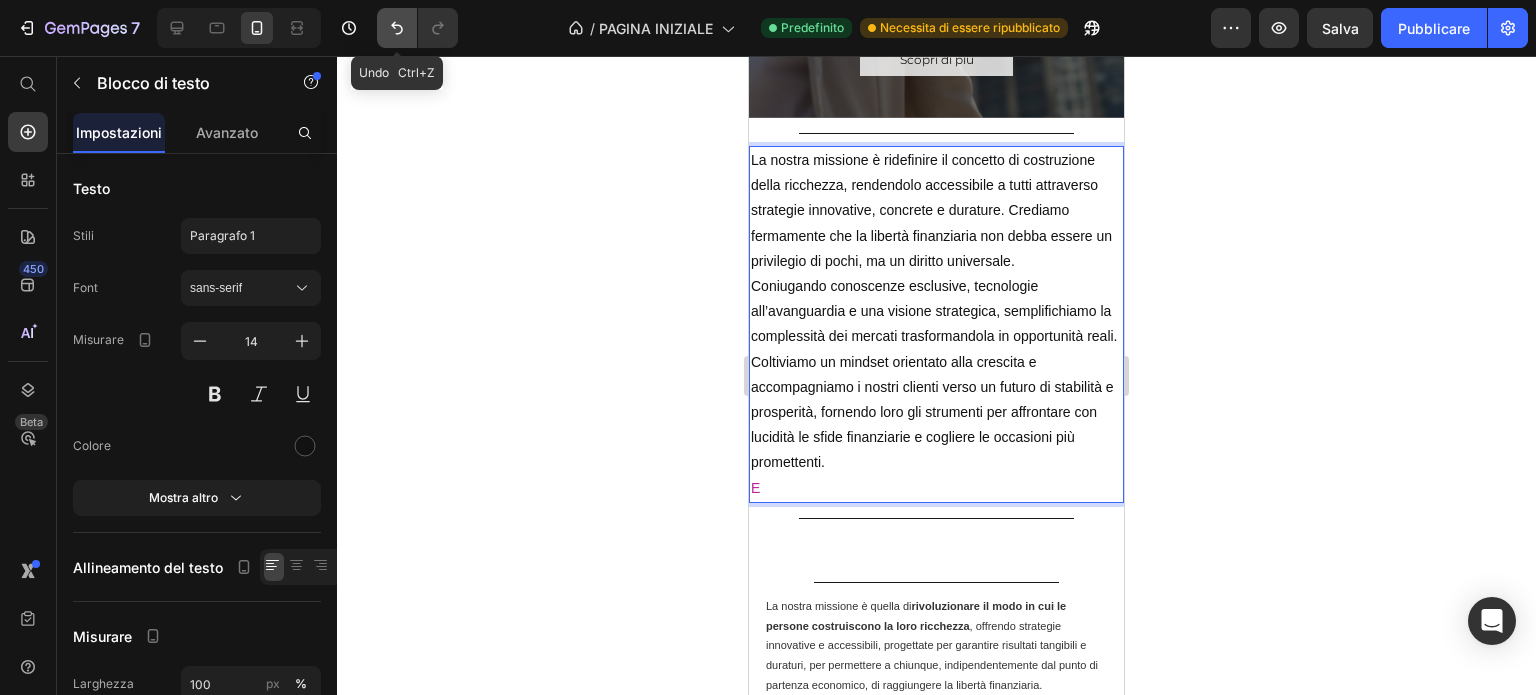 click 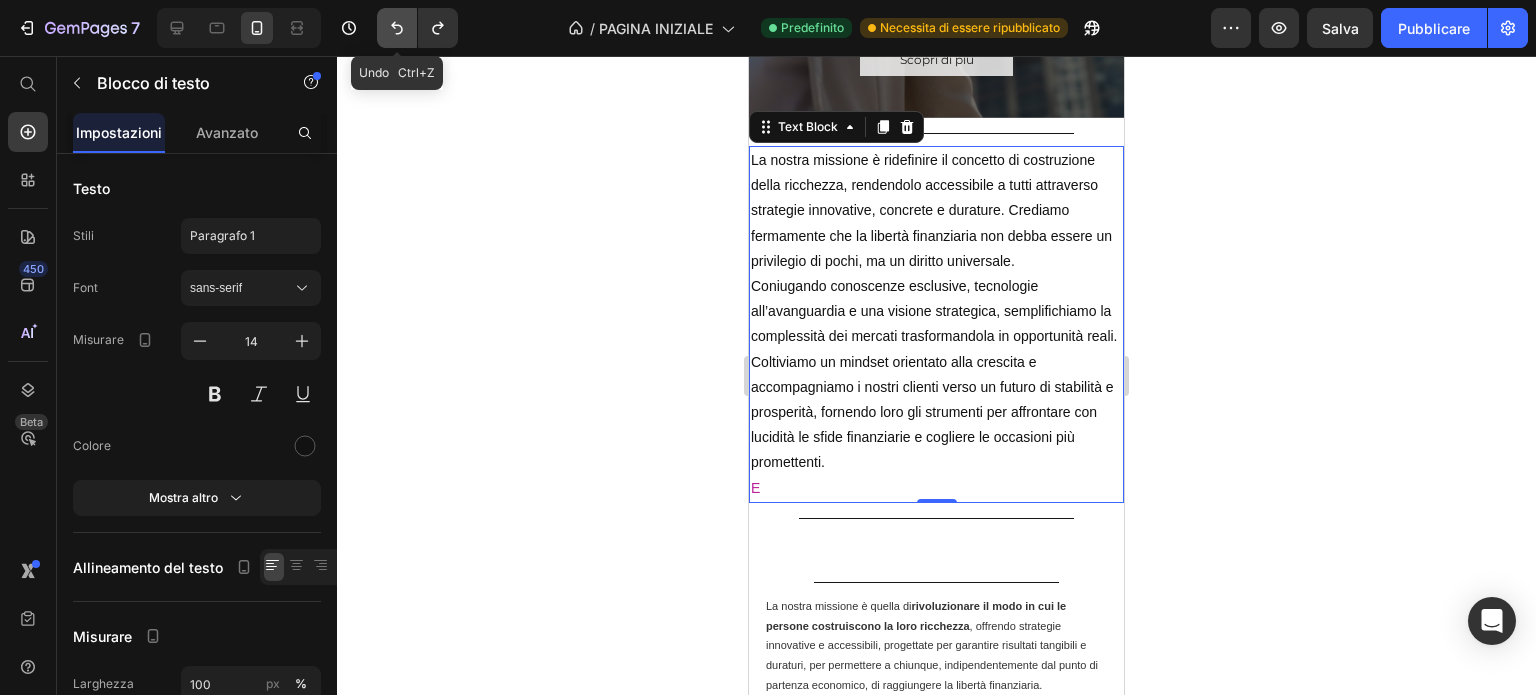 click 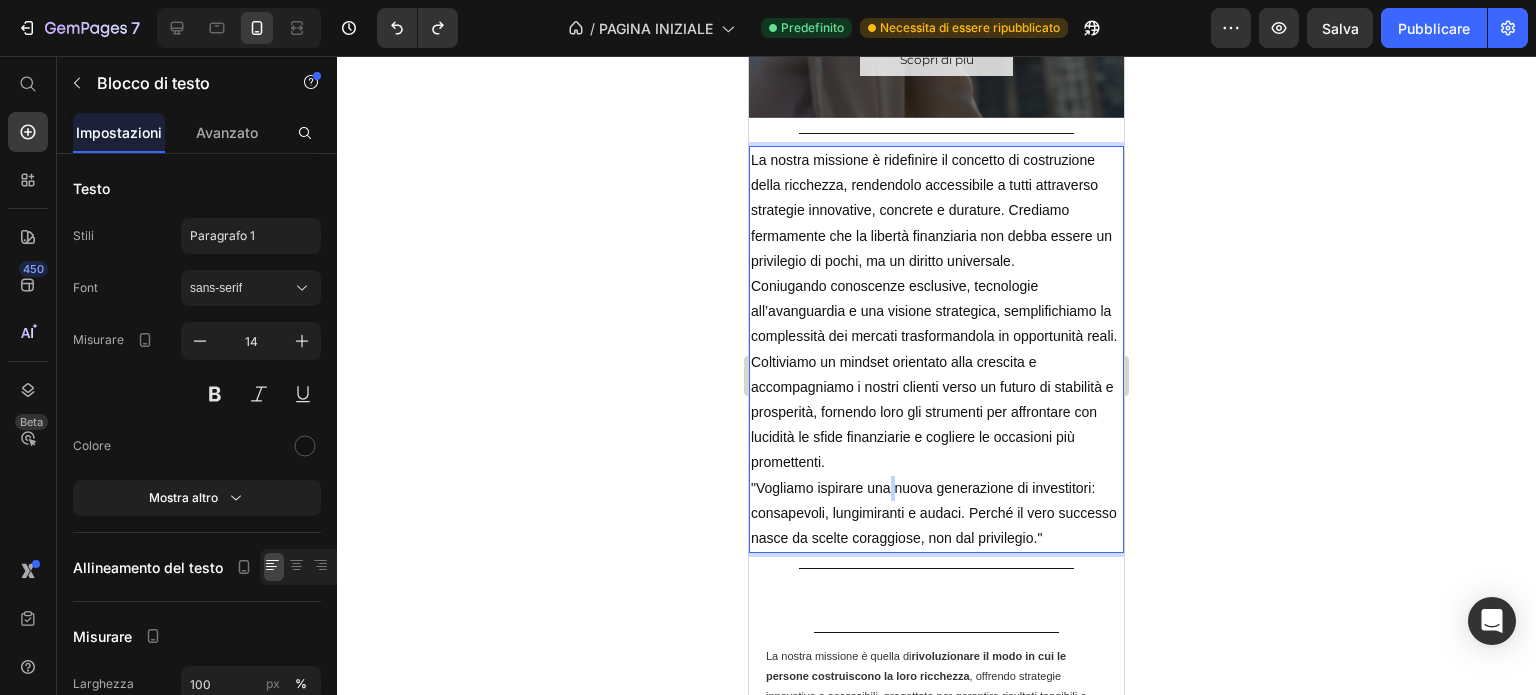 click on ""Vogliamo ispirare una nuova generazione di investitori: consapevoli, lungimiranti e audaci. Perché il vero successo nasce da scelte coraggiose, non dal privilegio."" at bounding box center (936, 514) 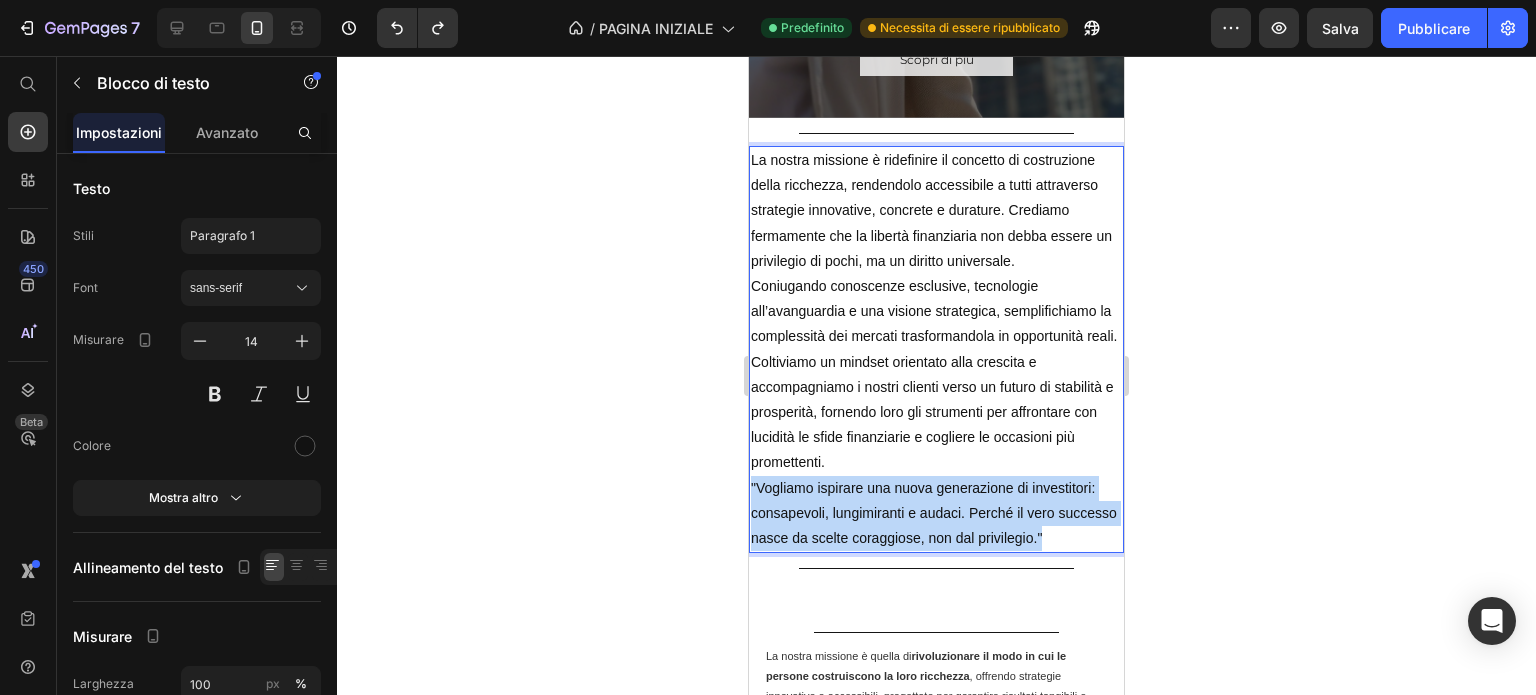 click on ""Vogliamo ispirare una nuova generazione di investitori: consapevoli, lungimiranti e audaci. Perché il vero successo nasce da scelte coraggiose, non dal privilegio."" at bounding box center (936, 514) 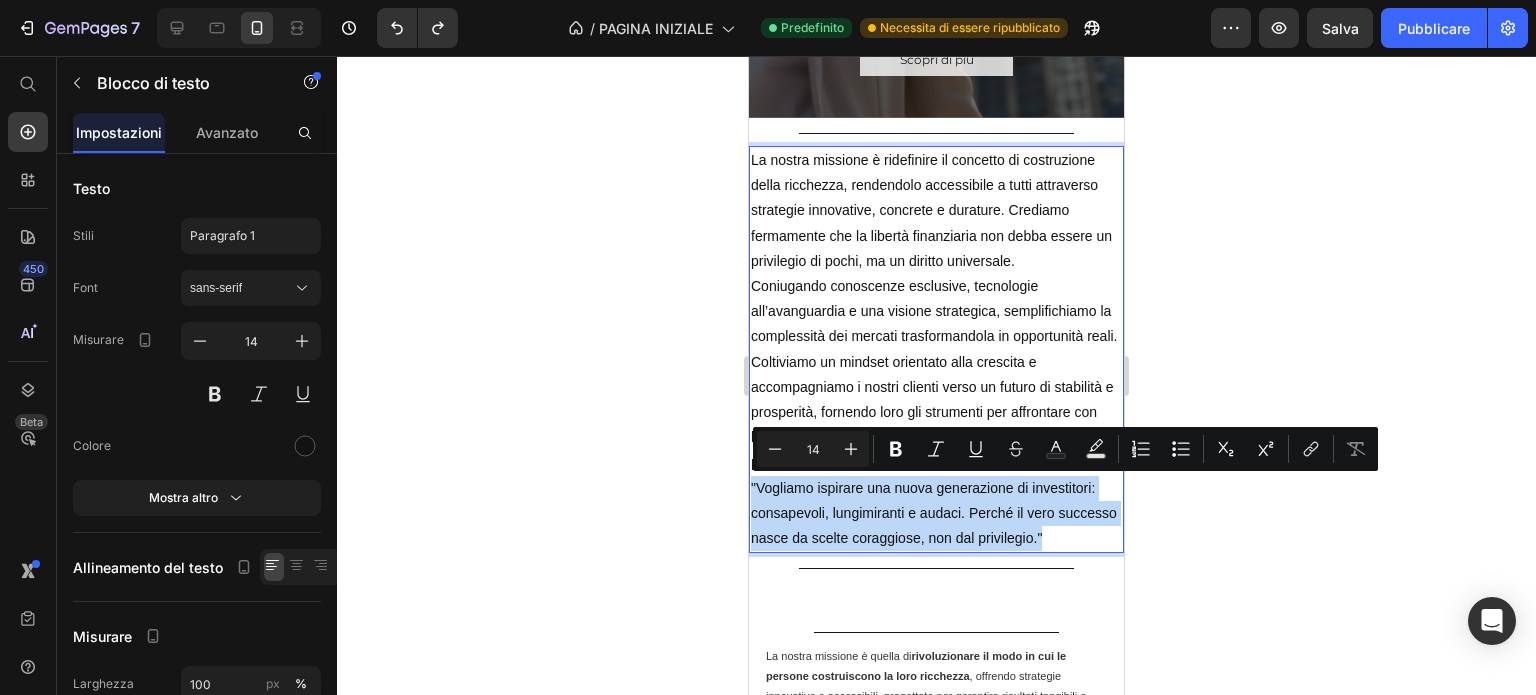 click on ""Vogliamo ispirare una nuova generazione di investitori: consapevoli, lungimiranti e audaci. Perché il vero successo nasce da scelte coraggiose, non dal privilegio."" at bounding box center [936, 514] 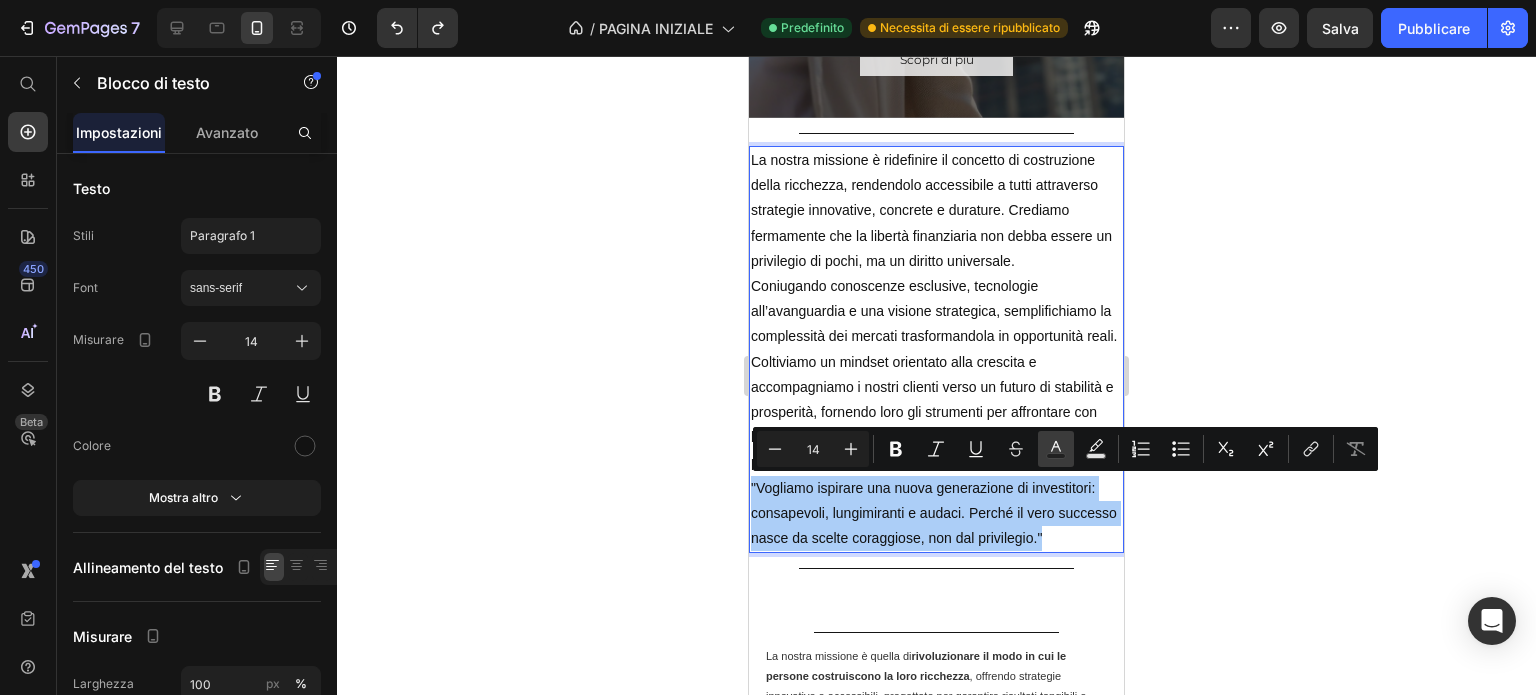 click on "Text Color" at bounding box center (1056, 449) 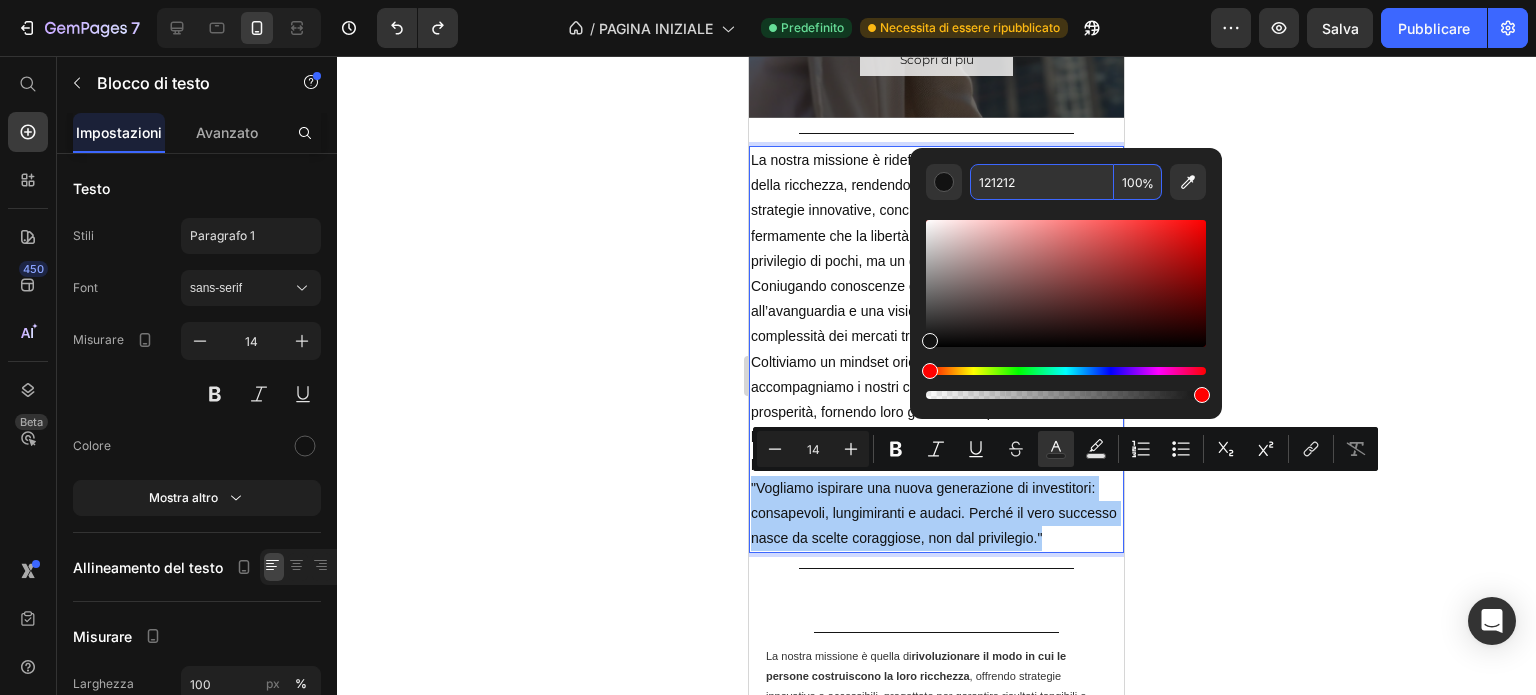 click on "121212" at bounding box center [1042, 182] 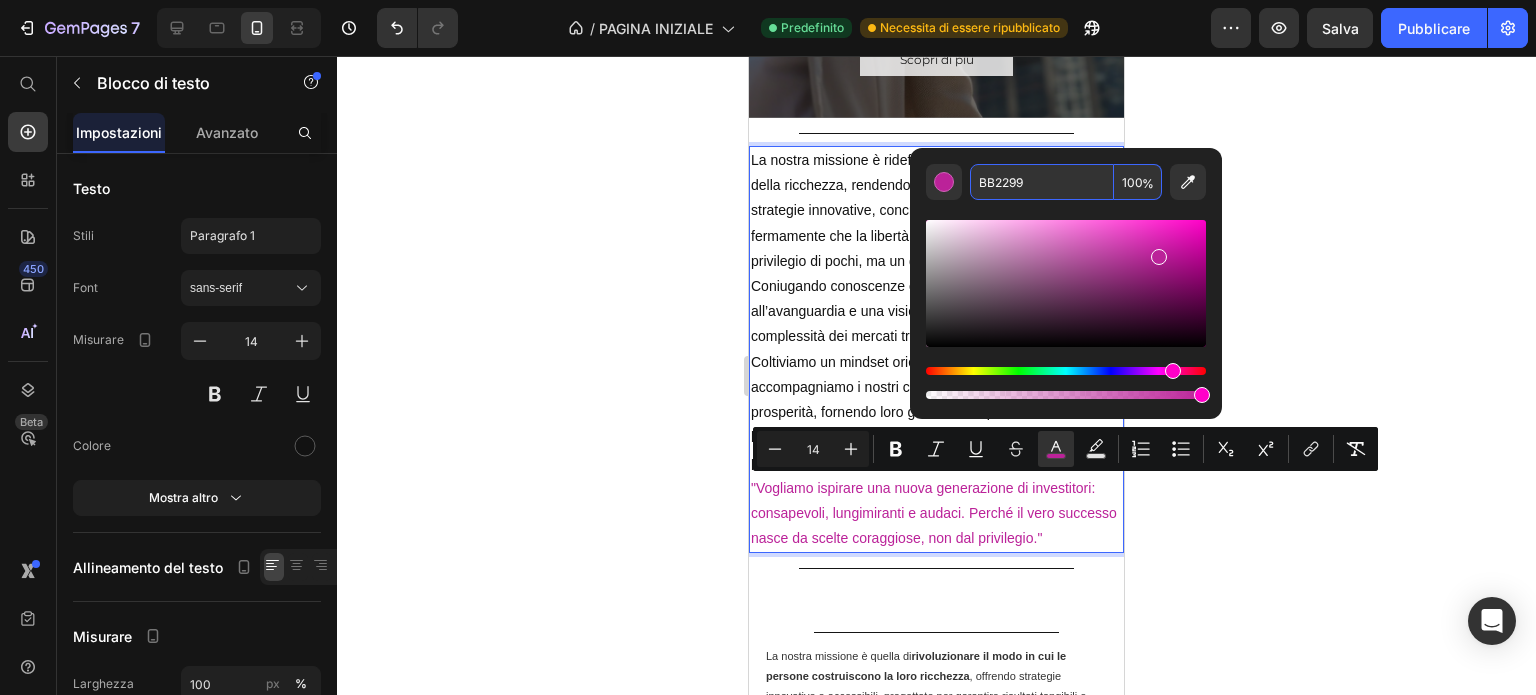 click on "BB2299" at bounding box center (1042, 182) 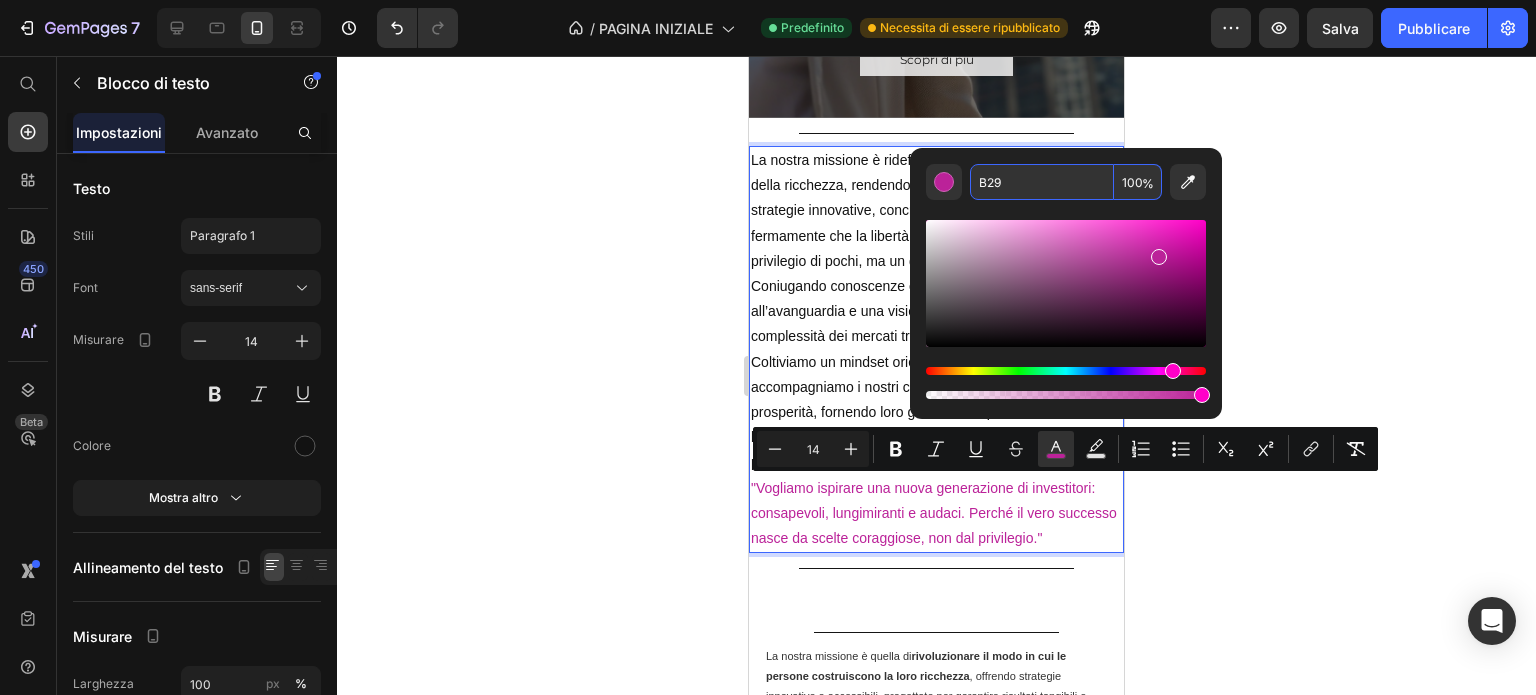 type on "BB2299" 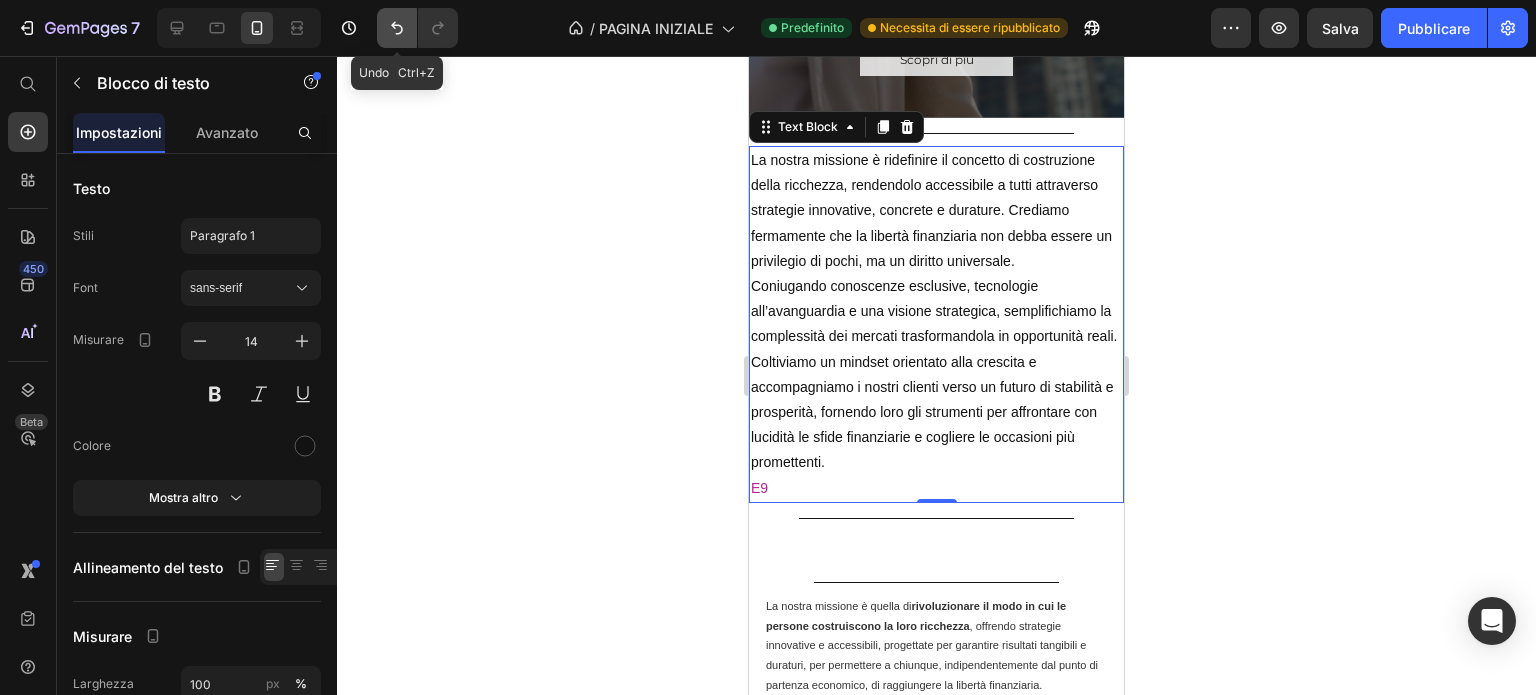 click 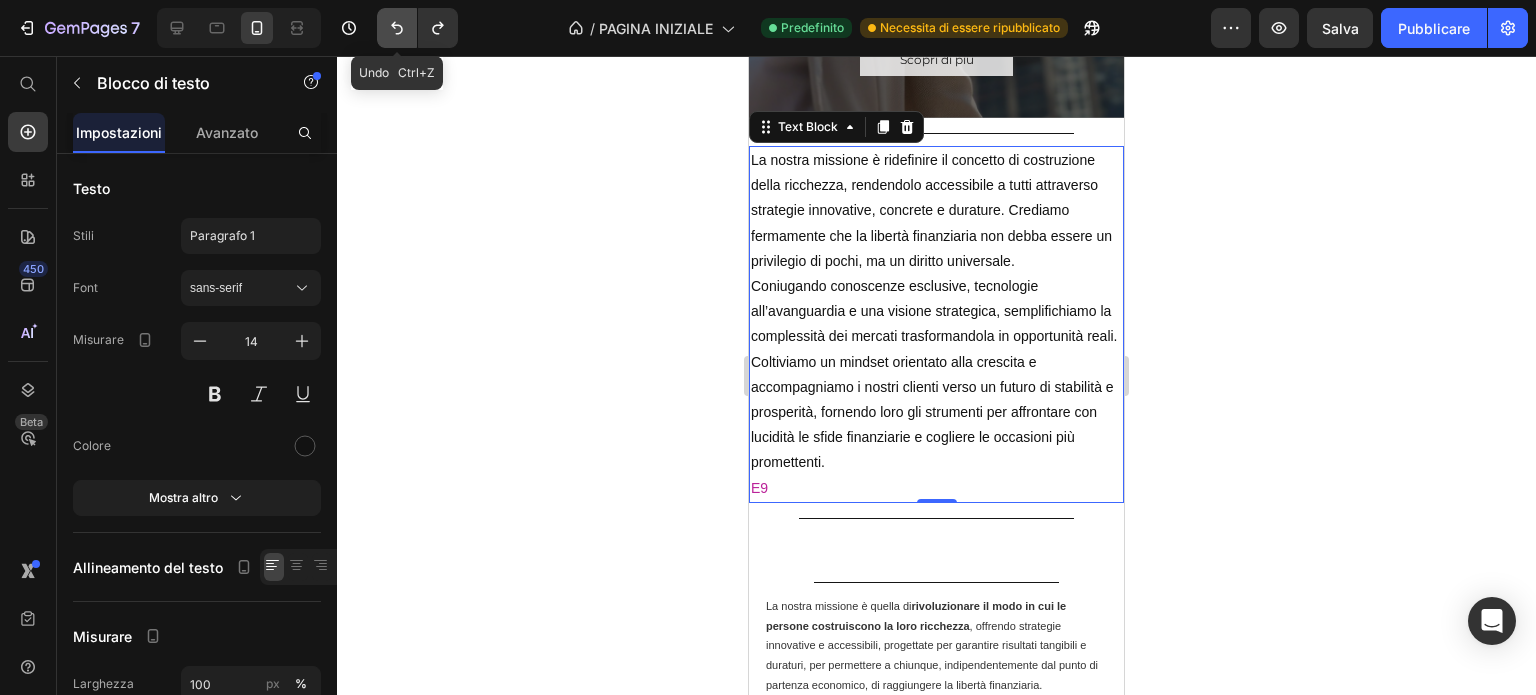 click 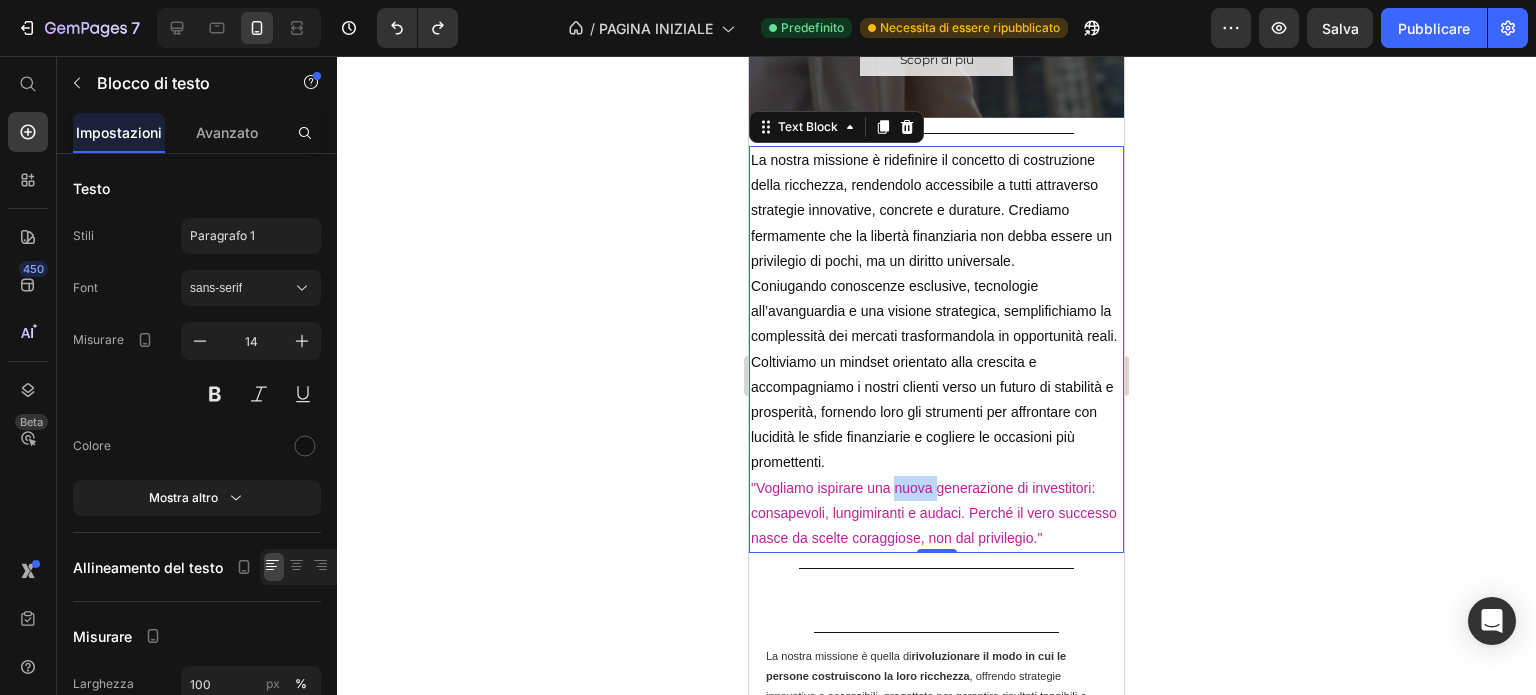 click on ""Vogliamo ispirare una nuova generazione di investitori: consapevoli, lungimiranti e audaci. Perché il vero successo nasce da scelte coraggiose, non dal privilegio."" at bounding box center [934, 513] 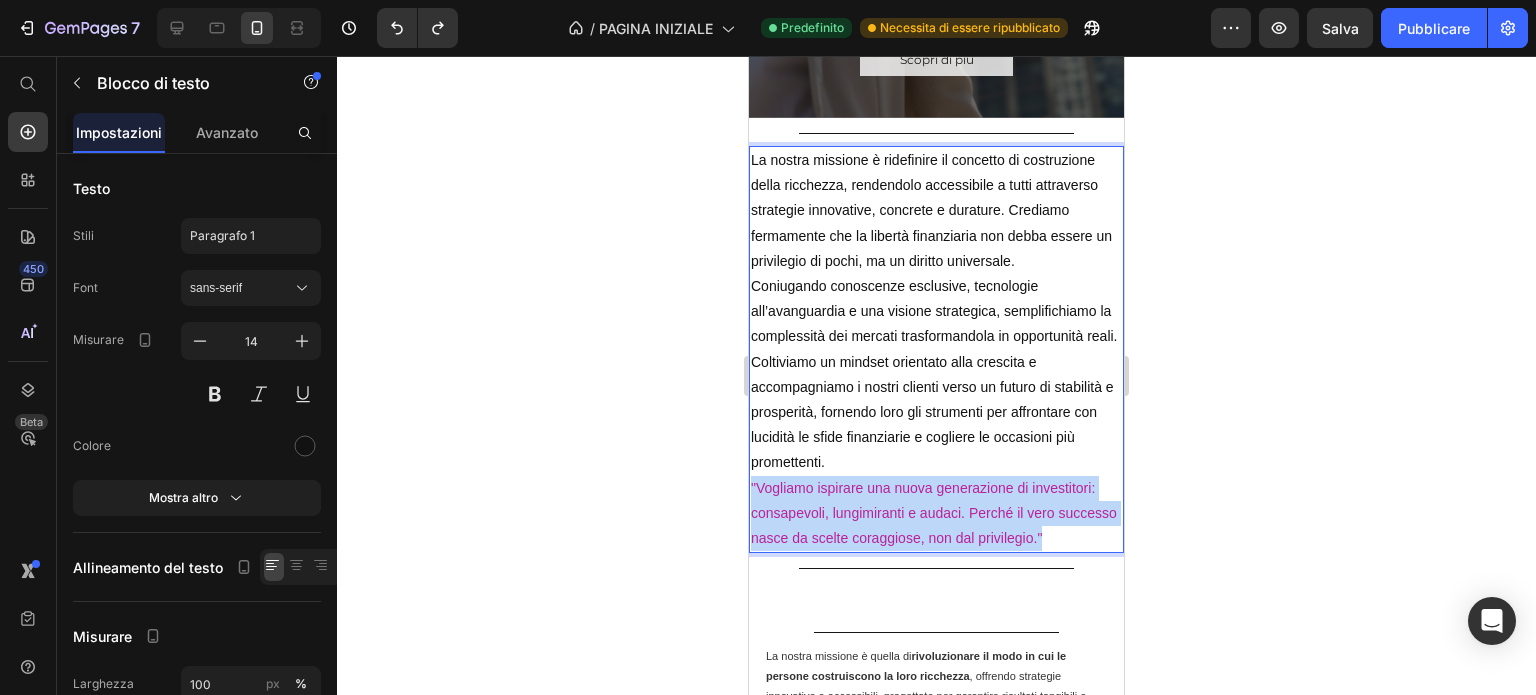 click on ""Vogliamo ispirare una nuova generazione di investitori: consapevoli, lungimiranti e audaci. Perché il vero successo nasce da scelte coraggiose, non dal privilegio."" at bounding box center (934, 513) 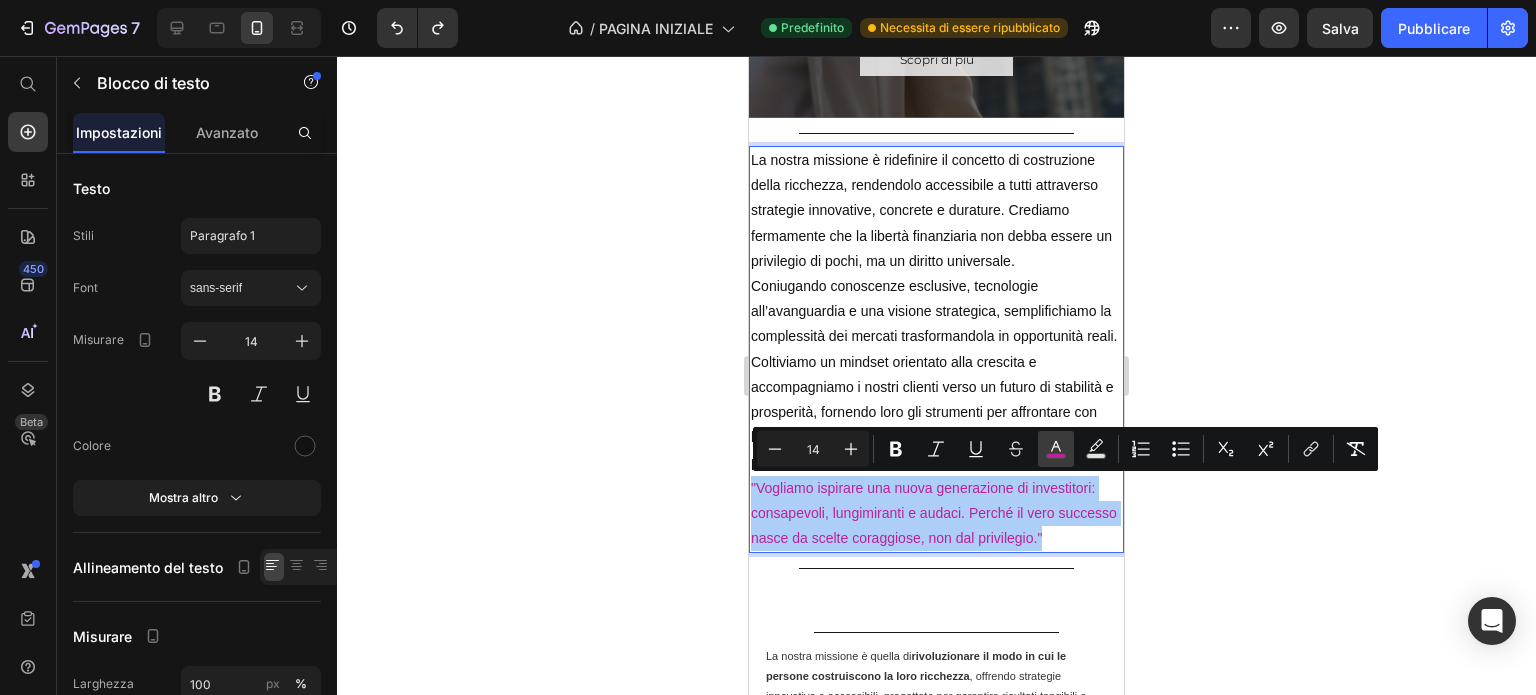 click on "color" at bounding box center [1056, 449] 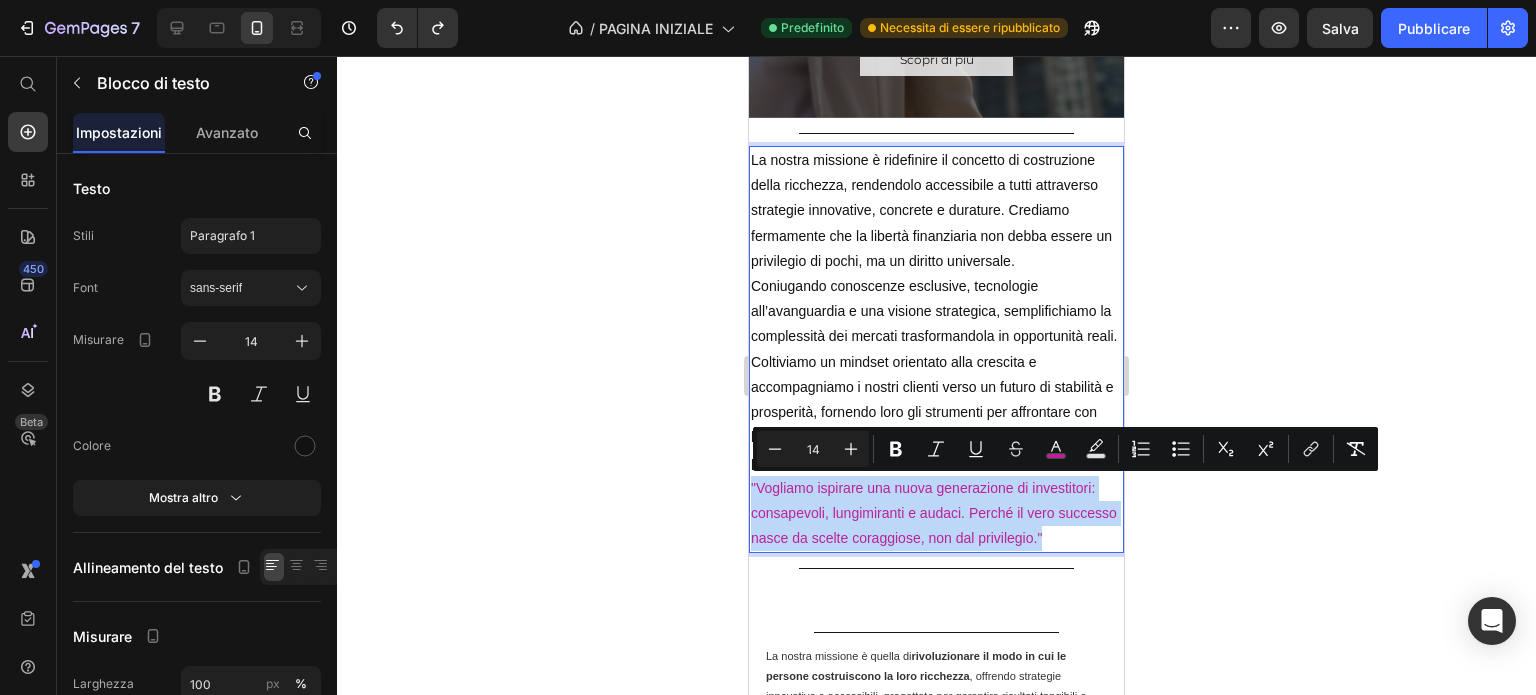 drag, startPoint x: 918, startPoint y: 523, endPoint x: 844, endPoint y: 491, distance: 80.622574 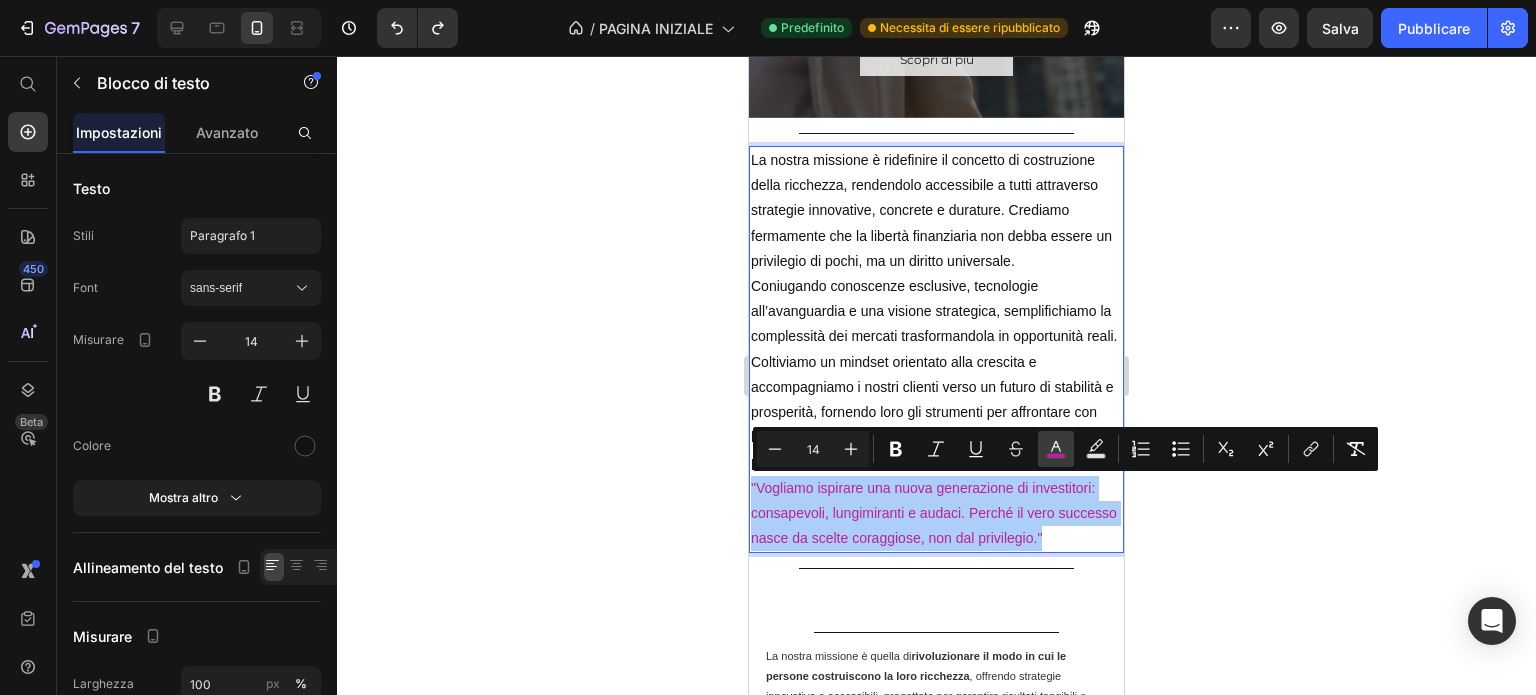 click 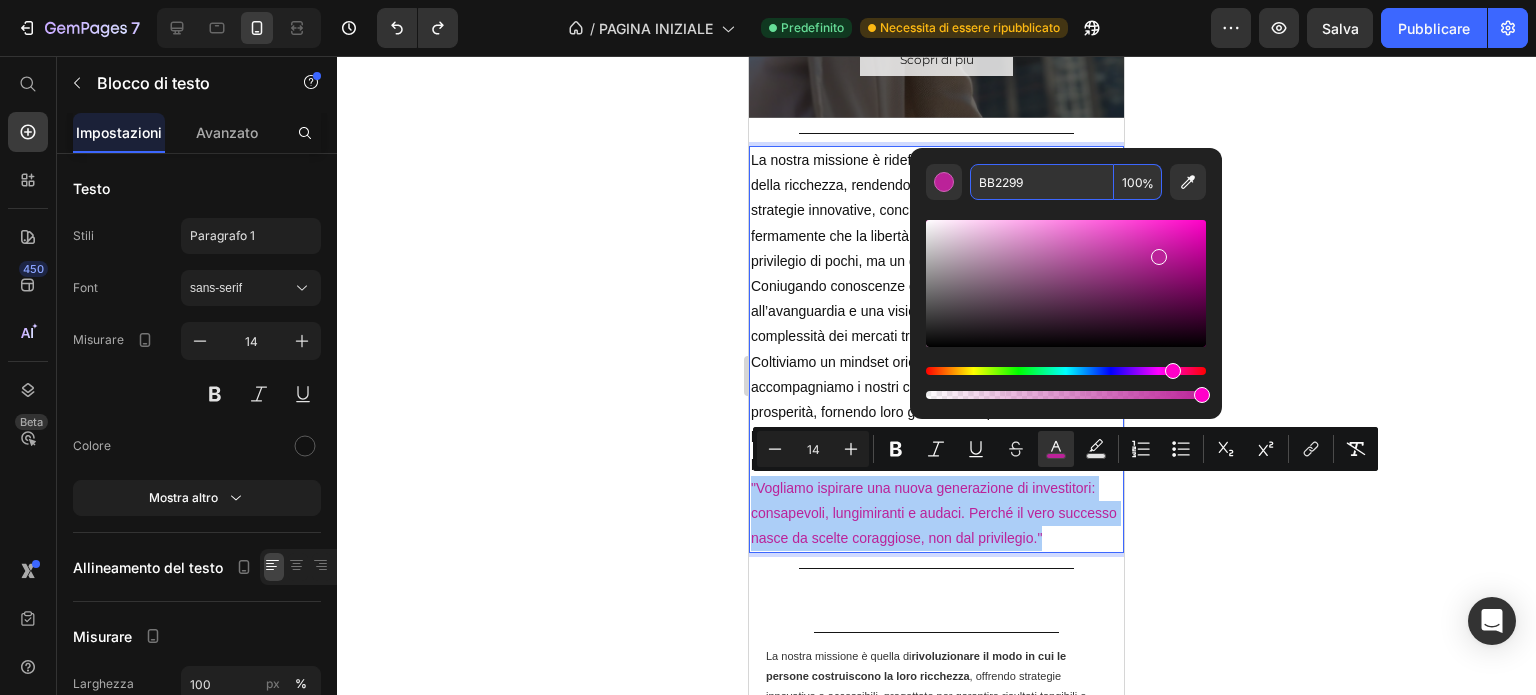 click on "BB2299" at bounding box center (1042, 182) 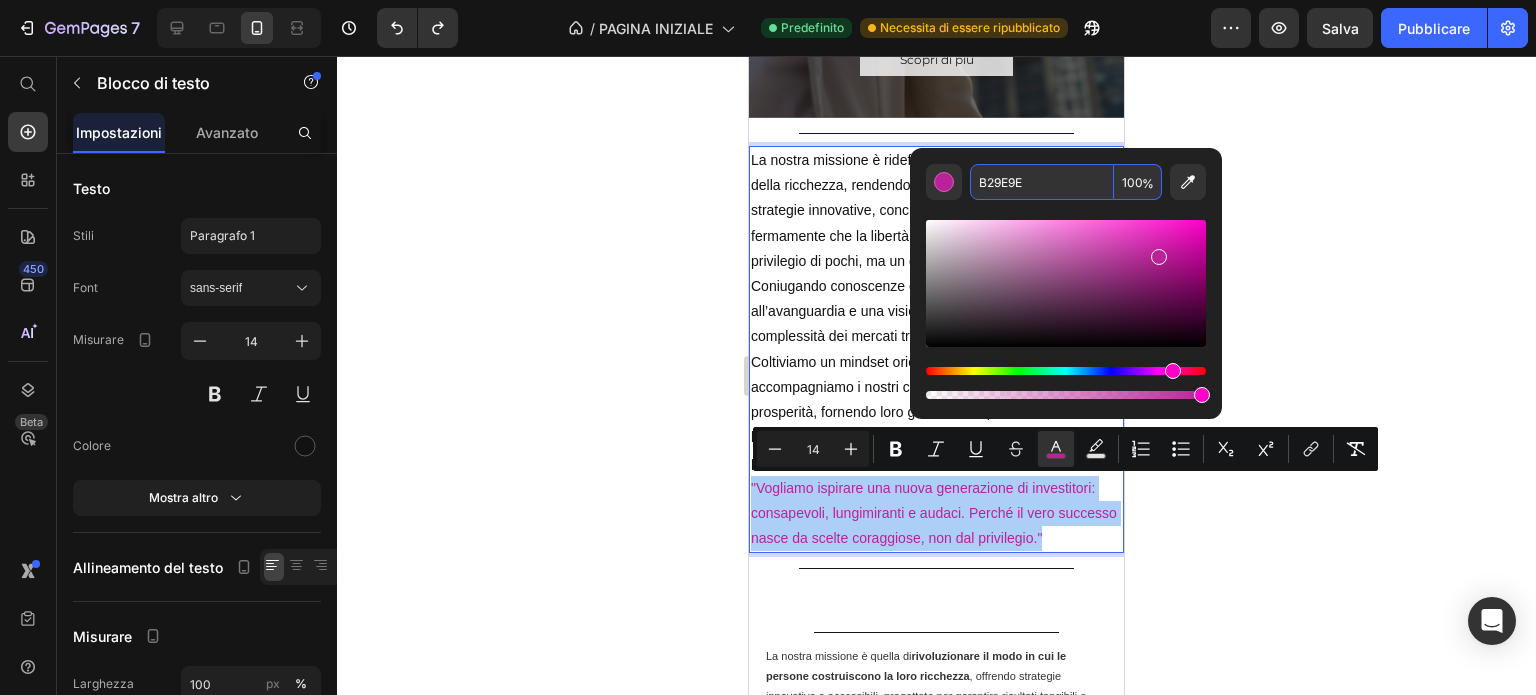 type on "B29E9E" 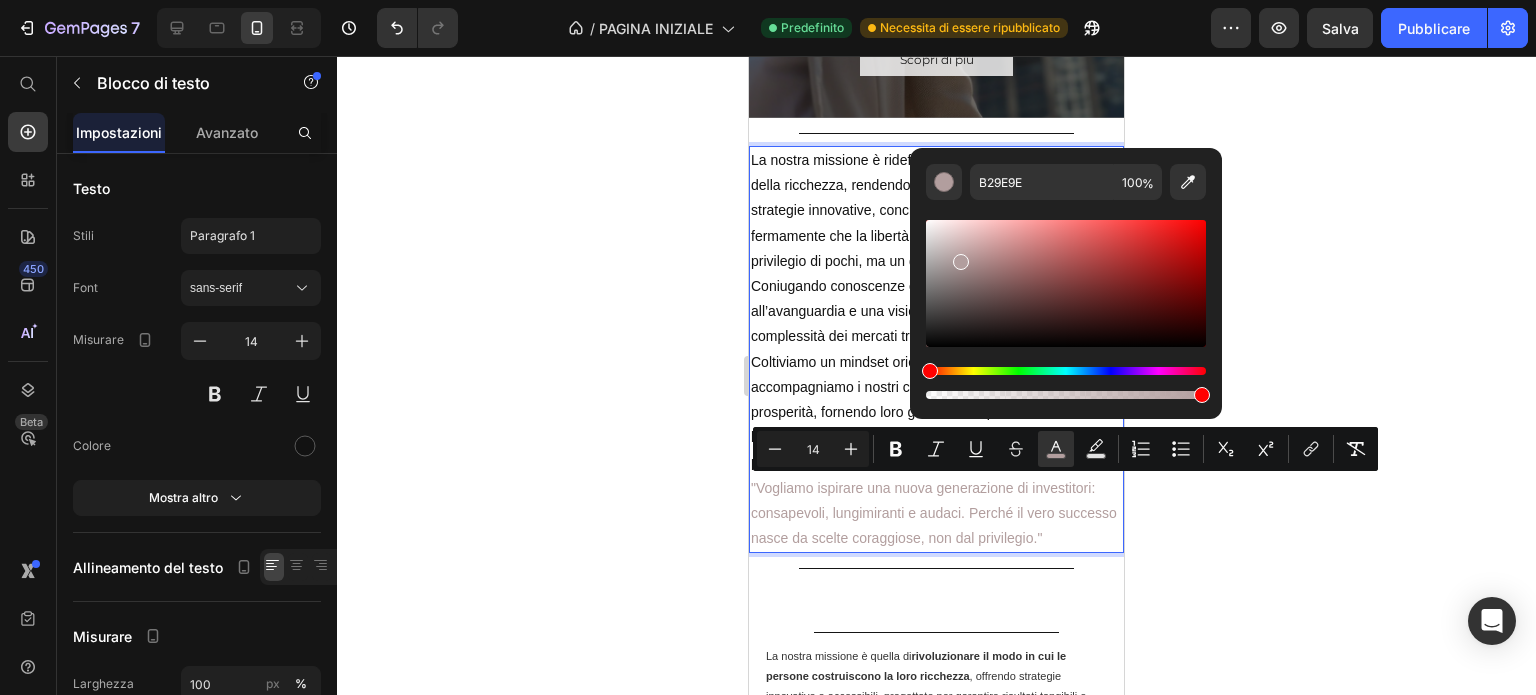 click 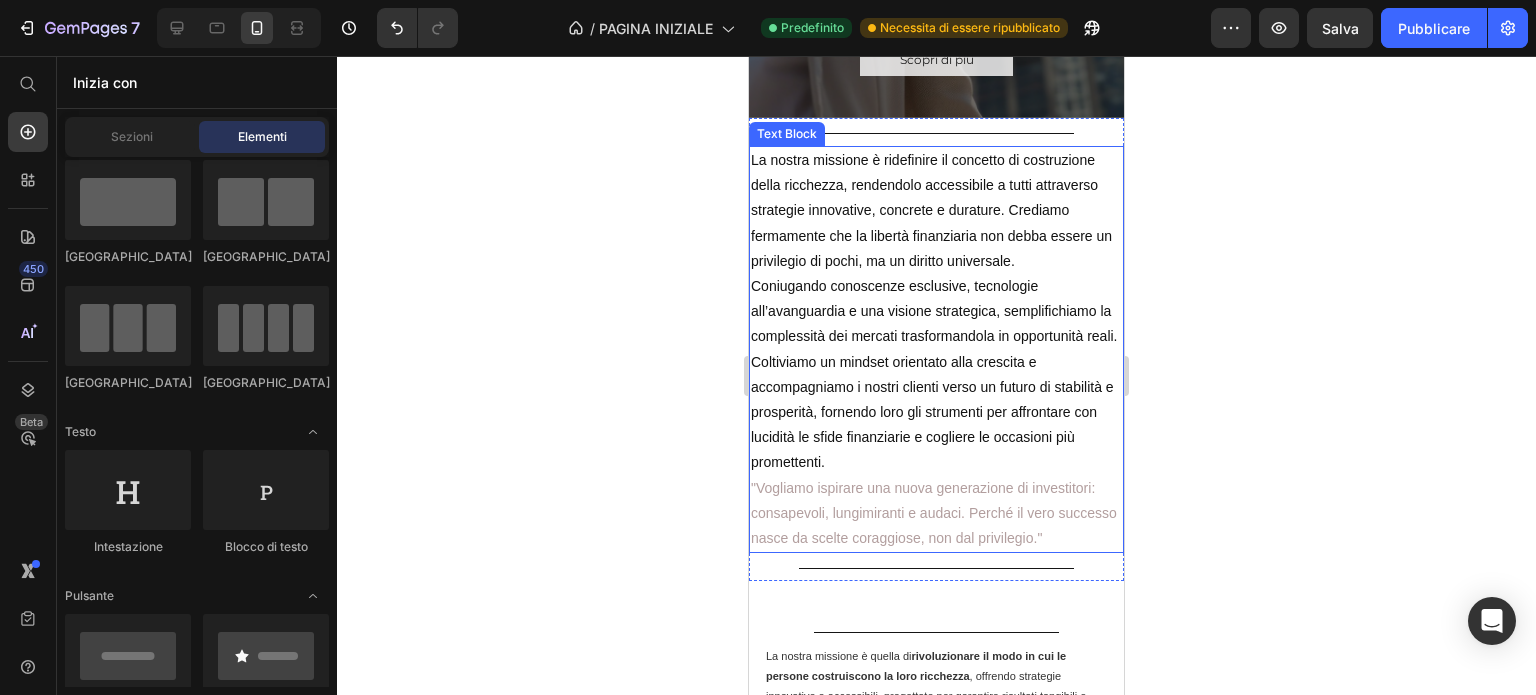 click on ""Vogliamo ispirare una nuova generazione di investitori: consapevoli, lungimiranti e audaci. Perché il vero successo nasce da scelte coraggiose, non dal privilegio."" at bounding box center [934, 513] 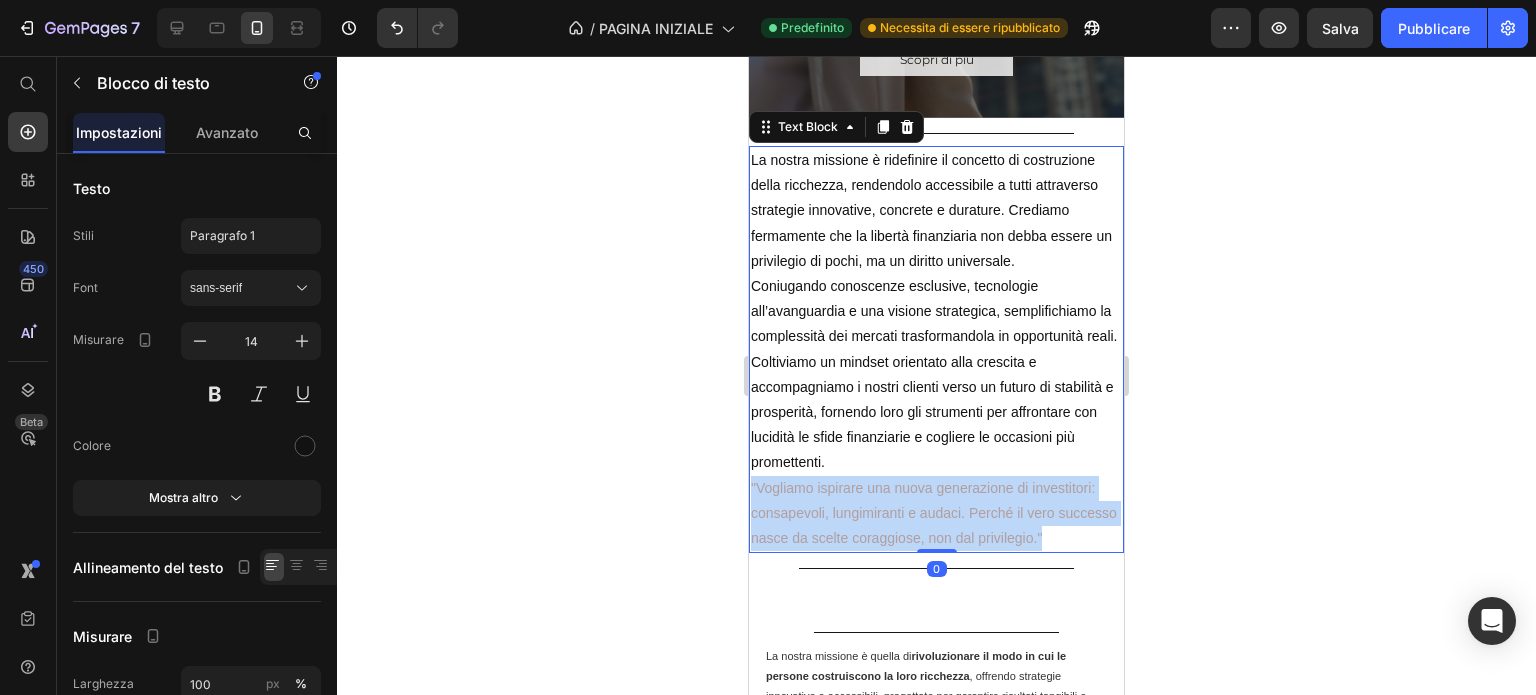 click on ""Vogliamo ispirare una nuova generazione di investitori: consapevoli, lungimiranti e audaci. Perché il vero successo nasce da scelte coraggiose, non dal privilegio."" at bounding box center [934, 513] 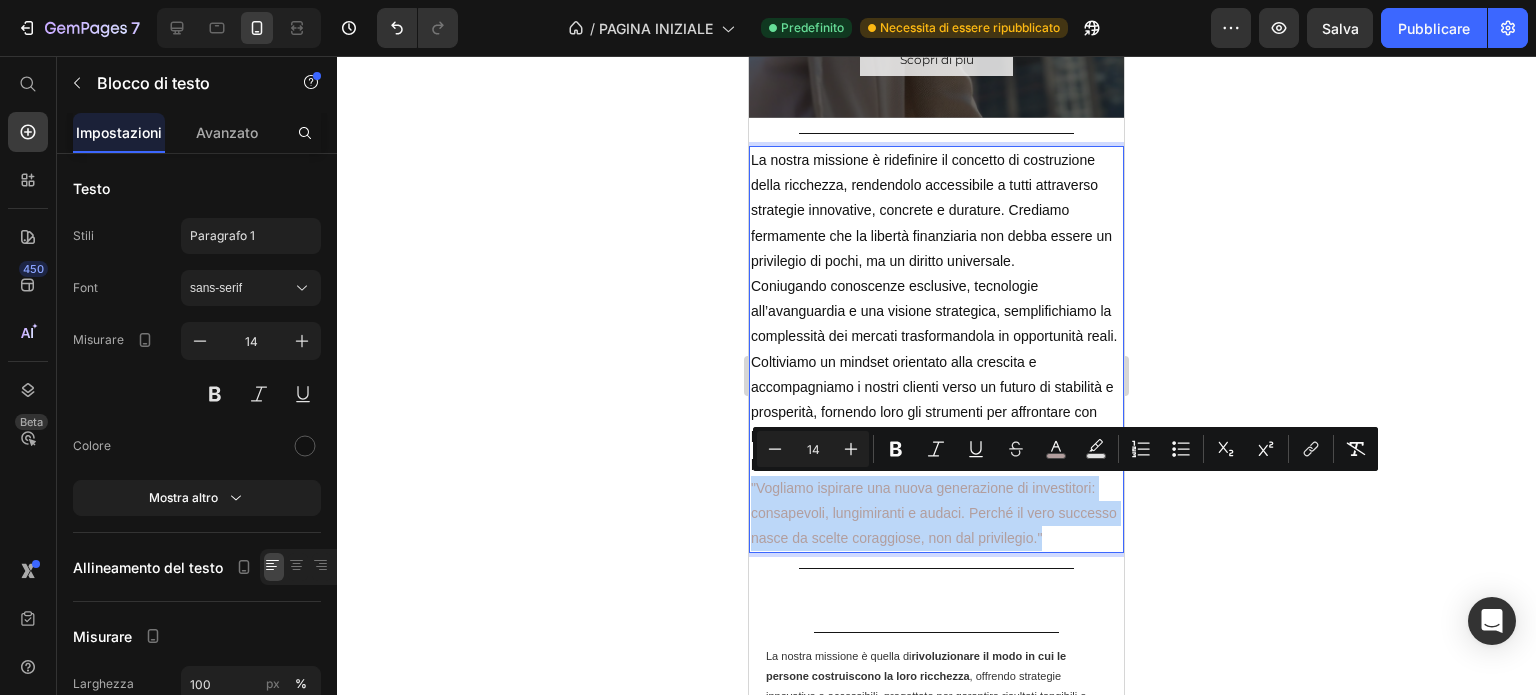 click on ""Vogliamo ispirare una nuova generazione di investitori: consapevoli, lungimiranti e audaci. Perché il vero successo nasce da scelte coraggiose, non dal privilegio."" at bounding box center (934, 513) 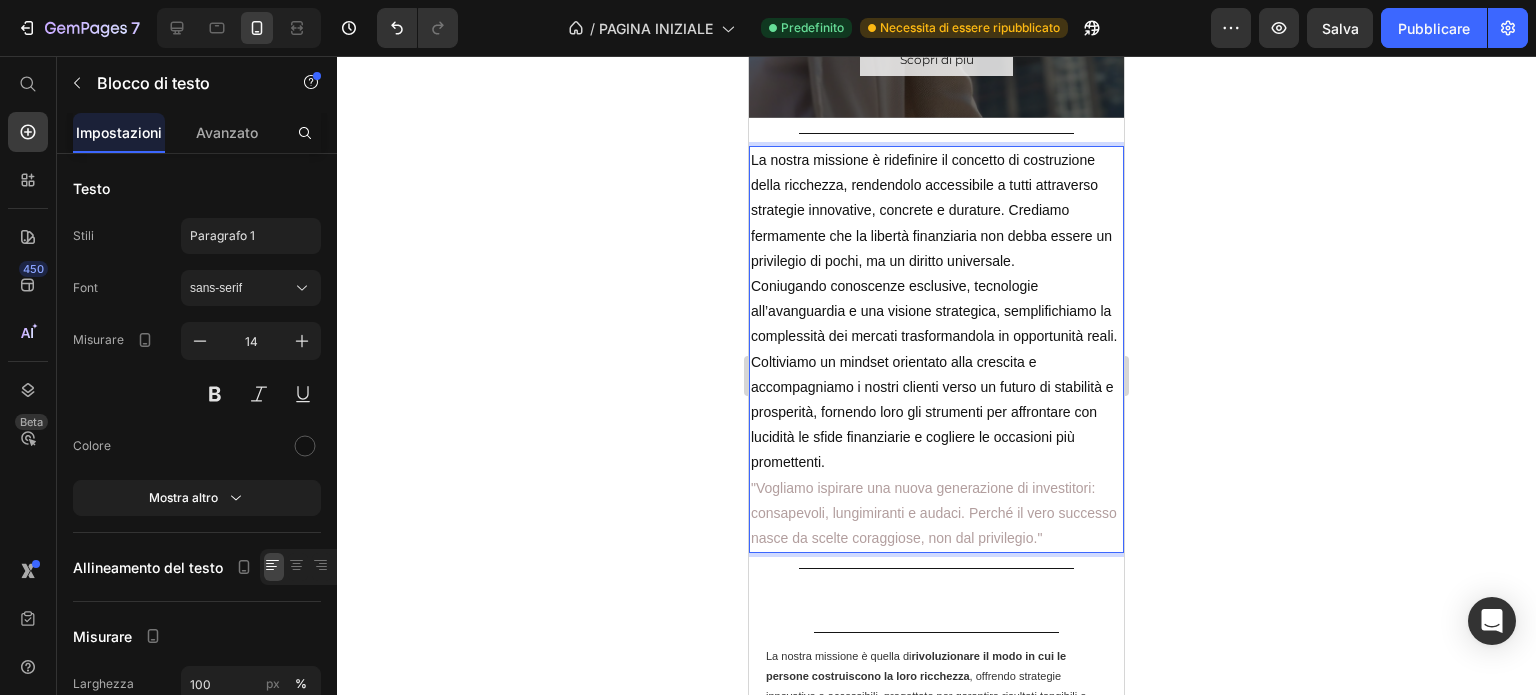 click on ""Vogliamo ispirare una nuova generazione di investitori: consapevoli, lungimiranti e audaci. Perché il vero successo nasce da scelte coraggiose, non dal privilegio."" at bounding box center [934, 513] 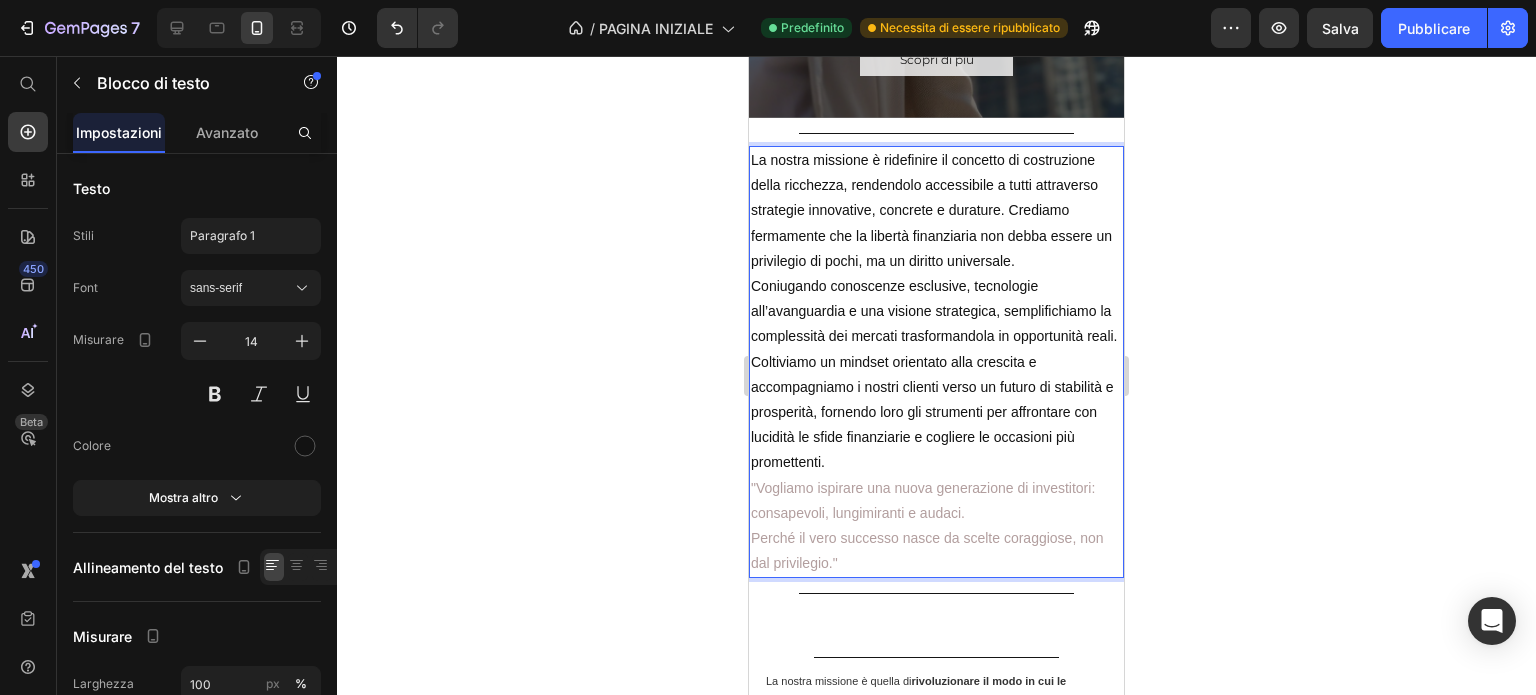 click on "Perché il vero successo nasce da scelte coraggiose, non dal privilegio."" at bounding box center [927, 550] 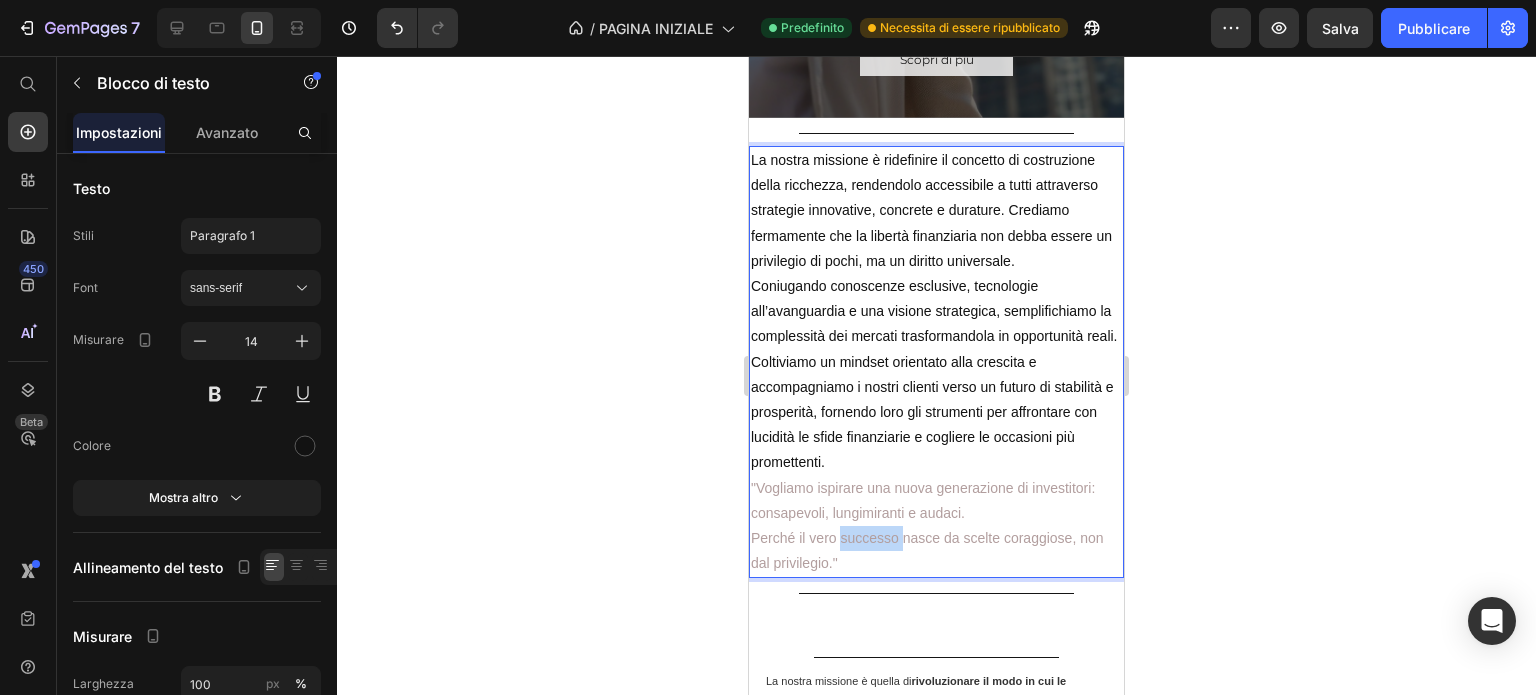 click on "Perché il vero successo nasce da scelte coraggiose, non dal privilegio."" at bounding box center (927, 550) 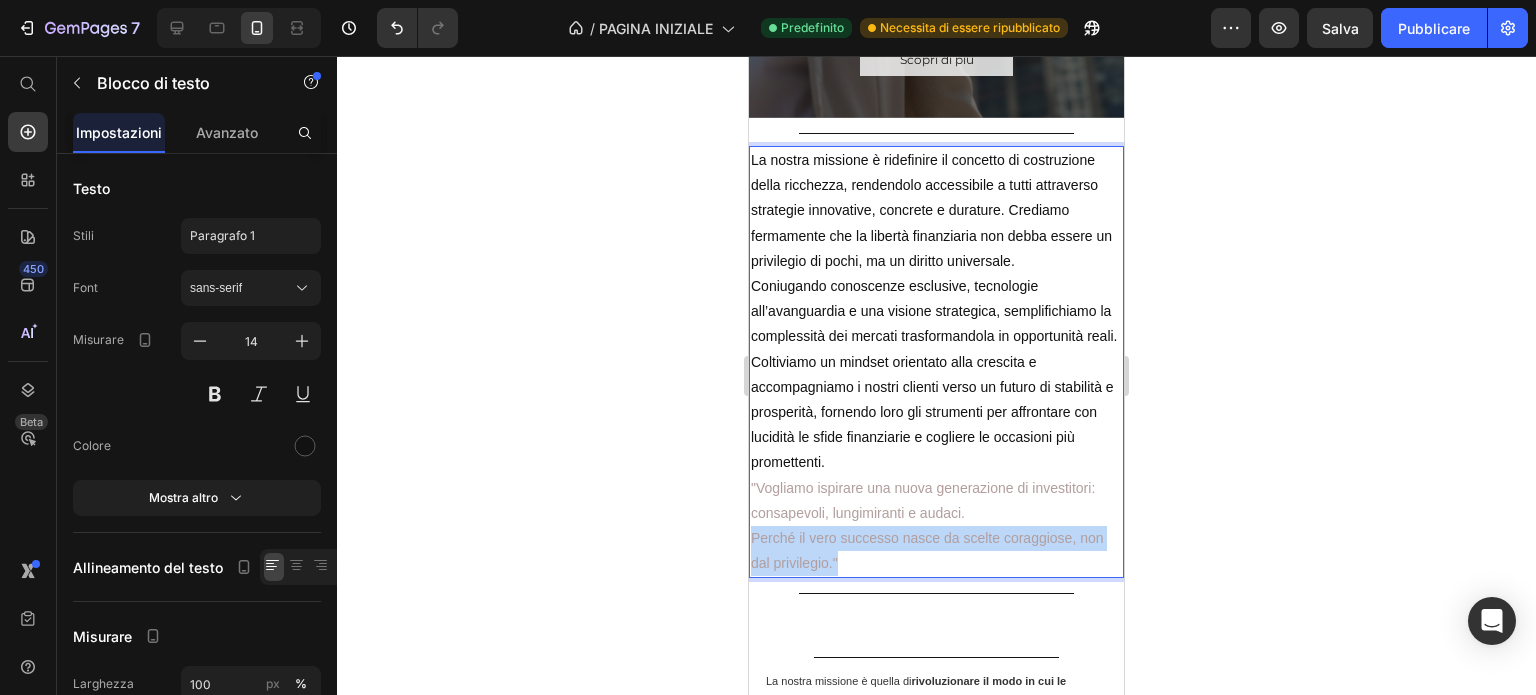 click on "Perché il vero successo nasce da scelte coraggiose, non dal privilegio."" at bounding box center (927, 550) 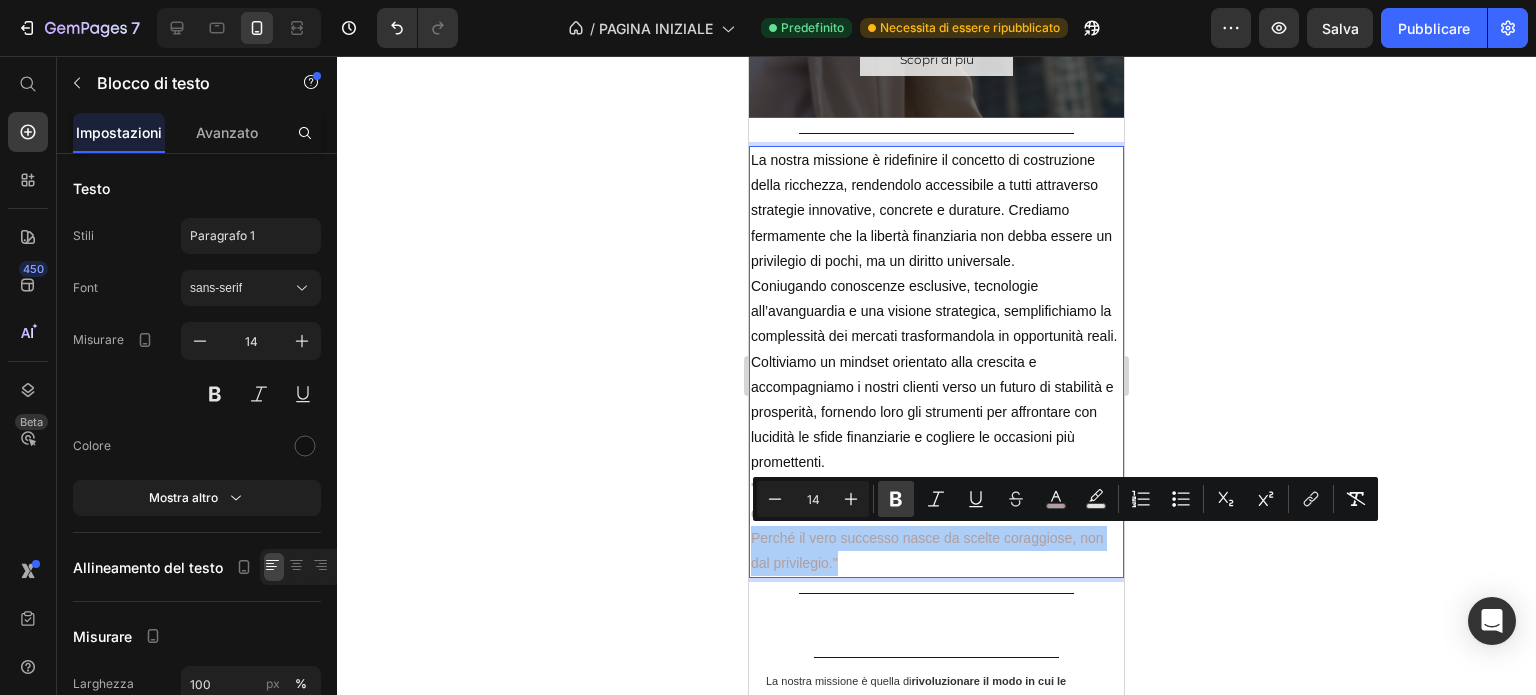 click 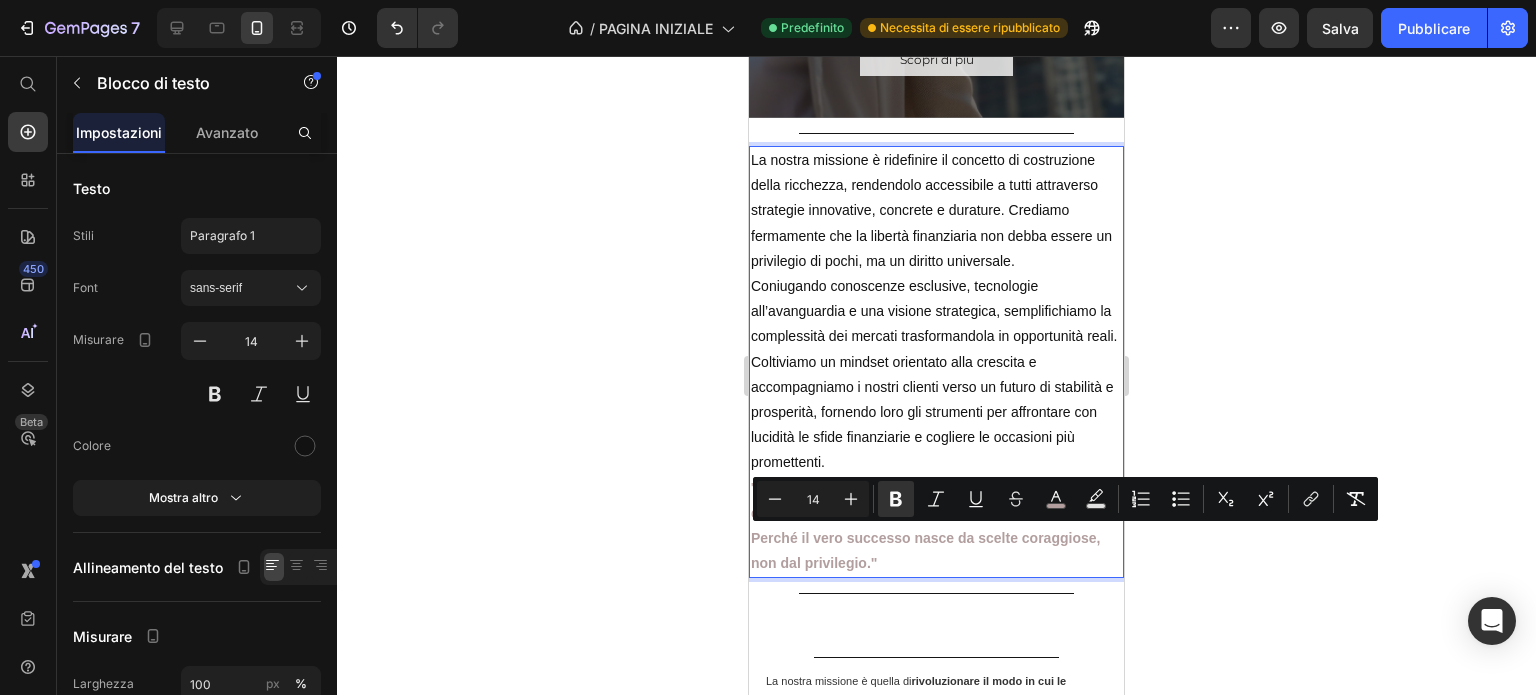 click on "Perché il vero successo nasce da scelte coraggiose, non dal privilegio."" at bounding box center [925, 550] 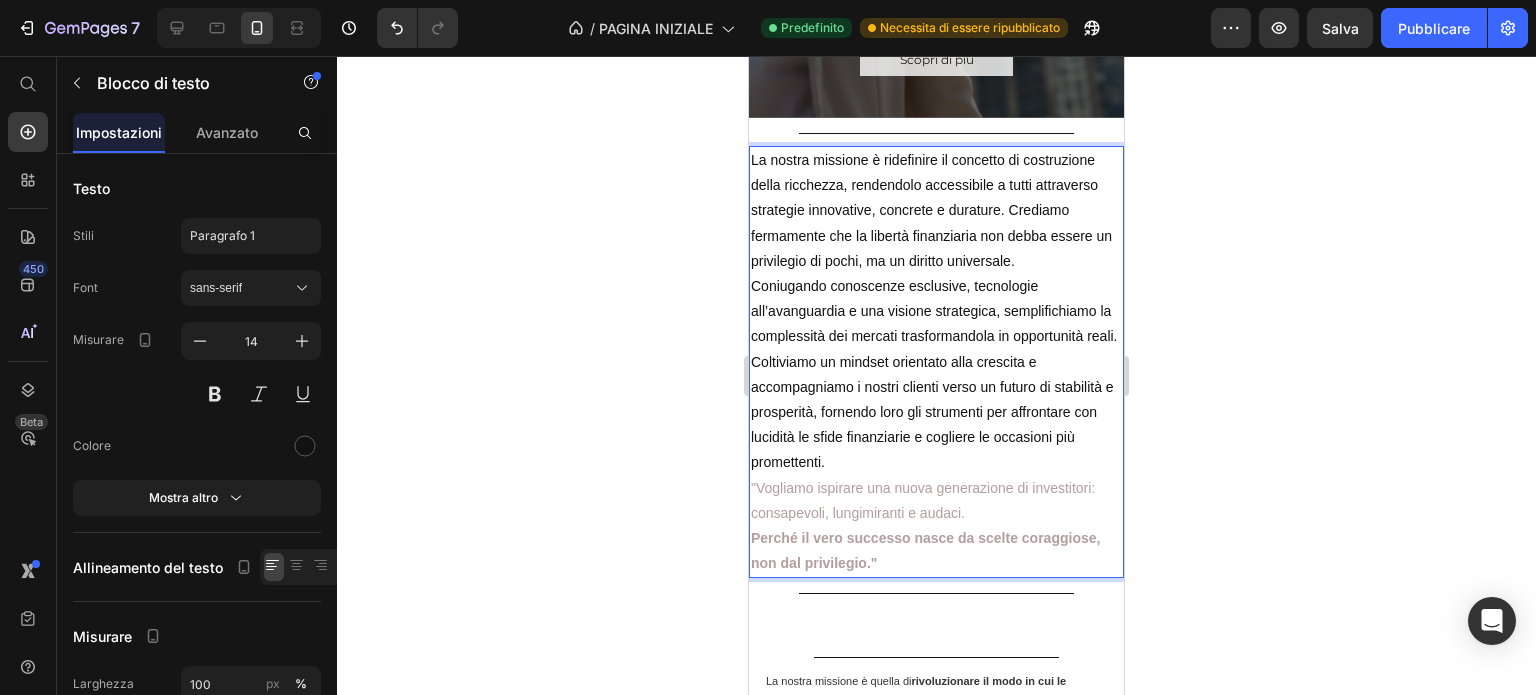 click on "Perché il vero successo nasce da scelte coraggiose, non dal privilegio."" at bounding box center [936, 551] 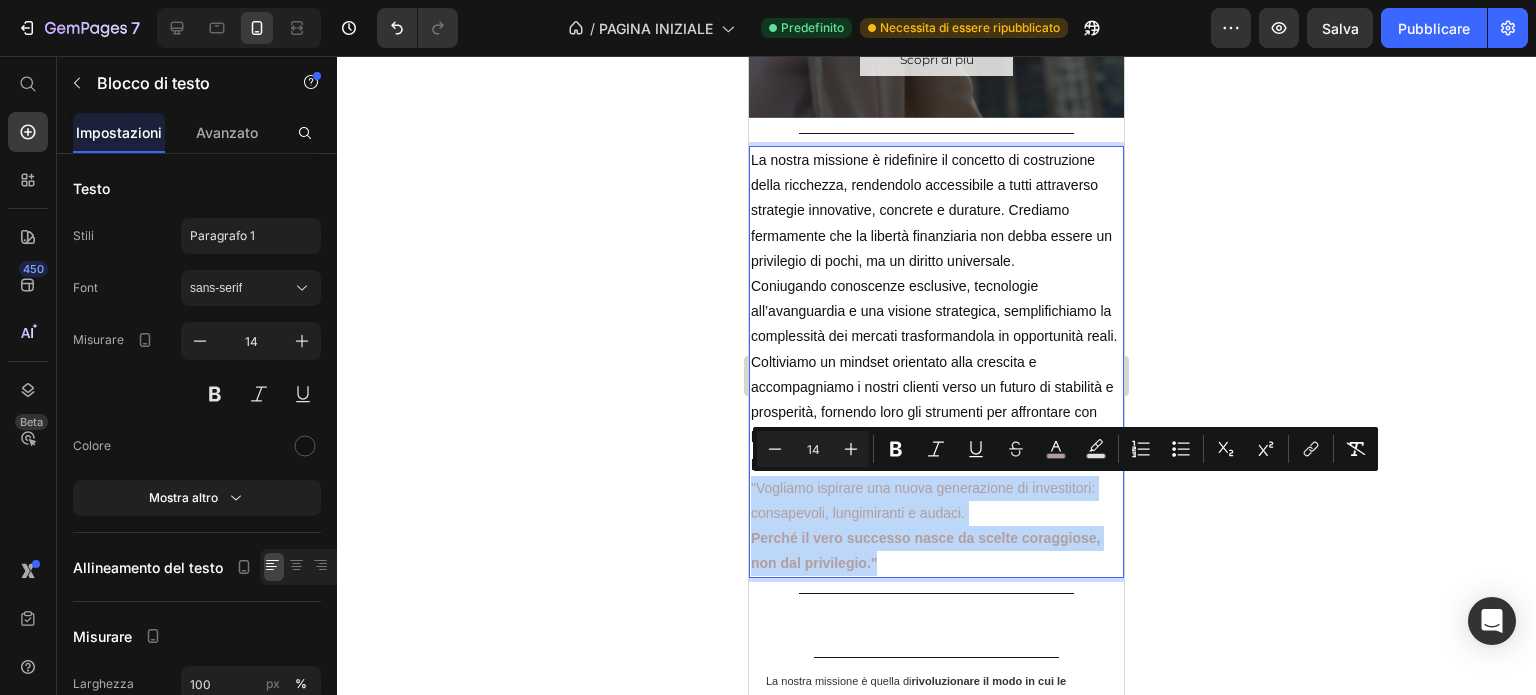 drag, startPoint x: 890, startPoint y: 571, endPoint x: 751, endPoint y: 483, distance: 164.51443 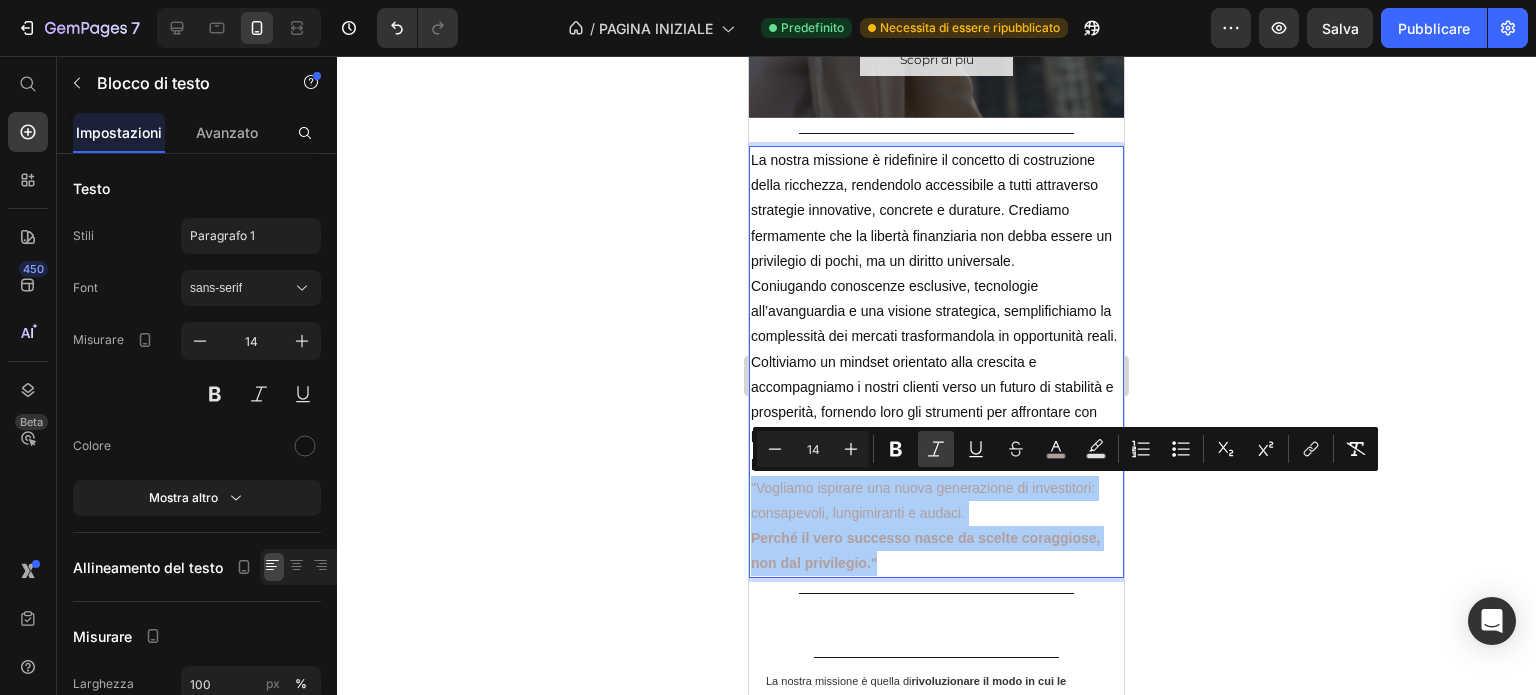 click 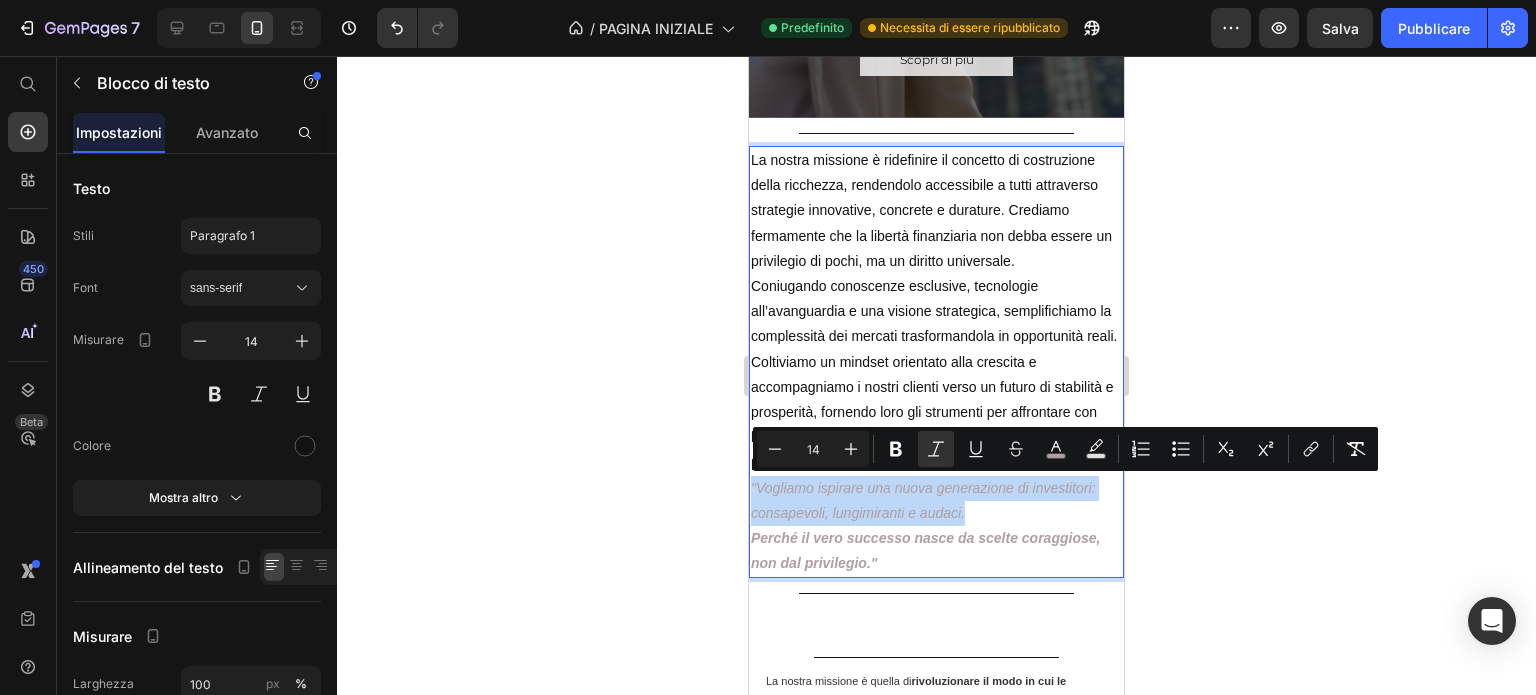 click on "Perché il vero successo nasce da scelte coraggiose, non dal privilegio."" at bounding box center (936, 551) 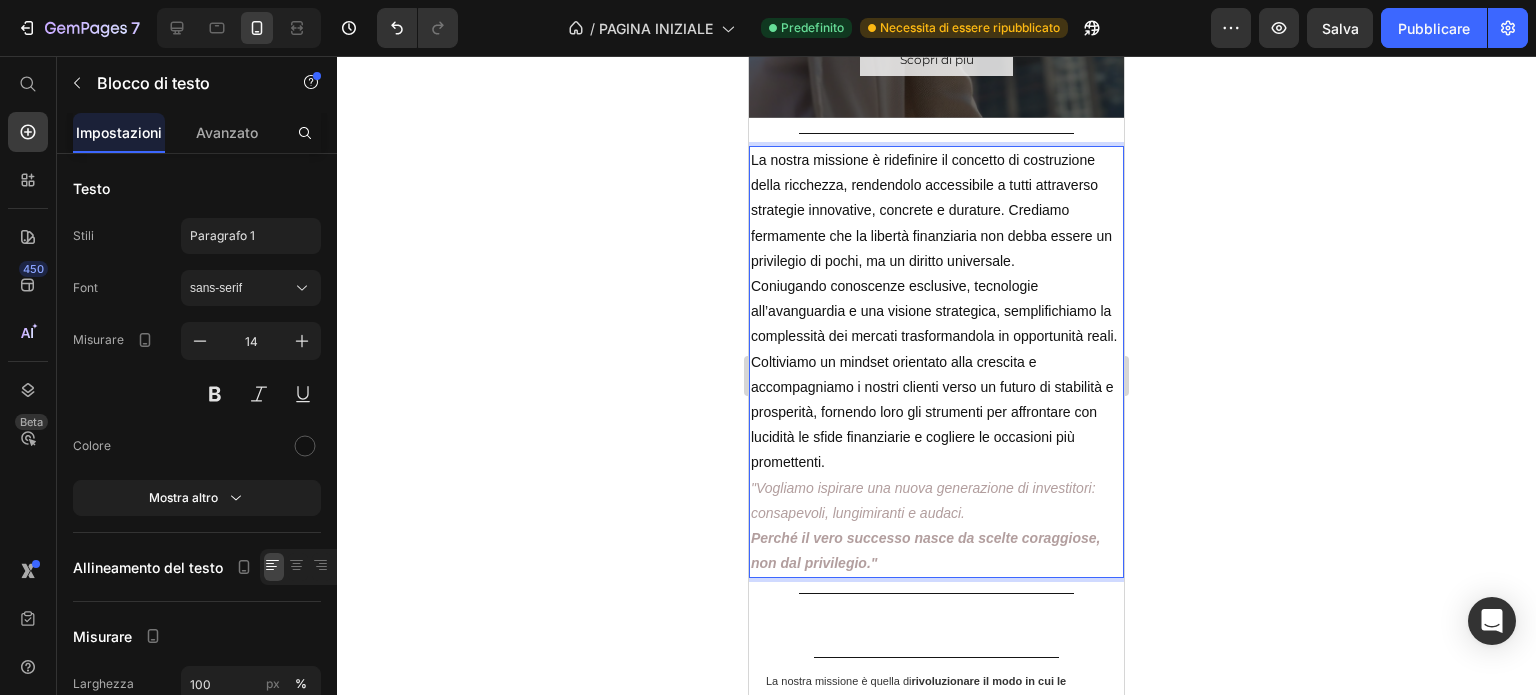 click on "Coniugando conoscenze esclusive, tecnologie all’avanguardia e una visione strategica, semplifichiamo la complessità dei mercati trasformandola in opportunità reali. Coltiviamo un mindset orientato alla crescita e accompagniamo i nostri clienti verso un futuro di stabilità e prosperità, fornendo loro gli strumenti per affrontare con lucidità le sfide finanziarie e cogliere le occasioni più promettenti." at bounding box center (936, 375) 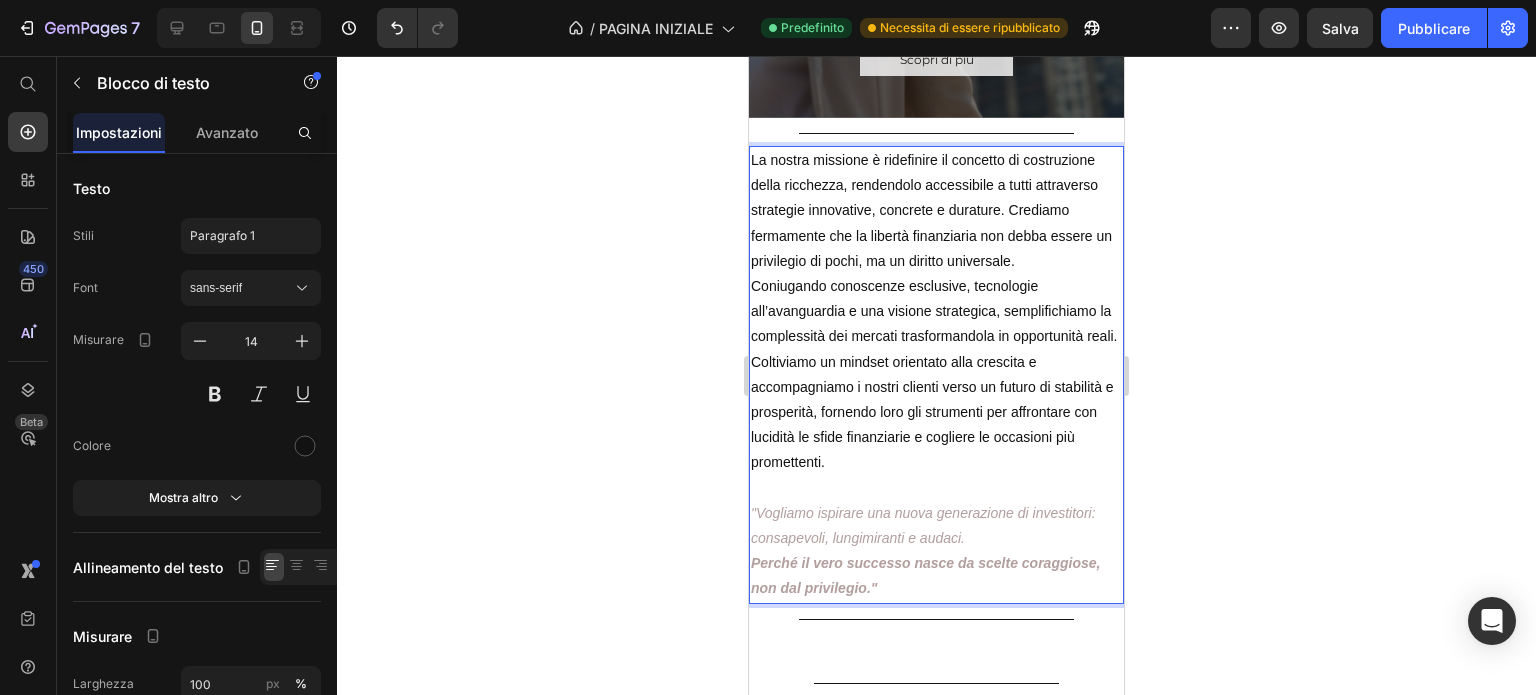 click on "La nostra missione è ridefinire il concetto di costruzione della ricchezza, rendendolo accessibile a tutti attraverso strategie innovative, concrete e durature. Crediamo fermamente che la libertà finanziaria non debba essere un privilegio di pochi, ma un diritto universale." at bounding box center [936, 211] 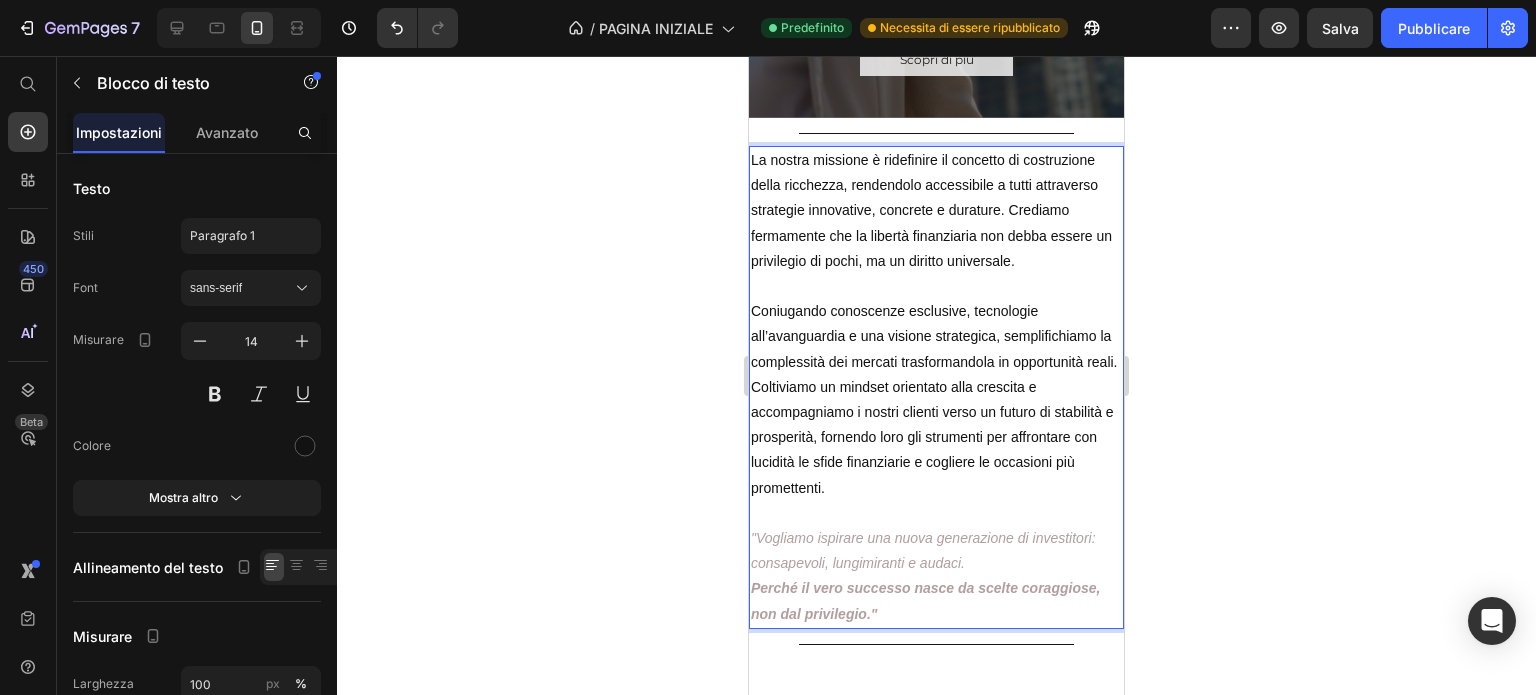 click on "Coniugando conoscenze esclusive, tecnologie all’avanguardia e una visione strategica, semplifichiamo la complessità dei mercati trasformandola in opportunità reali. Coltiviamo un mindset orientato alla crescita e accompagniamo i nostri clienti verso un futuro di stabilità e prosperità, fornendo loro gli strumenti per affrontare con lucidità le sfide finanziarie e cogliere le occasioni più promettenti." at bounding box center [936, 400] 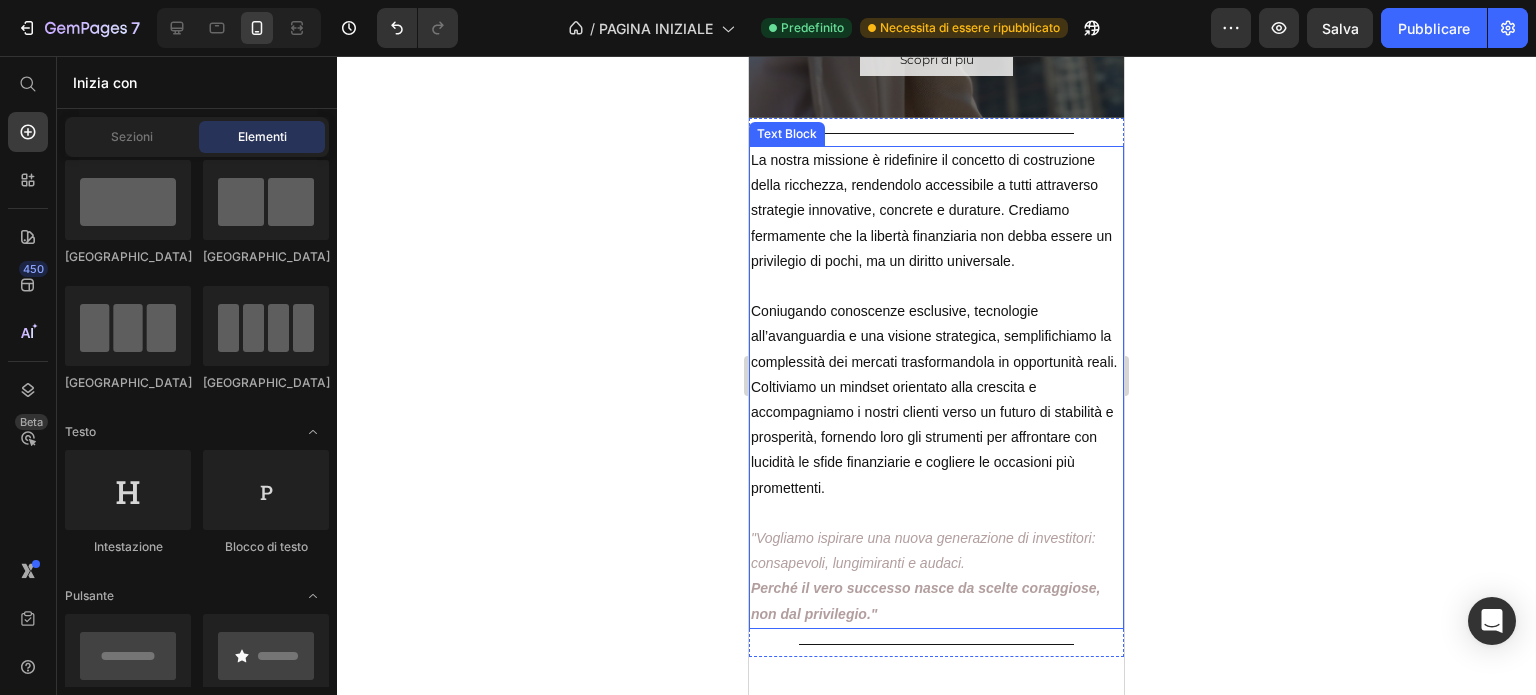 click on "Coniugando conoscenze esclusive, tecnologie all’avanguardia e una visione strategica, semplifichiamo la complessità dei mercati trasformandola in opportunità reali. Coltiviamo un mindset orientato alla crescita e accompagniamo i nostri clienti verso un futuro di stabilità e prosperità, fornendo loro gli strumenti per affrontare con lucidità le sfide finanziarie e cogliere le occasioni più promettenti." at bounding box center [936, 400] 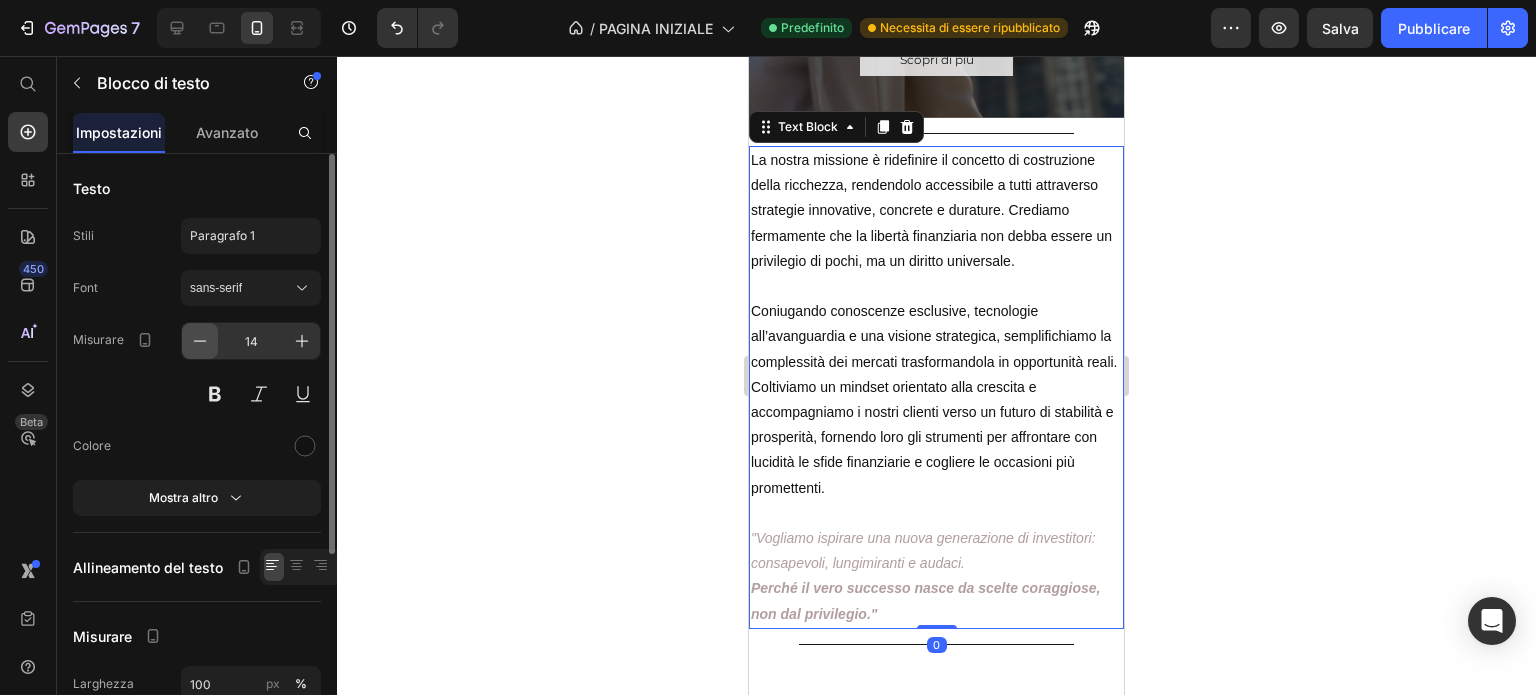 click 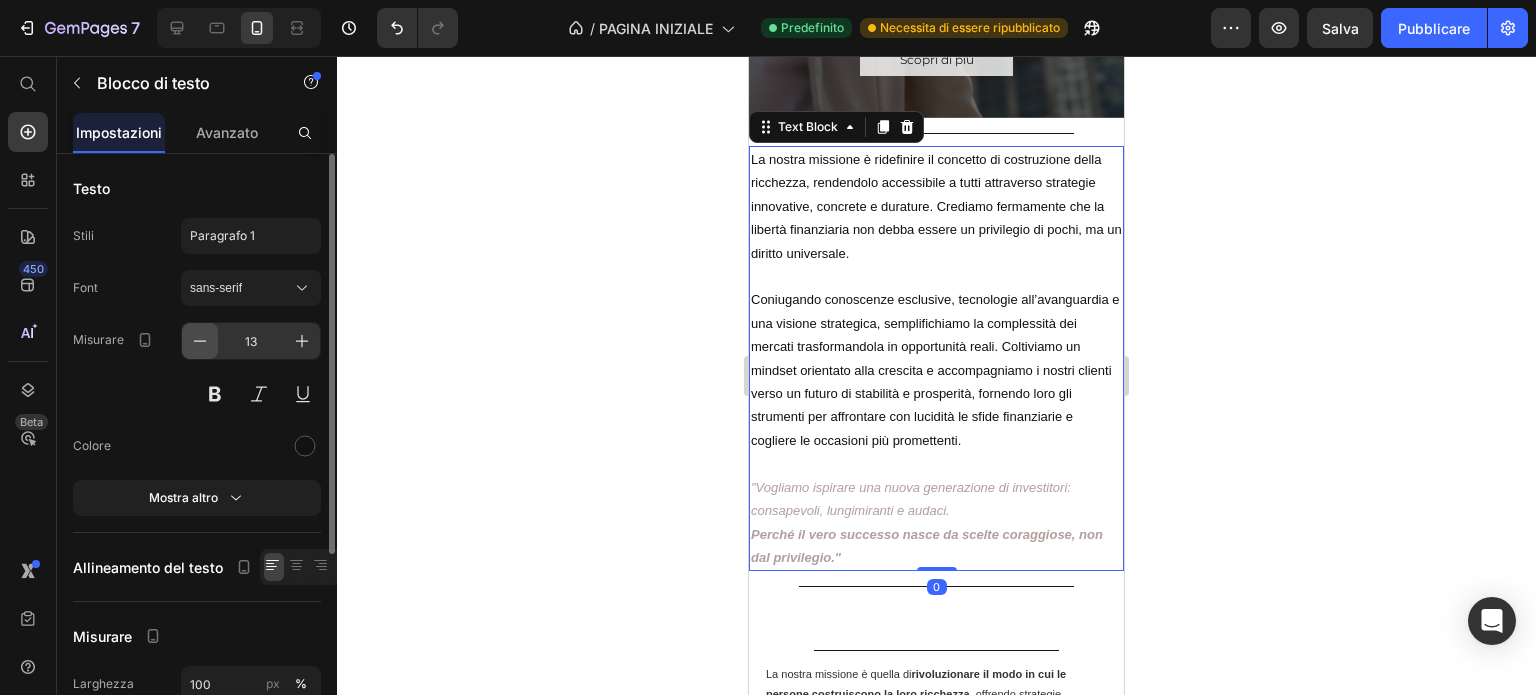 click 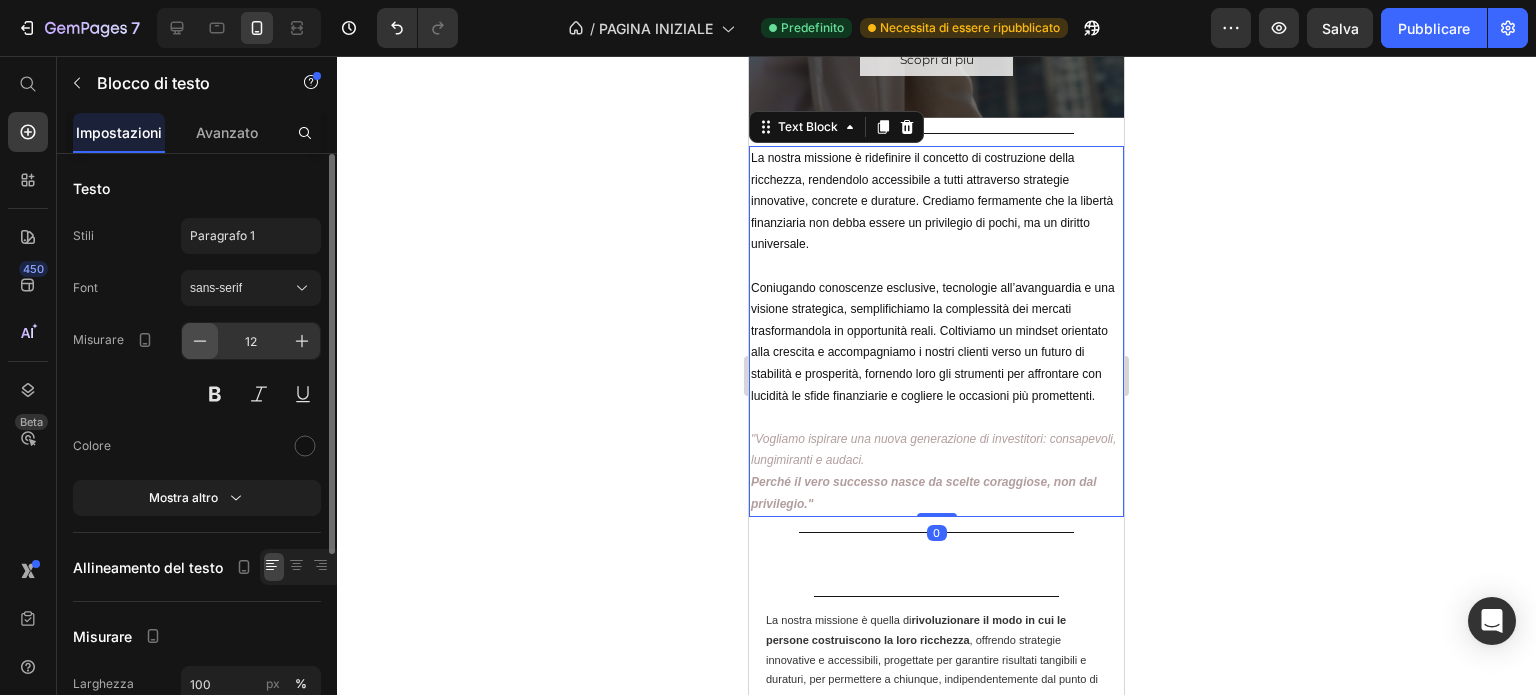 click 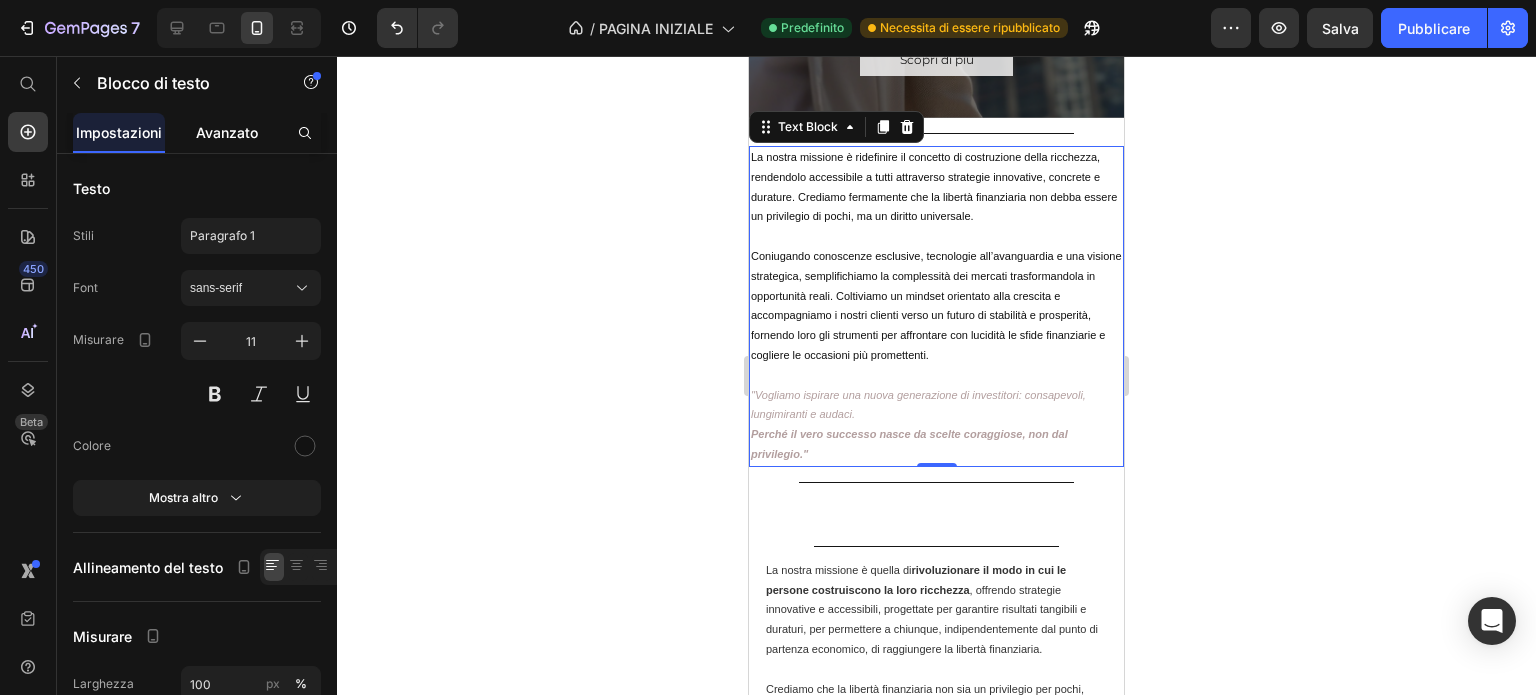click on "Avanzato" at bounding box center [227, 132] 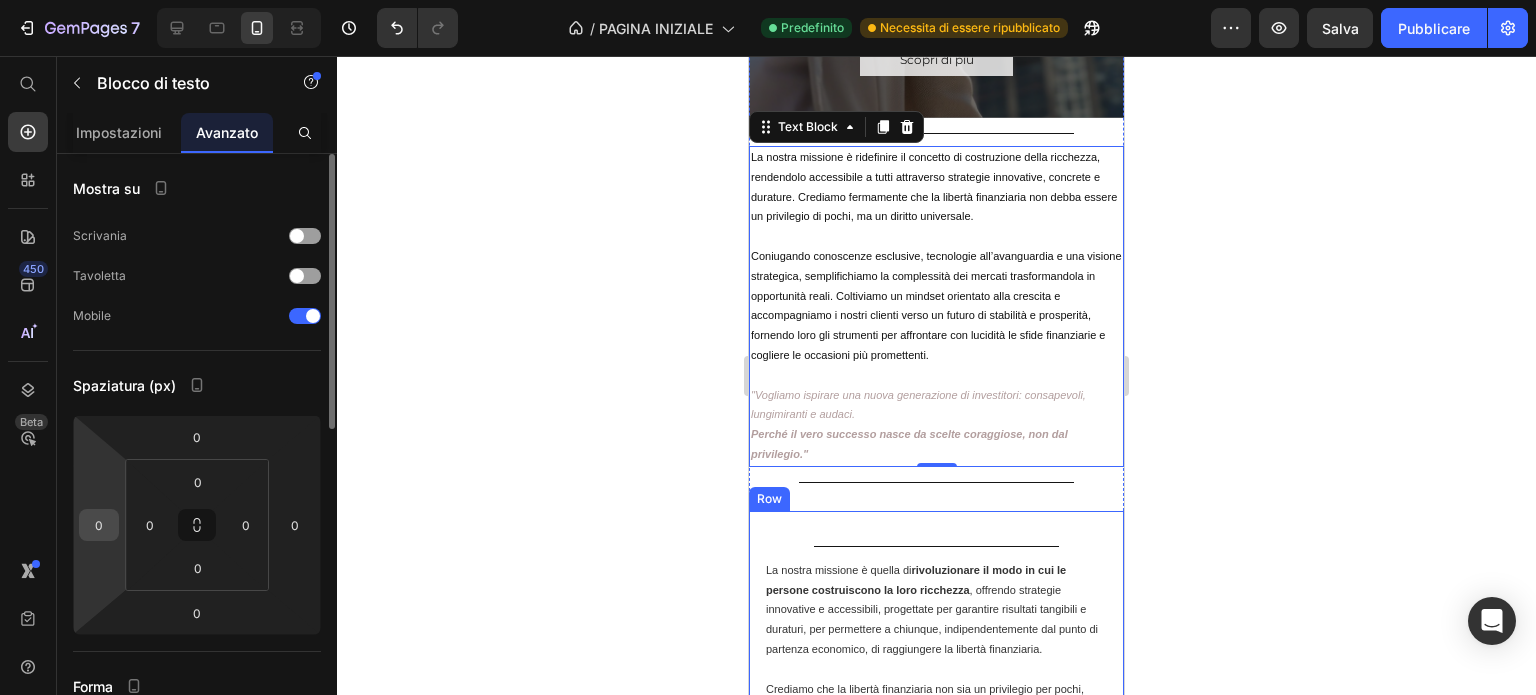 click on "0" at bounding box center (99, 525) 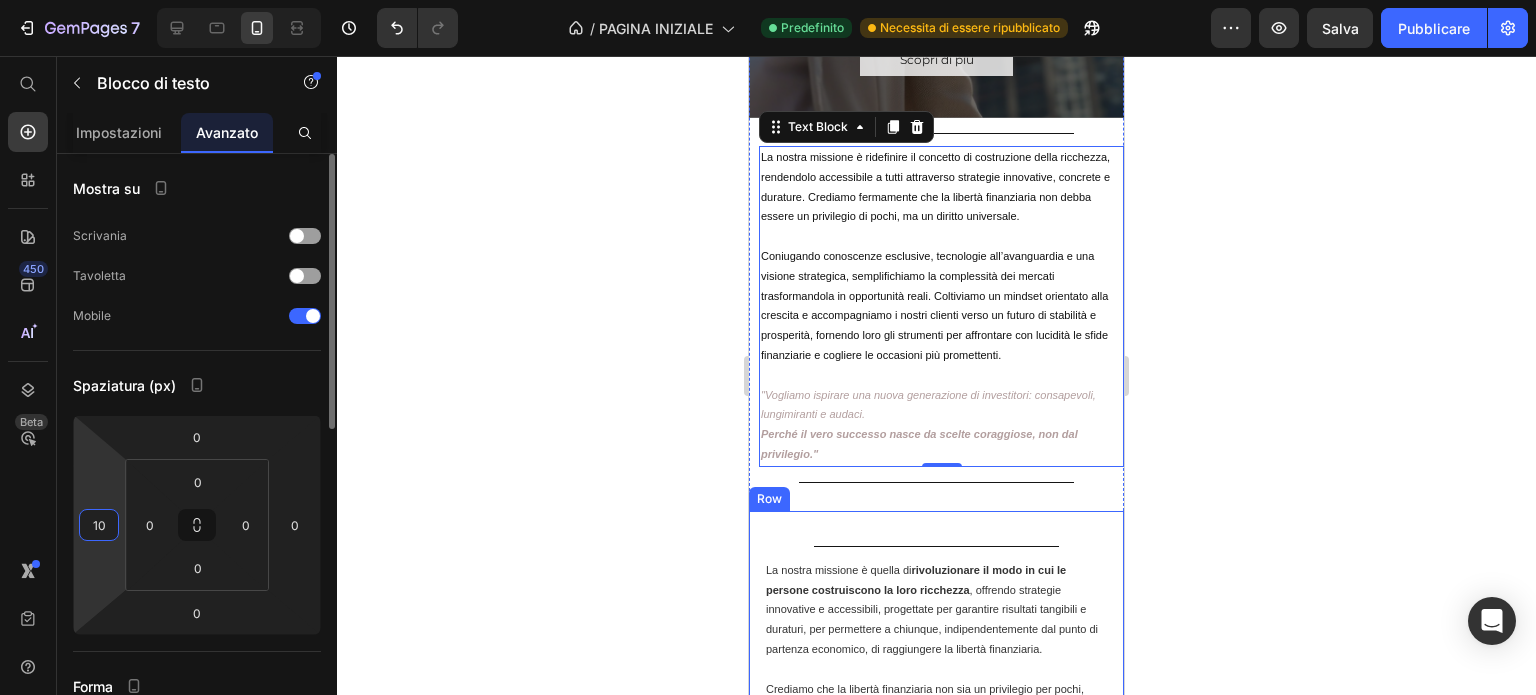 type on "10" 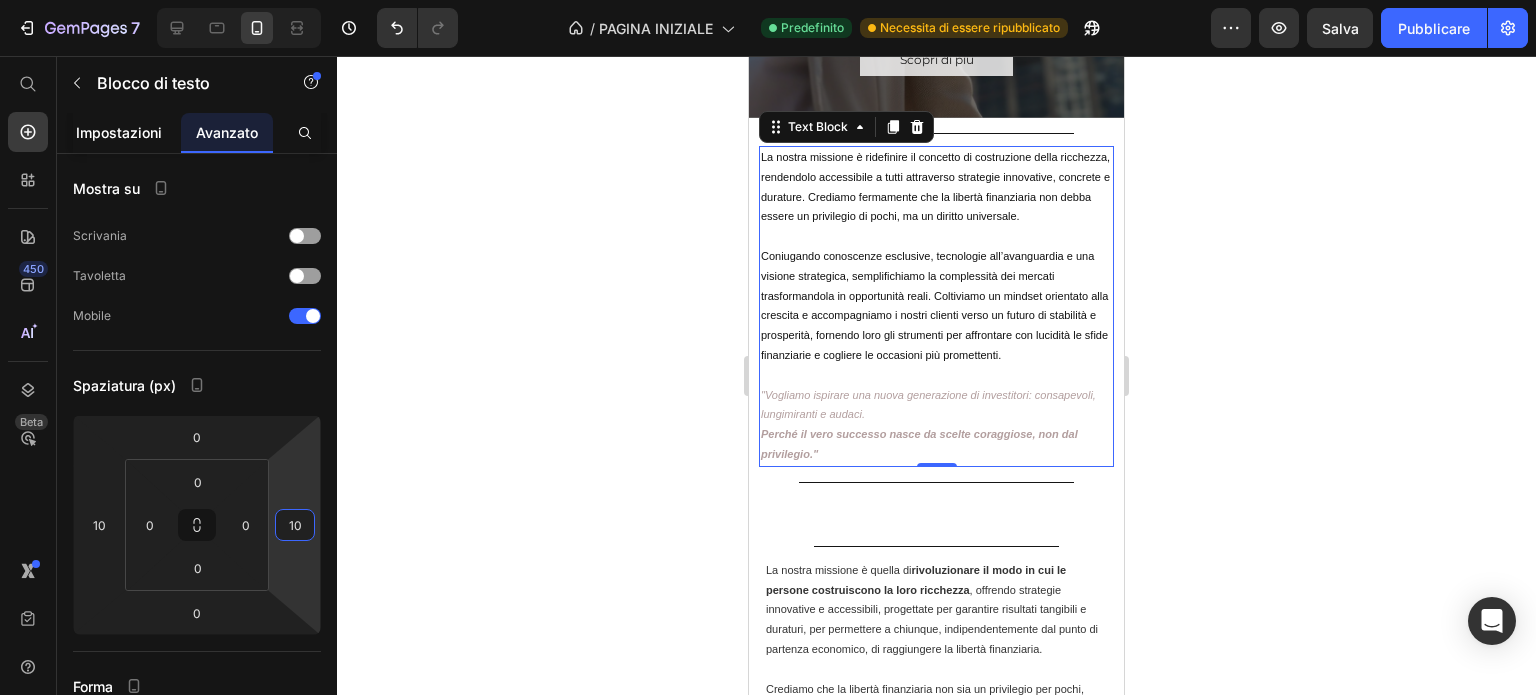 type on "10" 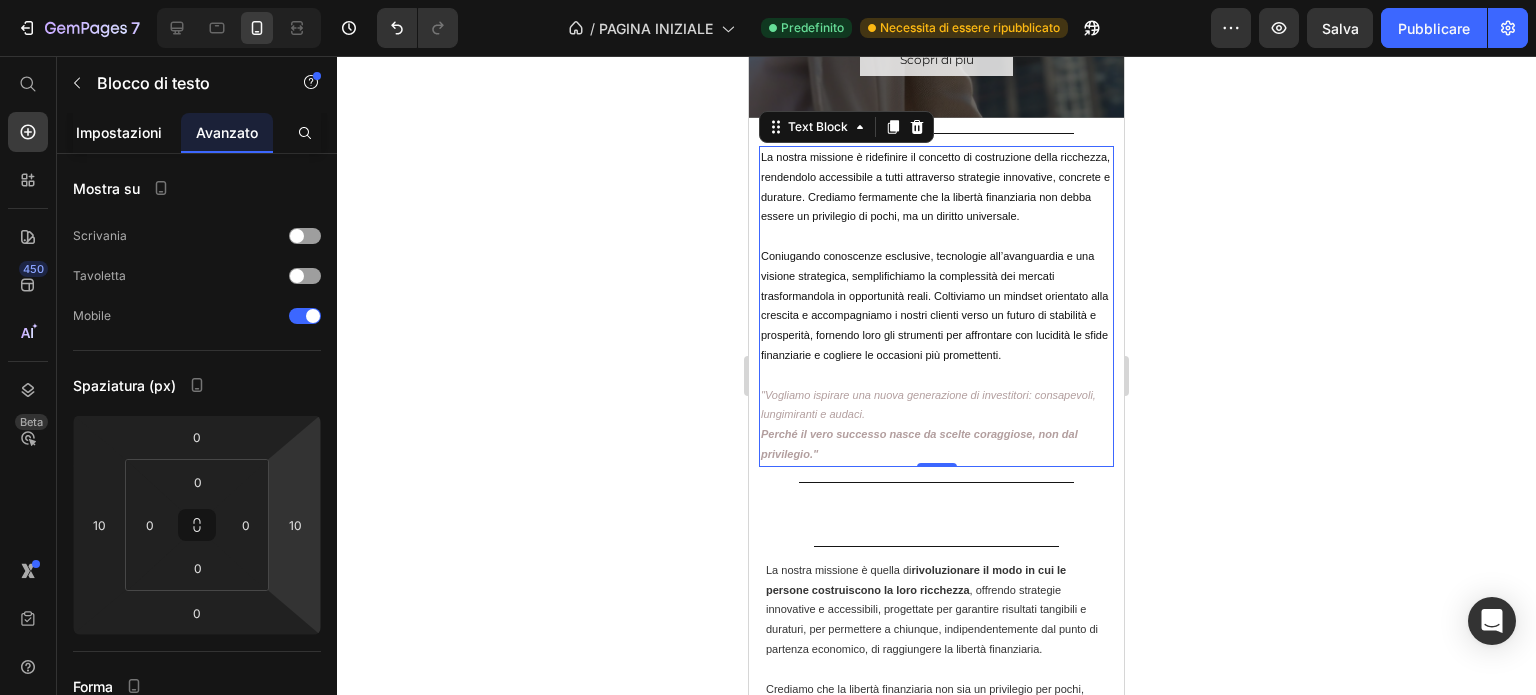 click on "Impostazioni" 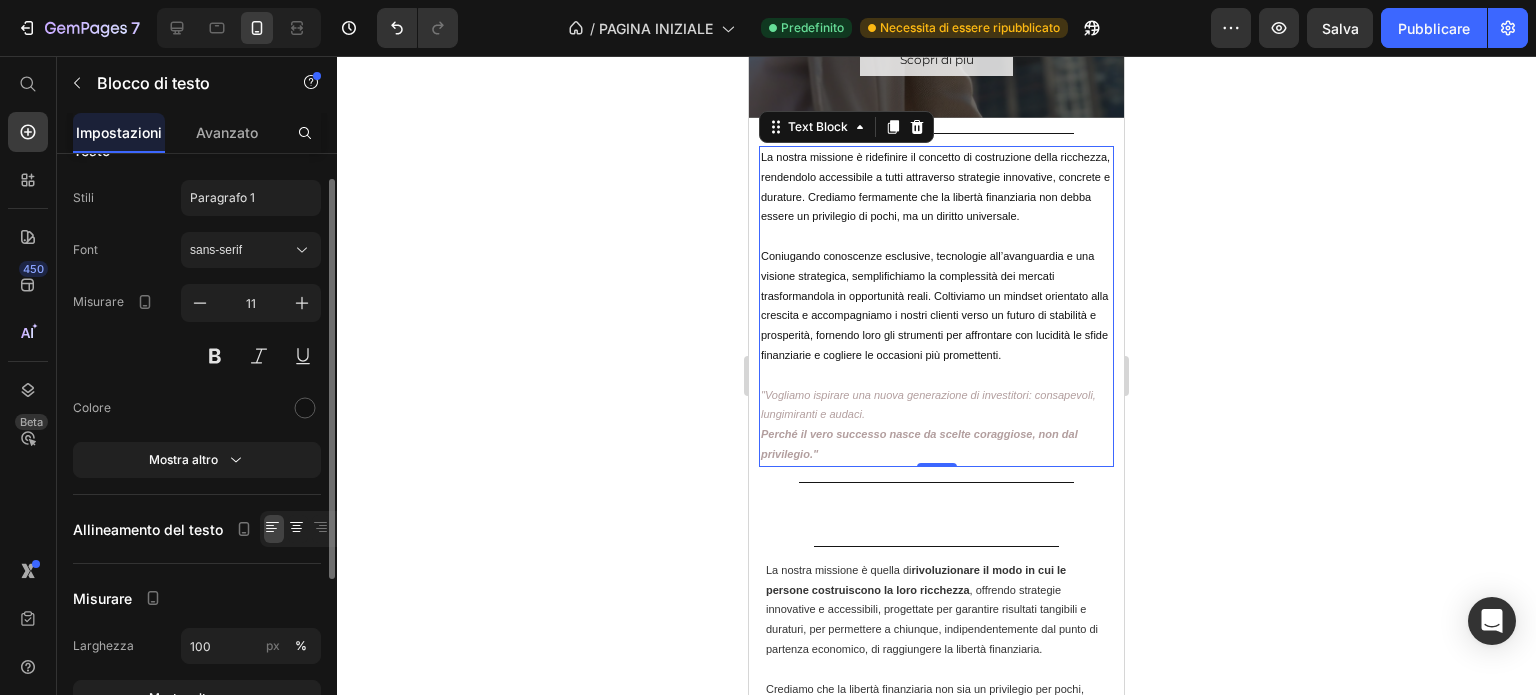 scroll, scrollTop: 40, scrollLeft: 0, axis: vertical 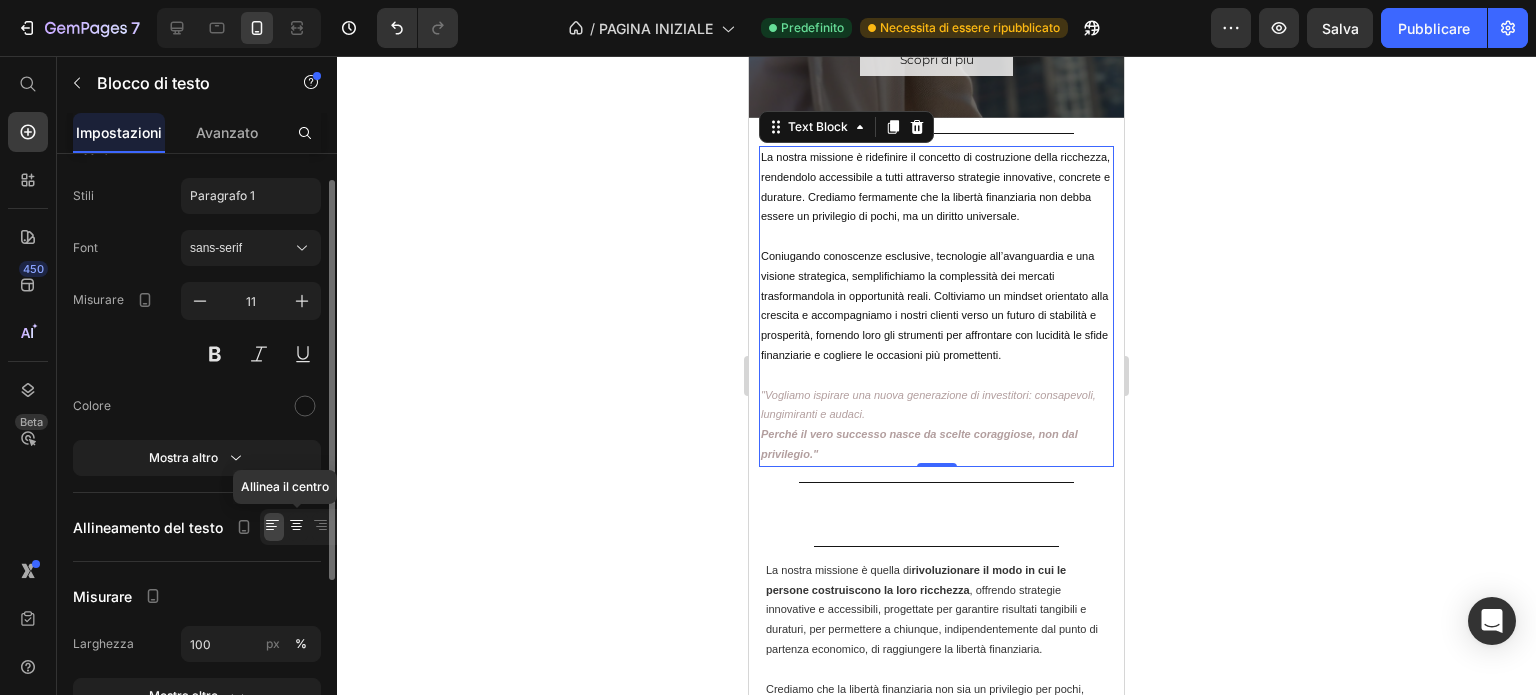 click 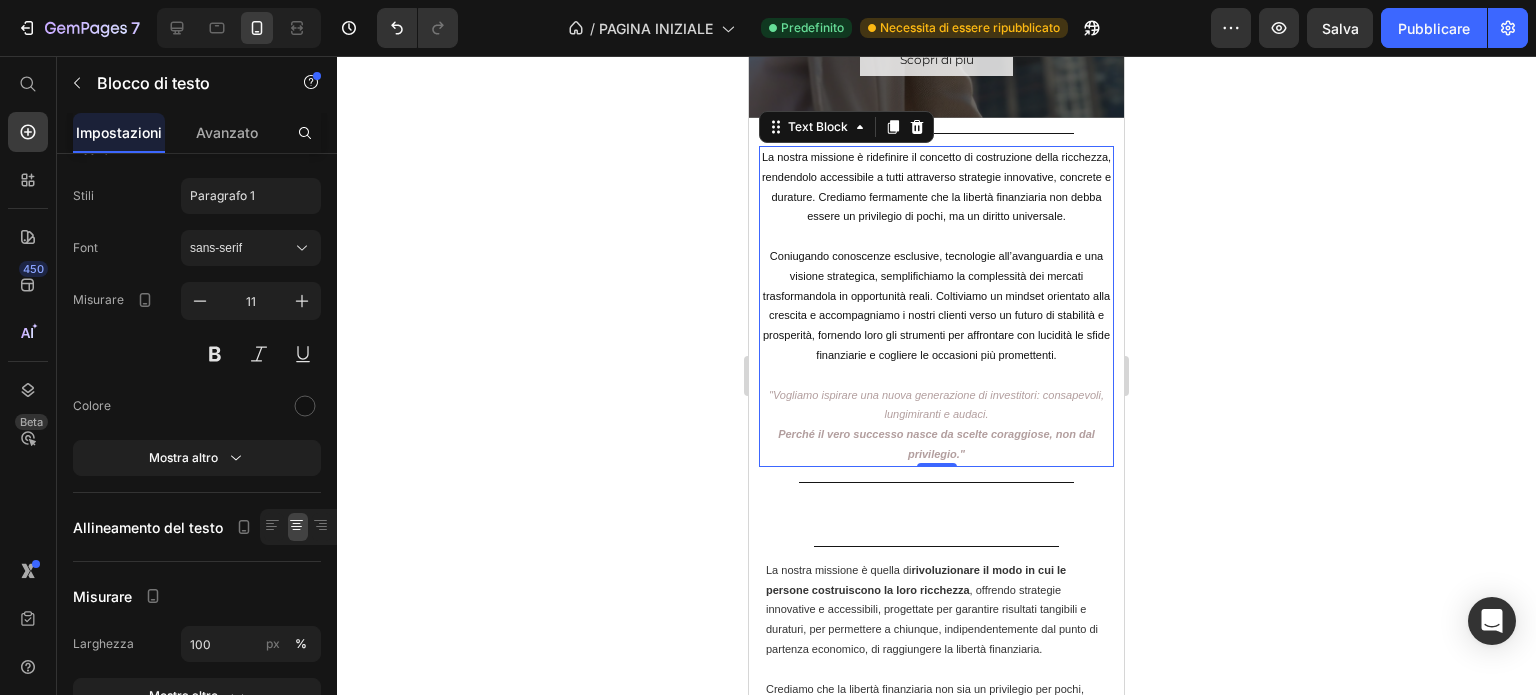 click 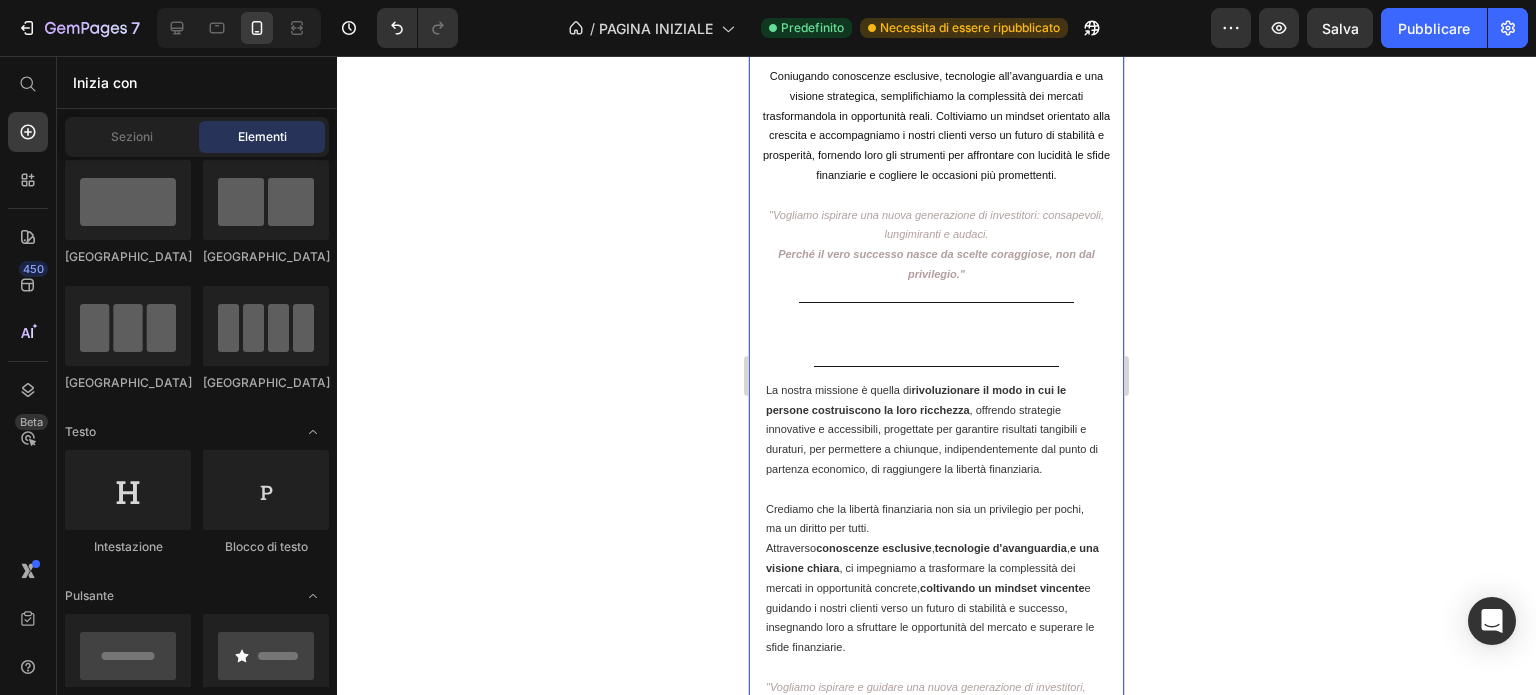scroll, scrollTop: 802, scrollLeft: 0, axis: vertical 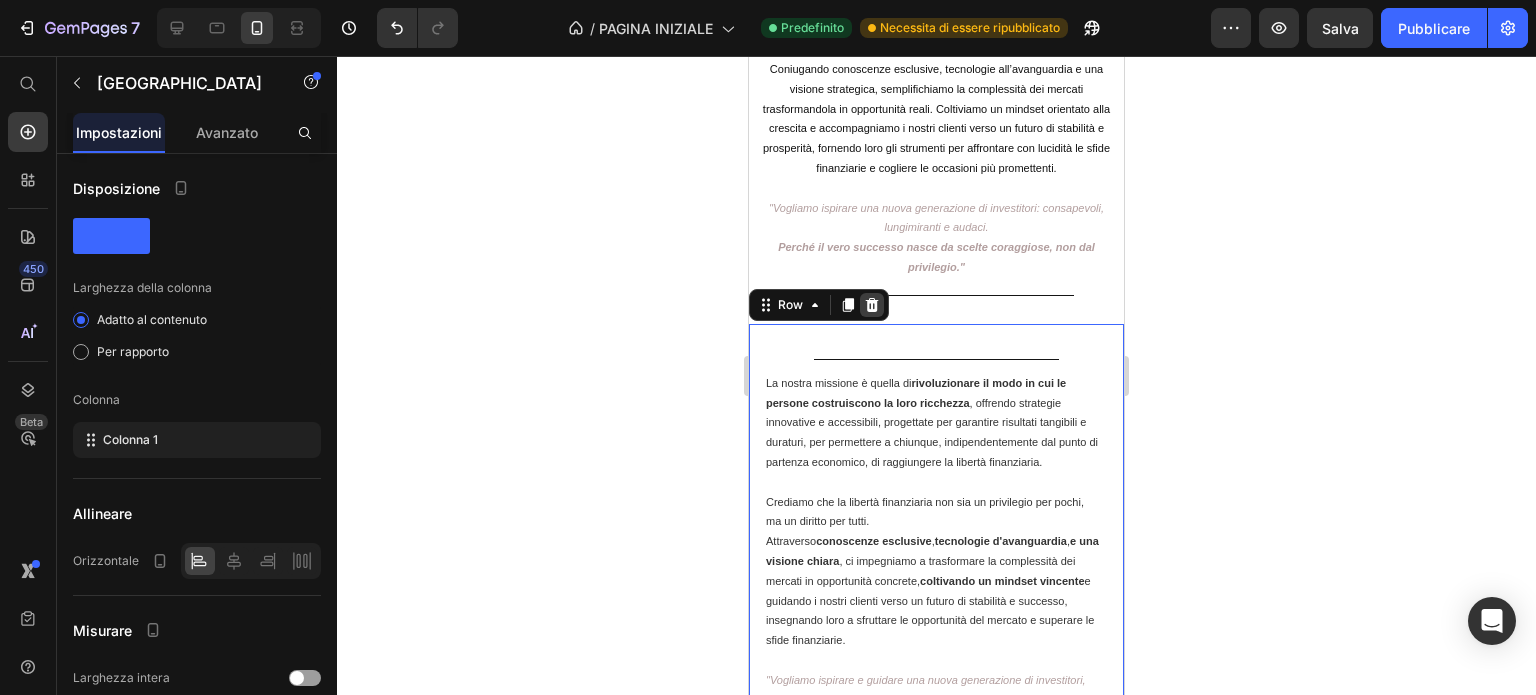 click 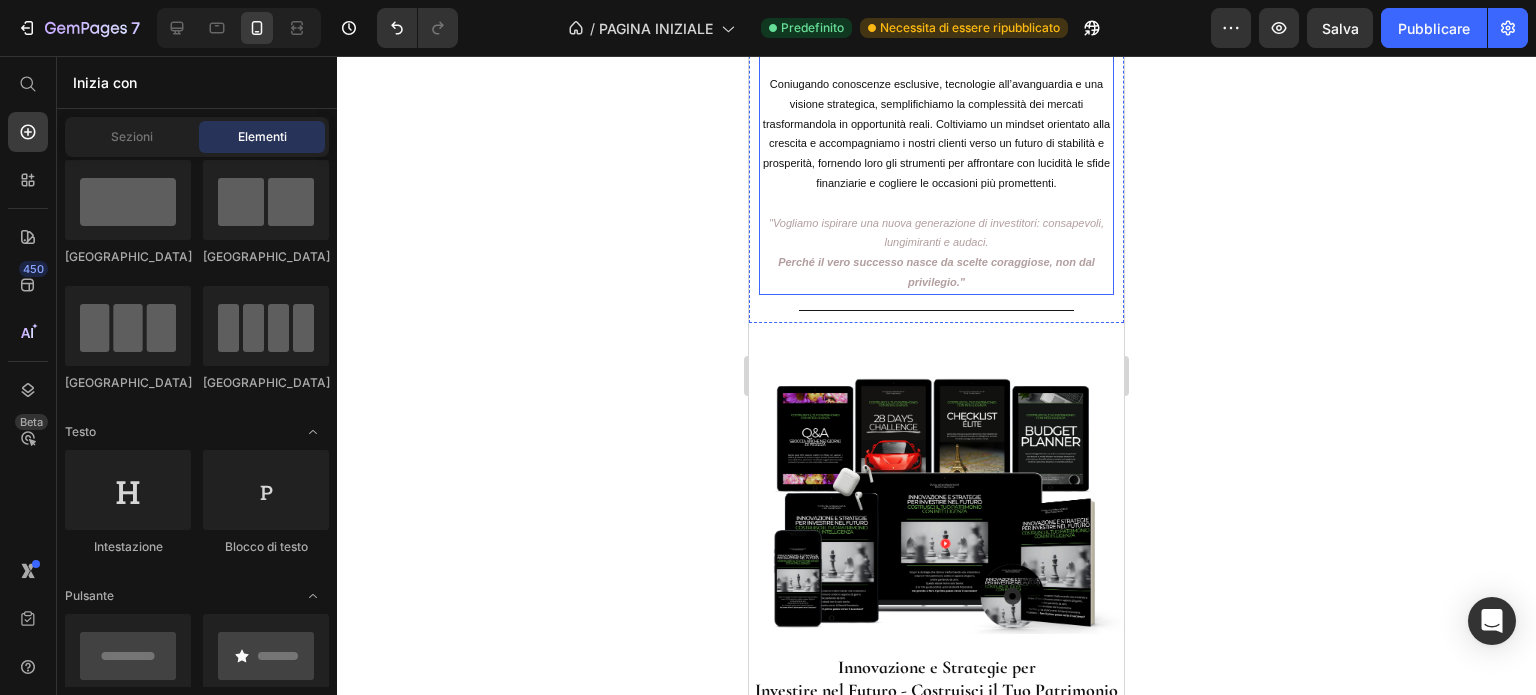 scroll, scrollTop: 741, scrollLeft: 0, axis: vertical 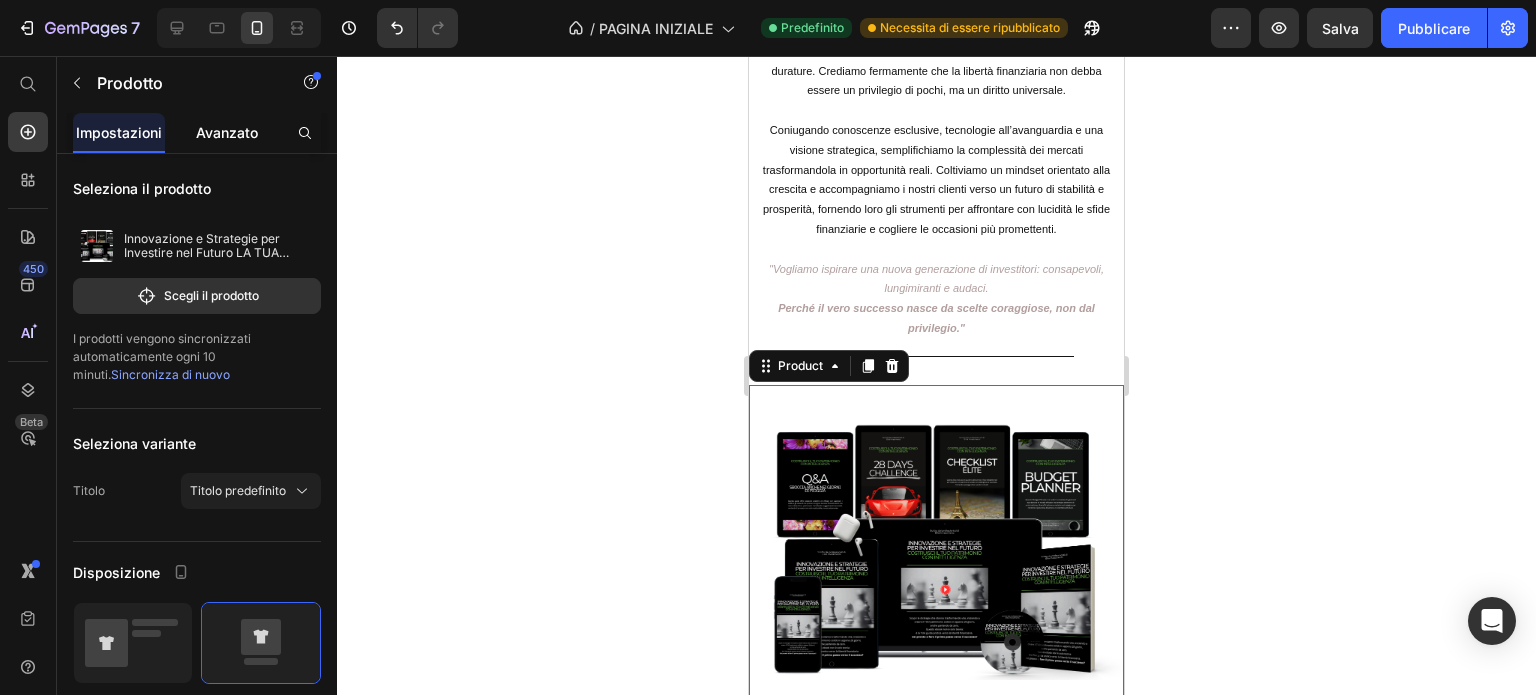 click on "Avanzato" at bounding box center (227, 132) 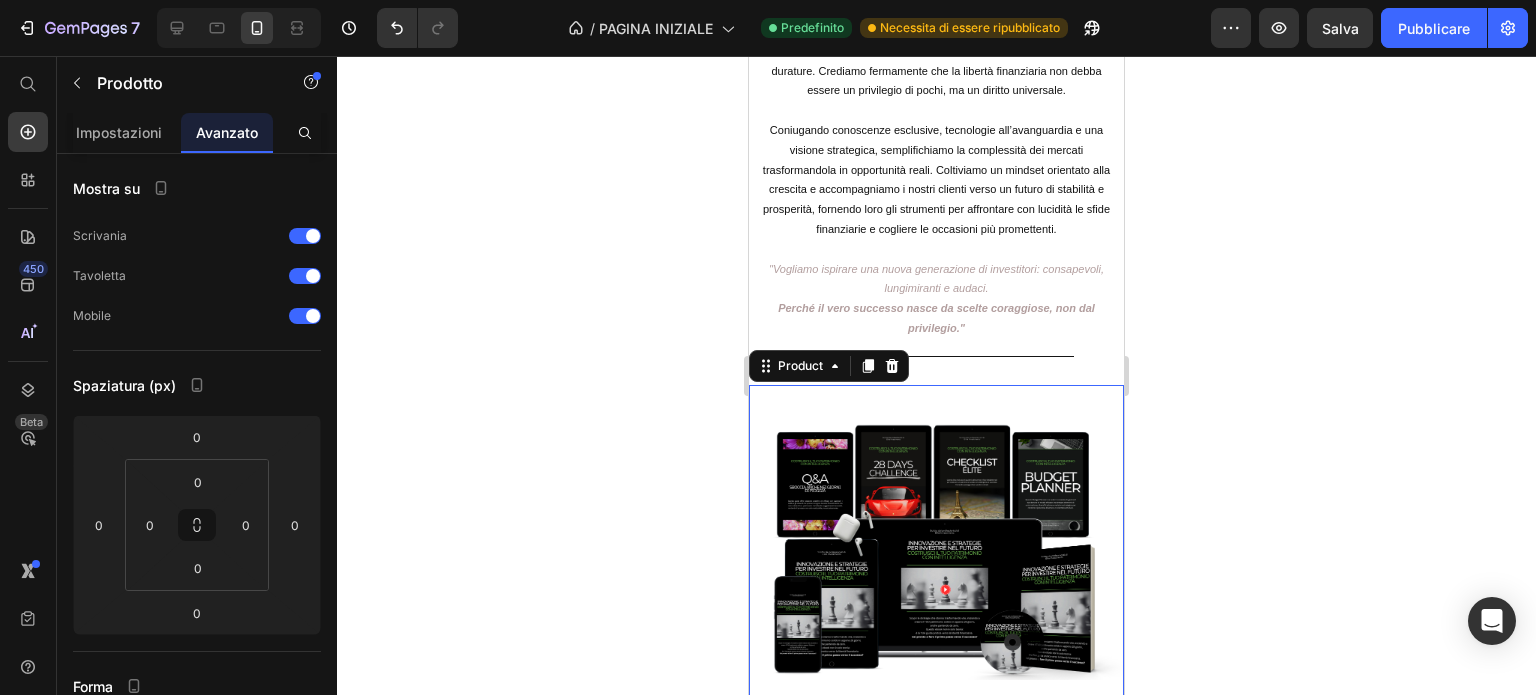 click 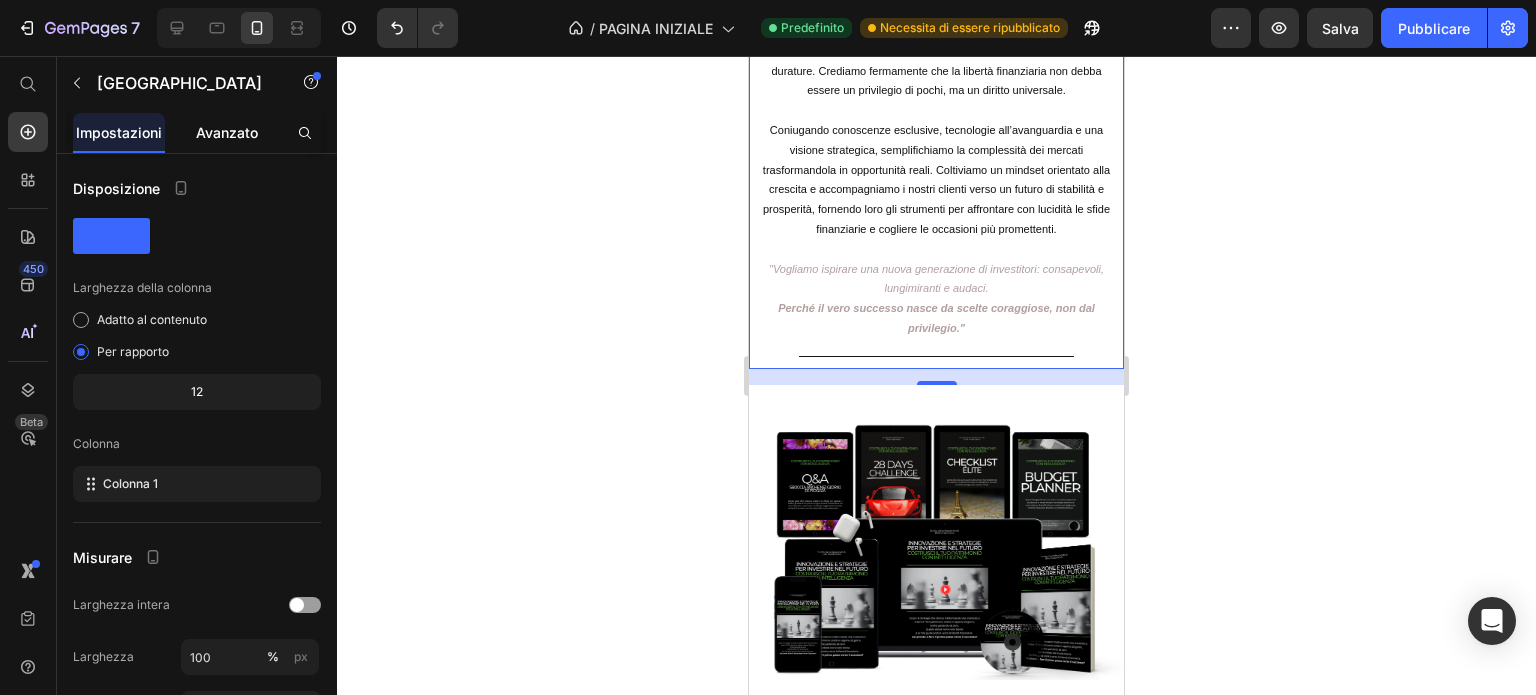 click on "Avanzato" 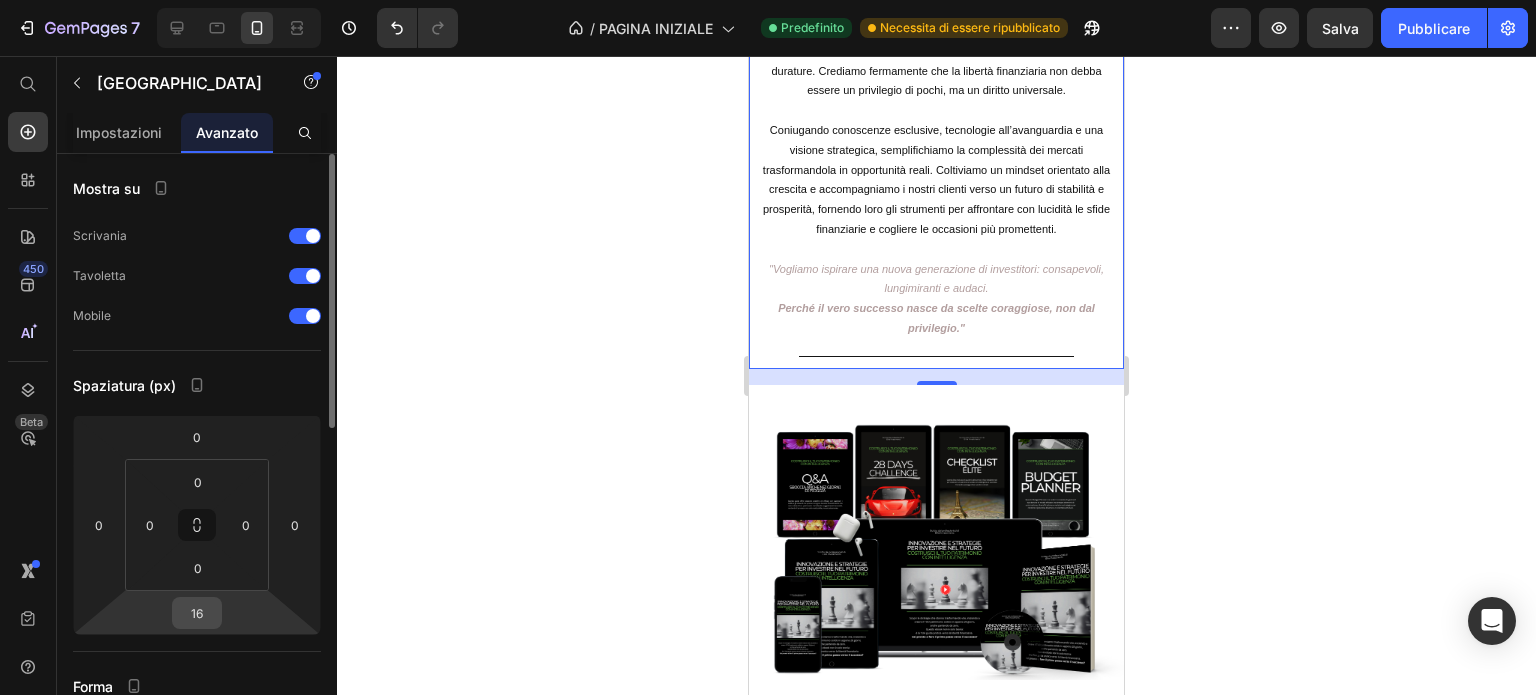 click on "16" at bounding box center (197, 613) 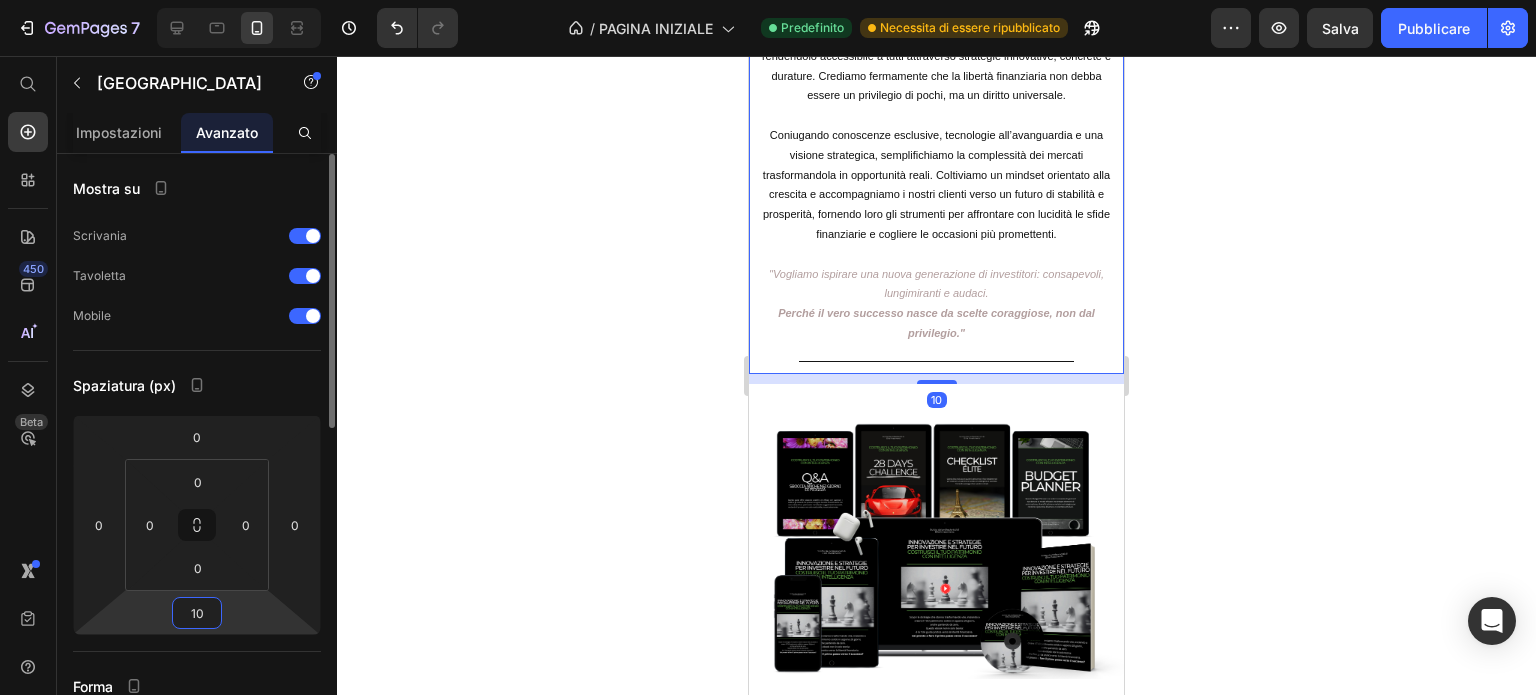 type on "1" 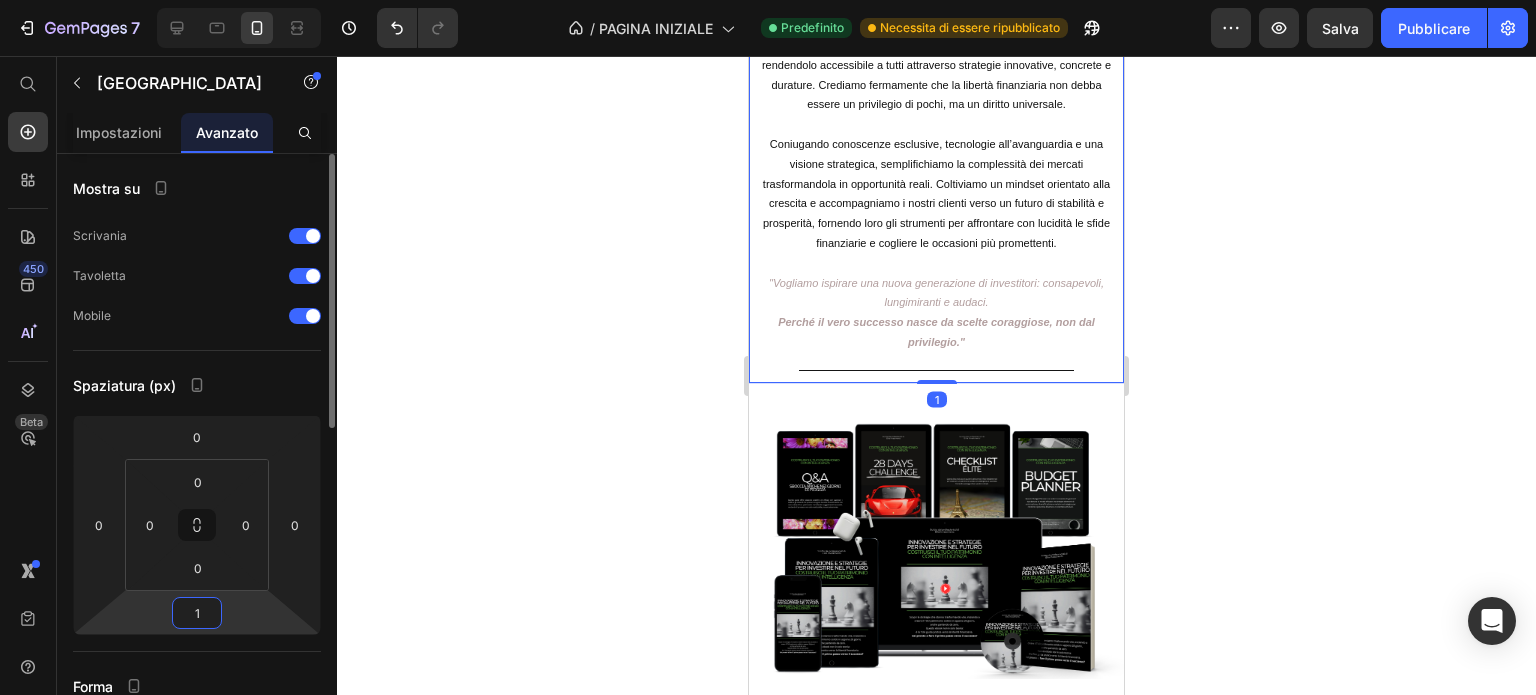 type 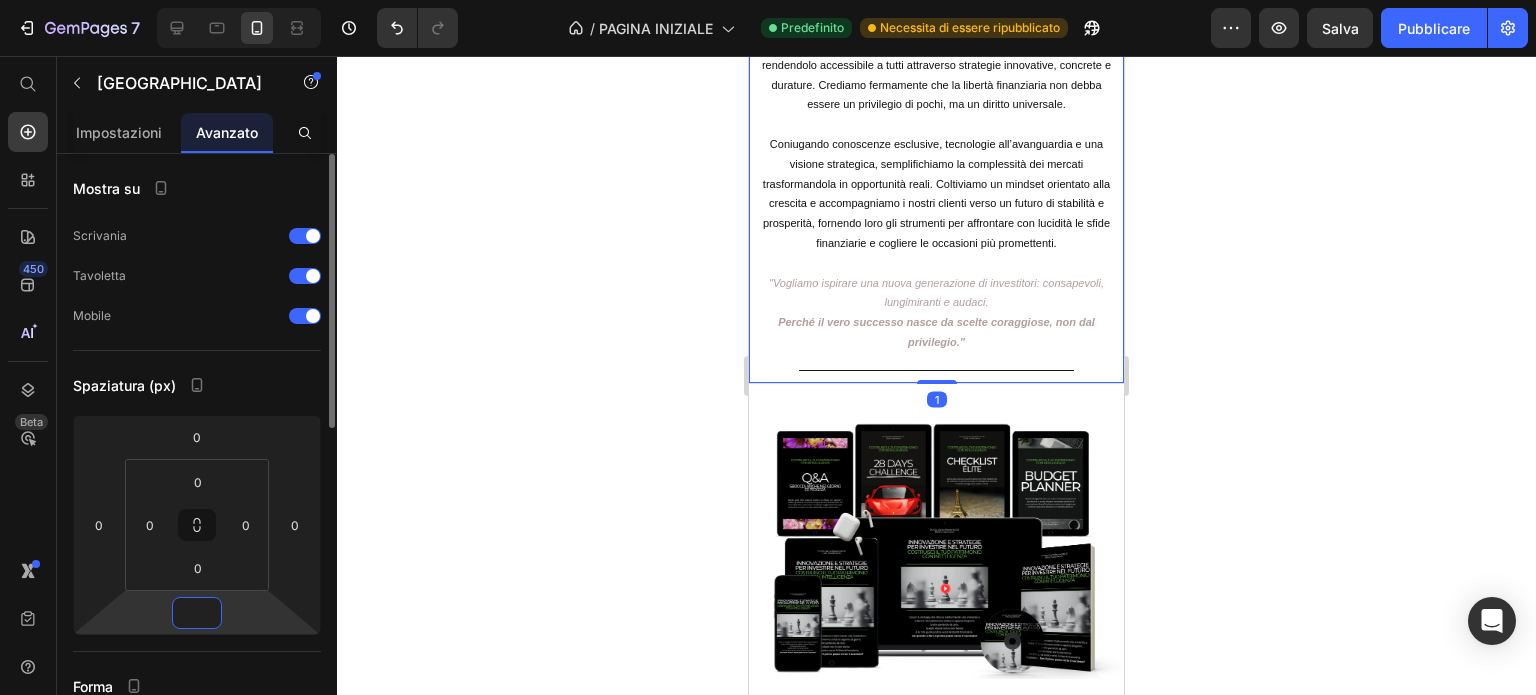 scroll, scrollTop: 725, scrollLeft: 0, axis: vertical 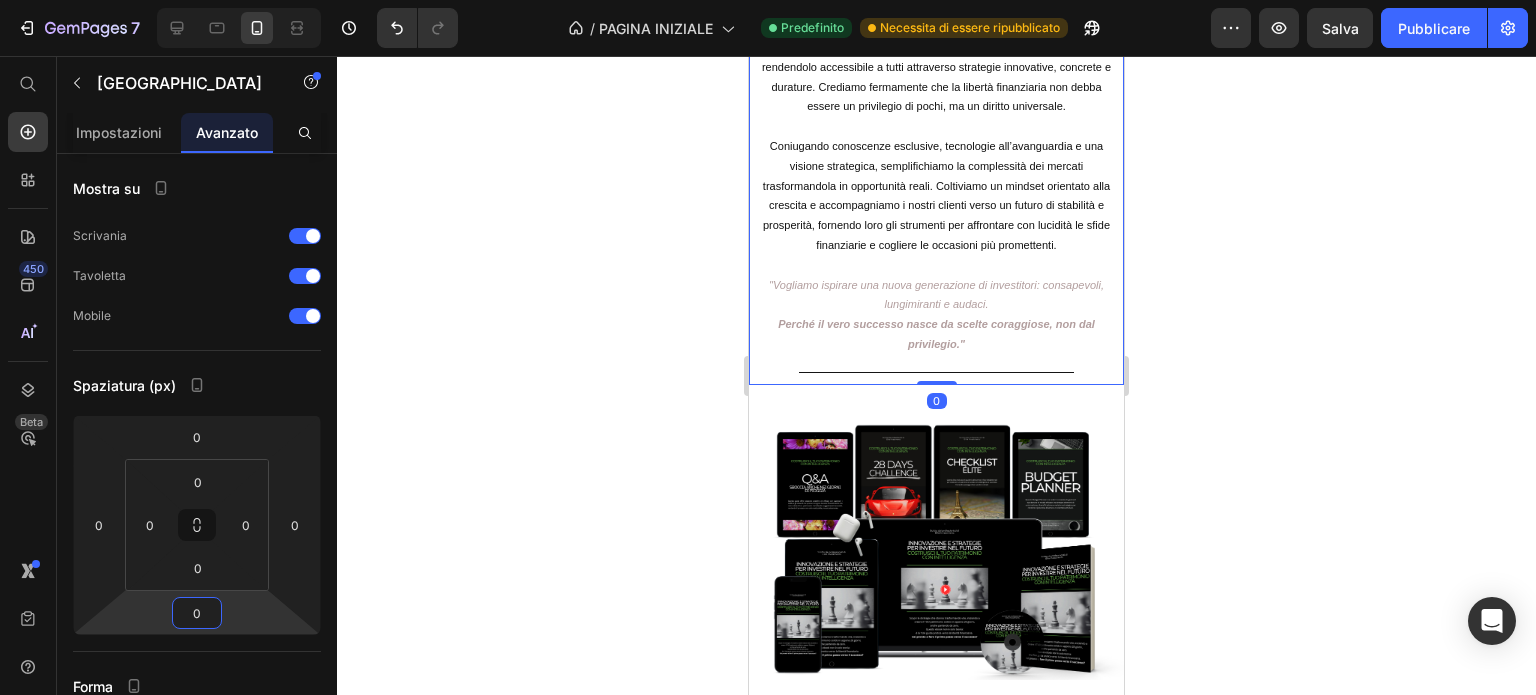 click 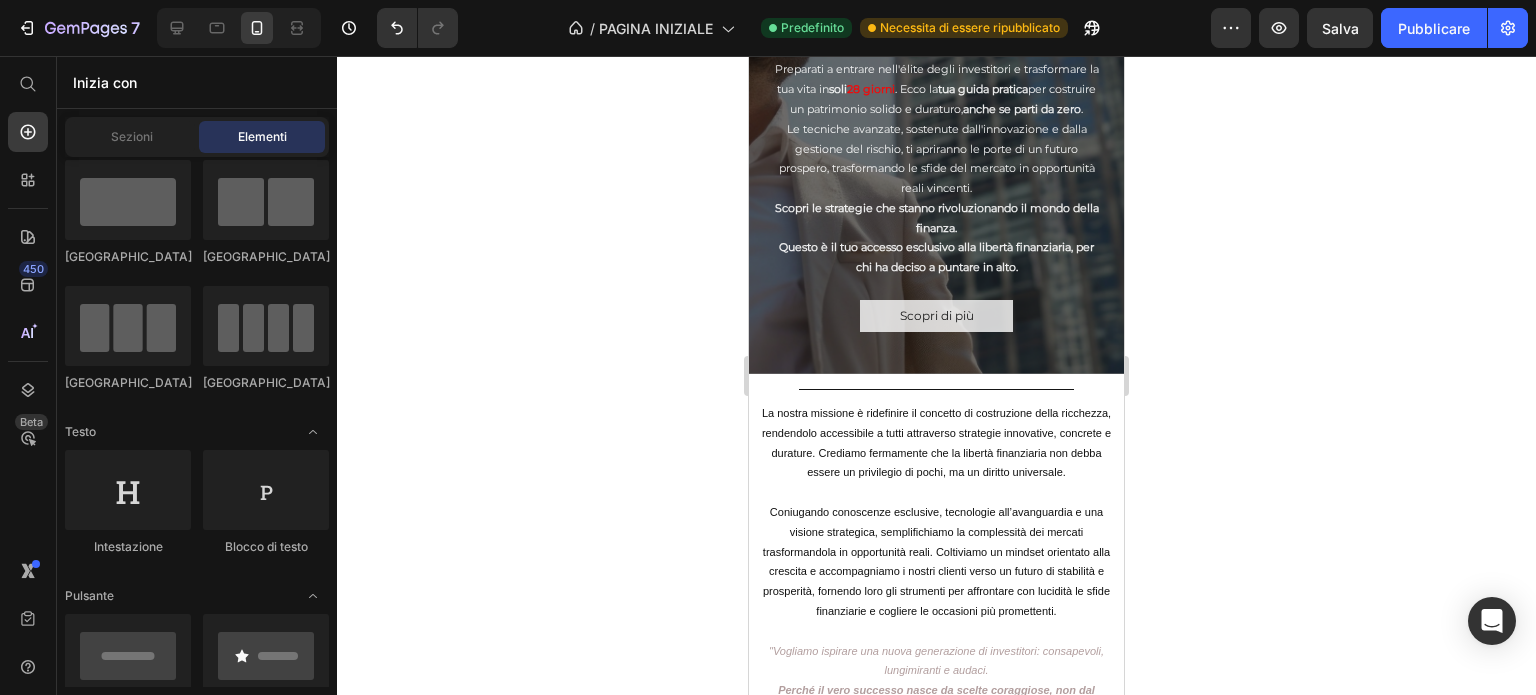scroll, scrollTop: 358, scrollLeft: 0, axis: vertical 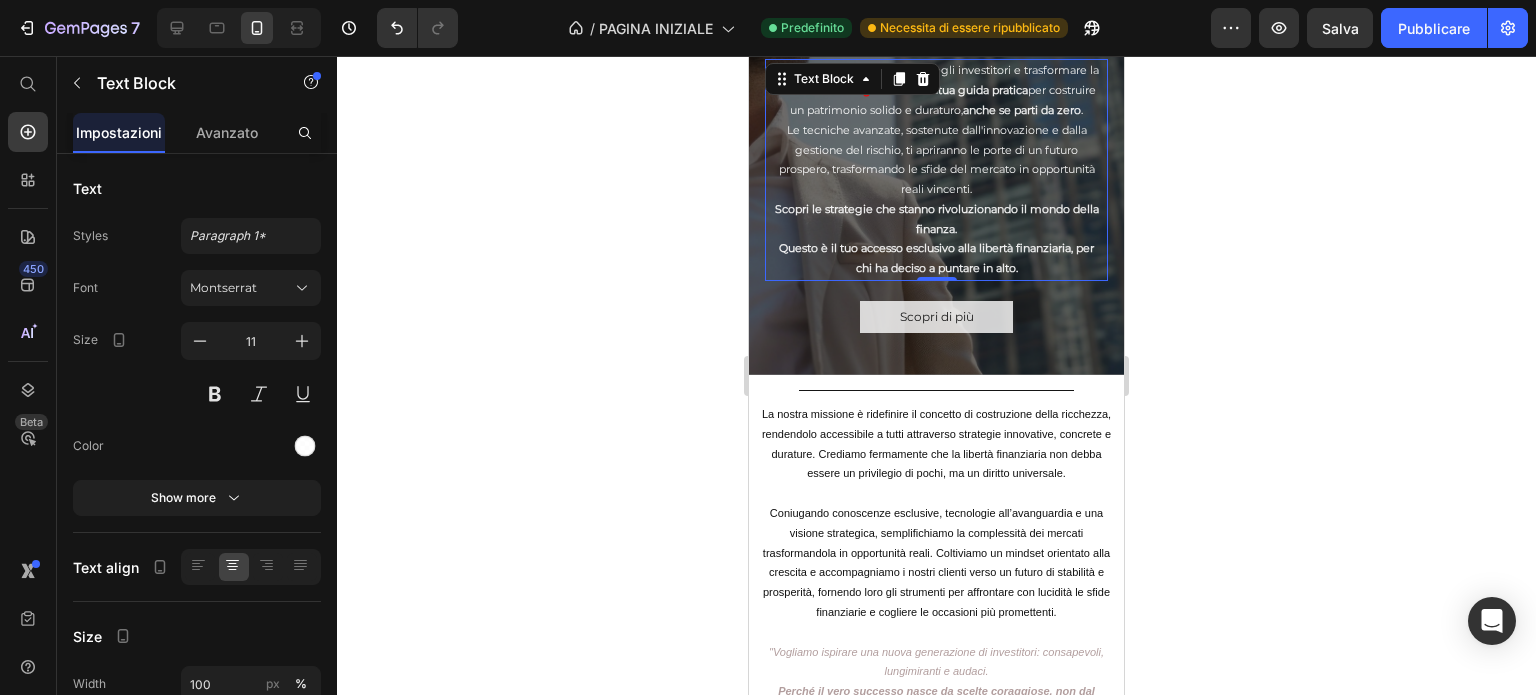 click on "Le tecniche avanzate, sostenute dall'innovazione e dalla gestione del rischio, ti apriranno le porte di un futuro prospero, trasformando le sfide del mercato in opportunità reali vincenti." at bounding box center (936, 160) 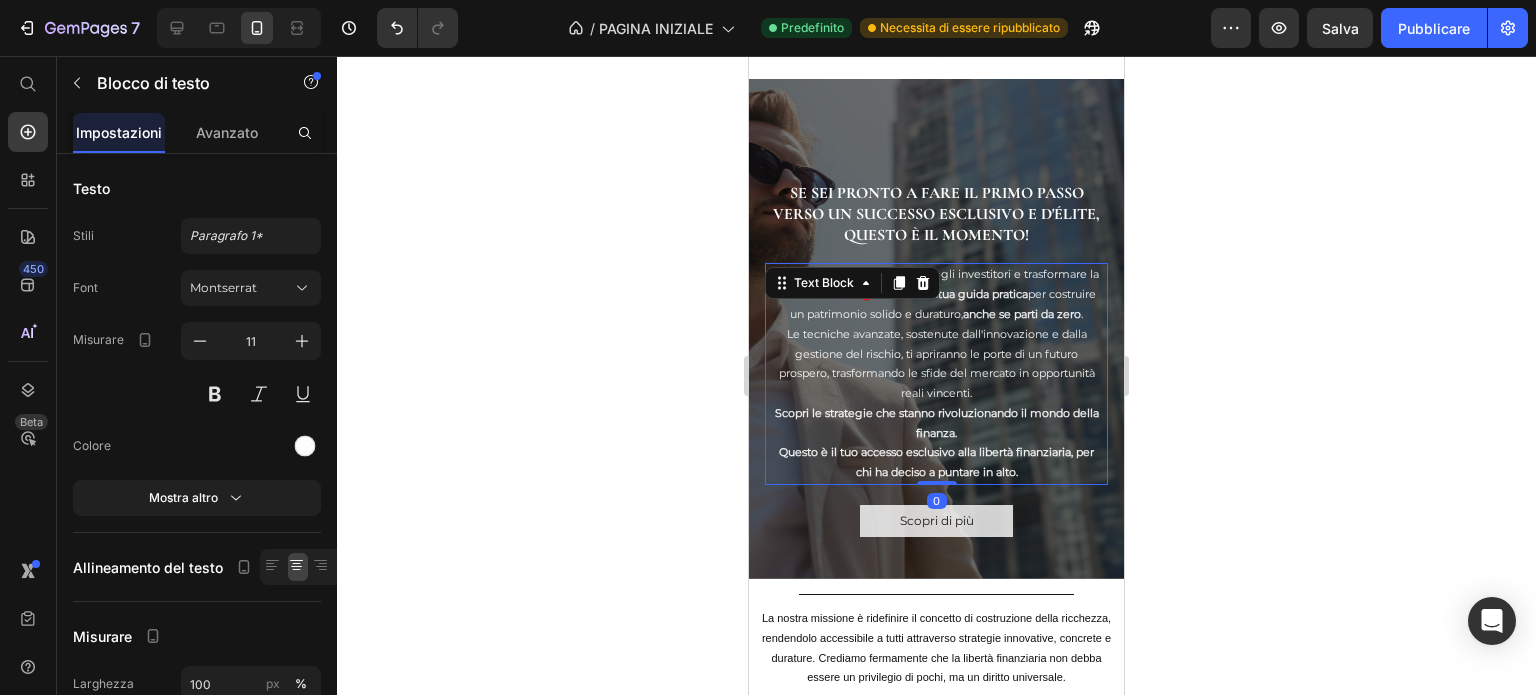 scroll, scrollTop: 153, scrollLeft: 0, axis: vertical 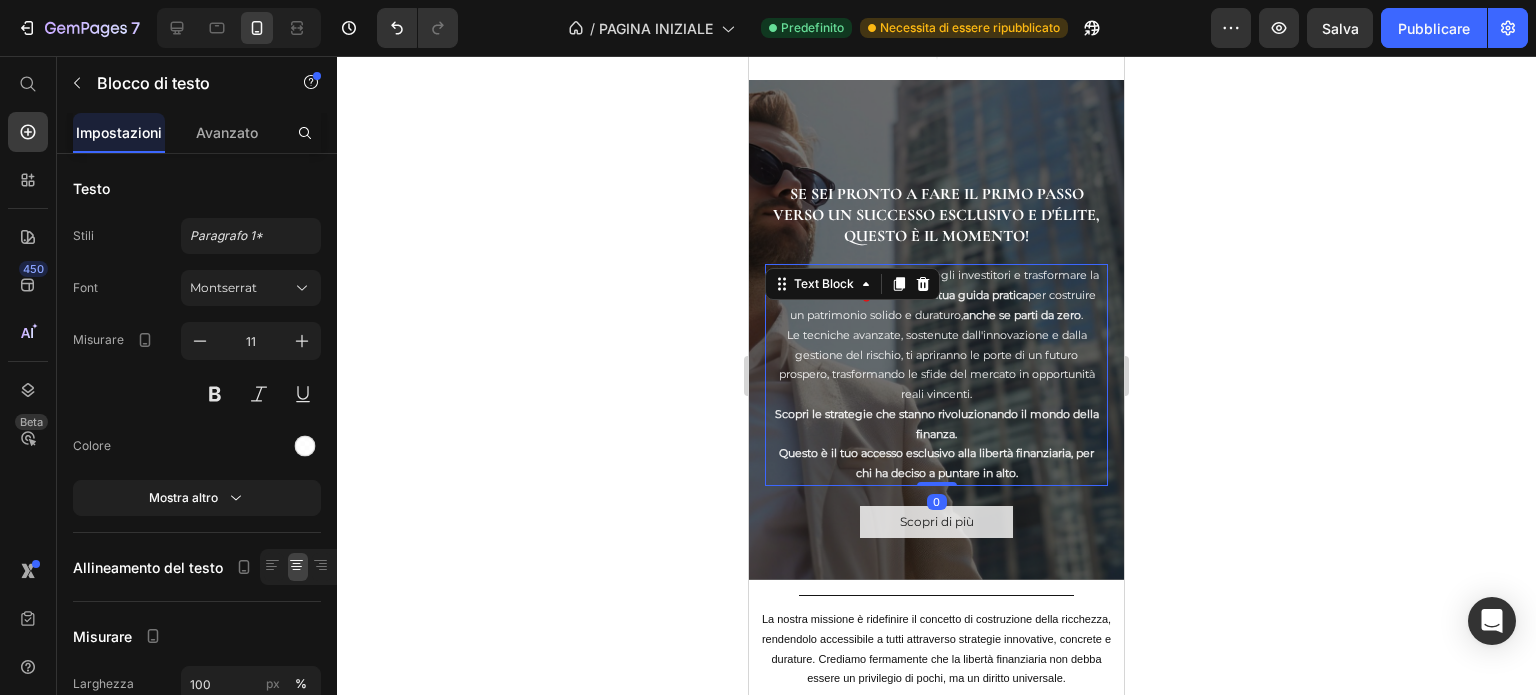 click 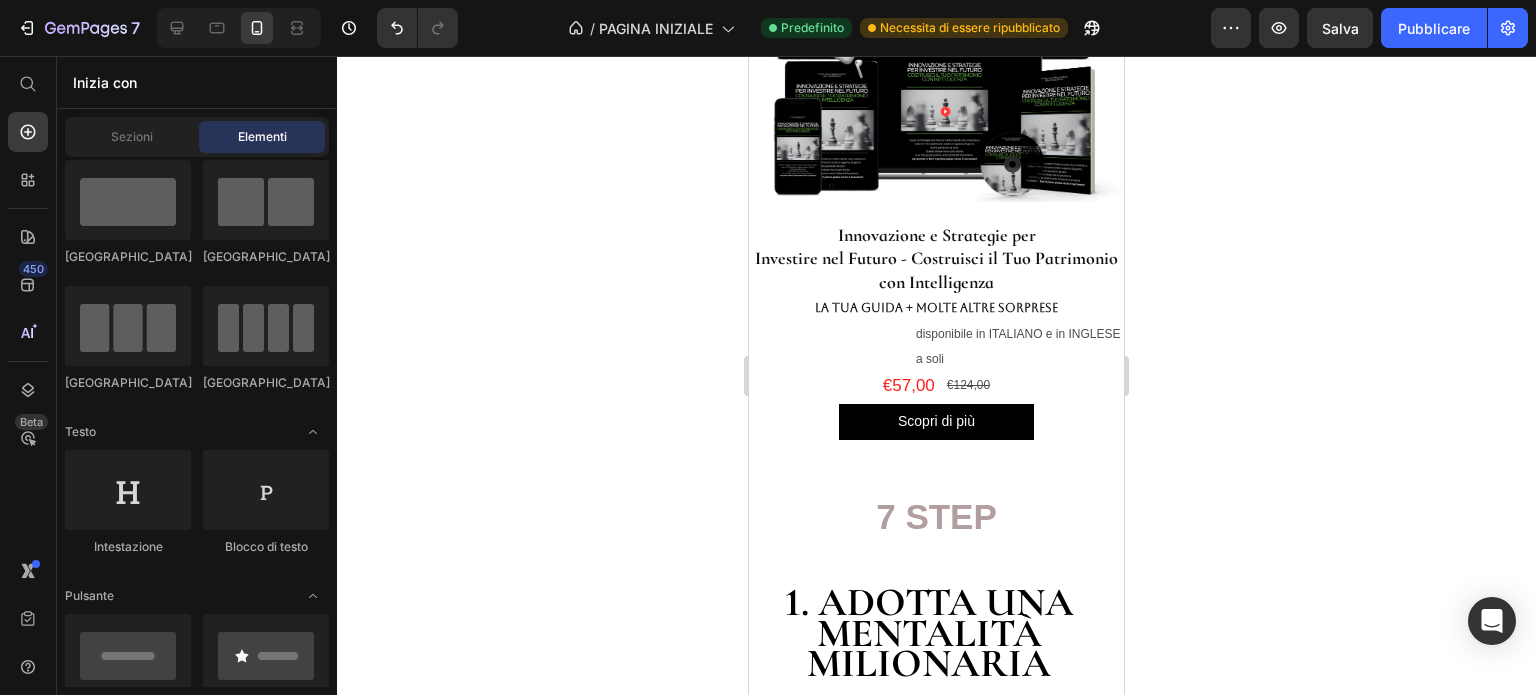 scroll, scrollTop: 1206, scrollLeft: 0, axis: vertical 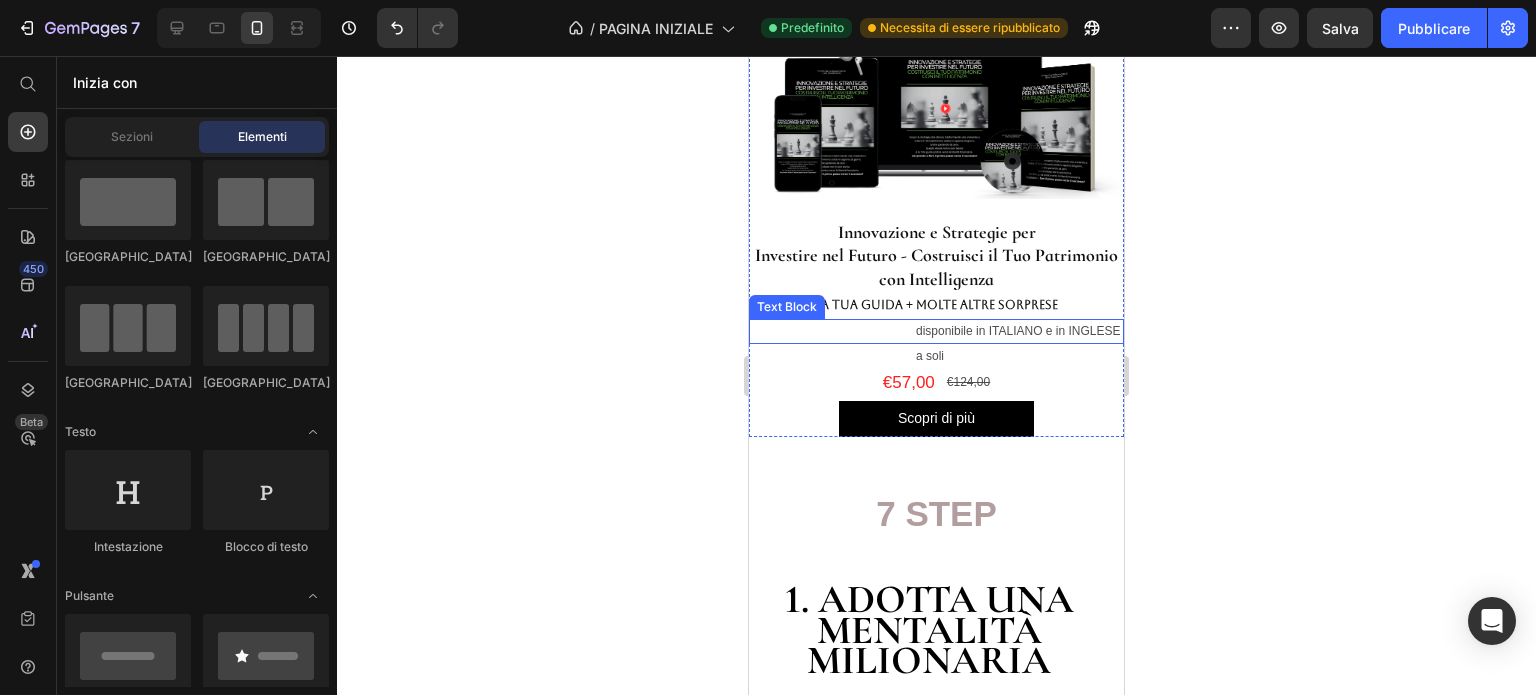 click on "disponibile in ITALIANO e in INGLESE" at bounding box center (1019, 332) 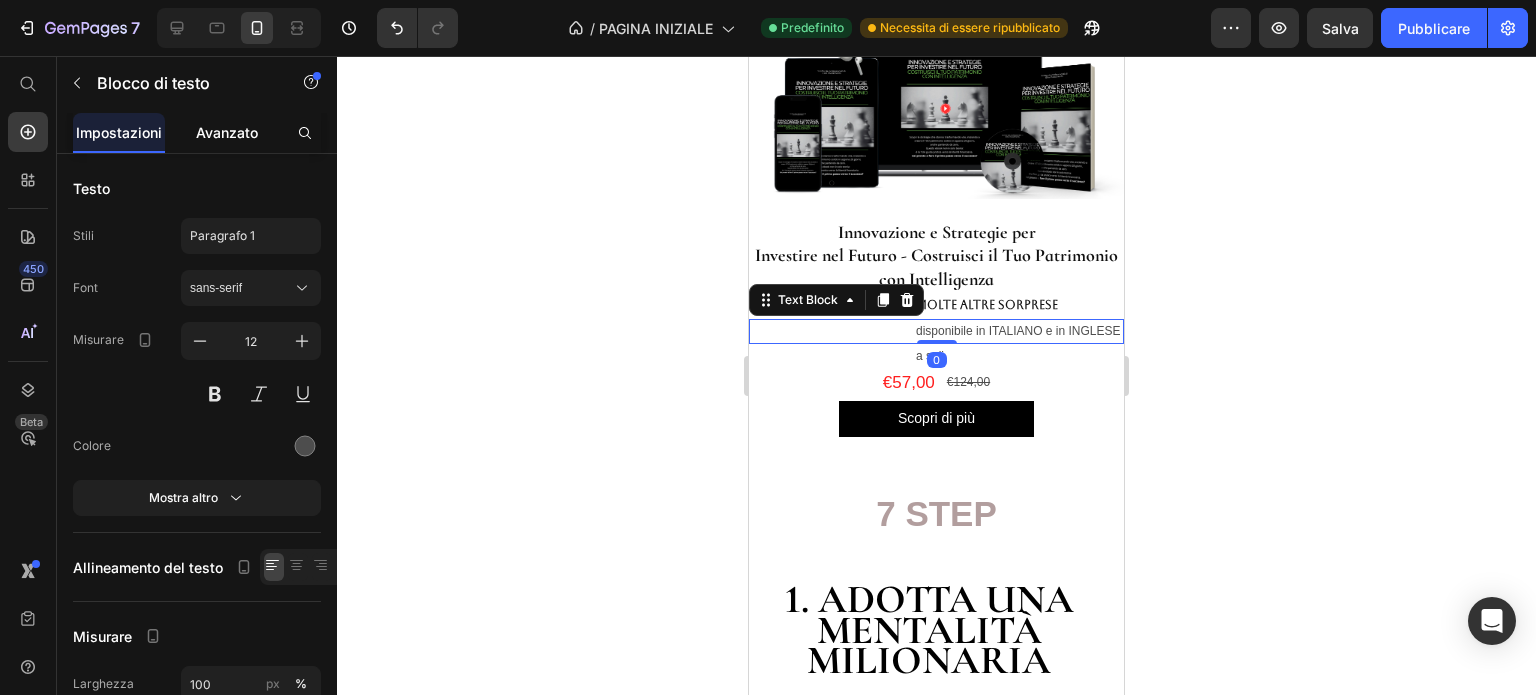 click on "Avanzato" at bounding box center (227, 132) 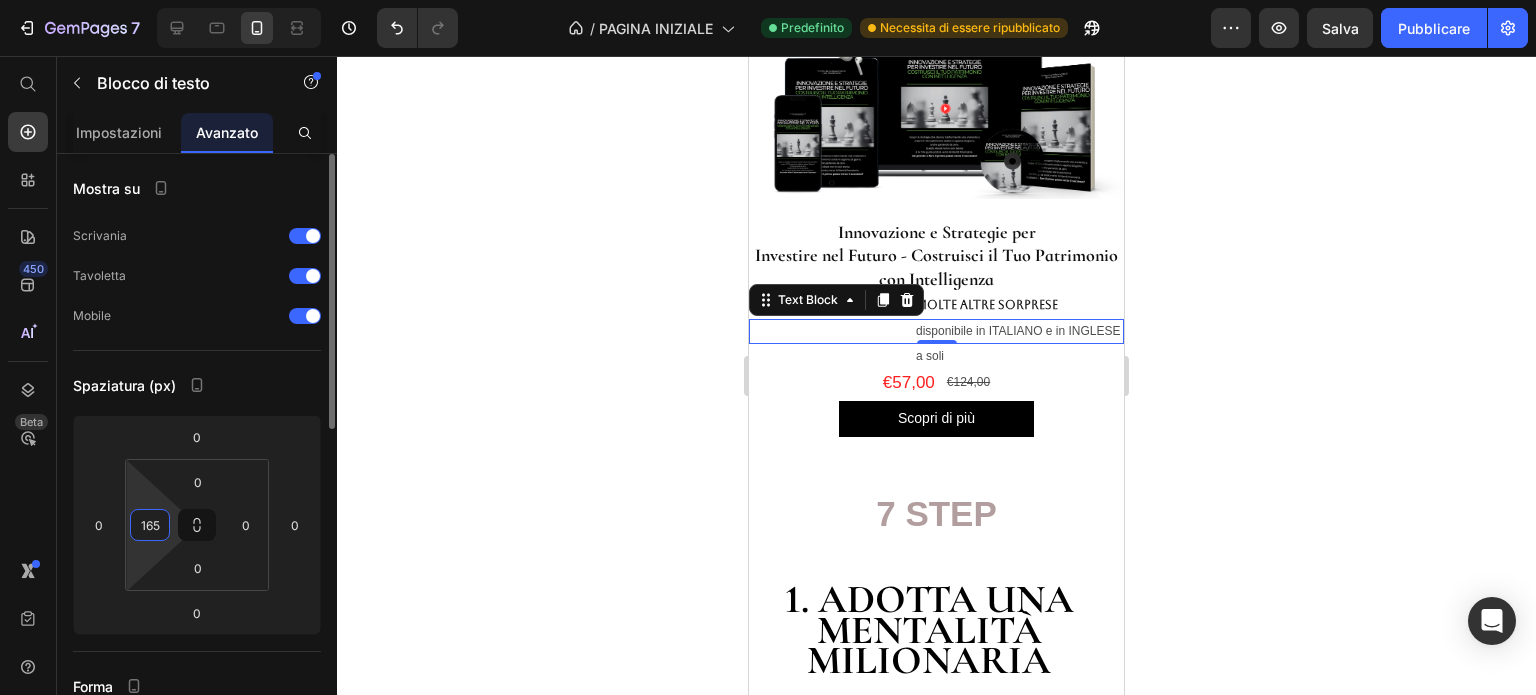 click on "165" at bounding box center (150, 525) 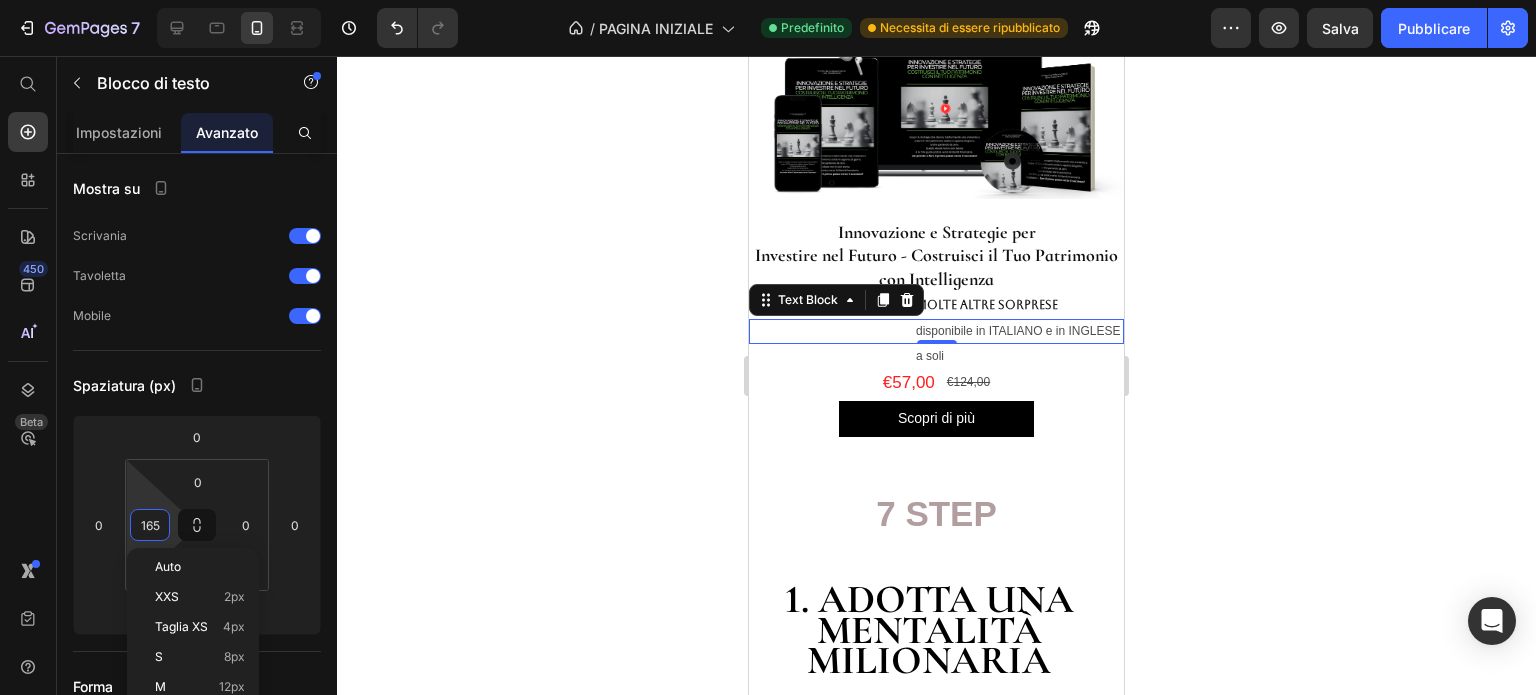 click on "disponibile in ITALIANO e in INGLESE Text Block   0" at bounding box center [936, 332] 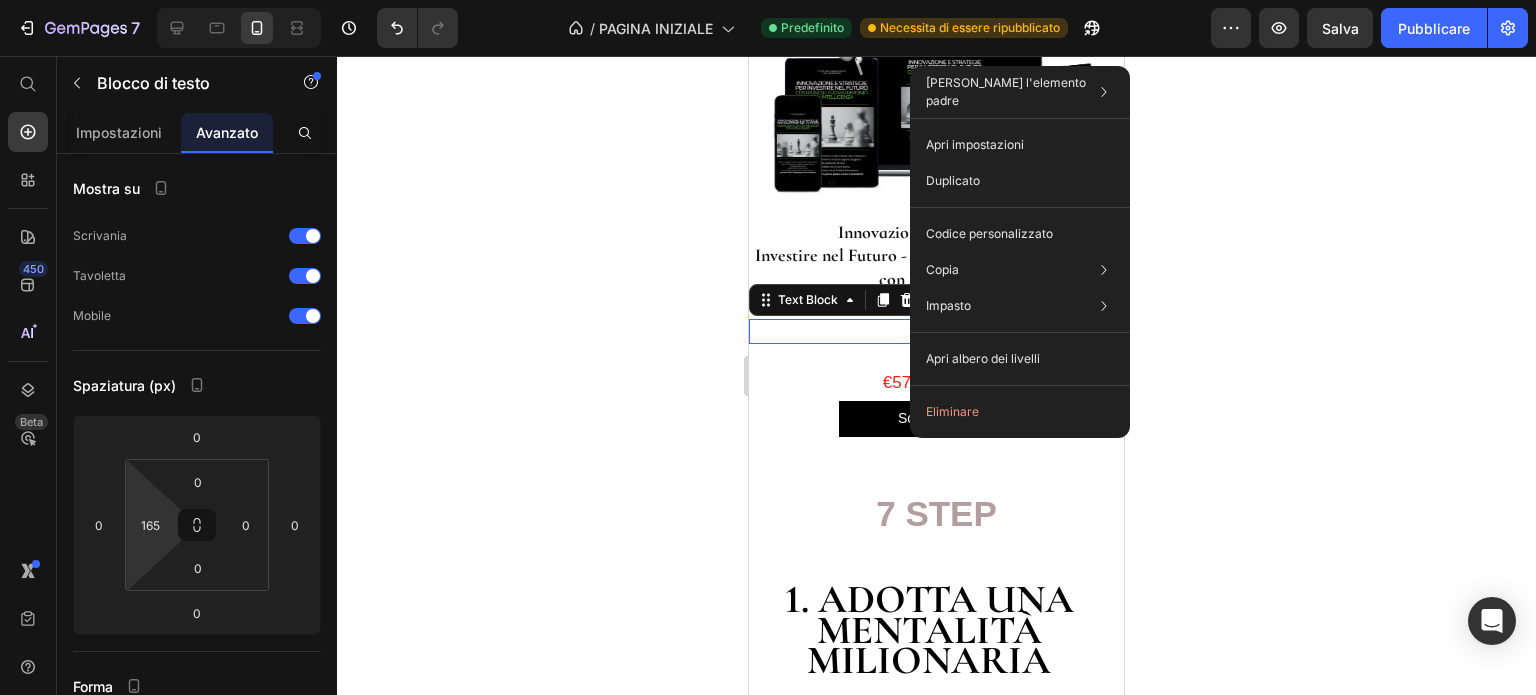 click on "disponibile in ITALIANO e in INGLESE Text Block   0" at bounding box center (936, 332) 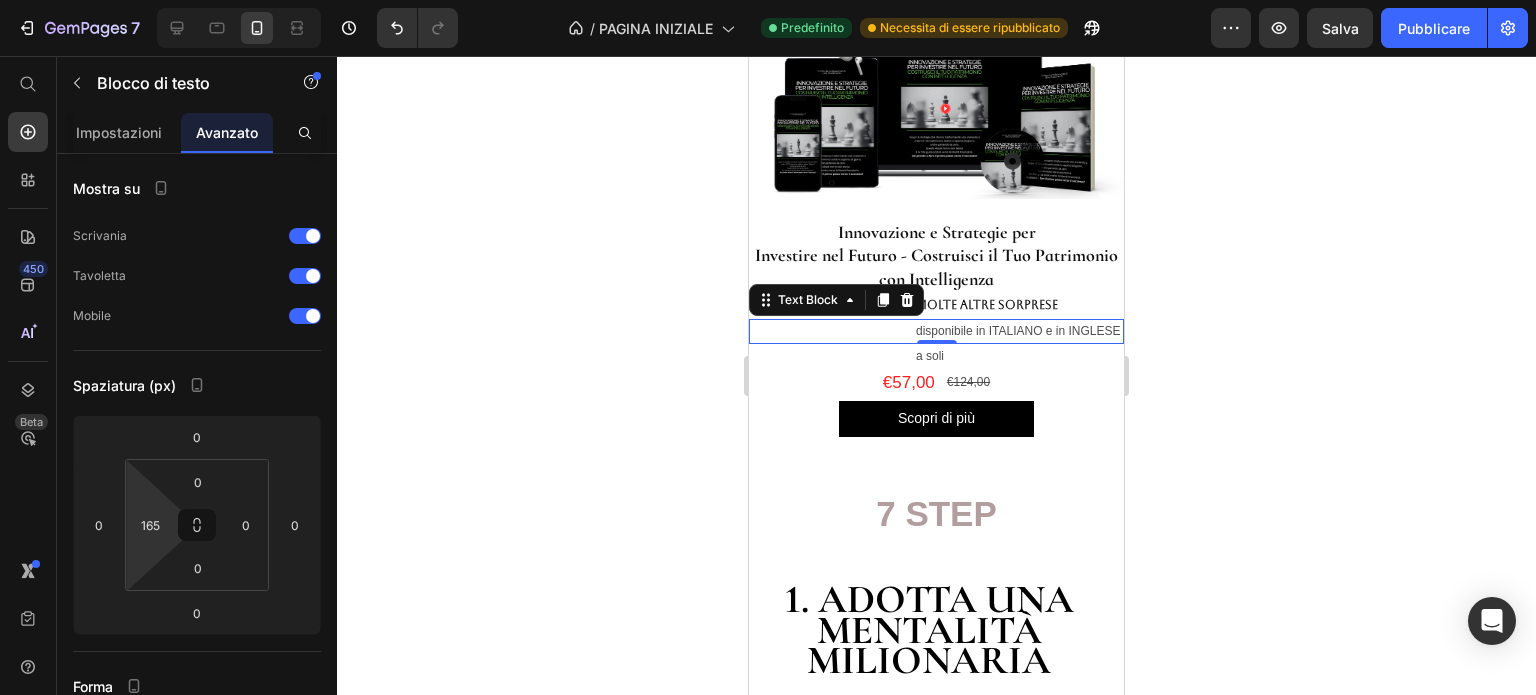 click on "disponibile in ITALIANO e in INGLESE Text Block   0" at bounding box center (936, 332) 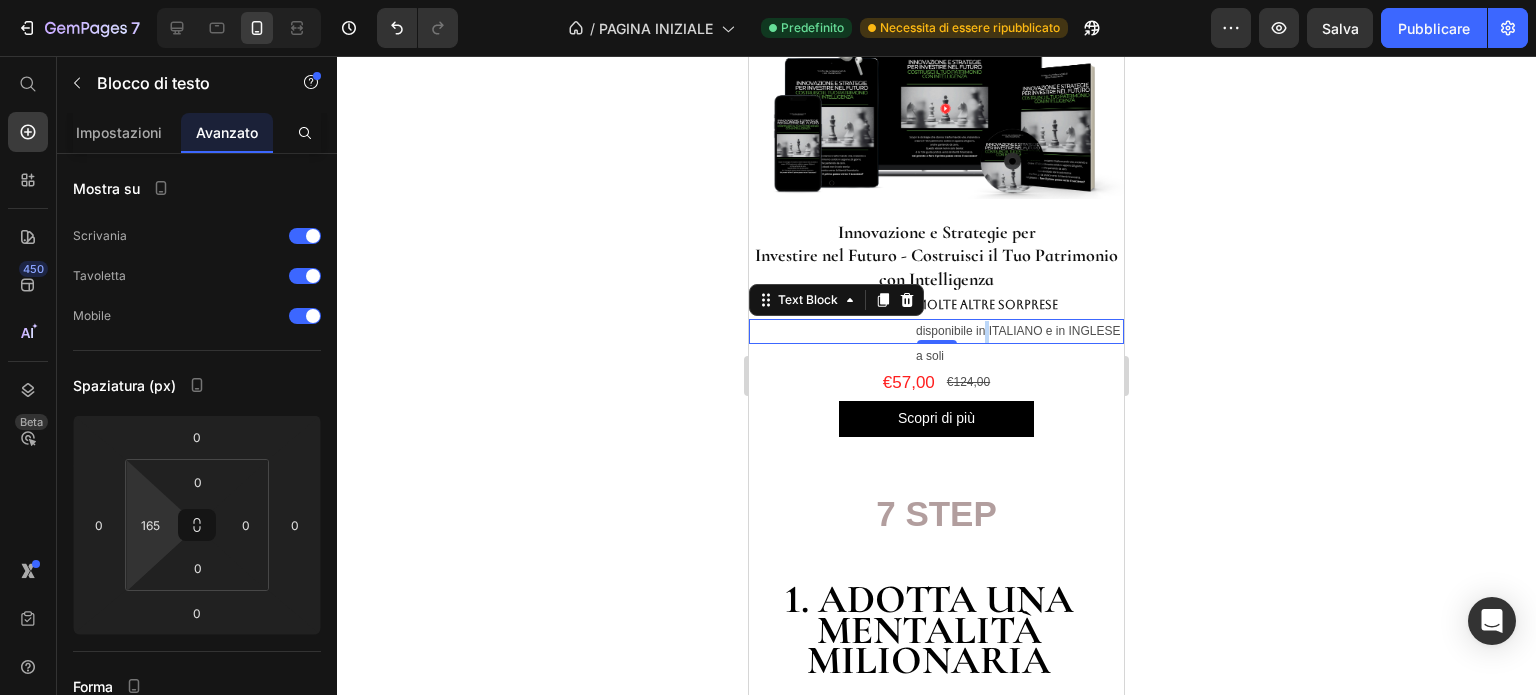 click on "disponibile in ITALIANO e in INGLESE" at bounding box center [1019, 332] 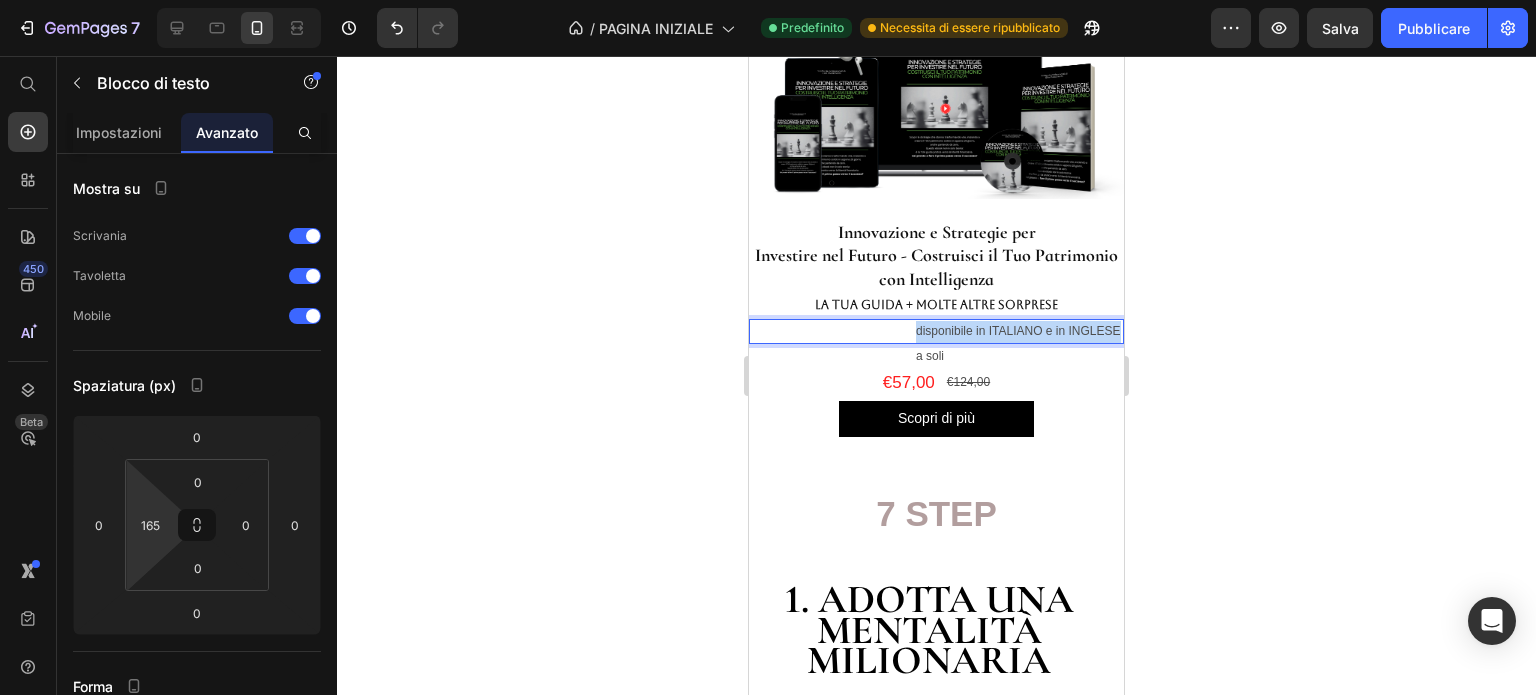 click on "disponibile in ITALIANO e in INGLESE" at bounding box center [1019, 332] 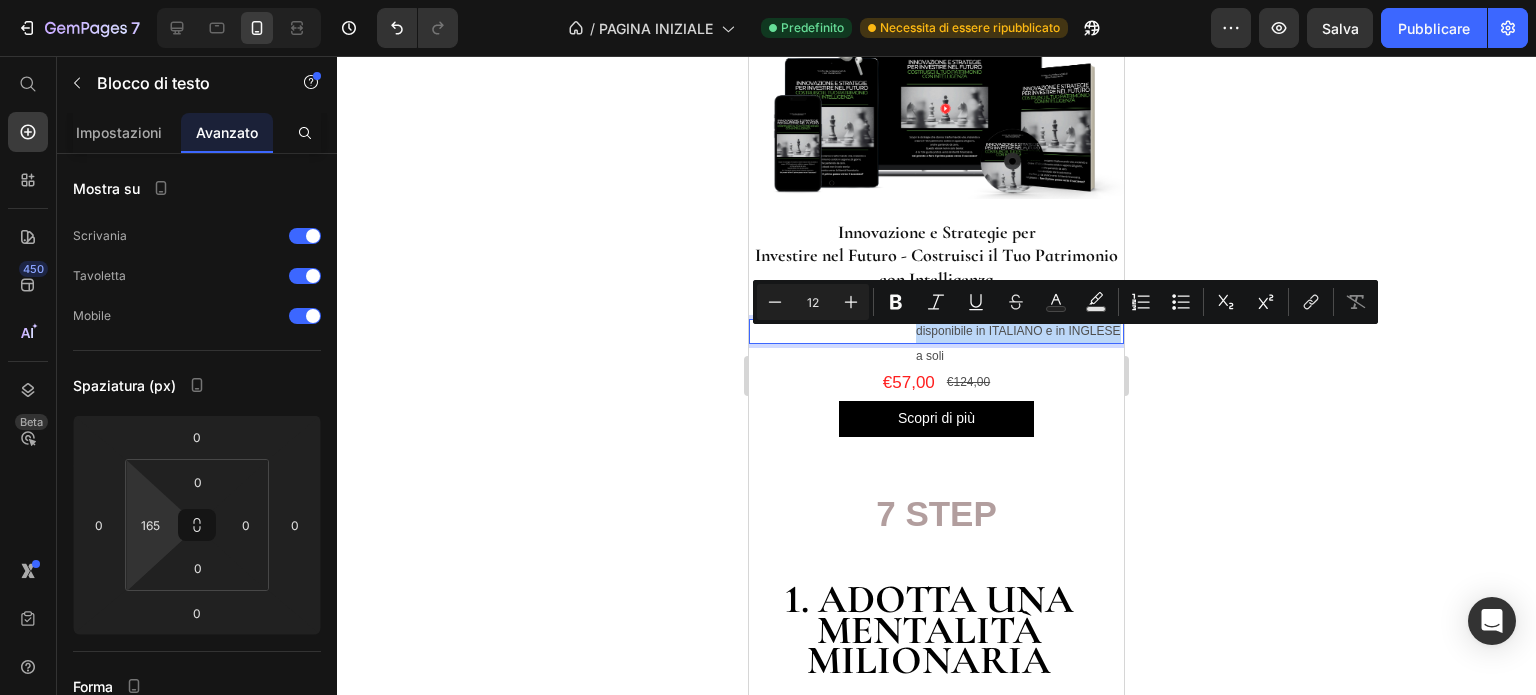 click on "disponibile in ITALIANO e in INGLESE Text Block   0" at bounding box center (936, 332) 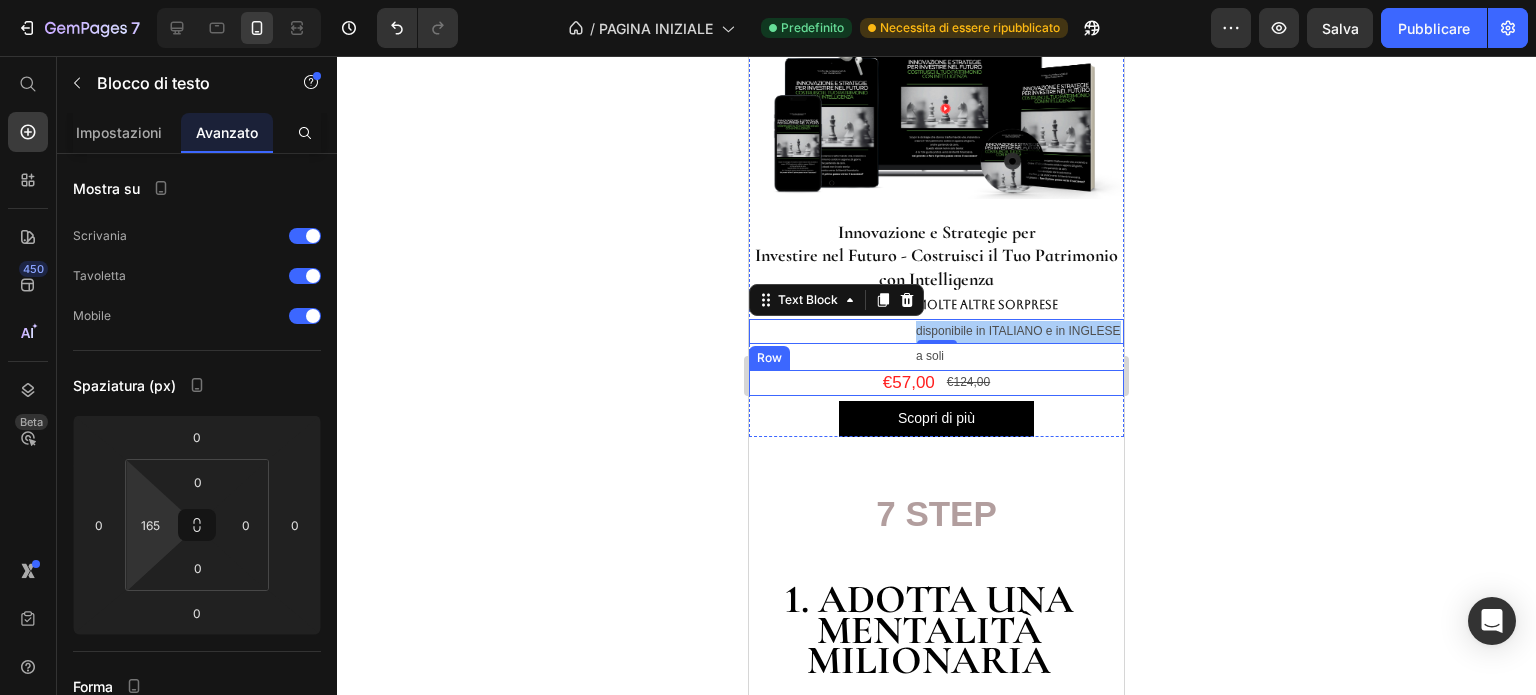 click 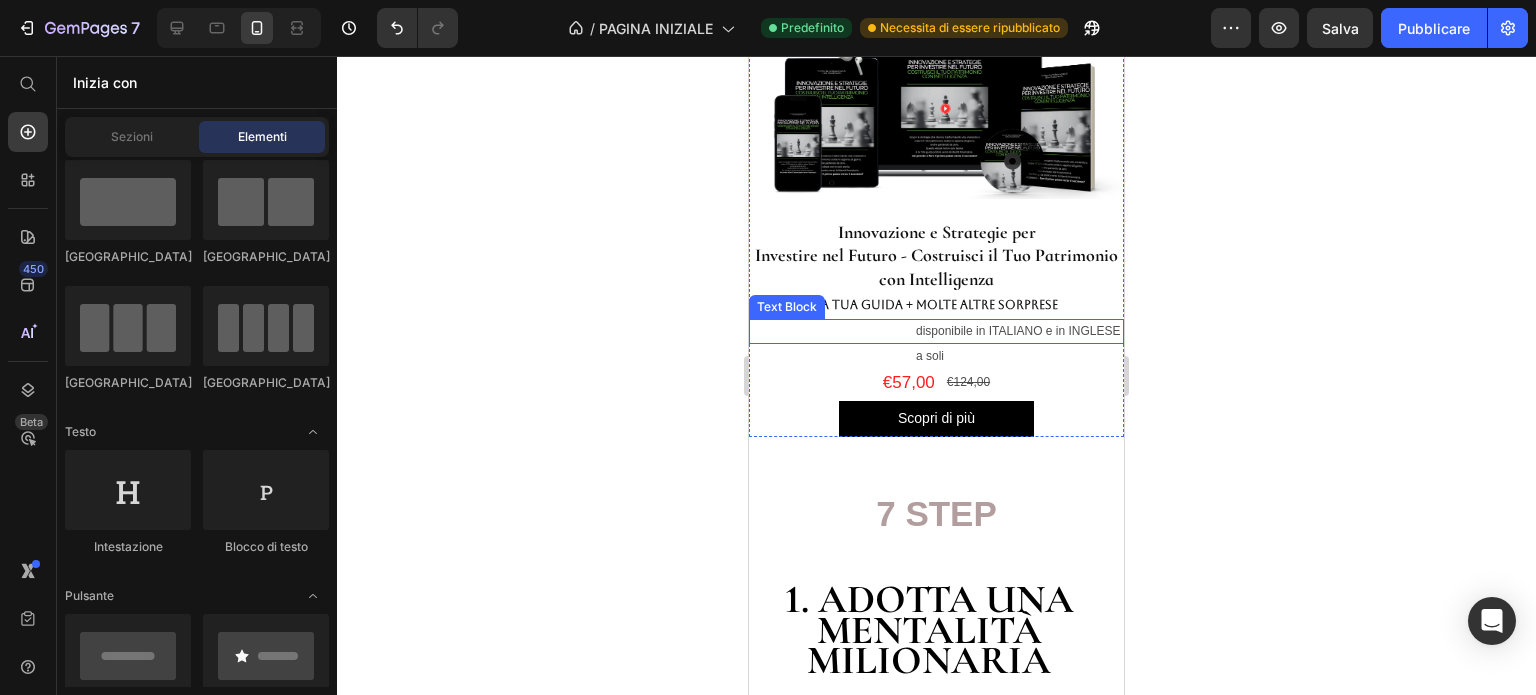 click on "disponibile in ITALIANO e in INGLESE" at bounding box center (1019, 332) 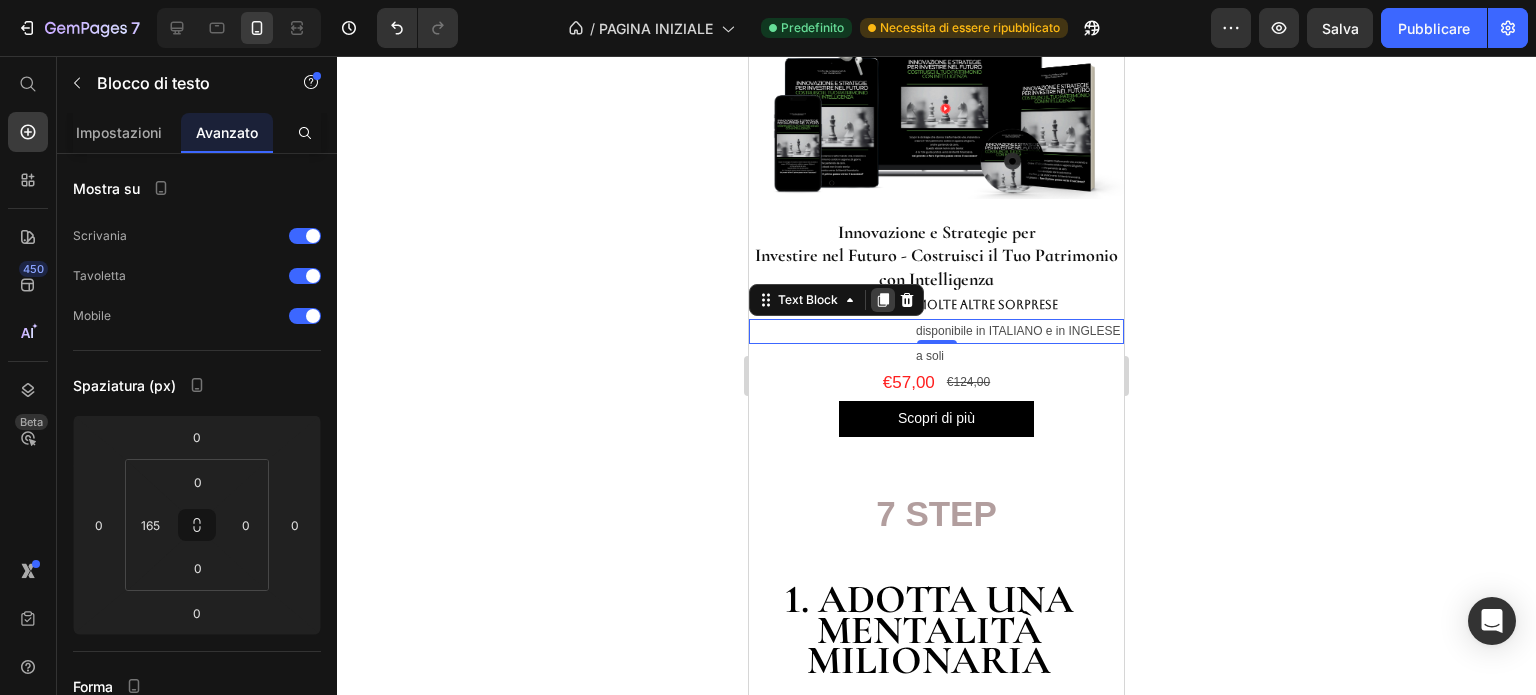 click 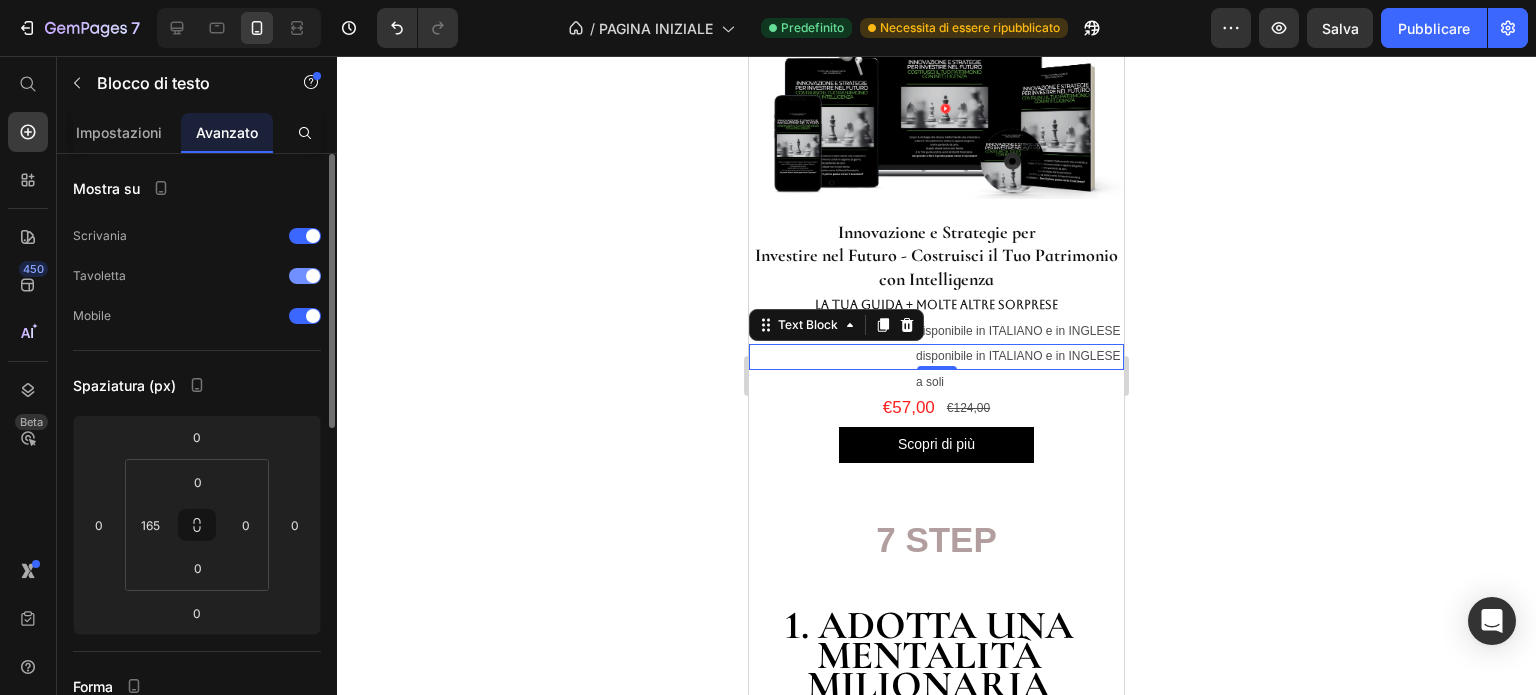 click at bounding box center (305, 276) 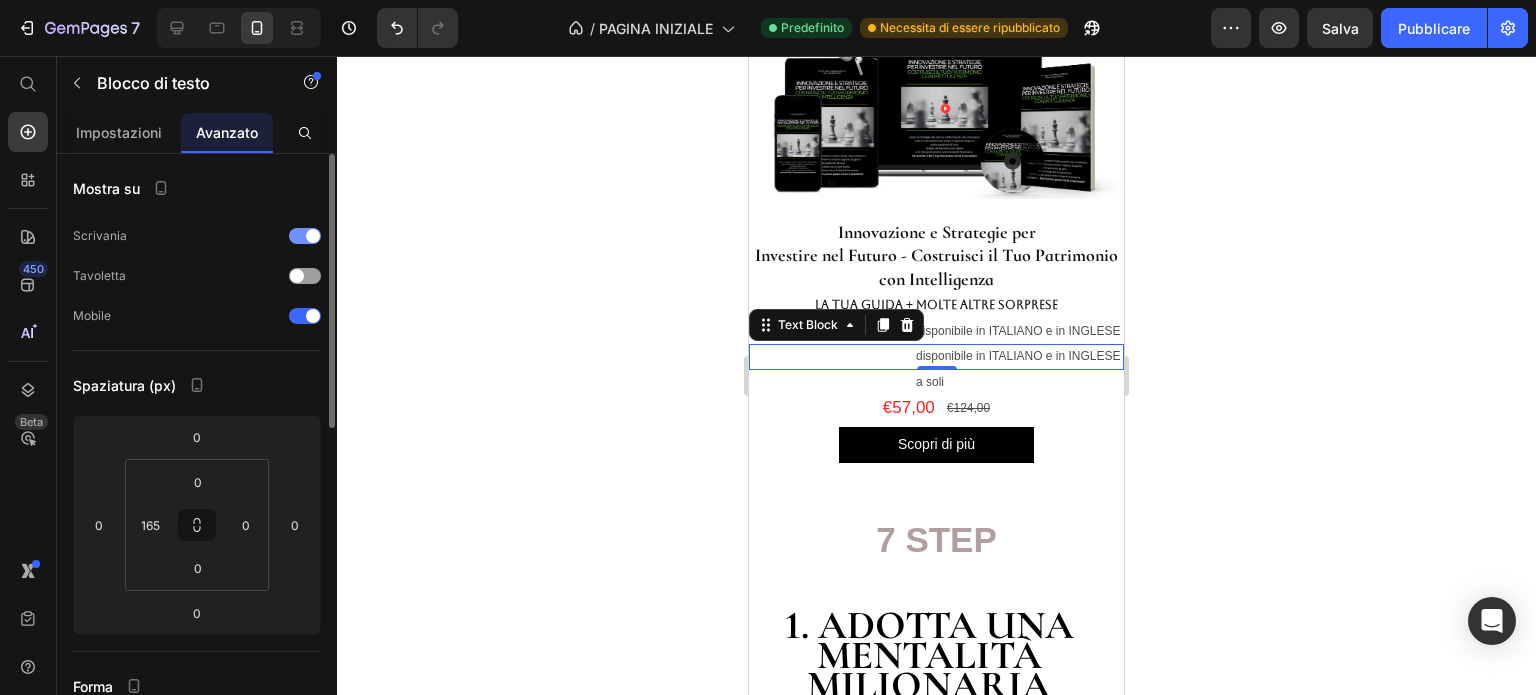 click at bounding box center (313, 236) 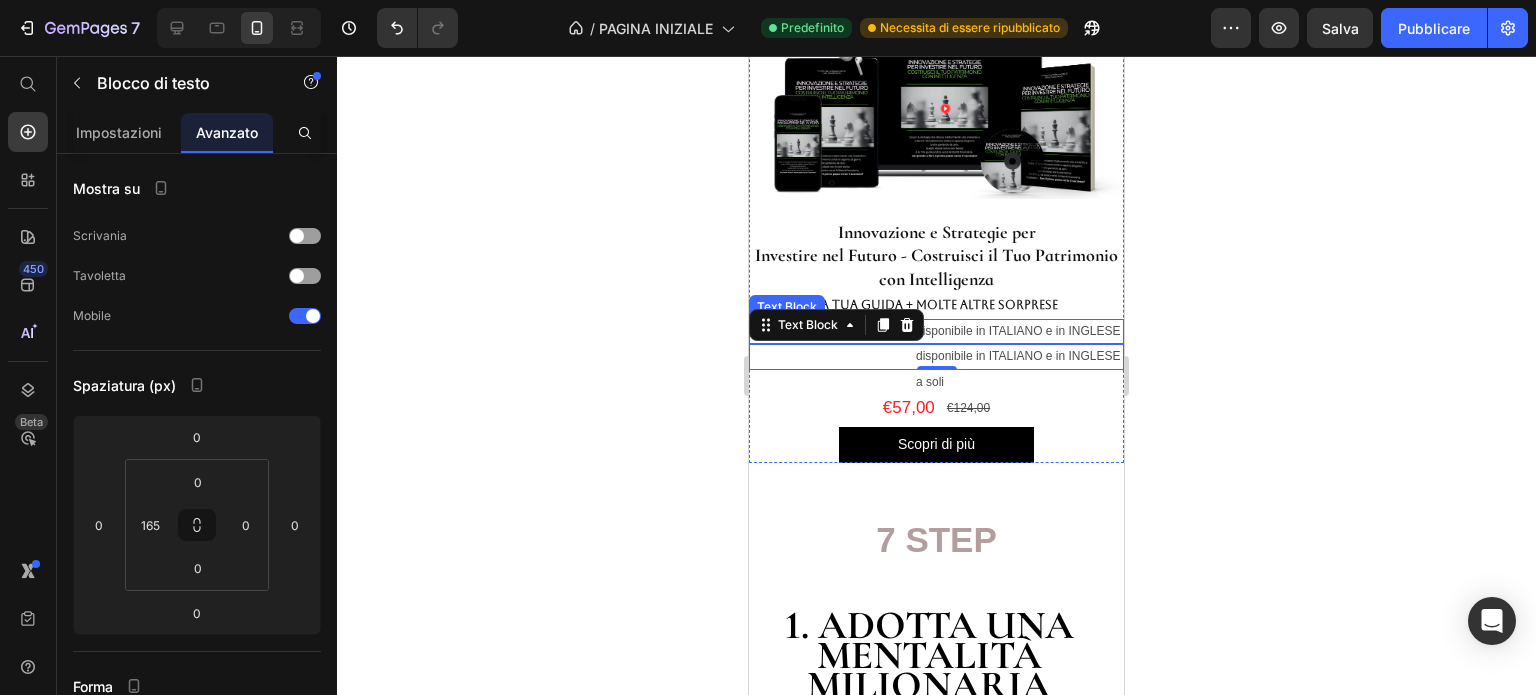 click on "disponibile in ITALIANO e in INGLESE" at bounding box center [1019, 332] 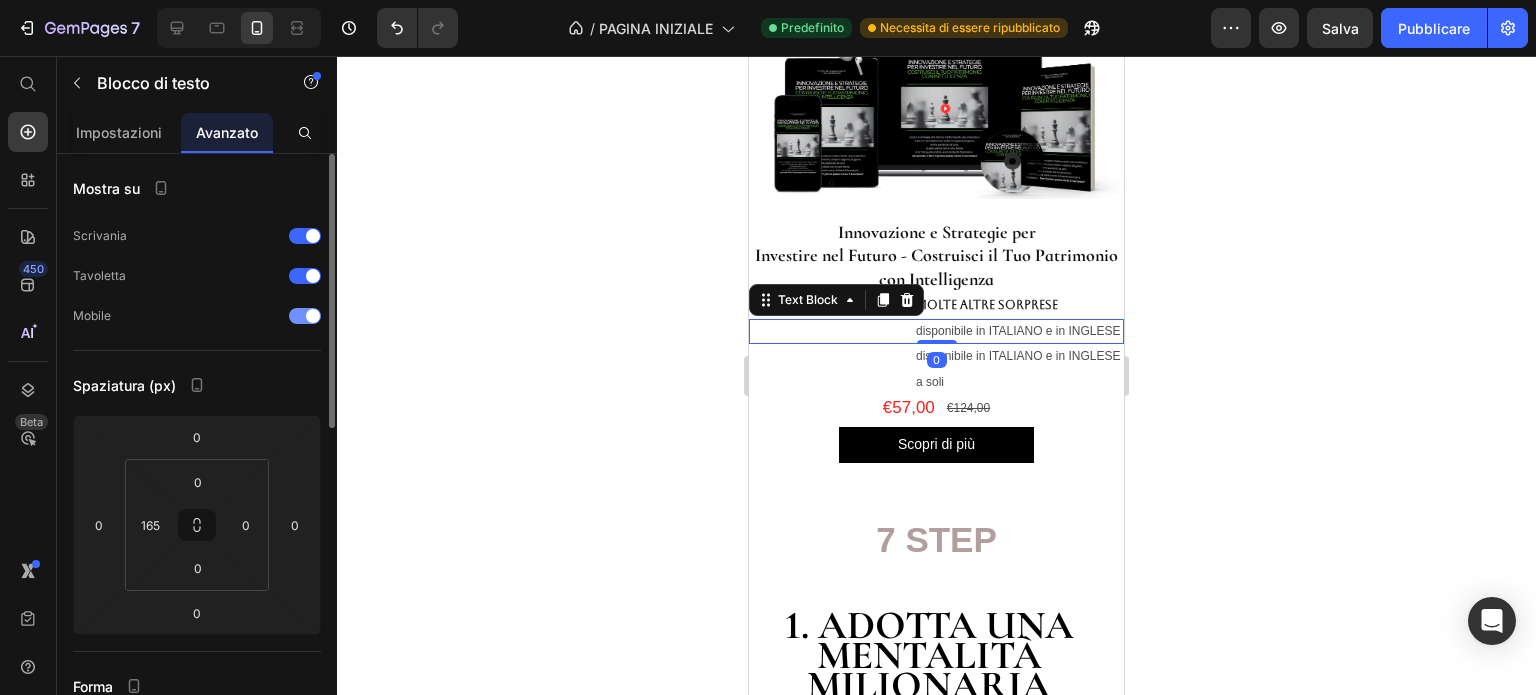 click on "Mobile" at bounding box center [197, 316] 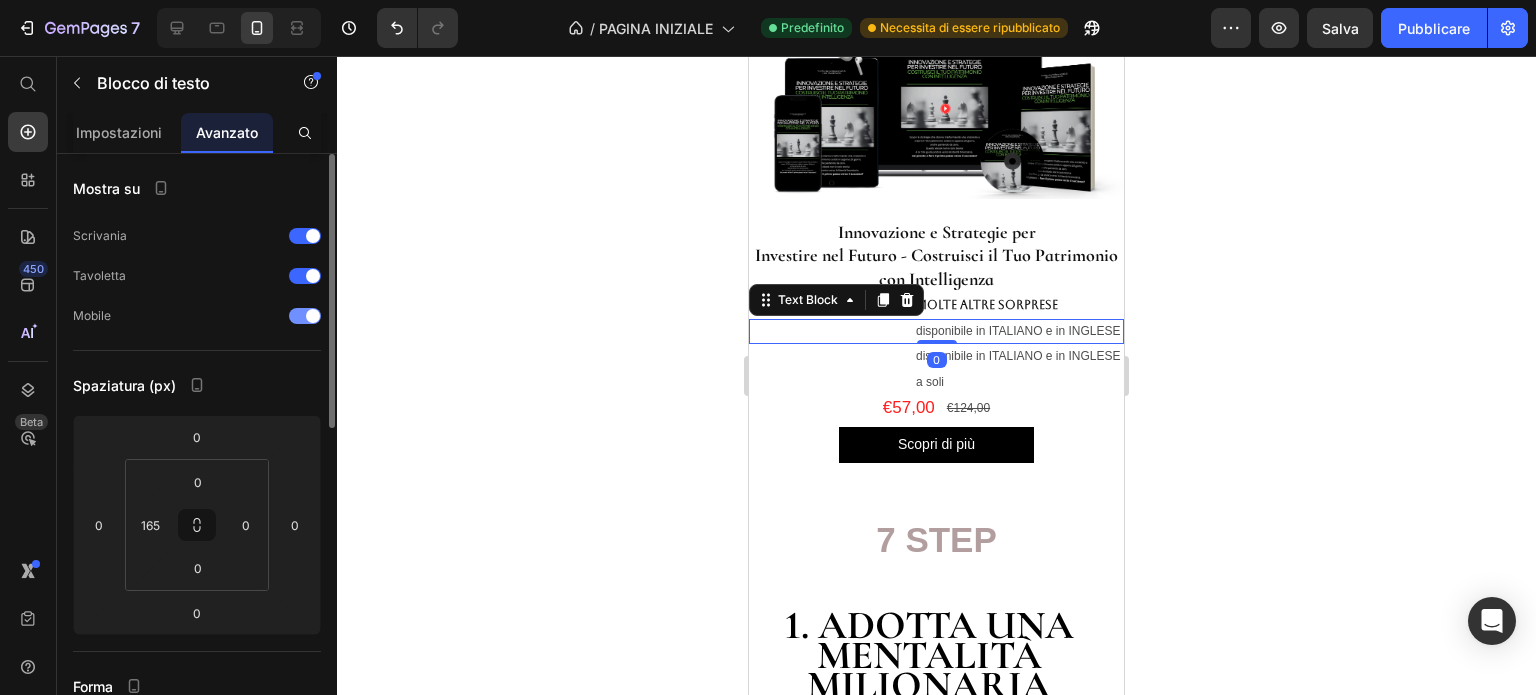 click at bounding box center [305, 316] 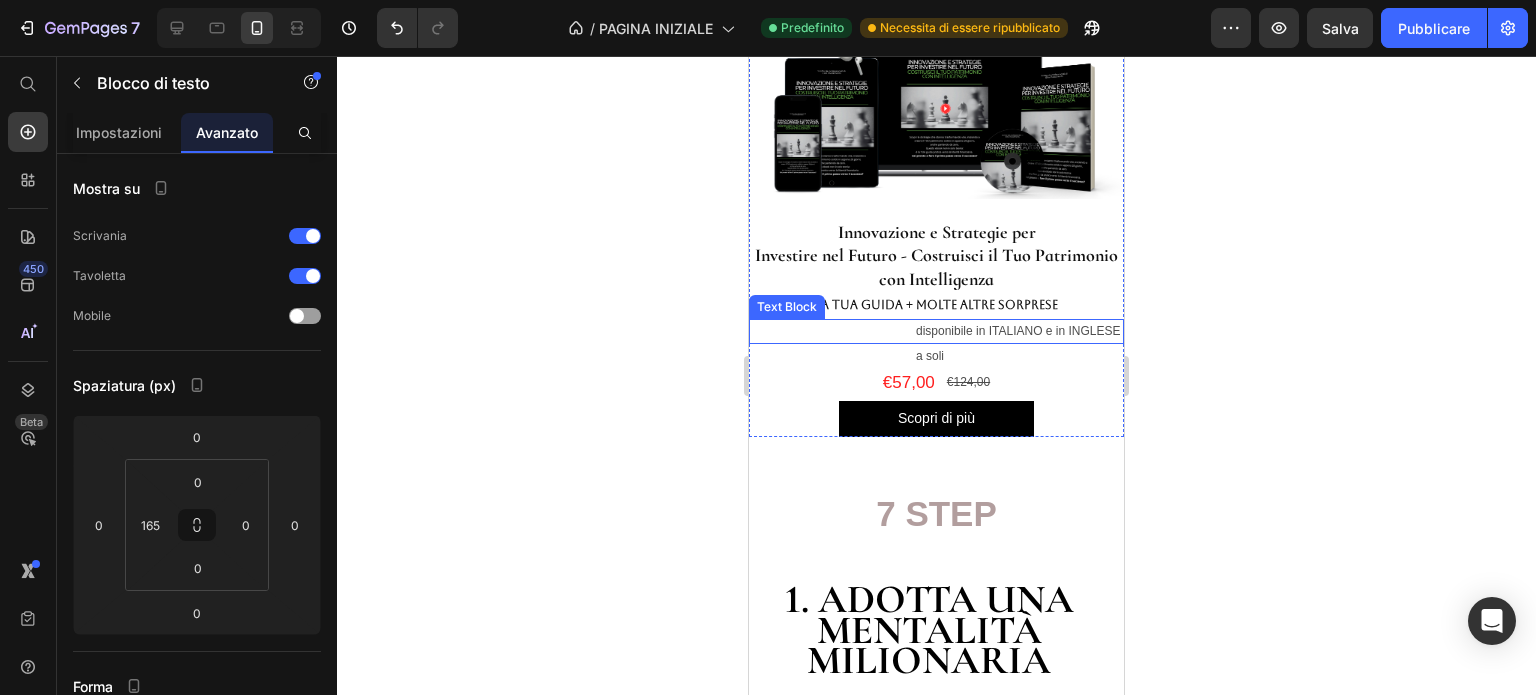click on "disponibile in ITALIANO e in INGLESE" at bounding box center (1019, 332) 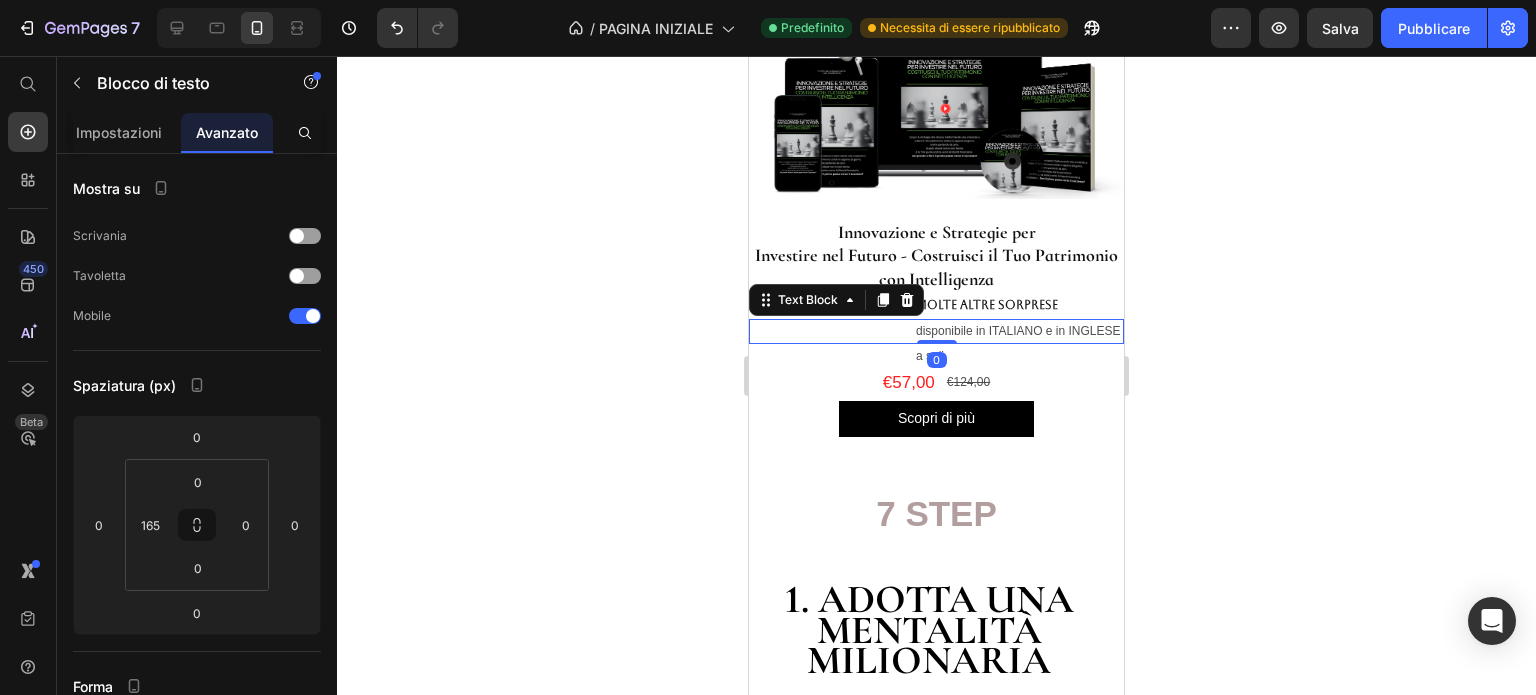 click on "disponibile in ITALIANO e in INGLESE" at bounding box center [1019, 332] 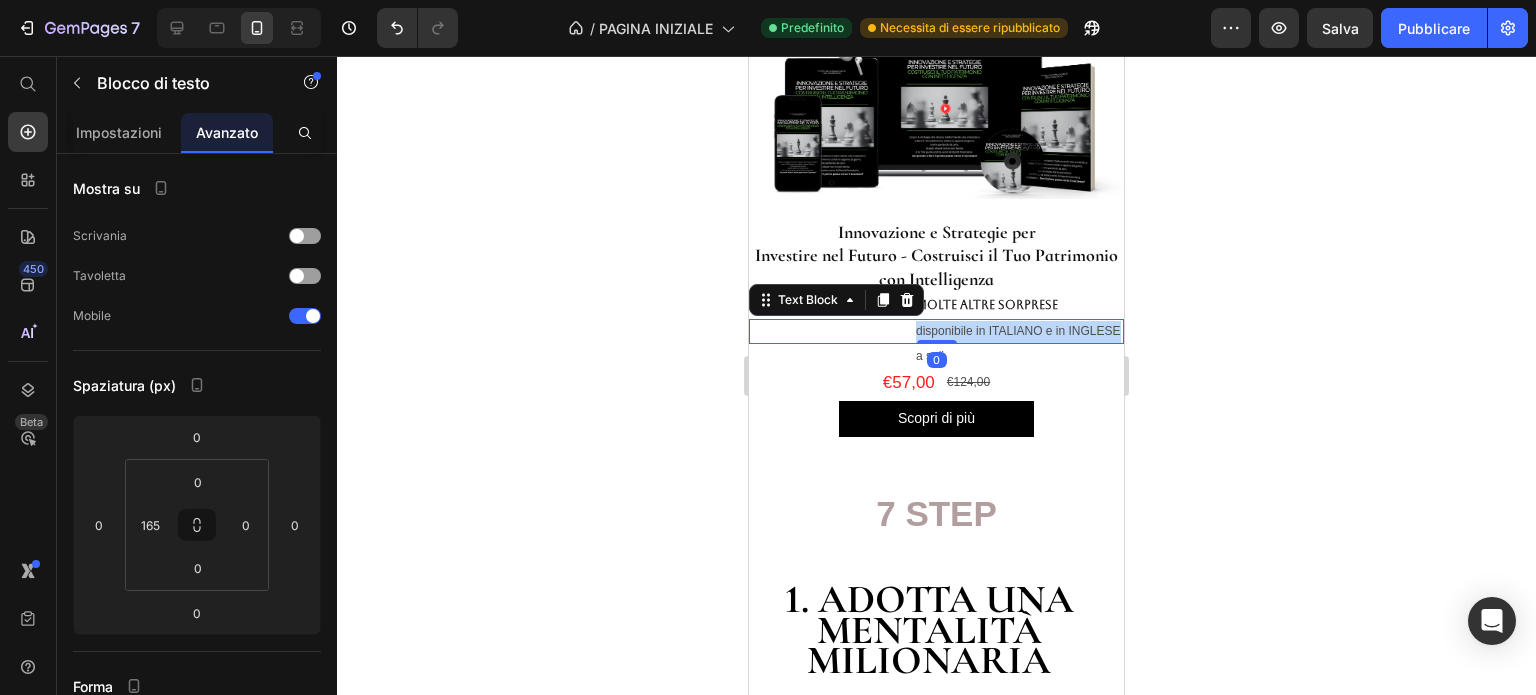 click on "disponibile in ITALIANO e in INGLESE" at bounding box center (1019, 332) 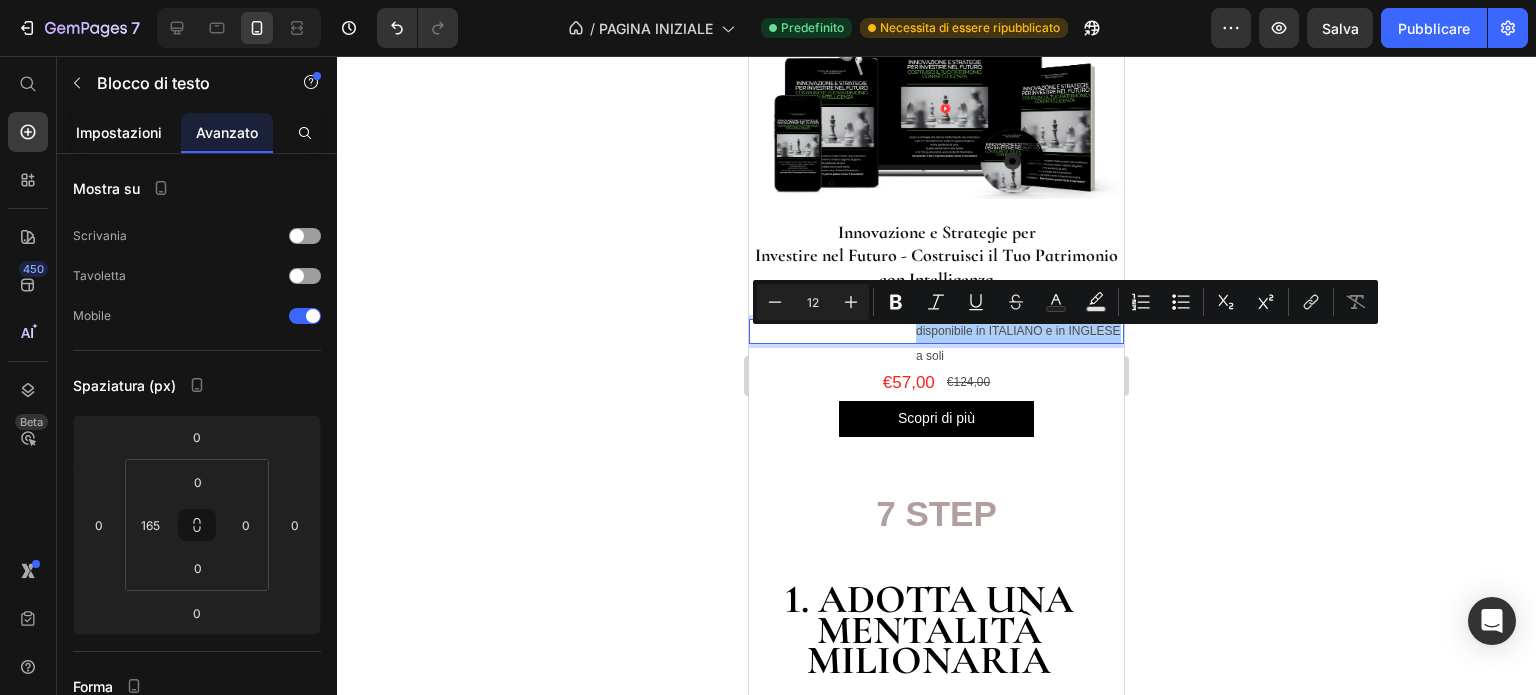 click on "Impostazioni" at bounding box center [119, 132] 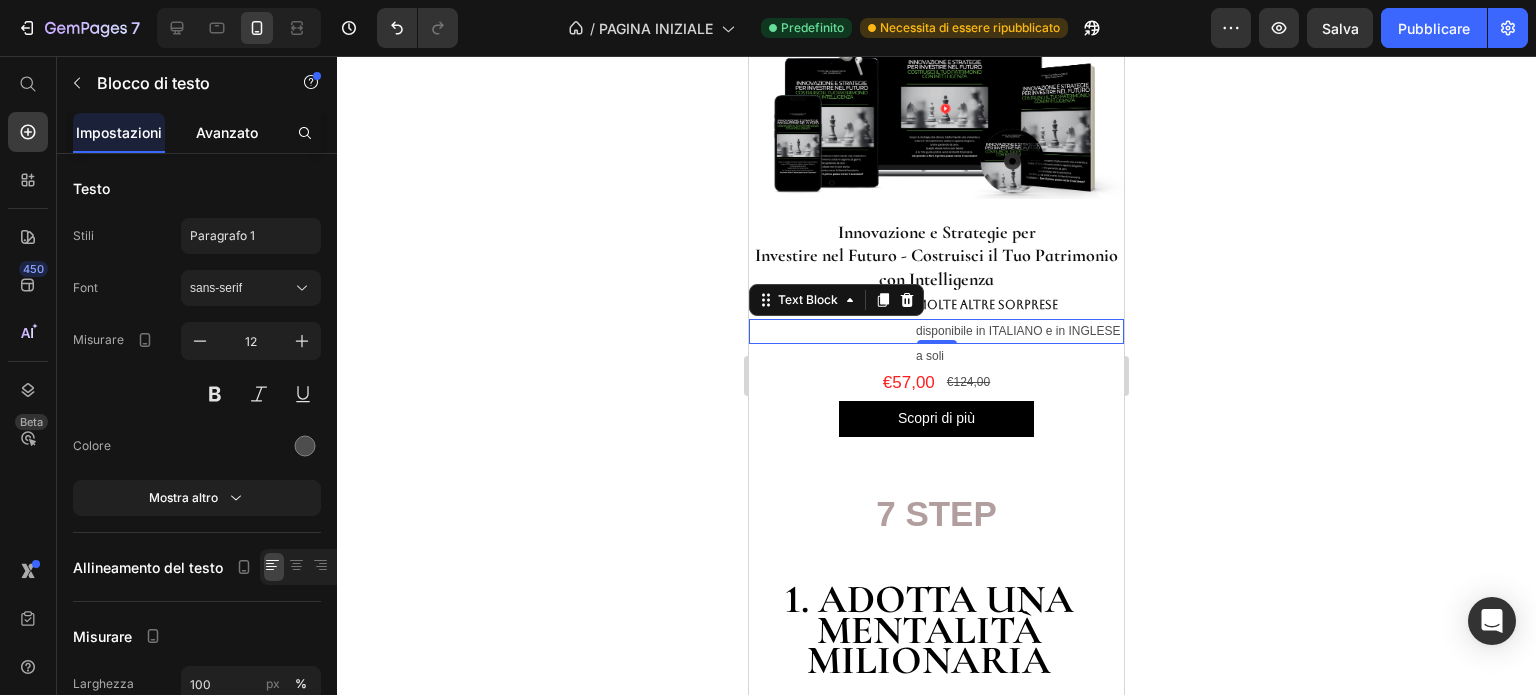 click on "Avanzato" at bounding box center [227, 132] 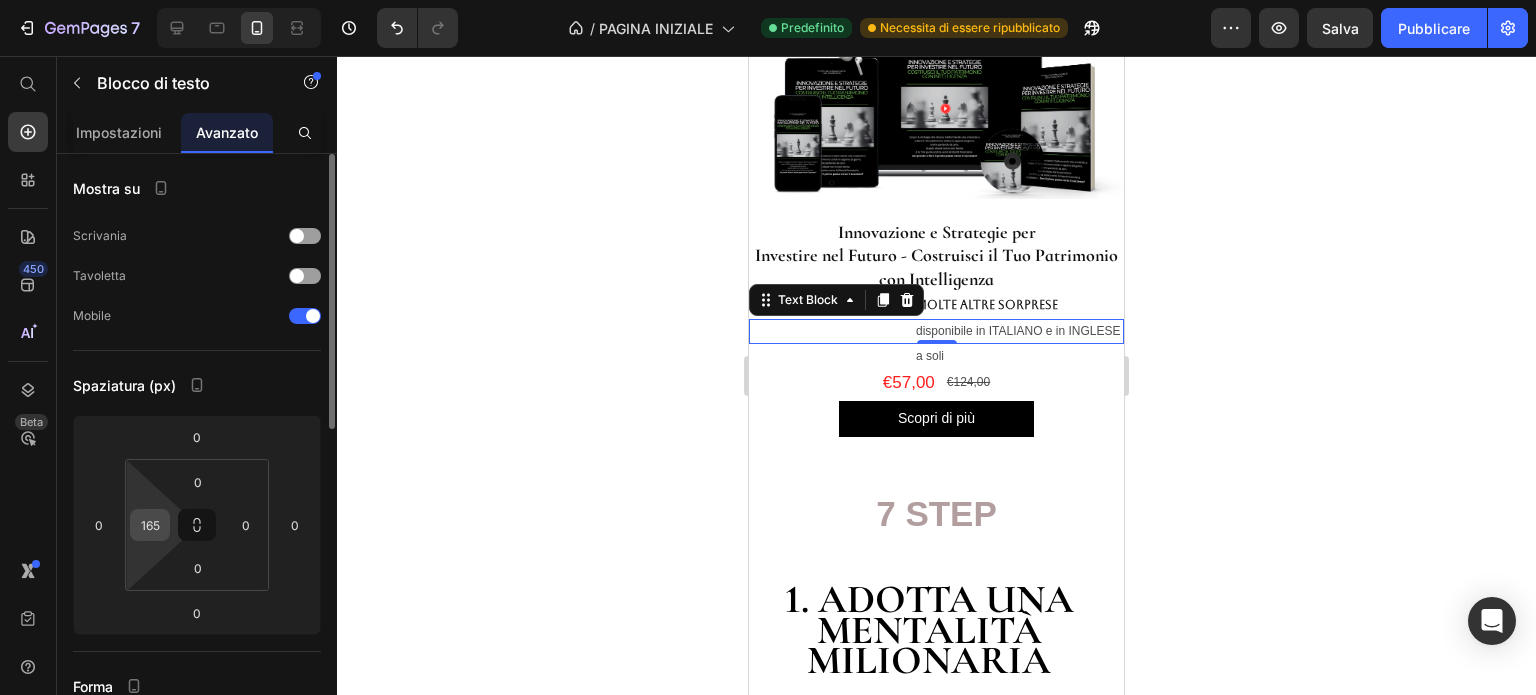 click on "165" at bounding box center [150, 525] 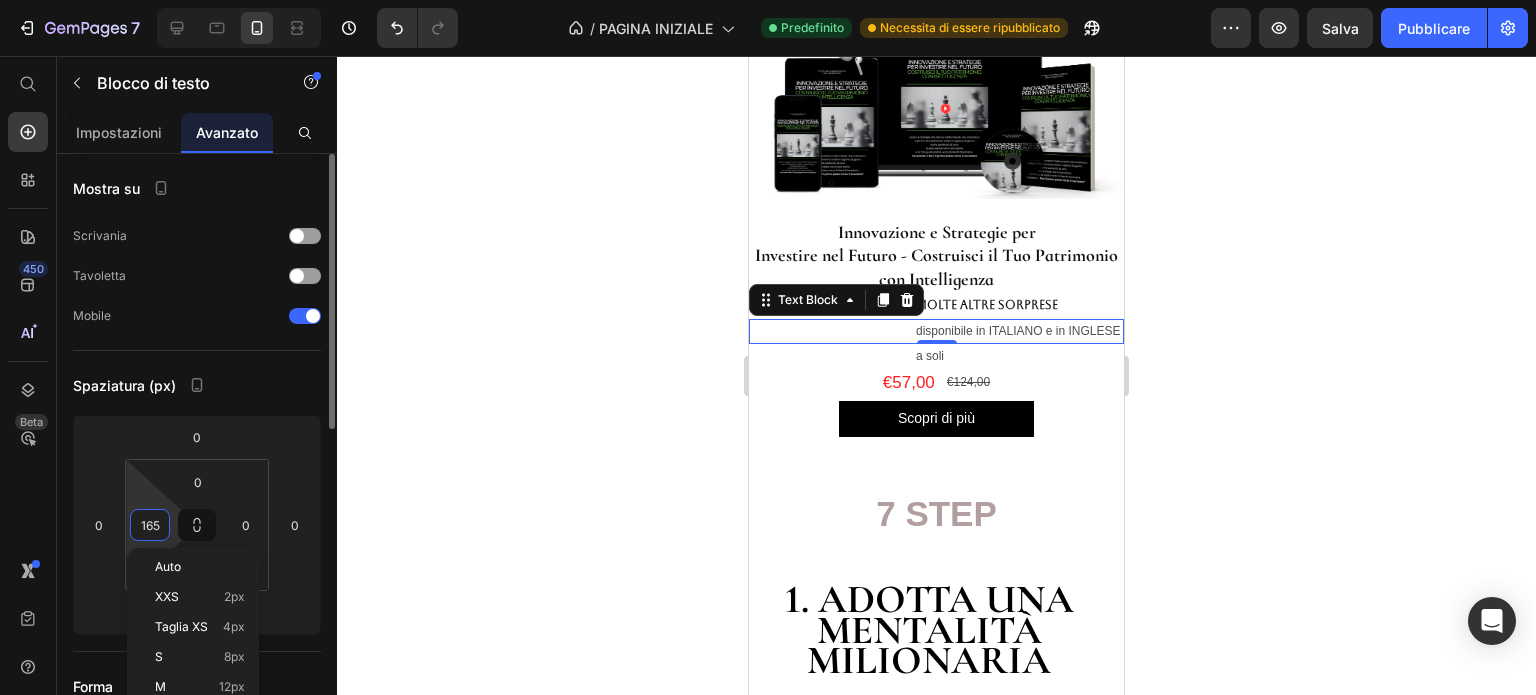type 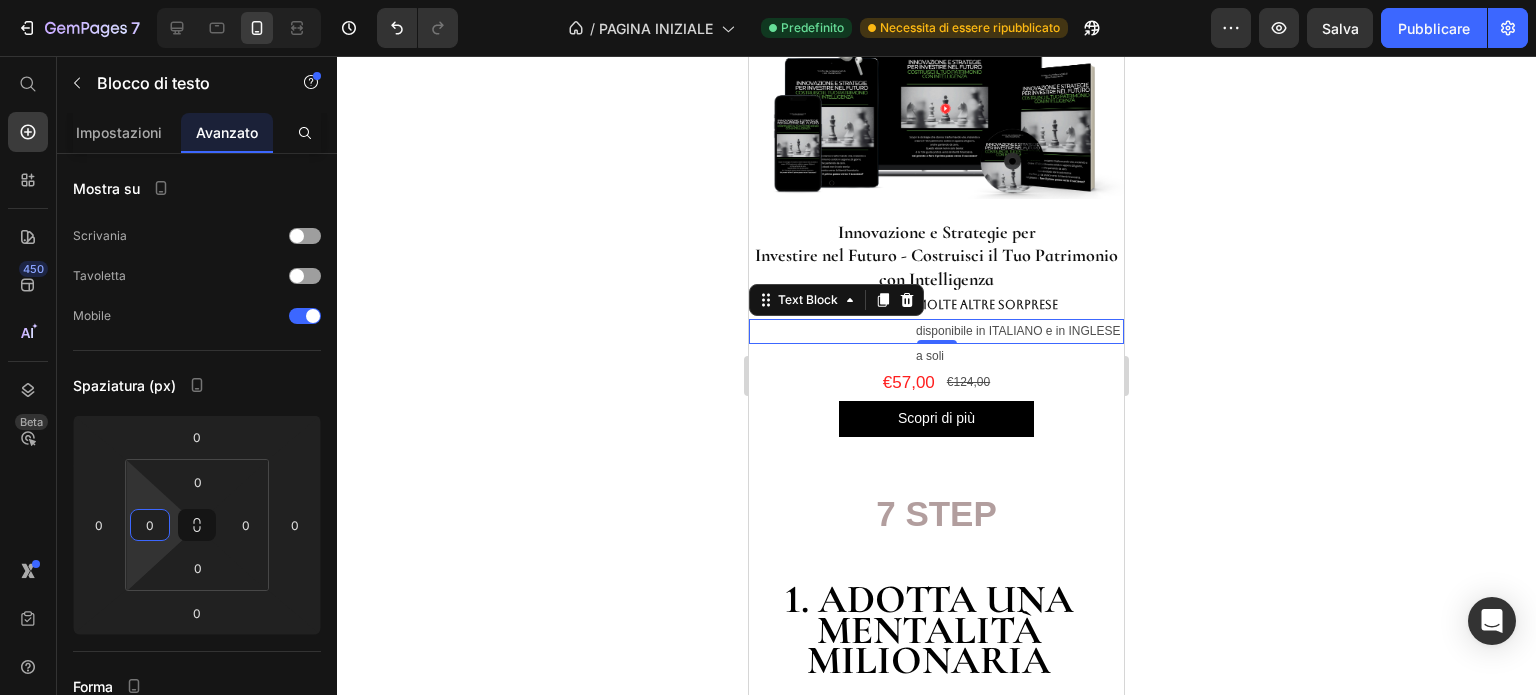 click 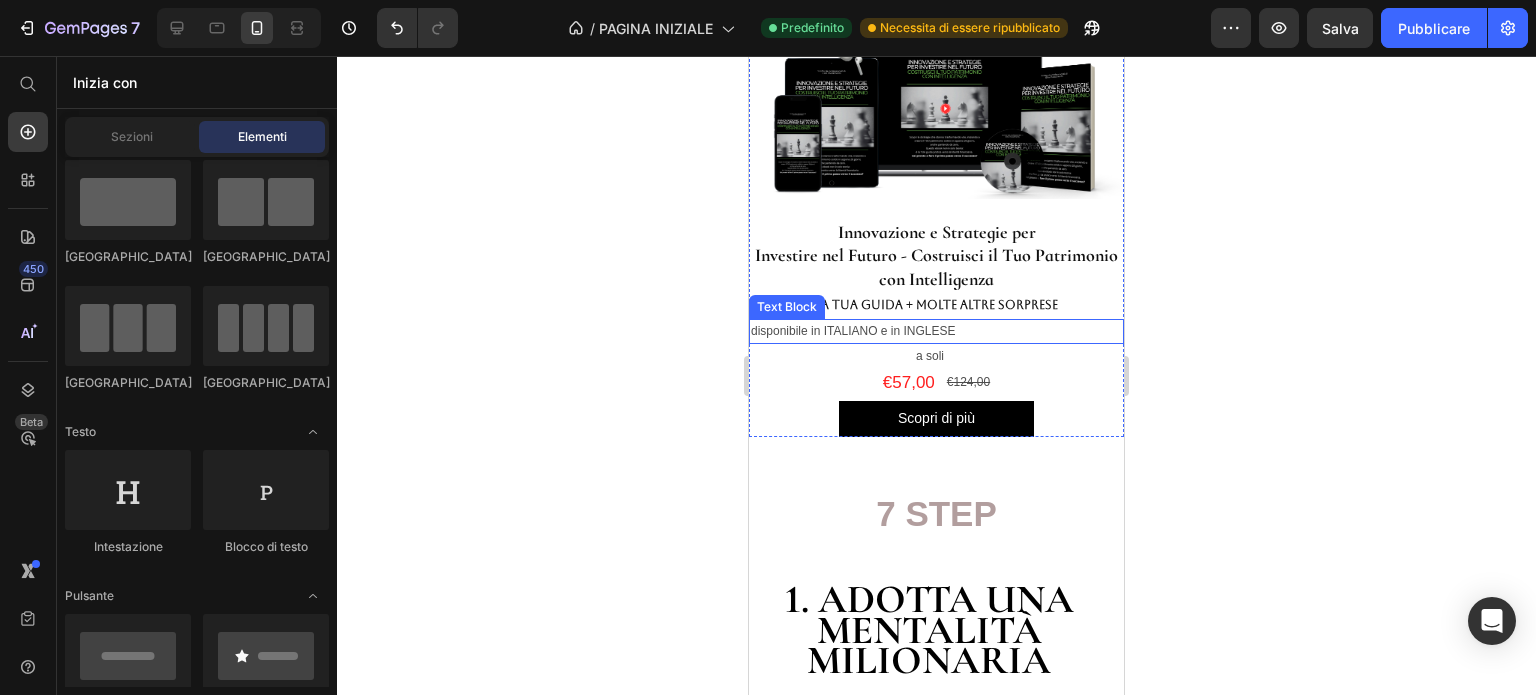 click on "disponibile in ITALIANO e in INGLESE" at bounding box center (936, 332) 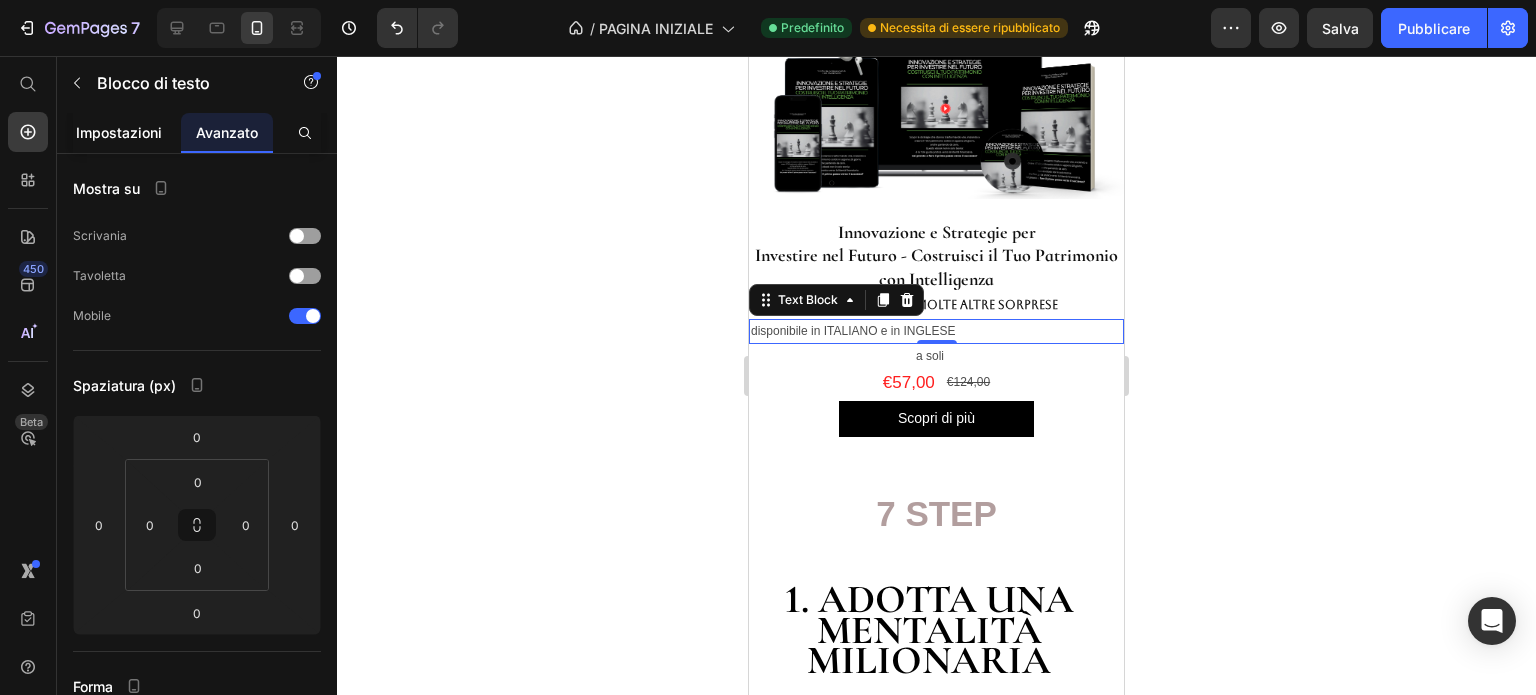click on "Impostazioni" 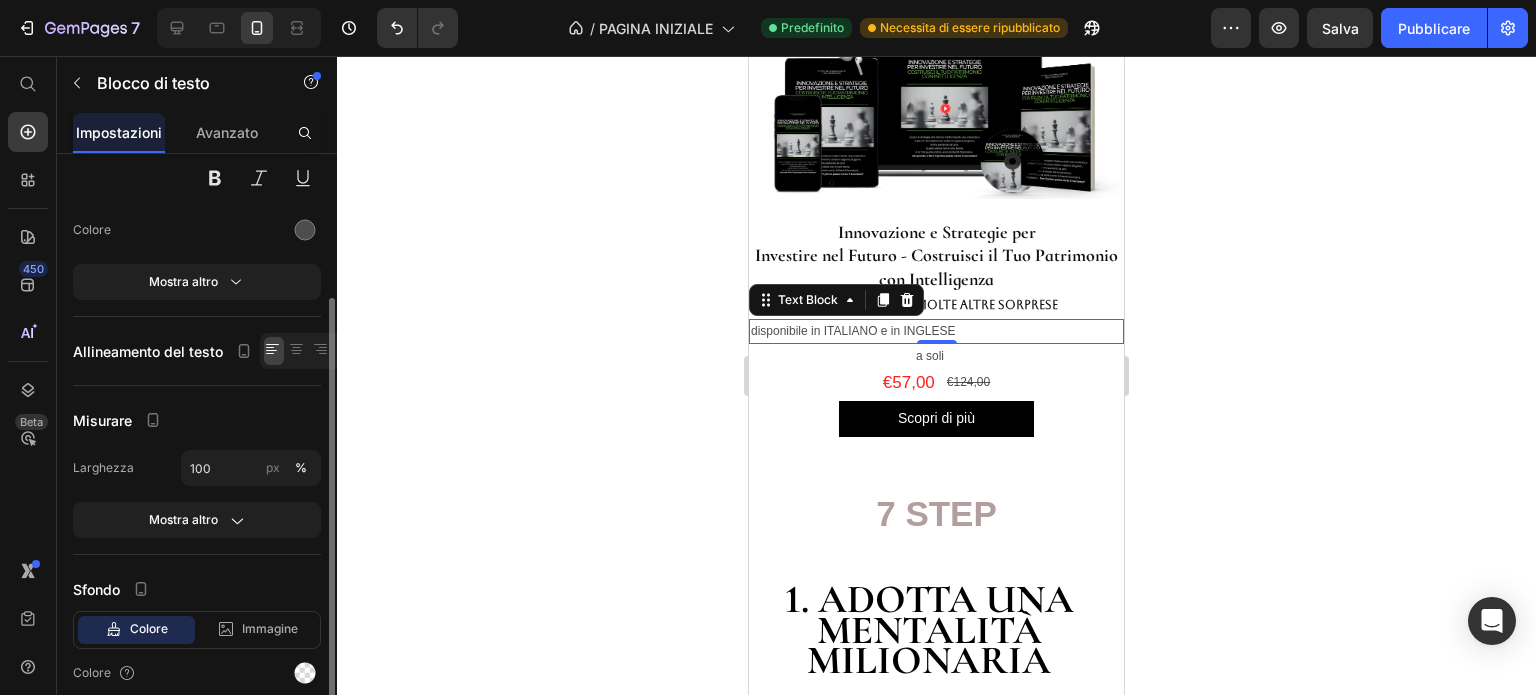 scroll, scrollTop: 217, scrollLeft: 0, axis: vertical 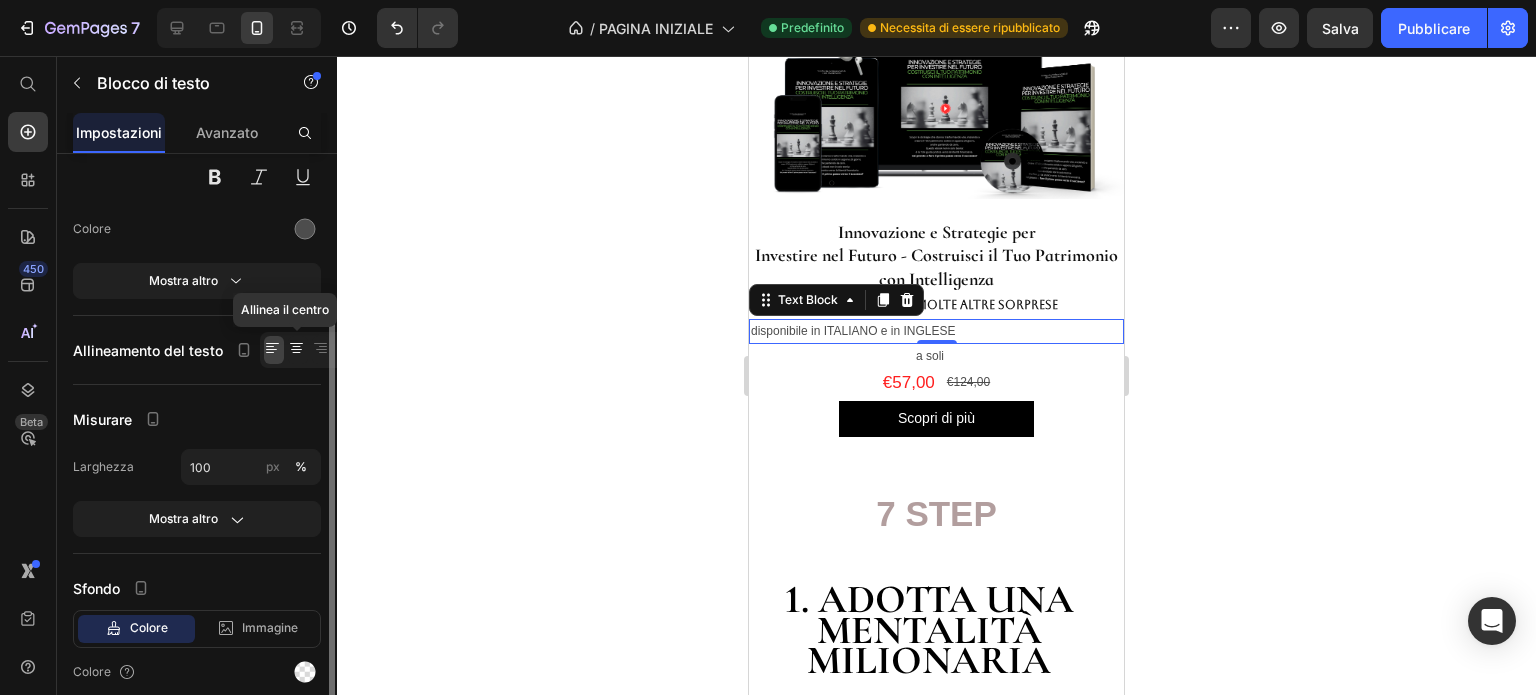 click 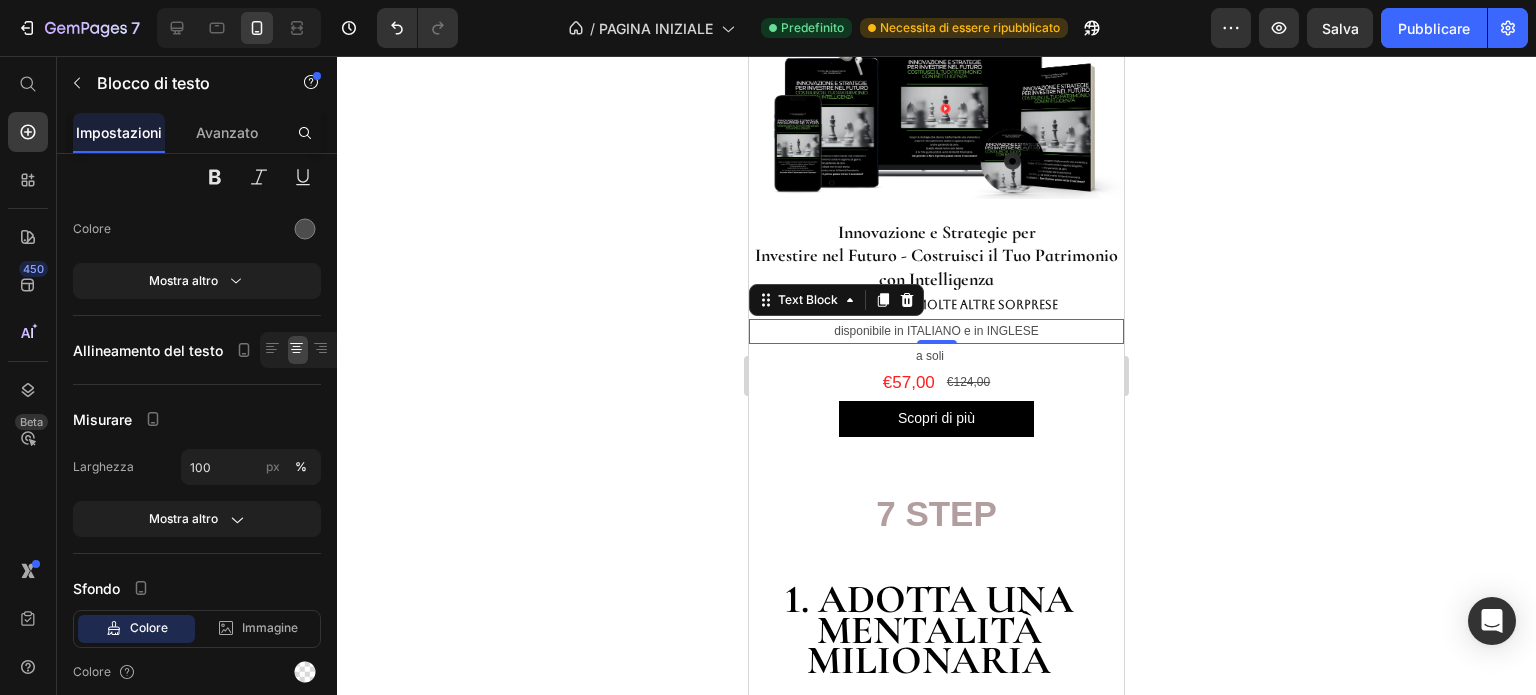 click 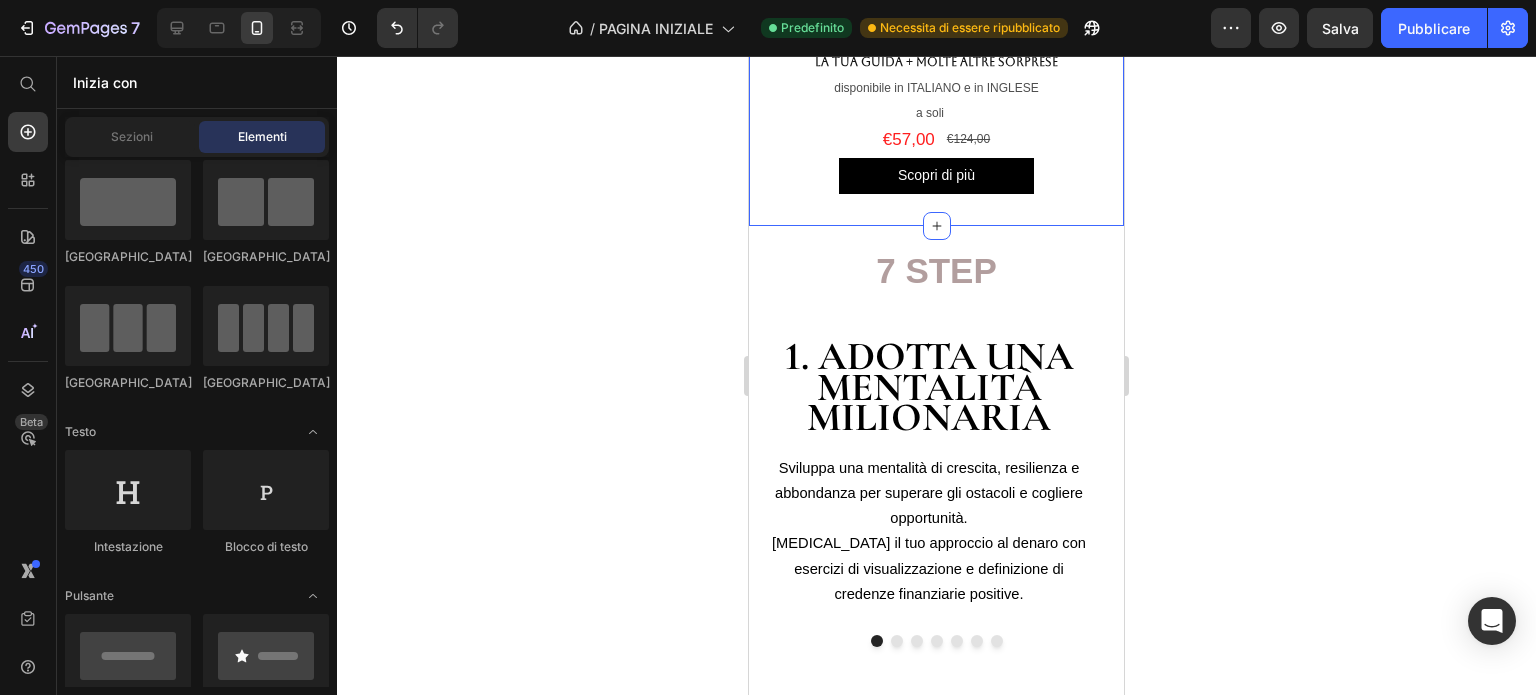scroll, scrollTop: 1446, scrollLeft: 0, axis: vertical 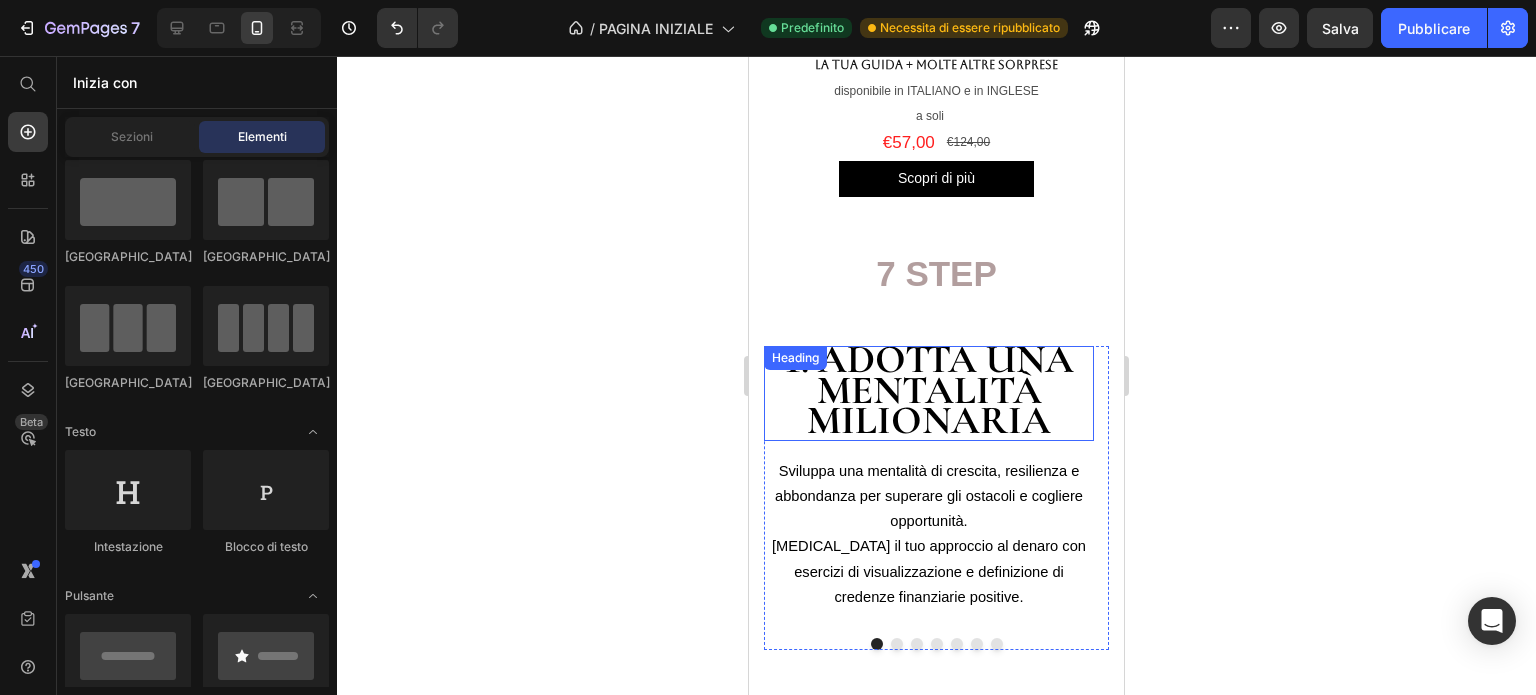 click on "1. Adotta una Mentalità Milionaria" at bounding box center (929, 389) 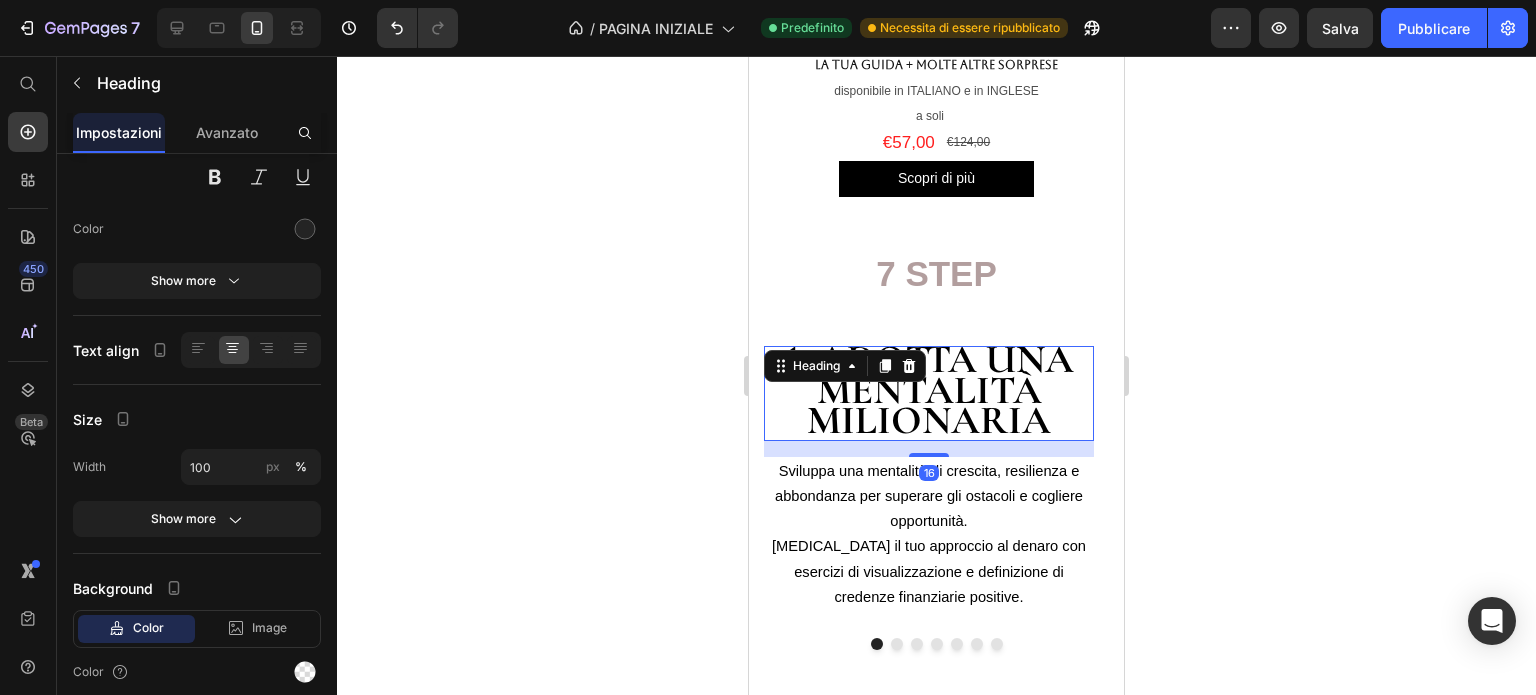 scroll, scrollTop: 0, scrollLeft: 0, axis: both 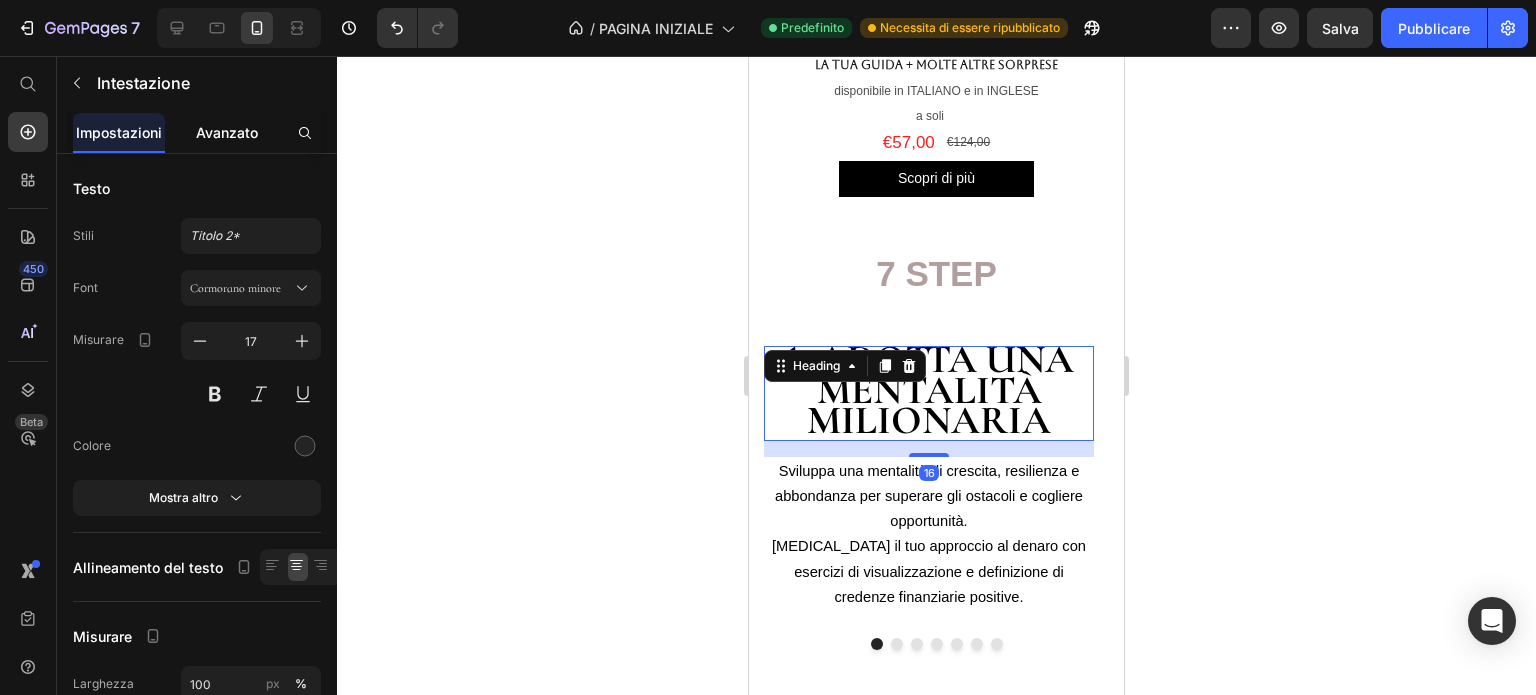 click on "Avanzato" at bounding box center (227, 132) 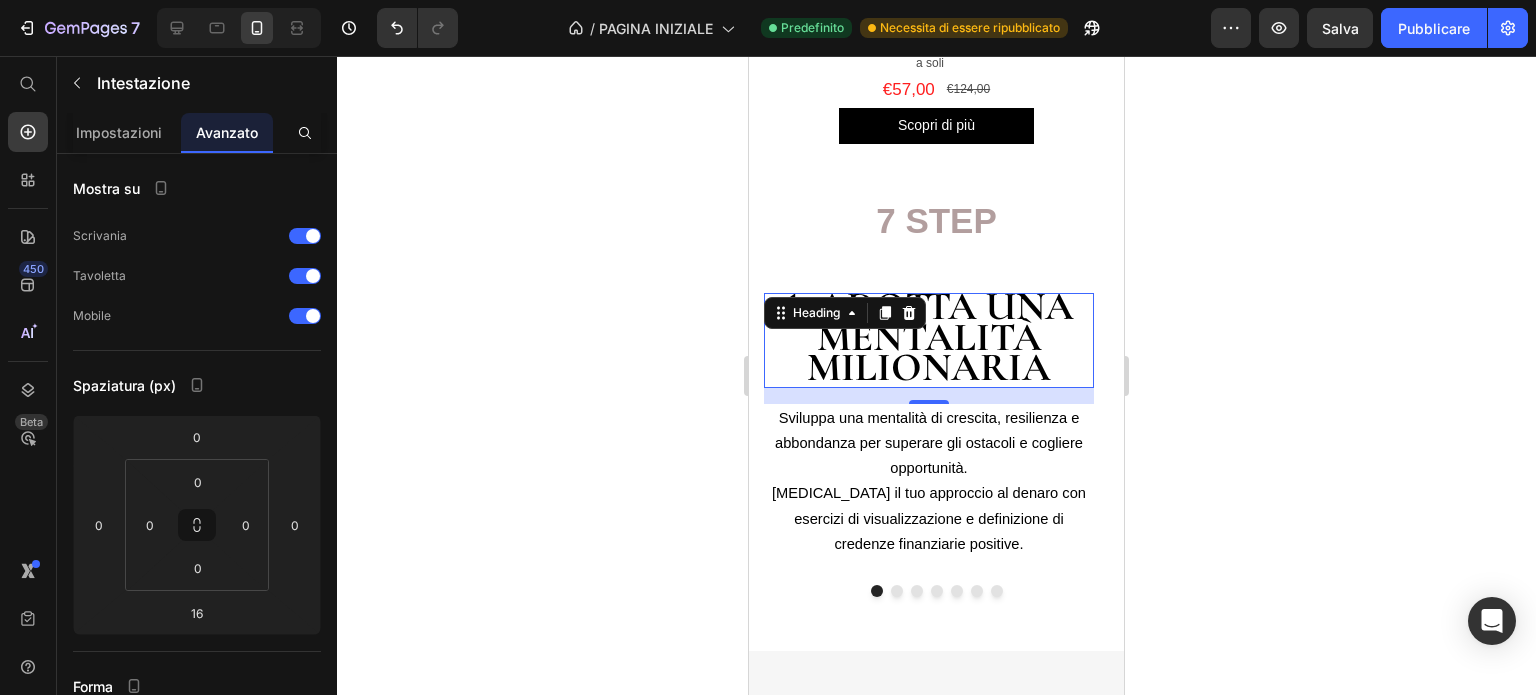 scroll, scrollTop: 1530, scrollLeft: 0, axis: vertical 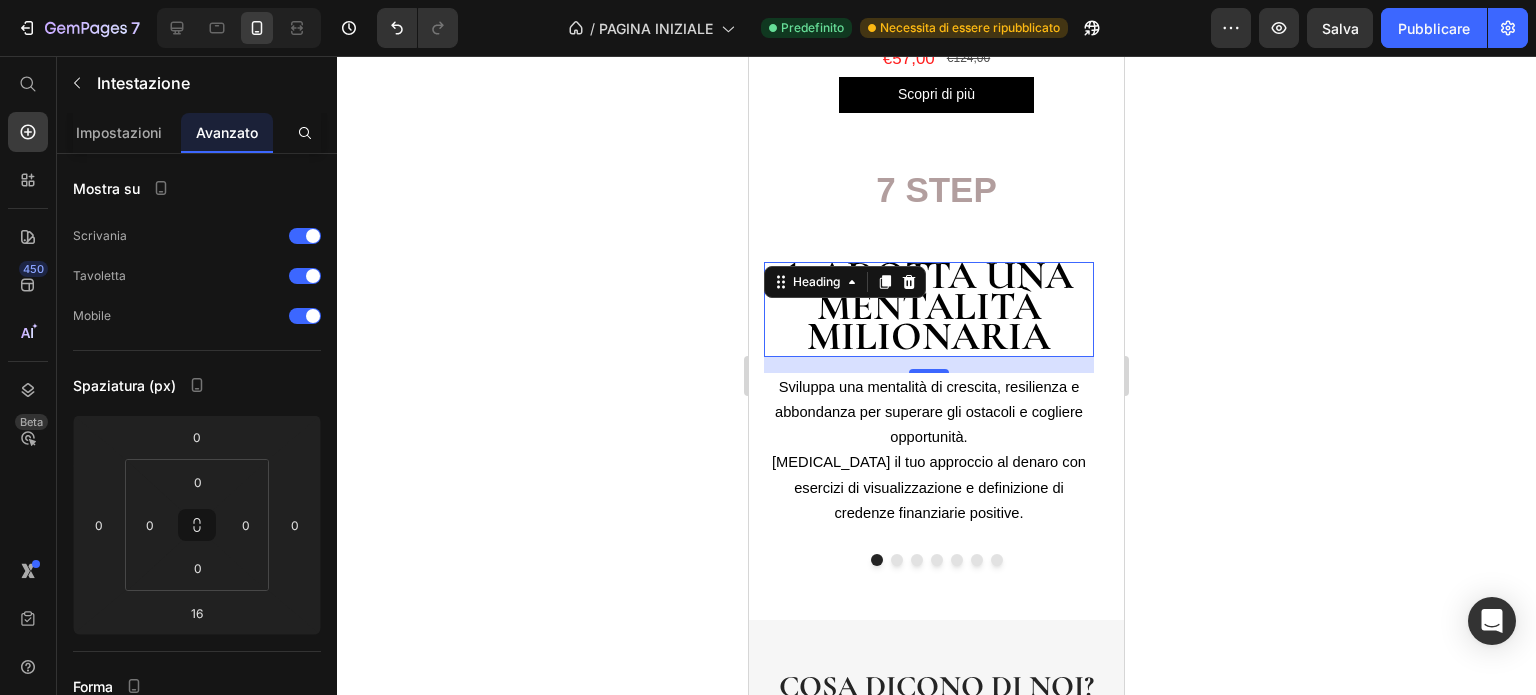 click 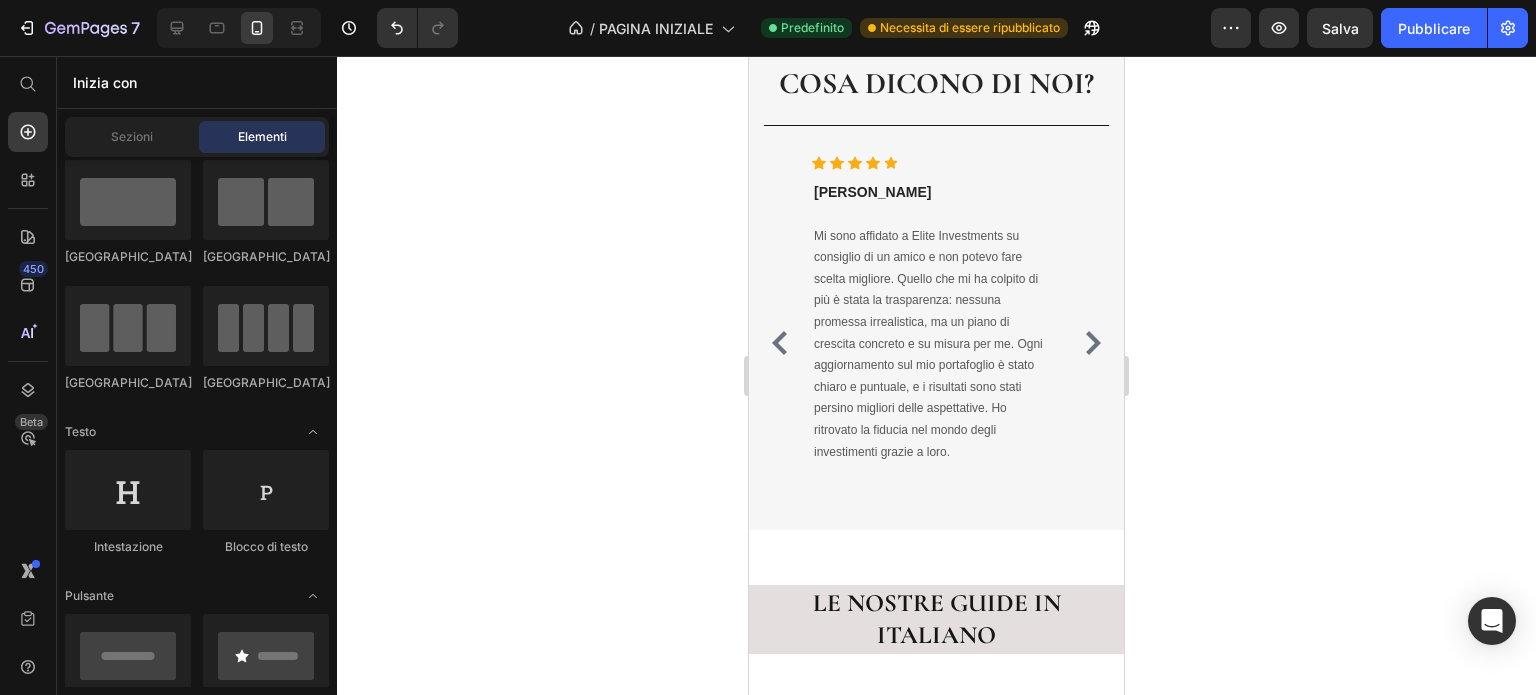 scroll, scrollTop: 2142, scrollLeft: 0, axis: vertical 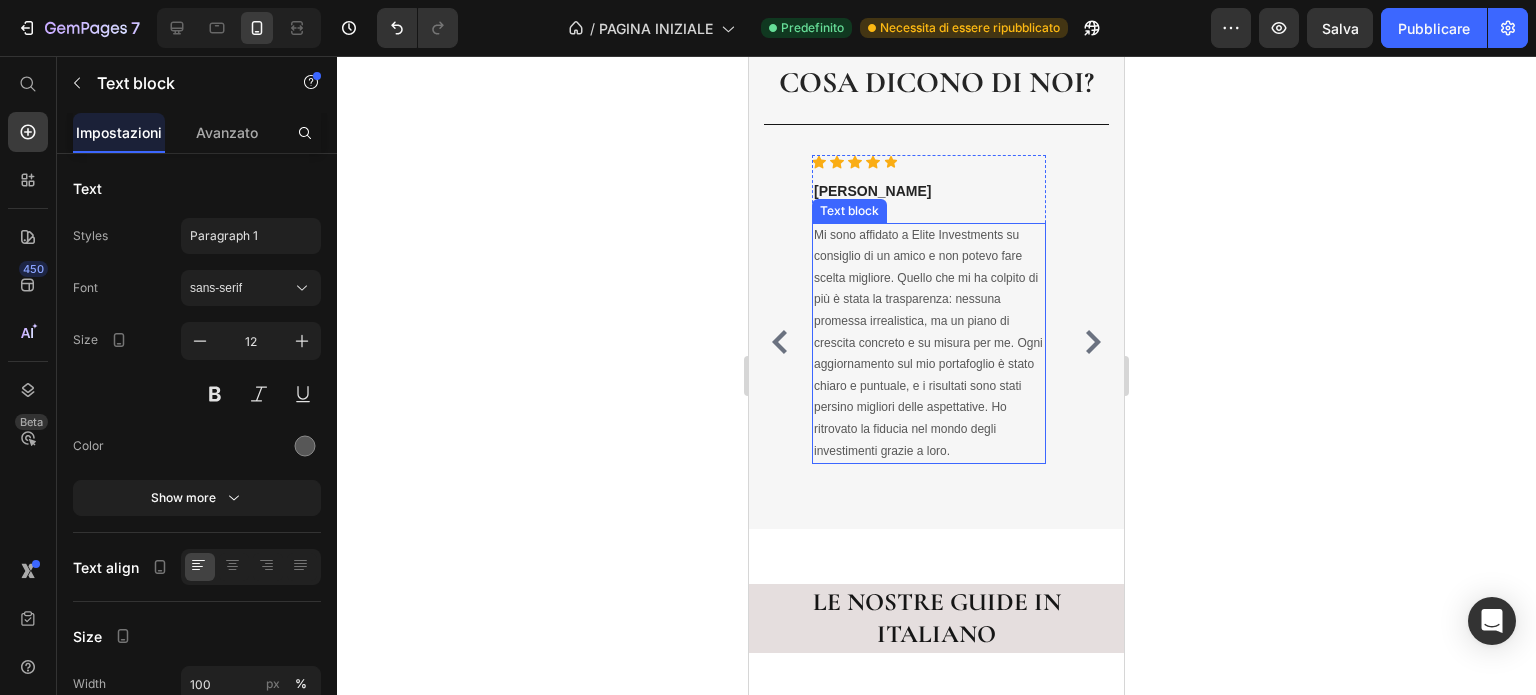 click on "Mi sono affidato a Elite Investments su consiglio di un amico e non potevo fare scelta migliore. Quello che mi ha colpito di più è stata la trasparenza: nessuna promessa irrealistica, ma un piano di crescita concreto e su misura per me. Ogni aggiornamento sul mio portafoglio è stato chiaro e puntuale, e i risultati sono stati persino migliori delle aspettative. Ho ritrovato la fiducia nel mondo degli investimenti grazie a loro." at bounding box center (929, 344) 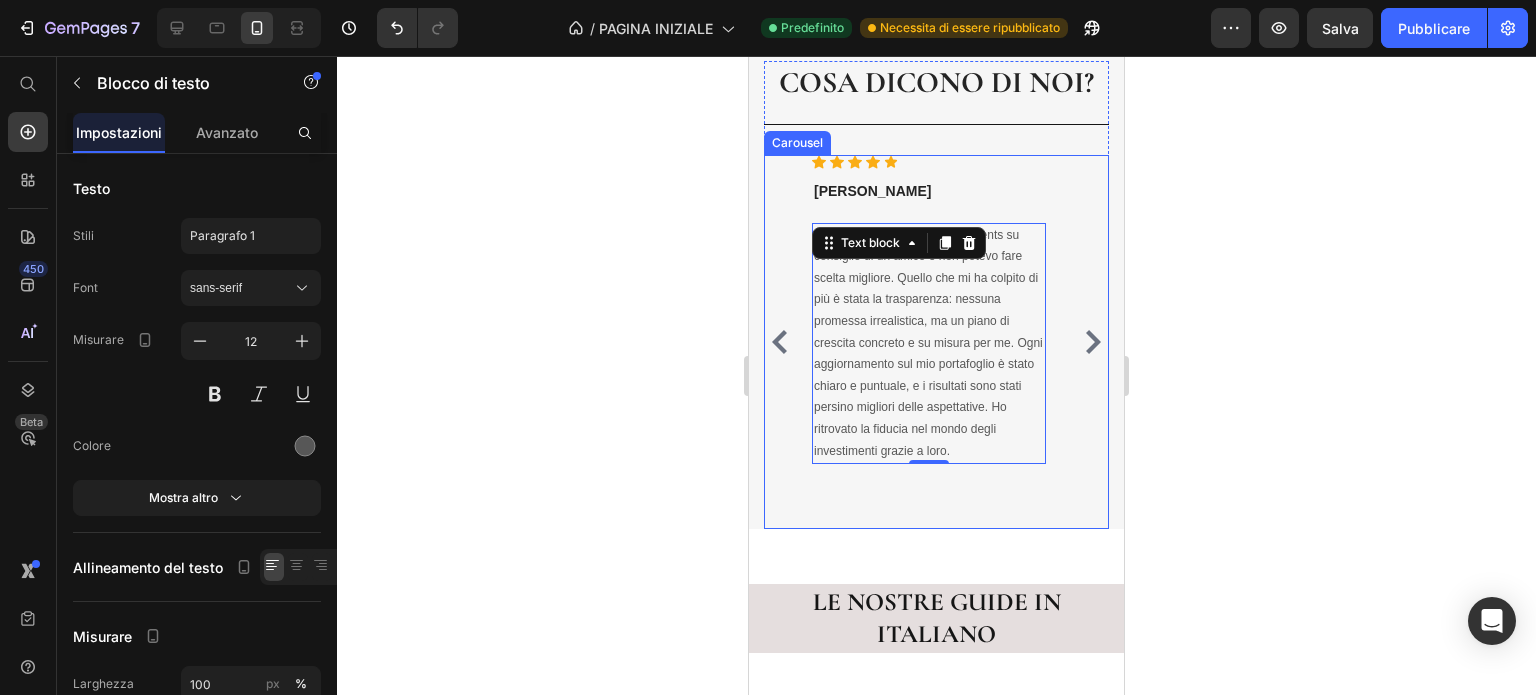 click on "Icon                Icon                Icon                Icon
Icon Icon List Hoz Gioele C. Text block Mi sono affidato a Elite Investments su consiglio di un amico e non potevo fare scelta migliore. Quello che mi ha colpito di più è stata la trasparenza: nessuna promessa irrealistica, ma un piano di crescita concreto e su misura per me. Ogni aggiornamento sul mio portafoglio è stato chiaro e puntuale, e i risultati sono stati persino migliori delle aspettative. Ho ritrovato la fiducia nel mondo degli investimenti grazie a loro. Text block   0 Row" at bounding box center [929, 342] 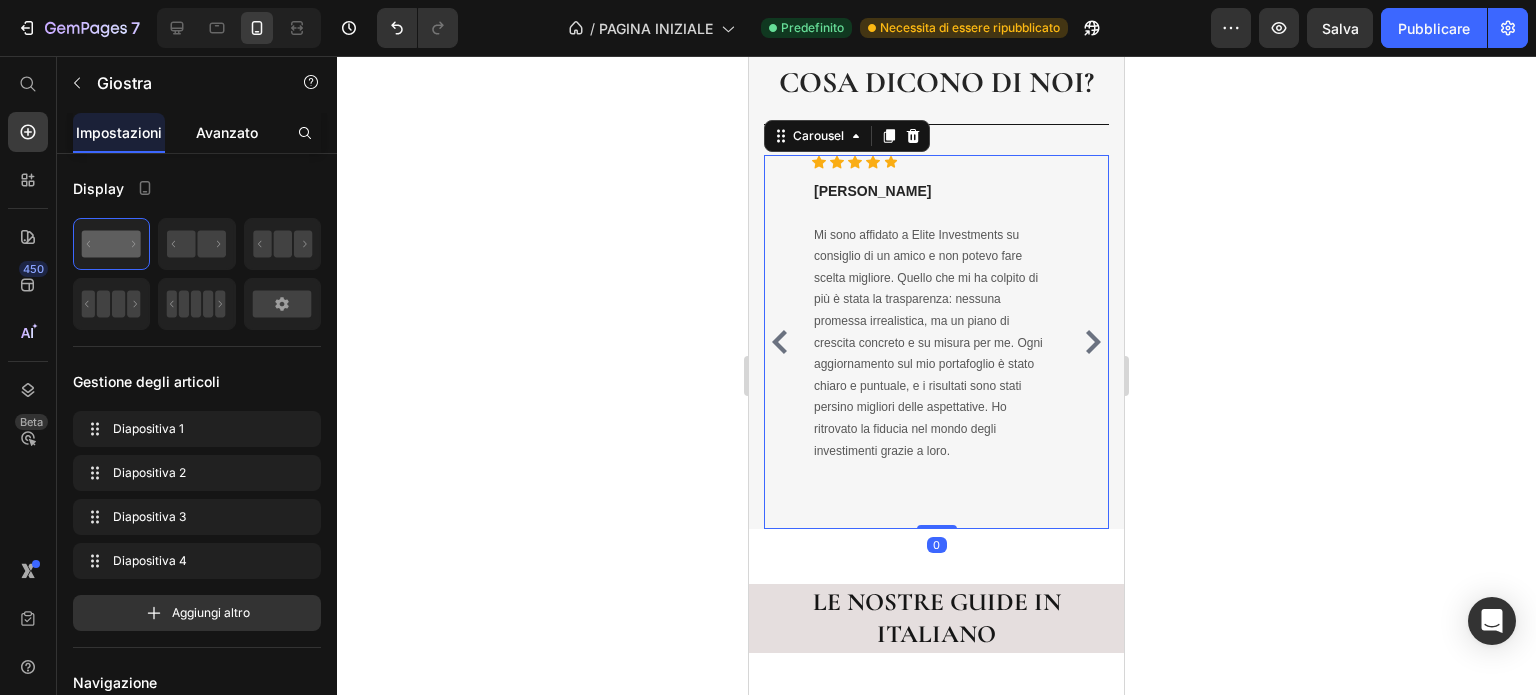 click on "Avanzato" at bounding box center [227, 132] 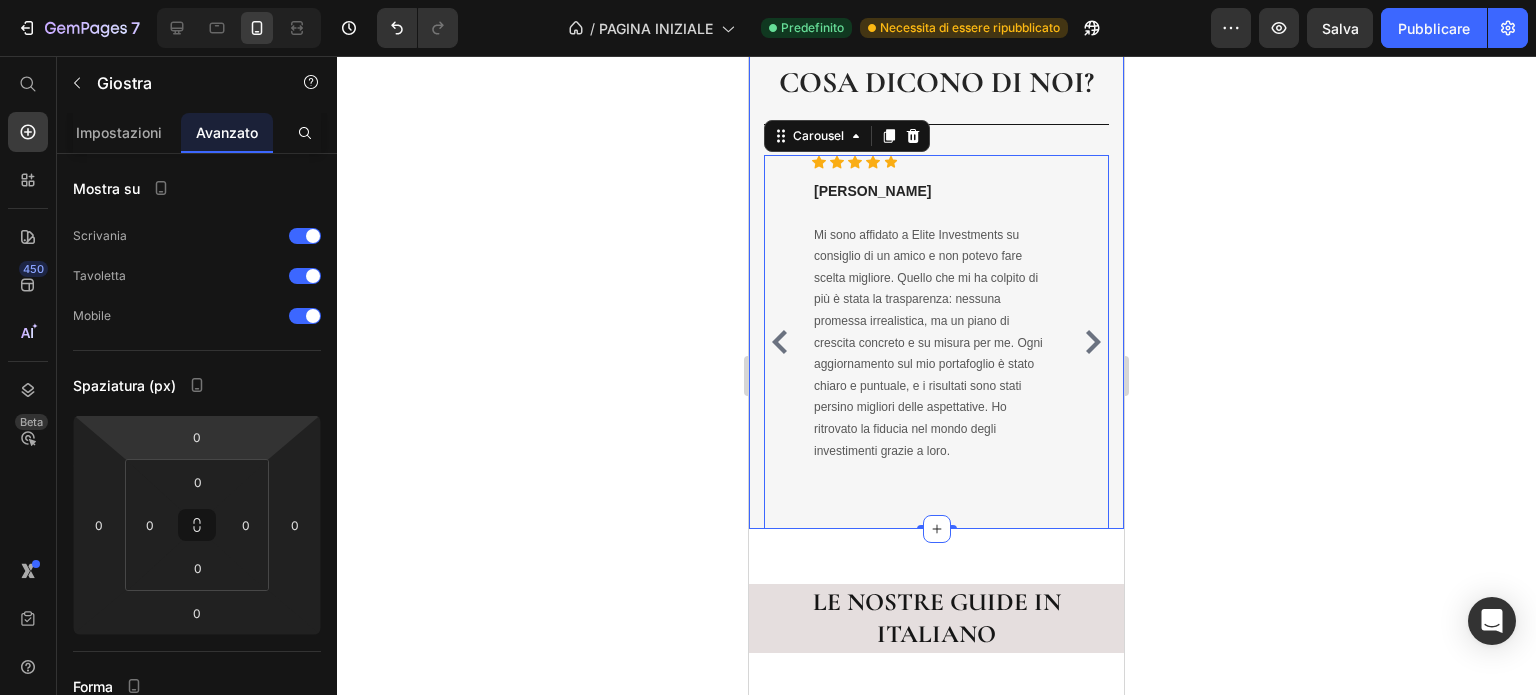 click on "cosa dicono di noi? Heading                Title Line                Icon                Icon                Icon                Icon
Icon Icon List Hoz Gioele C. Text block Mi sono affidato a Elite Investments su consiglio di un amico e non potevo fare scelta migliore. Quello che mi ha colpito di più è stata la trasparenza: nessuna promessa irrealistica, ma un piano di crescita concreto e su misura per me. Ogni aggiornamento sul mio portafoglio è stato chiaro e puntuale, e i risultati sono stati persino migliori delle aspettative. Ho ritrovato la fiducia nel mondo degli investimenti grazie a loro. Text block Row                Icon                Icon                Icon                Icon
Icon Icon List Hoz Federica C. Text block Text block Row                Icon                Icon                Icon                Icon
Icon Icon List Hoz [PERSON_NAME] Text block Text block Row                Icon                Icon                Icon                Icon" at bounding box center [936, 272] 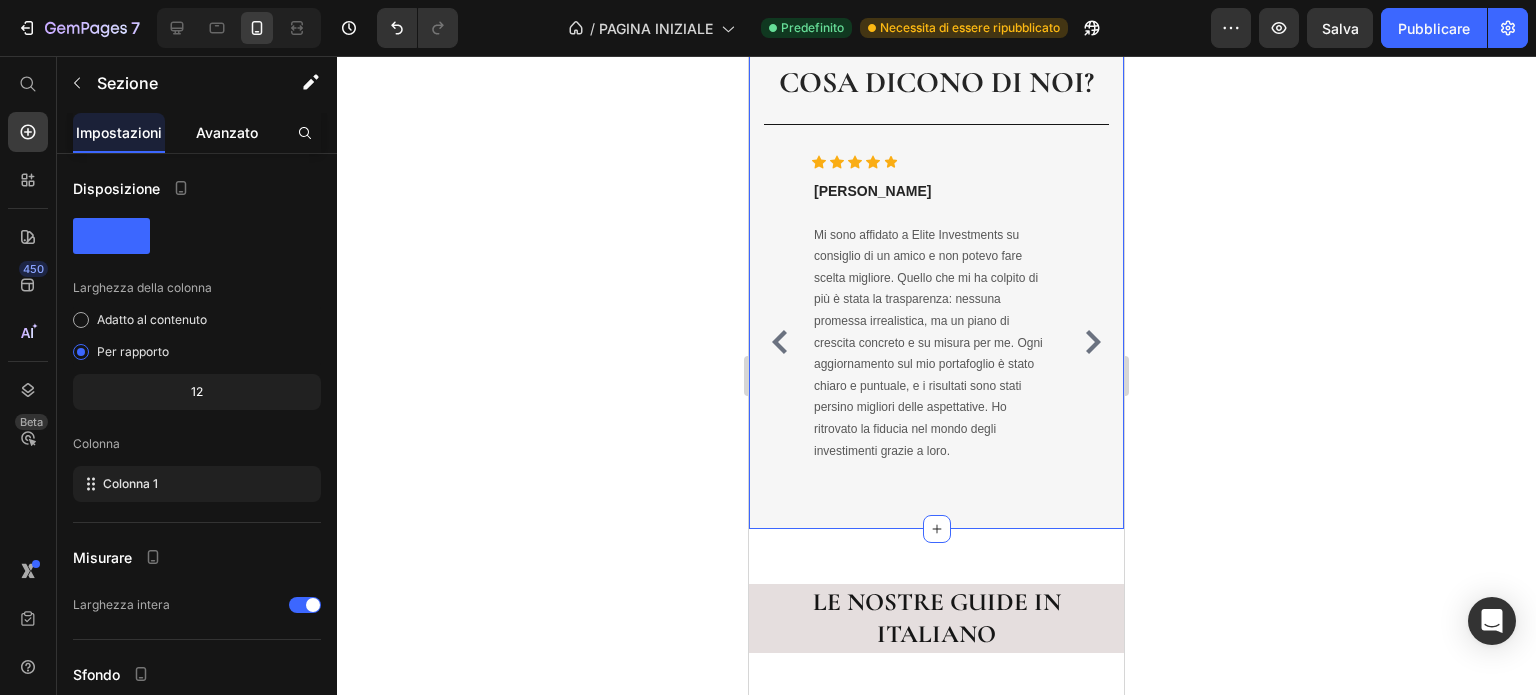 click on "Avanzato" at bounding box center [227, 132] 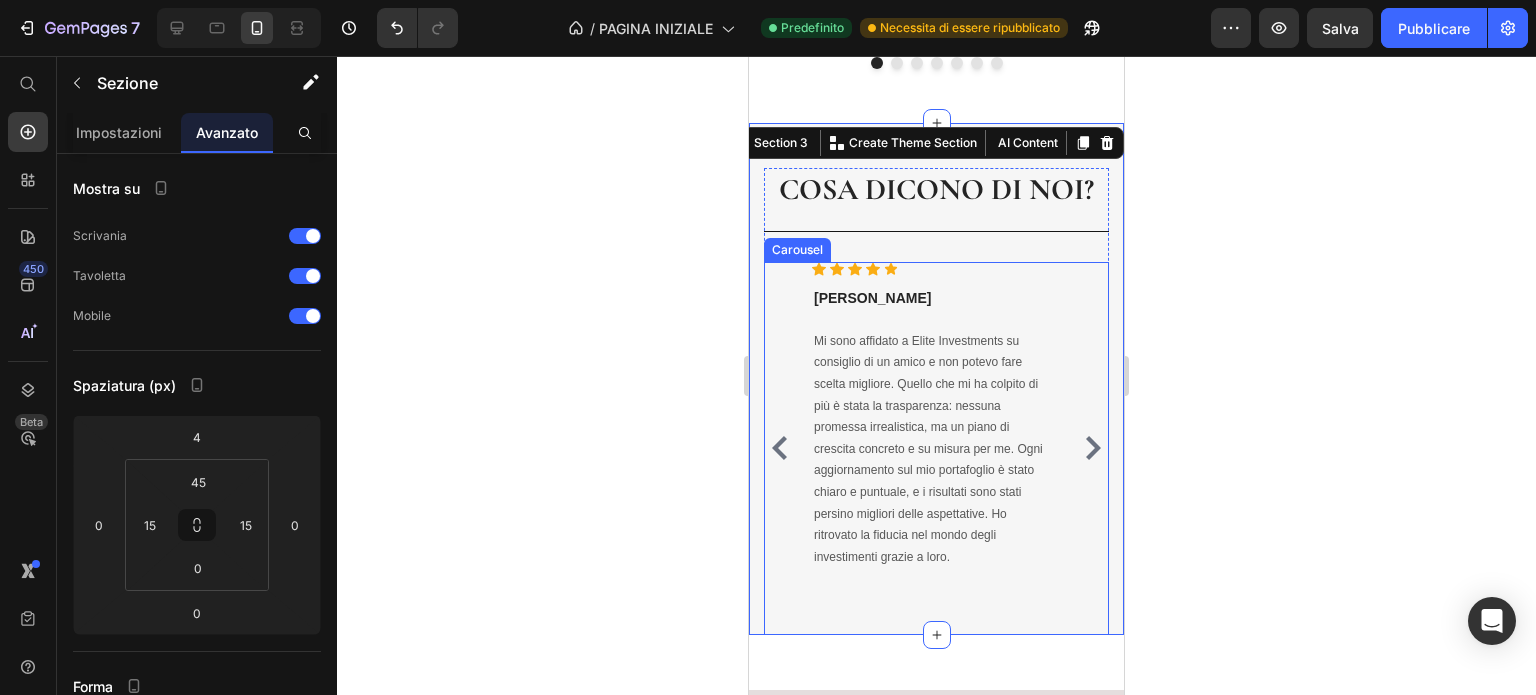 scroll, scrollTop: 2026, scrollLeft: 0, axis: vertical 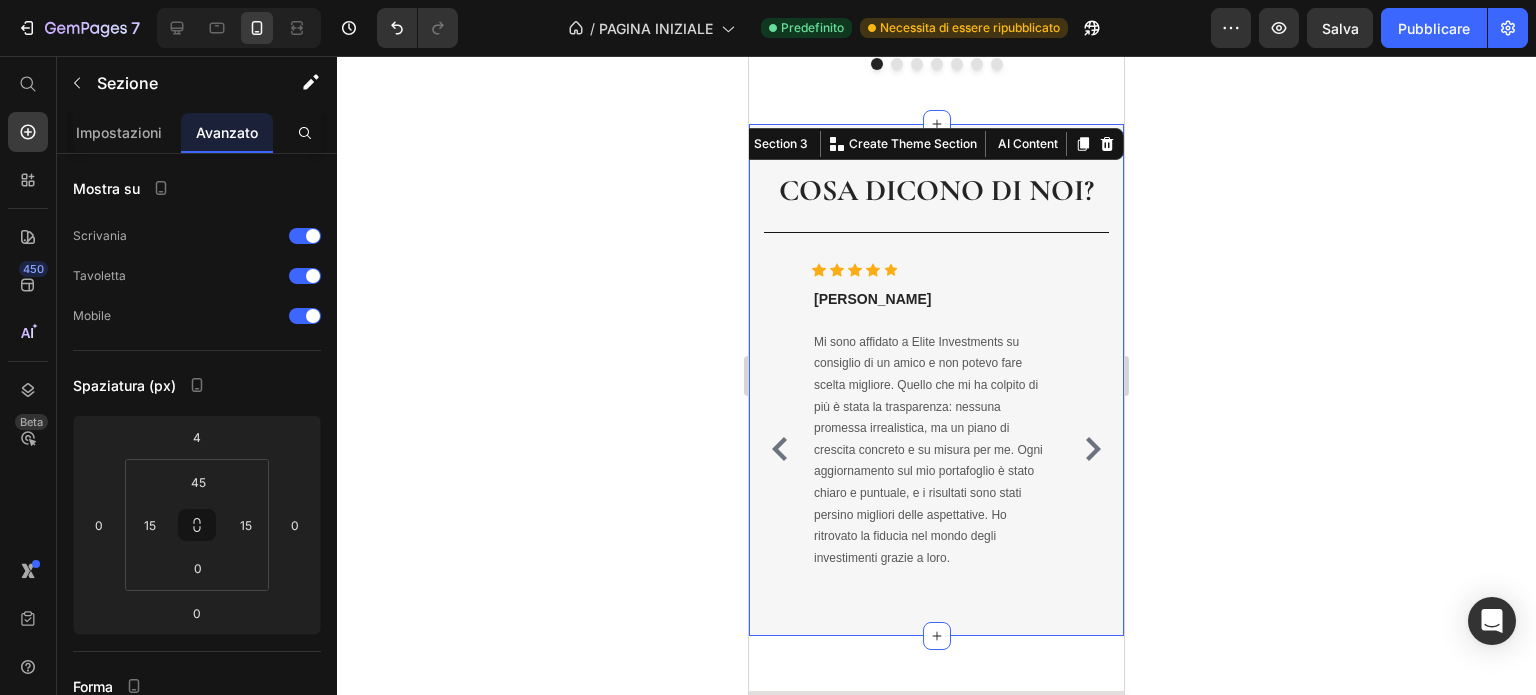 click 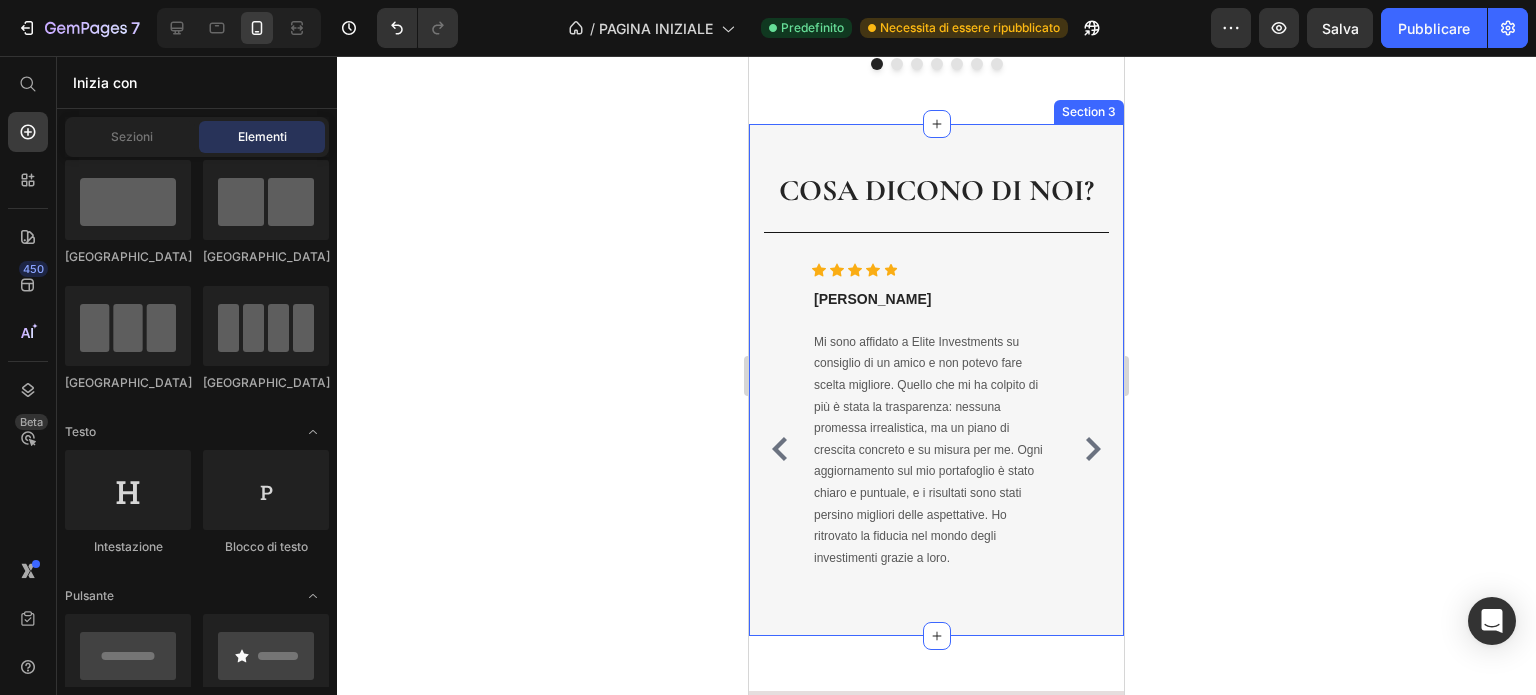 click on "cosa dicono di noi? Heading                Title Line                Icon                Icon                Icon                Icon
Icon Icon List Hoz Gioele C. Text block Mi sono affidato a Elite Investments su consiglio di un amico e non potevo fare scelta migliore. Quello che mi ha colpito di più è stata la trasparenza: nessuna promessa irrealistica, ma un piano di crescita concreto e su misura per me. Ogni aggiornamento sul mio portafoglio è stato chiaro e puntuale, e i risultati sono stati persino migliori delle aspettative. Ho ritrovato la fiducia nel mondo degli investimenti grazie a loro. Text block Row                Icon                Icon                Icon                Icon
Icon Icon List Hoz Federica C. Text block Text block Row                Icon                Icon                Icon                Icon
Icon Icon List Hoz [PERSON_NAME] Text block Text block Row                Icon                Icon                Icon                Icon" at bounding box center [936, 380] 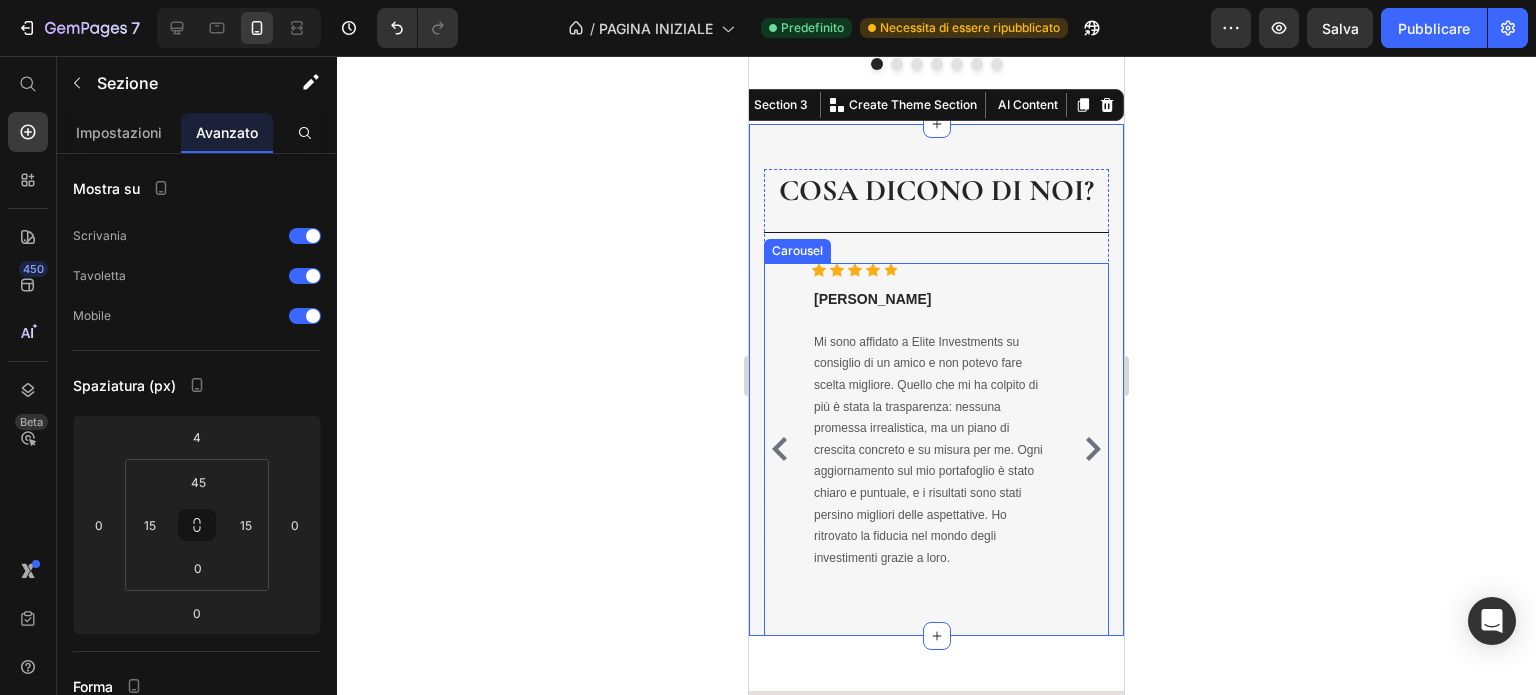 click on "Icon                Icon                Icon                Icon
Icon Icon List Hoz Gioele C. Text block Mi sono affidato a Elite Investments su consiglio di un amico e non potevo fare scelta migliore. Quello che mi ha colpito di più è stata la trasparenza: nessuna promessa irrealistica, ma un piano di crescita concreto e su misura per me. Ogni aggiornamento sul mio portafoglio è stato chiaro e puntuale, e i risultati sono stati persino migliori delle aspettative. Ho ritrovato la fiducia nel mondo degli investimenti grazie a loro. Text block Row" at bounding box center (929, 450) 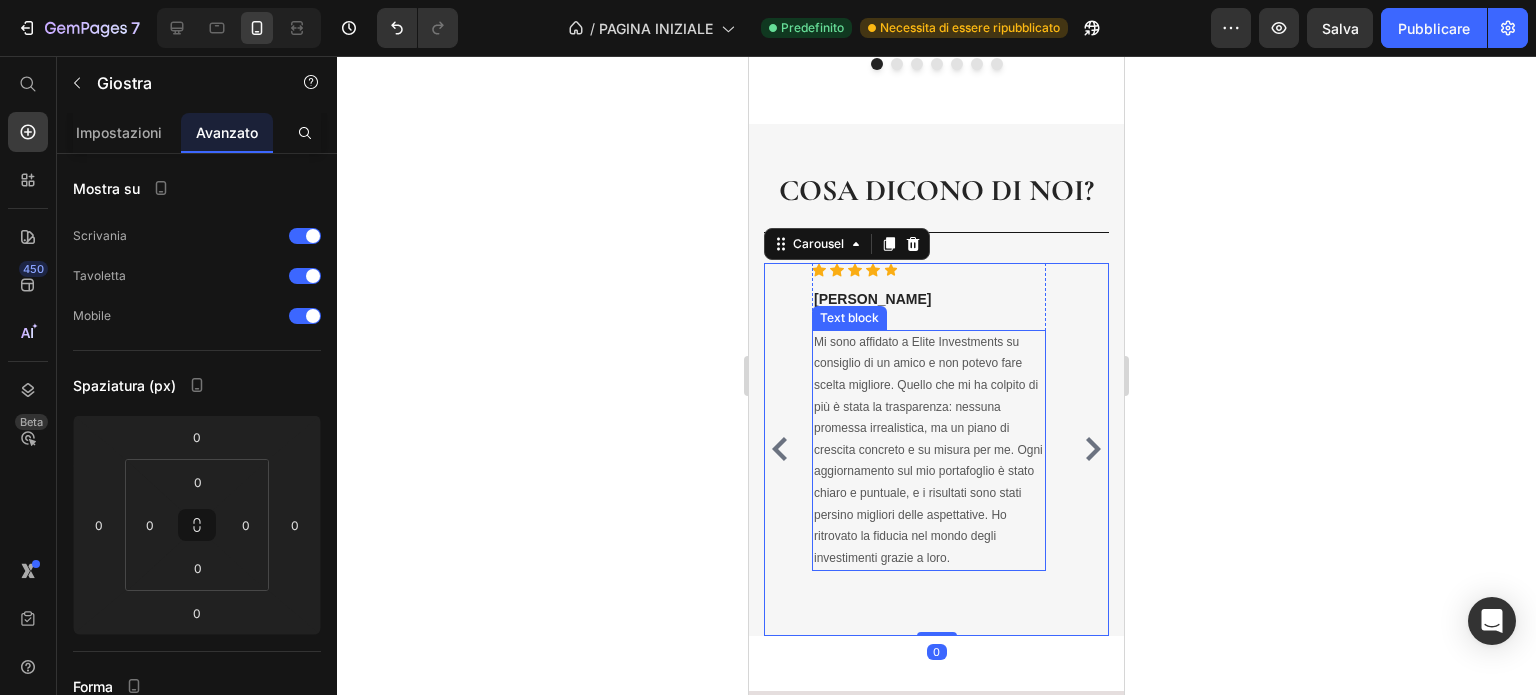 click on "Mi sono affidato a Elite Investments su consiglio di un amico e non potevo fare scelta migliore. Quello che mi ha colpito di più è stata la trasparenza: nessuna promessa irrealistica, ma un piano di crescita concreto e su misura per me. Ogni aggiornamento sul mio portafoglio è stato chiaro e puntuale, e i risultati sono stati persino migliori delle aspettative. Ho ritrovato la fiducia nel mondo degli investimenti grazie a loro." at bounding box center [929, 451] 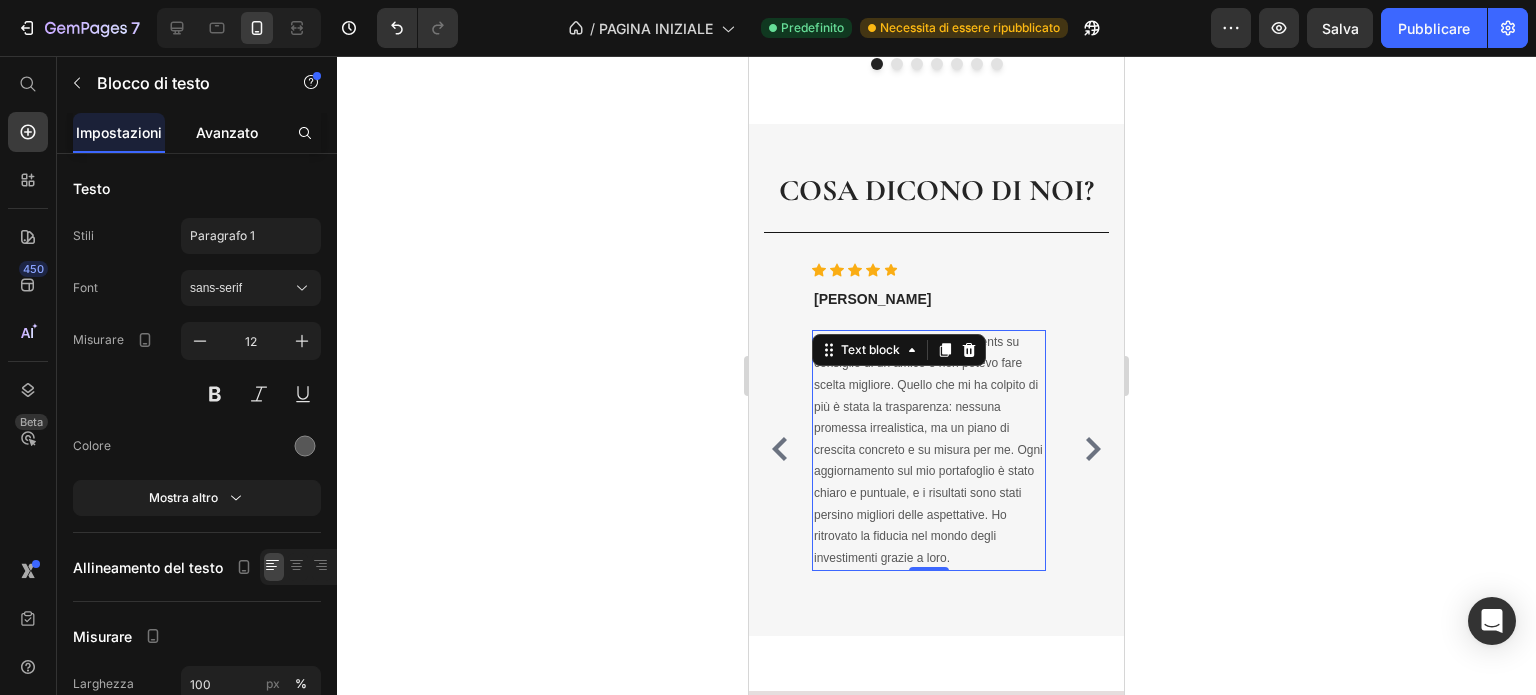 click on "Avanzato" at bounding box center (227, 132) 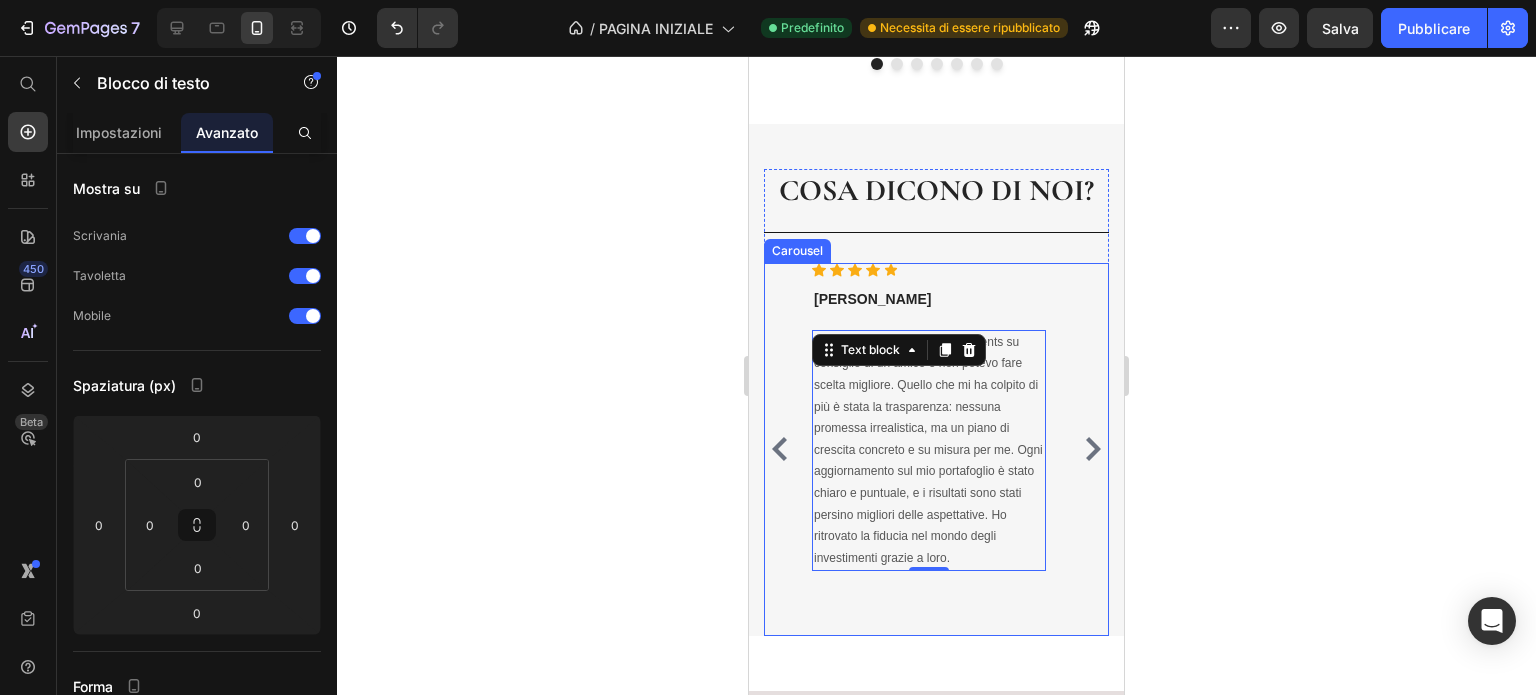 click on "Icon                Icon                Icon                Icon
Icon Icon List Hoz Gioele C. Text block Mi sono affidato a Elite Investments su consiglio di un amico e non potevo fare scelta migliore. Quello che mi ha colpito di più è stata la trasparenza: nessuna promessa irrealistica, ma un piano di crescita concreto e su misura per me. Ogni aggiornamento sul mio portafoglio è stato chiaro e puntuale, e i risultati sono stati persino migliori delle aspettative. Ho ritrovato la fiducia nel mondo degli investimenti grazie a loro. Text block   0 Row" at bounding box center (929, 450) 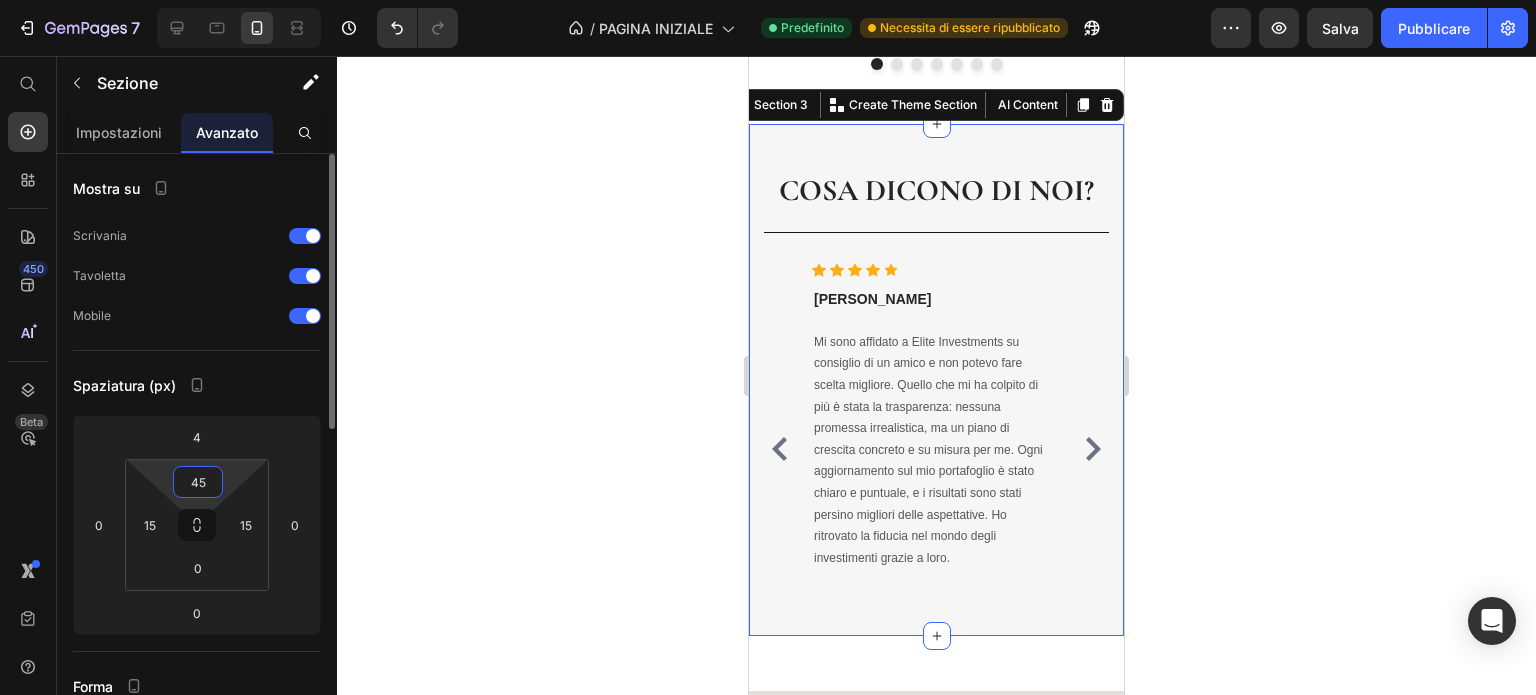 click on "45" at bounding box center (198, 482) 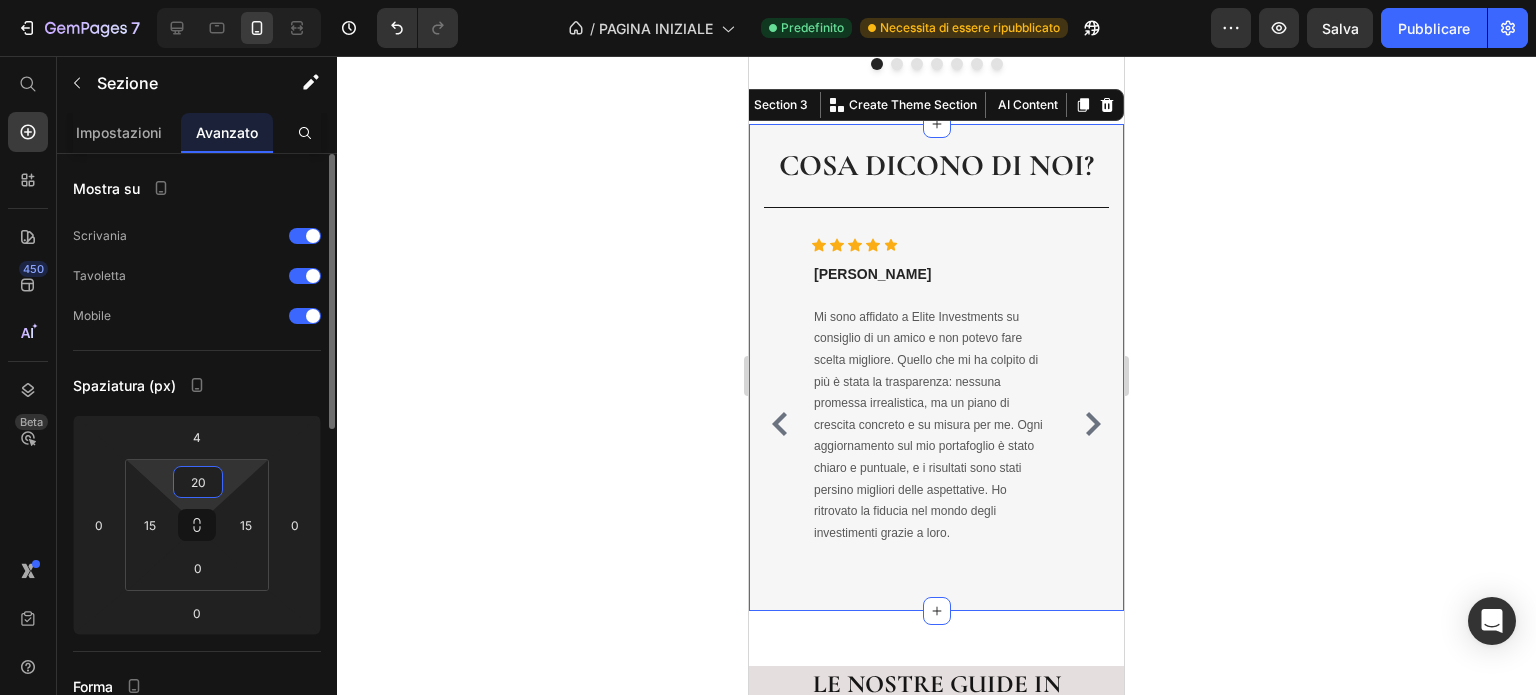 type on "2" 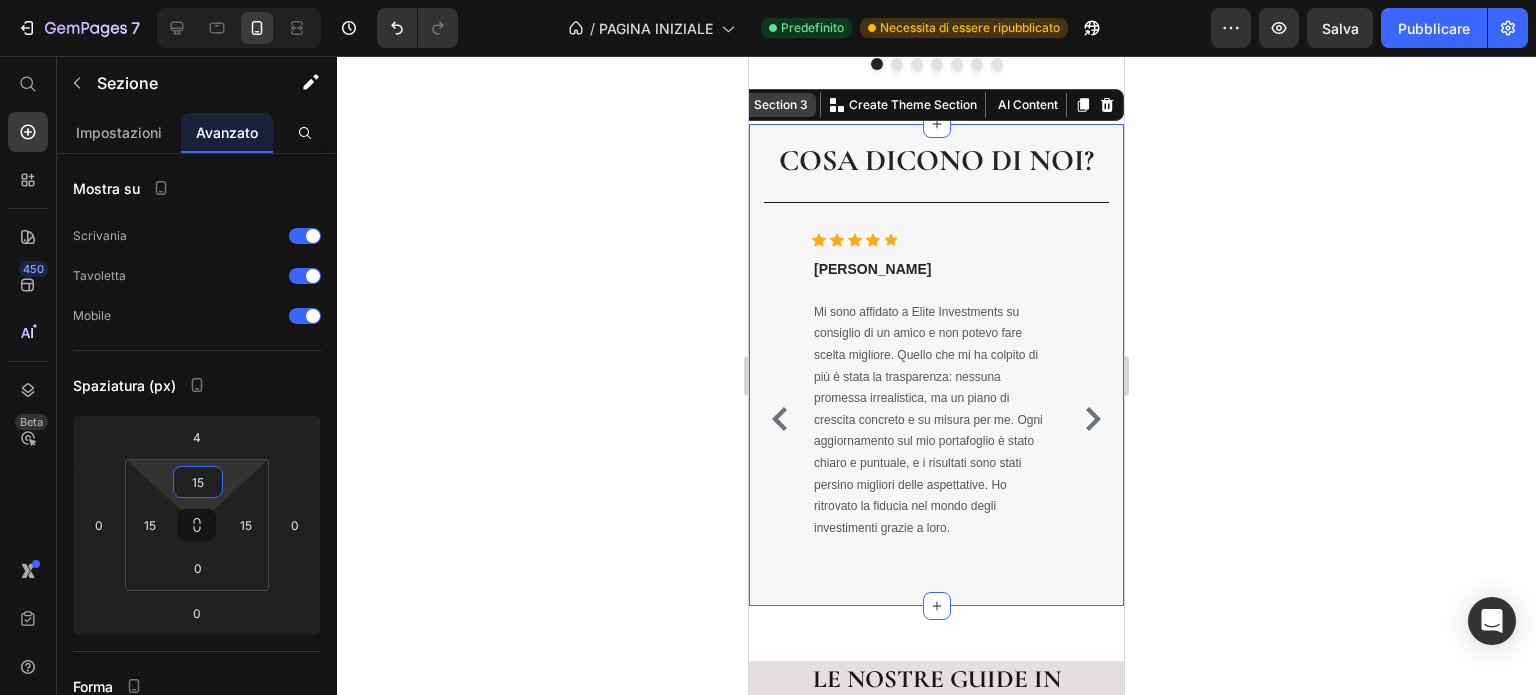type on "15" 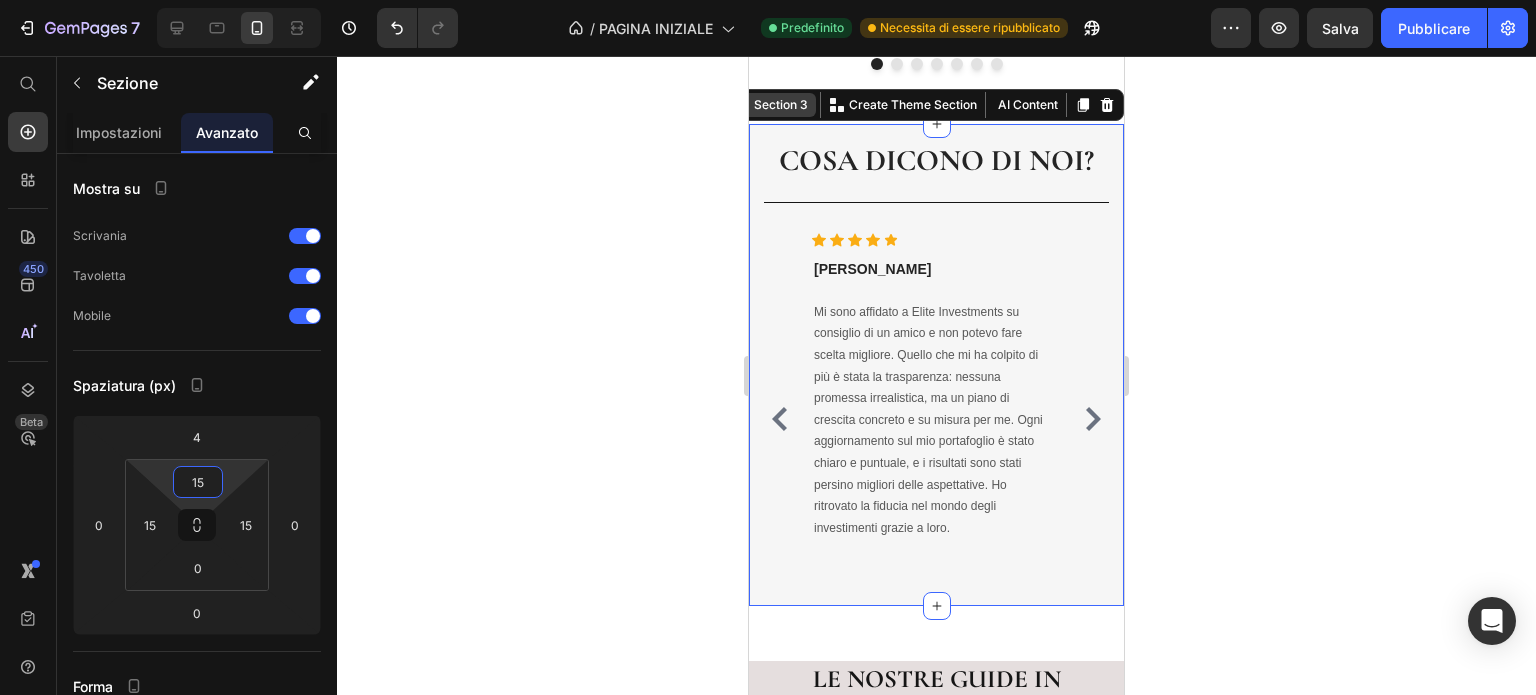 click on "Section 3" at bounding box center [781, 105] 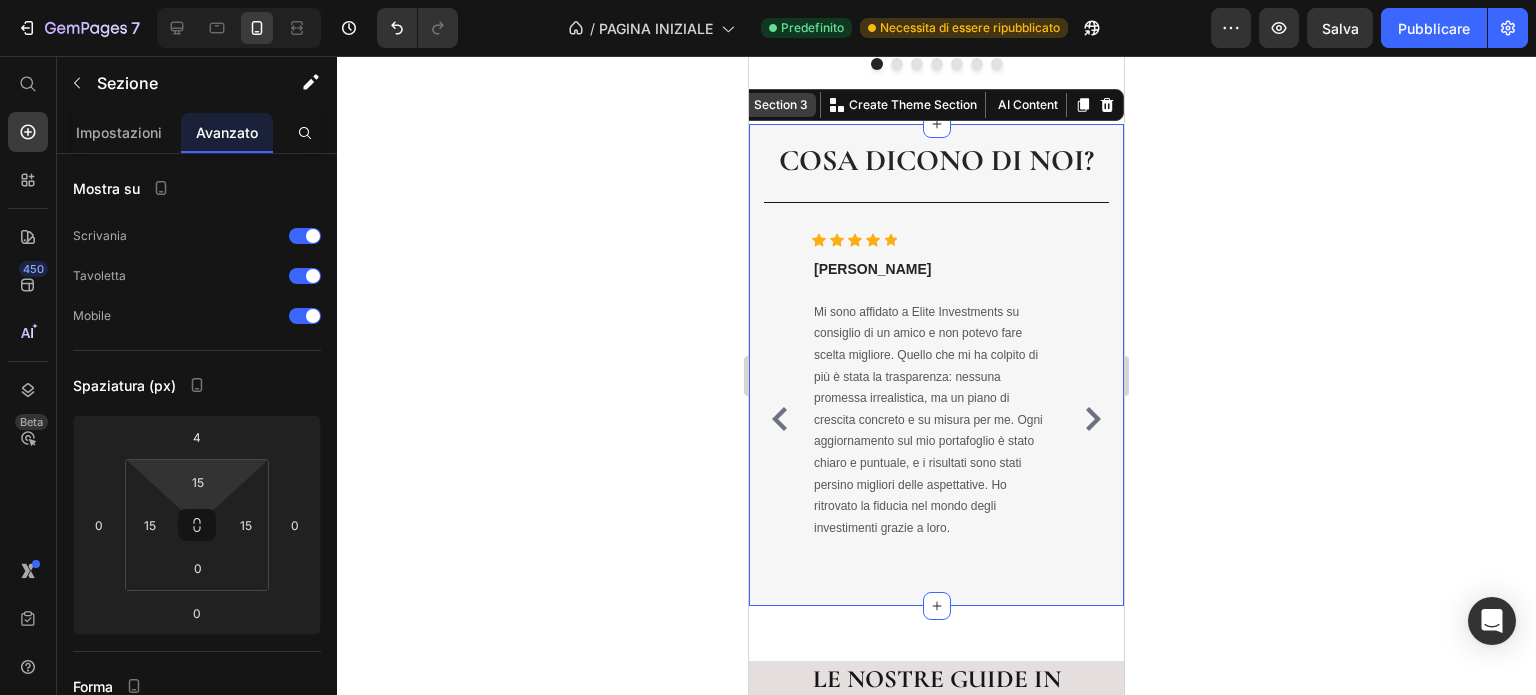 click on "Section 3" at bounding box center [781, 105] 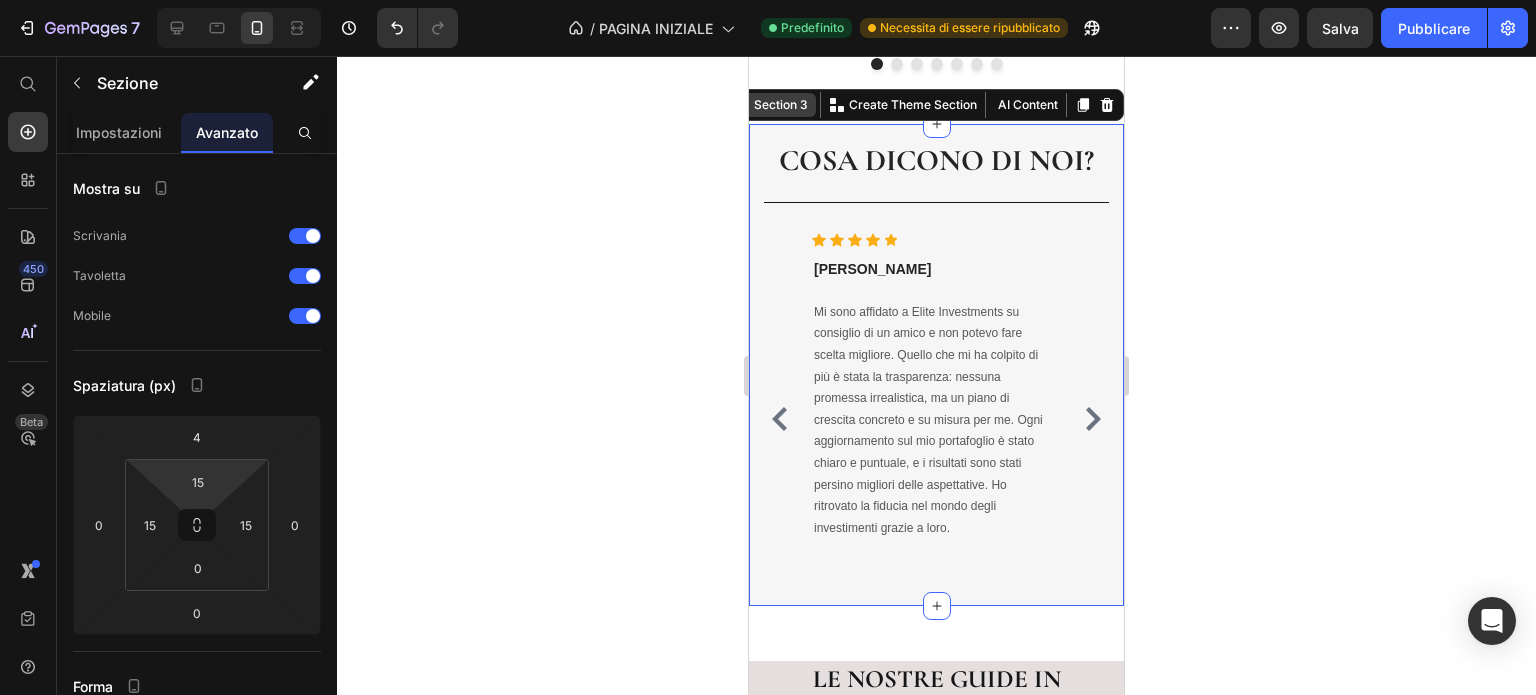 click on "Section 3" at bounding box center [781, 105] 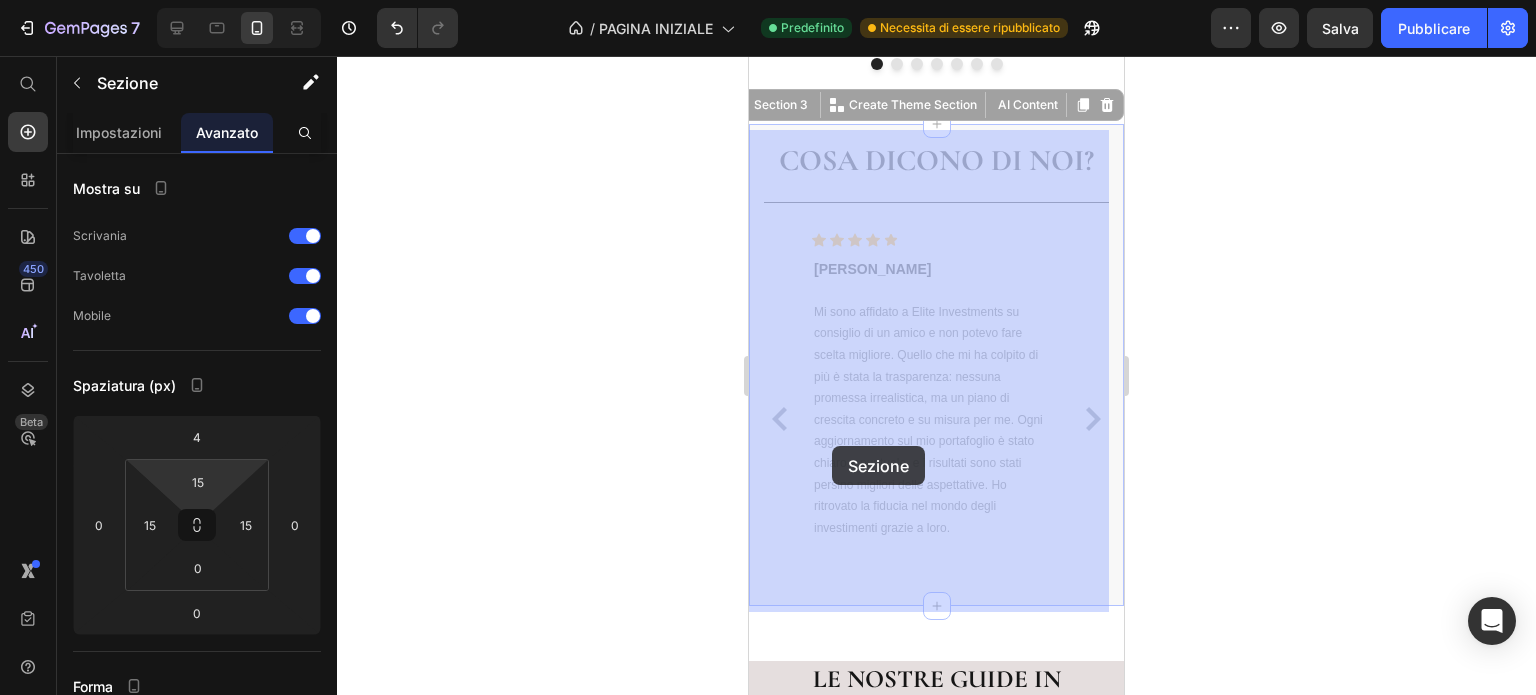drag, startPoint x: 795, startPoint y: 111, endPoint x: 834, endPoint y: 346, distance: 238.21419 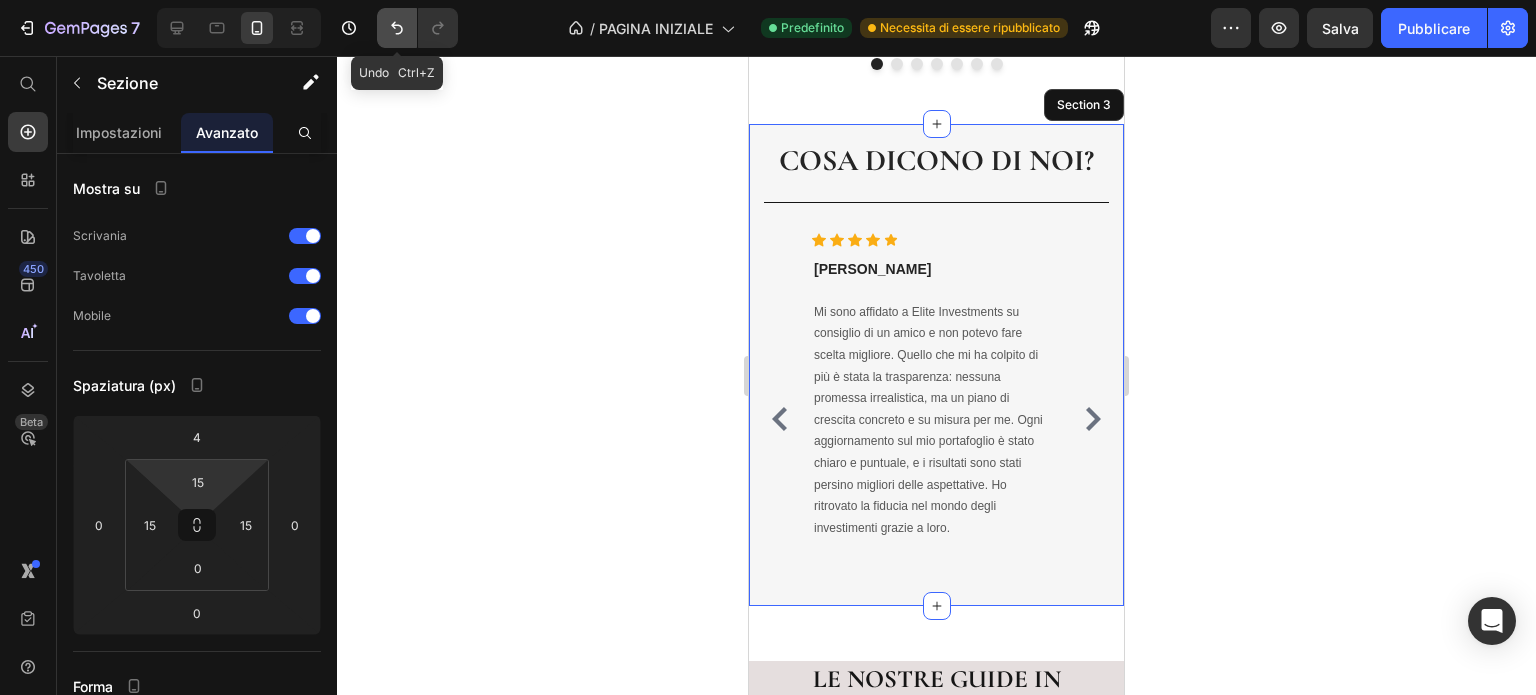 click 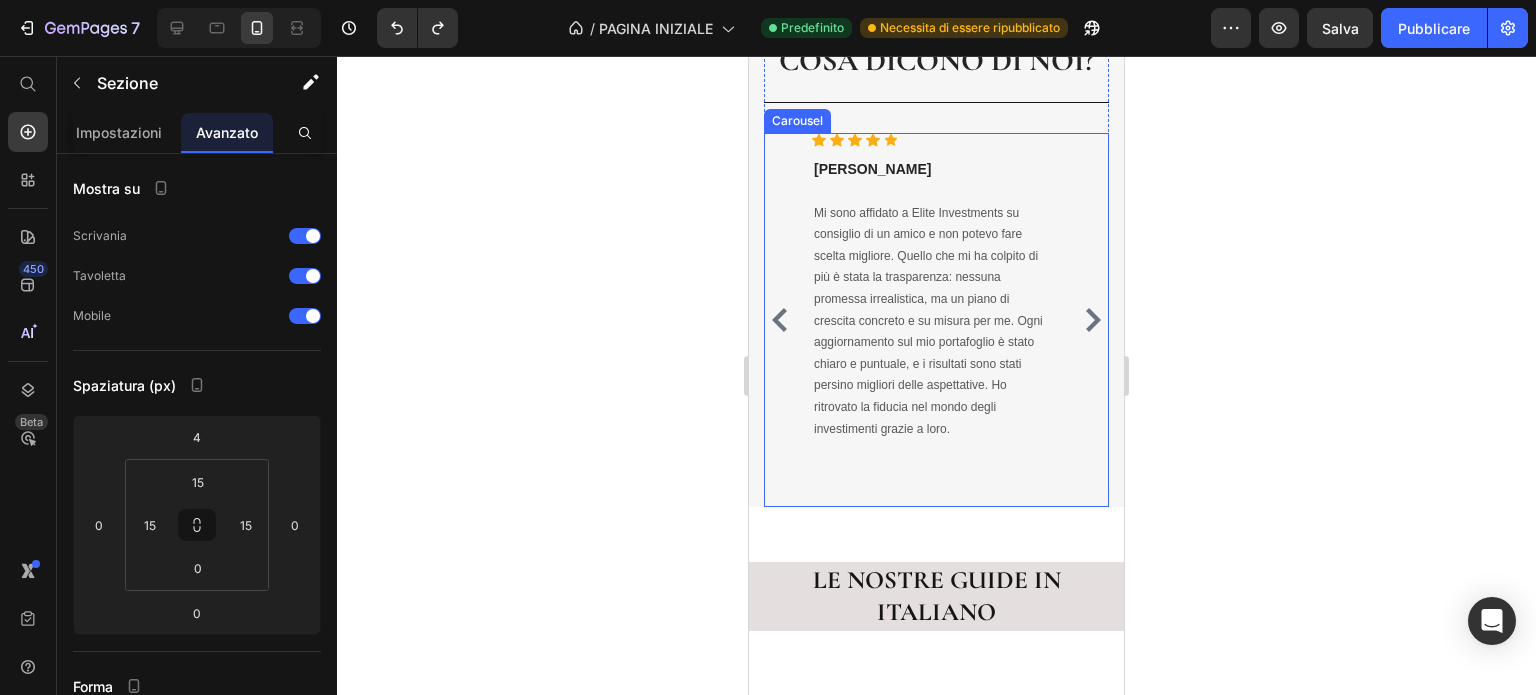 scroll, scrollTop: 2135, scrollLeft: 0, axis: vertical 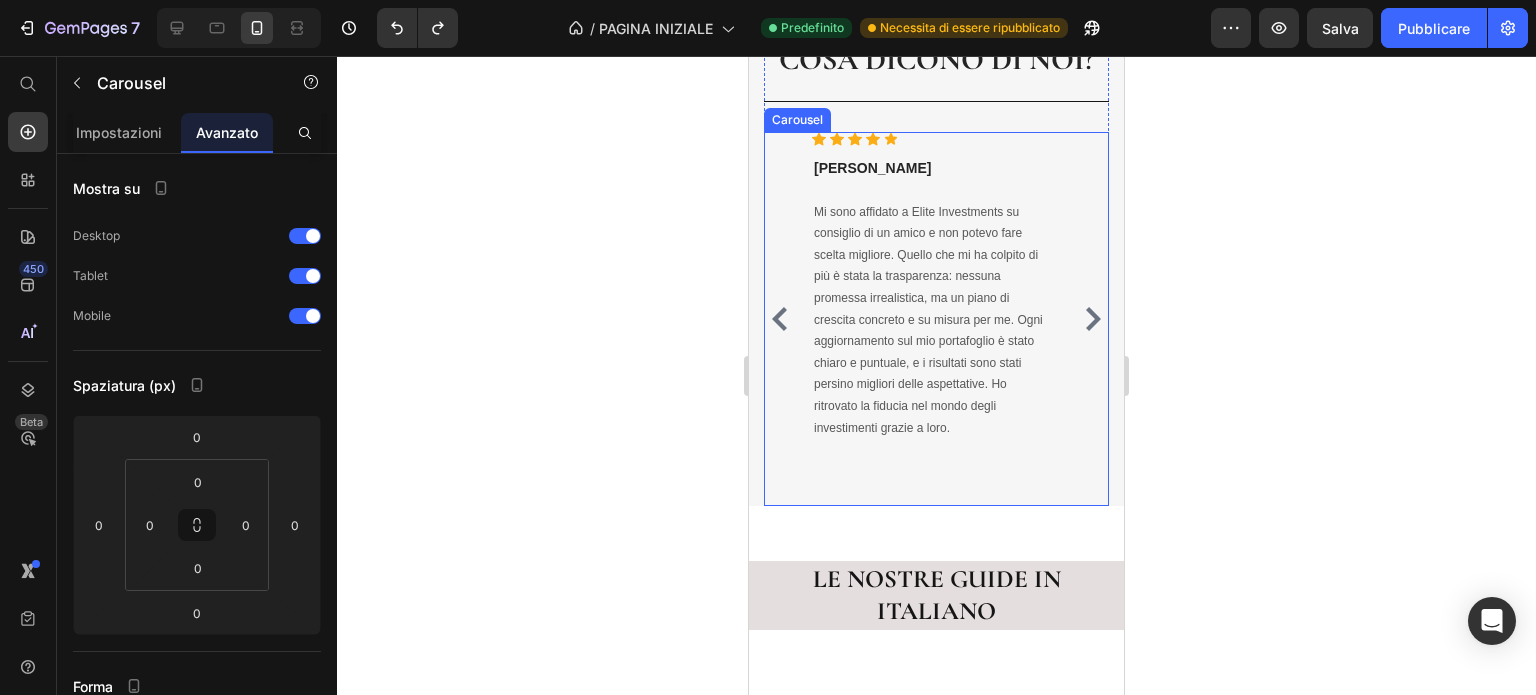 click on "Icon                Icon                Icon                Icon
Icon Icon List Hoz Gioele C. Text block Mi sono affidato a Elite Investments su consiglio di un amico e non potevo fare scelta migliore. Quello che mi ha colpito di più è stata la trasparenza: nessuna promessa irrealistica, ma un piano di crescita concreto e su misura per me. Ogni aggiornamento sul mio portafoglio è stato chiaro e puntuale, e i risultati sono stati persino migliori delle aspettative. Ho ritrovato la fiducia nel mondo degli investimenti grazie a loro. Text block Row" at bounding box center (929, 319) 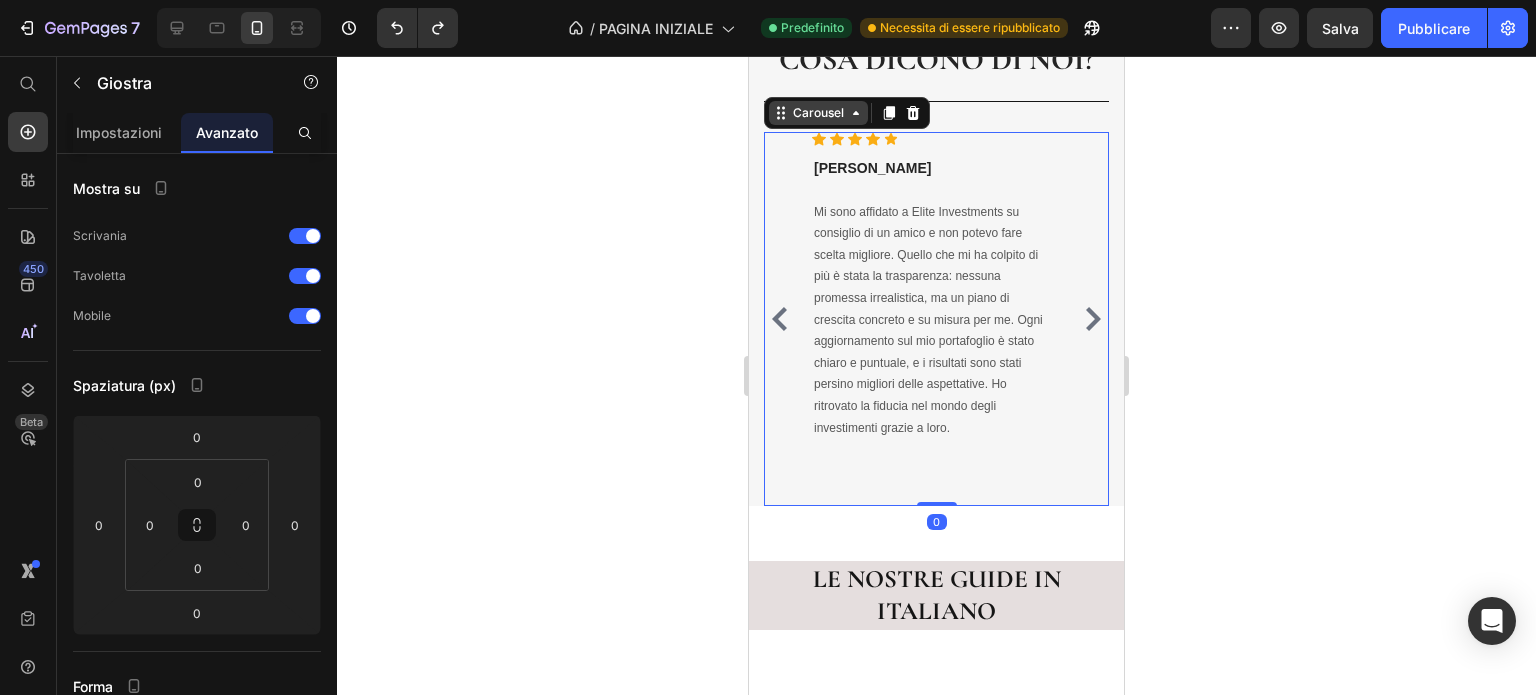 click on "Carousel" at bounding box center (818, 113) 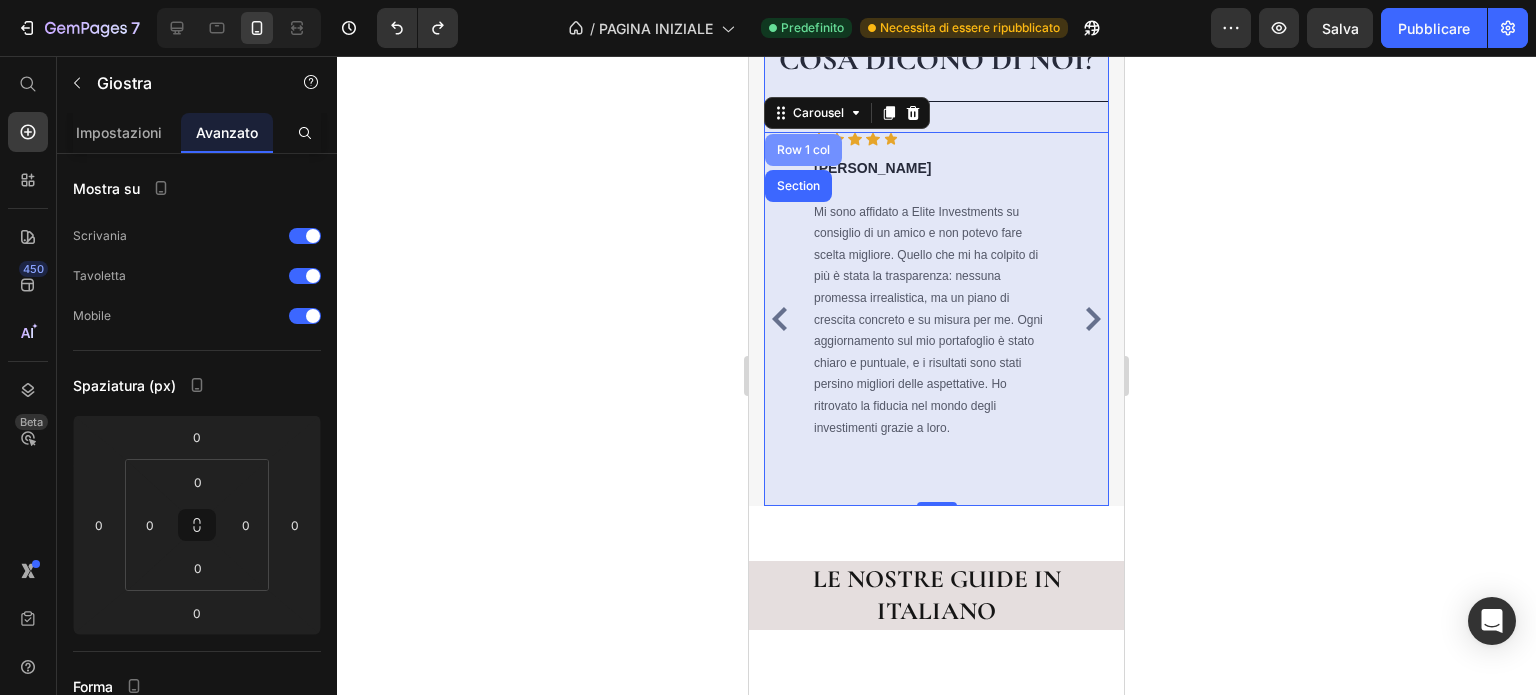 click on "Row 1 col" at bounding box center [803, 150] 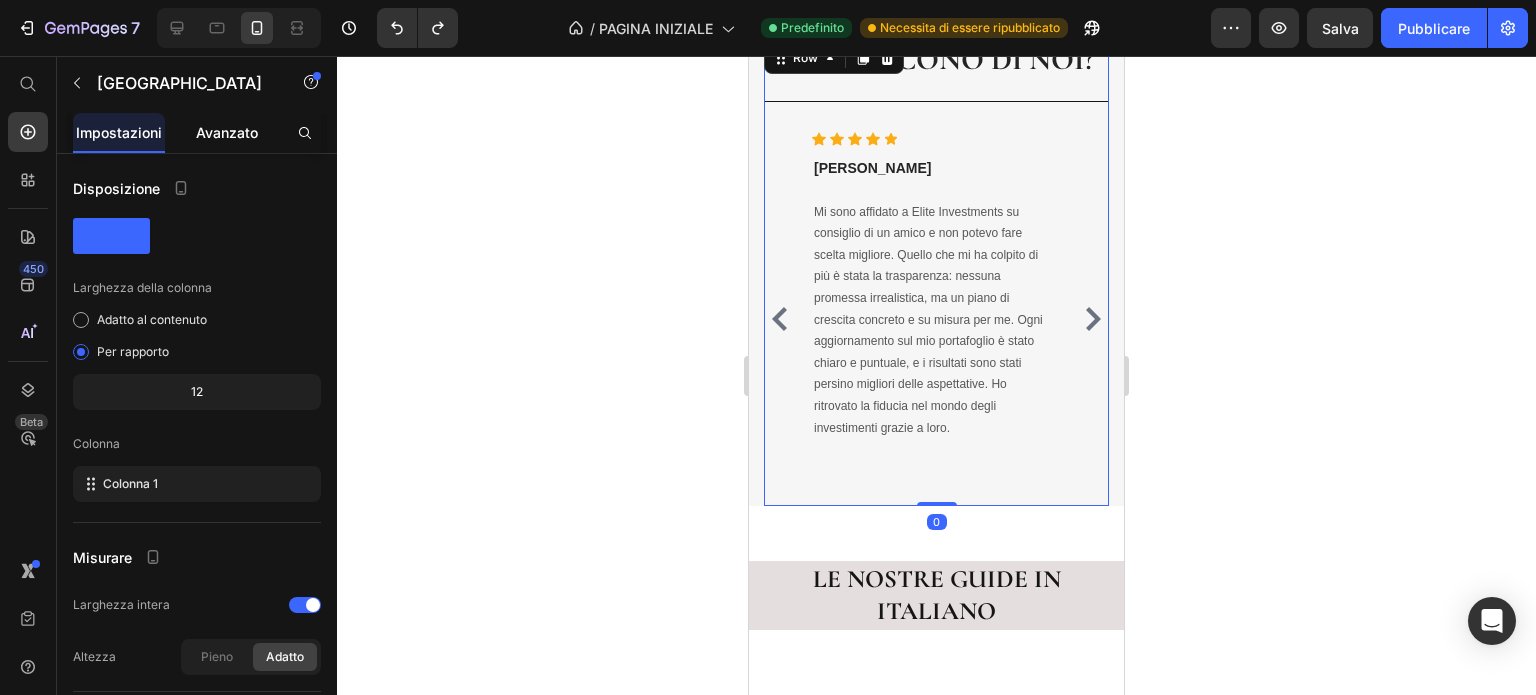 click on "Avanzato" 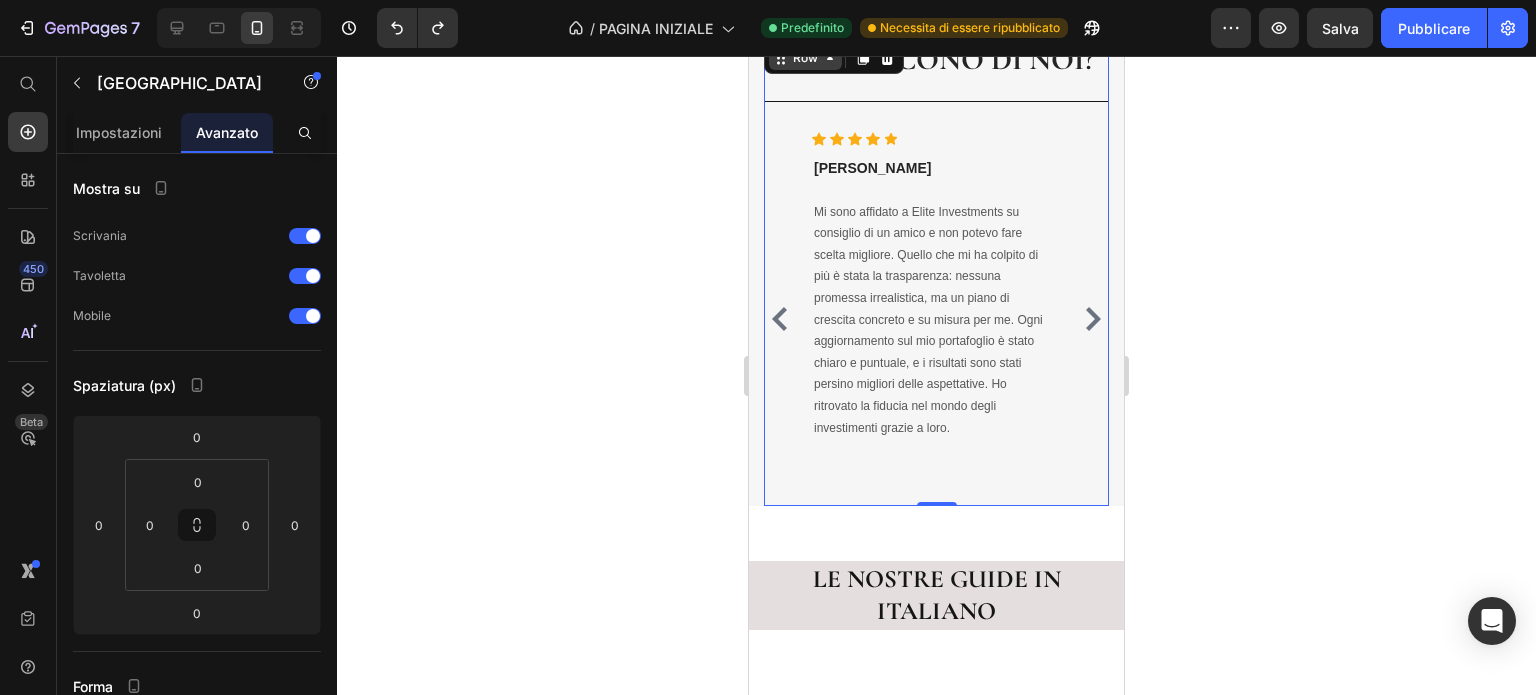 click on "Row" at bounding box center [805, 58] 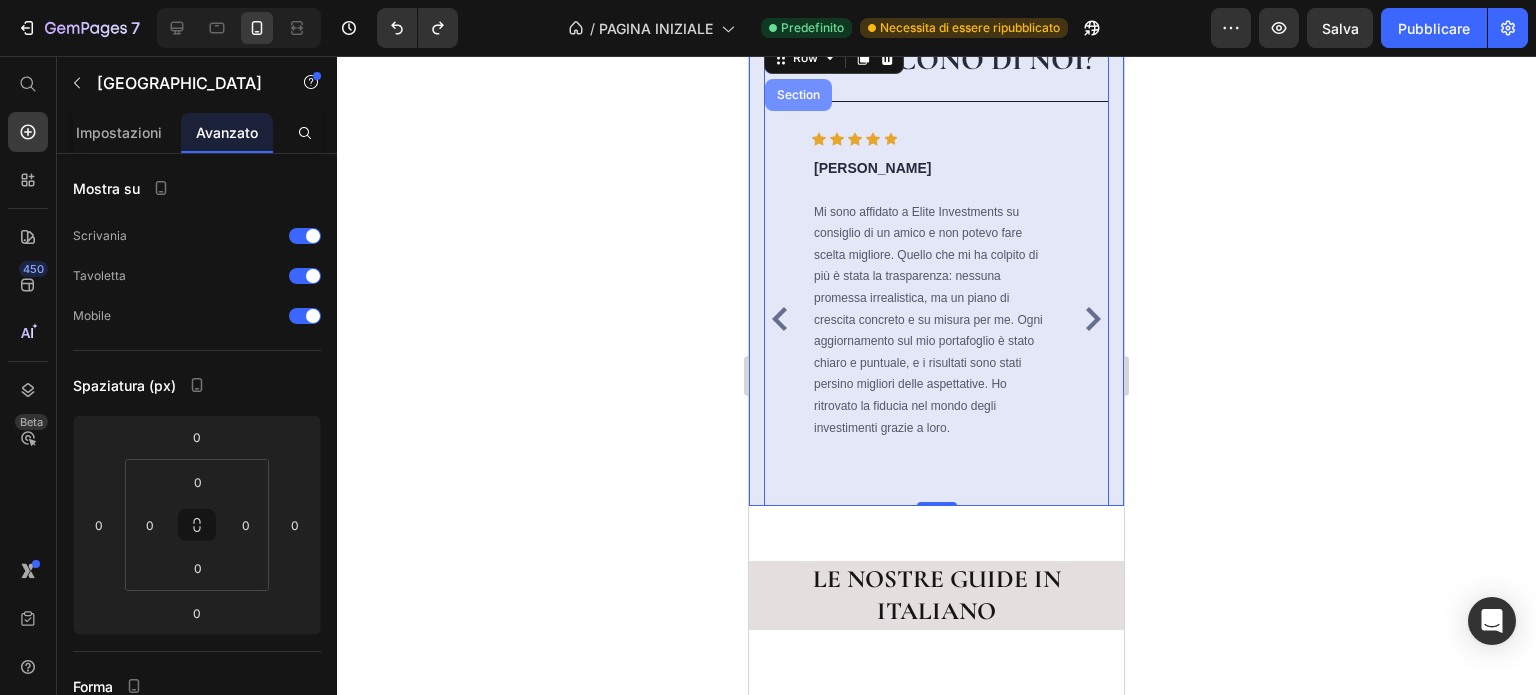 click on "Section" at bounding box center (798, 95) 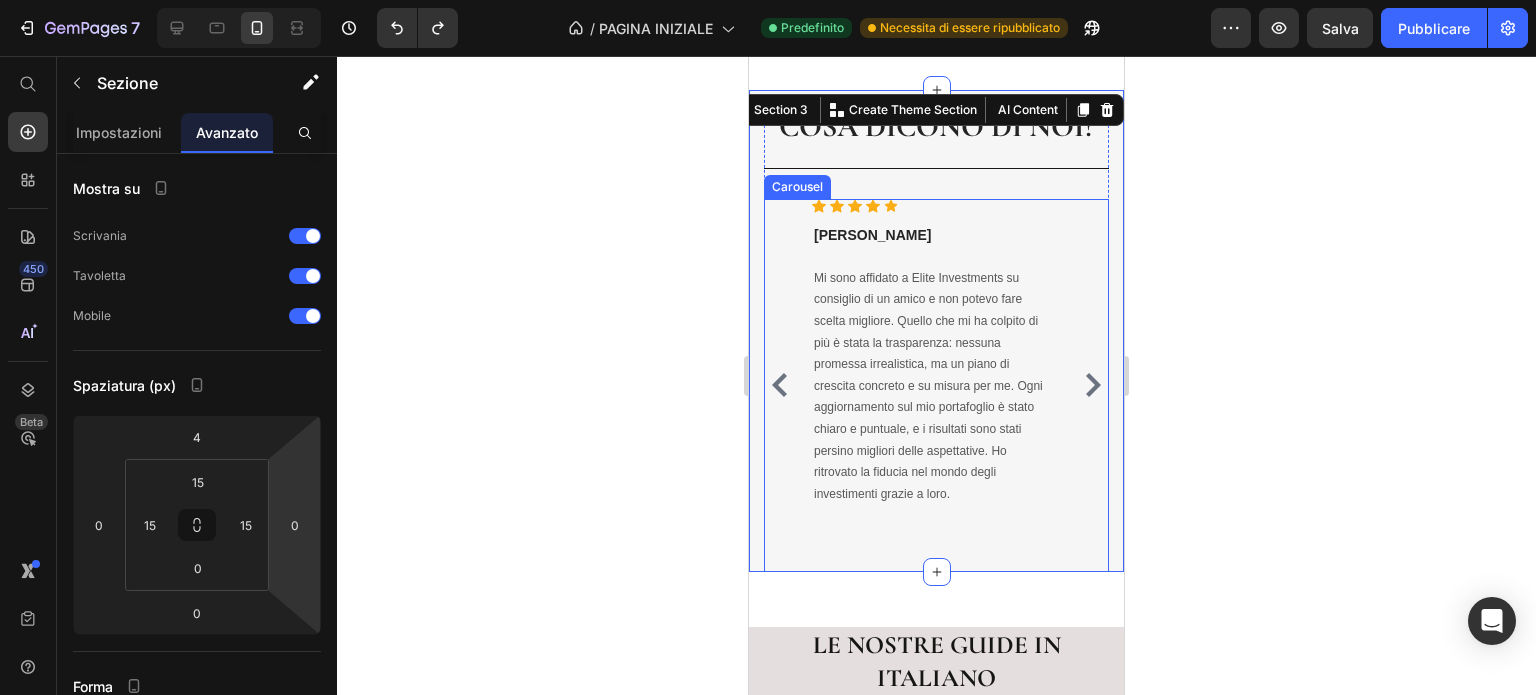 scroll, scrollTop: 2057, scrollLeft: 0, axis: vertical 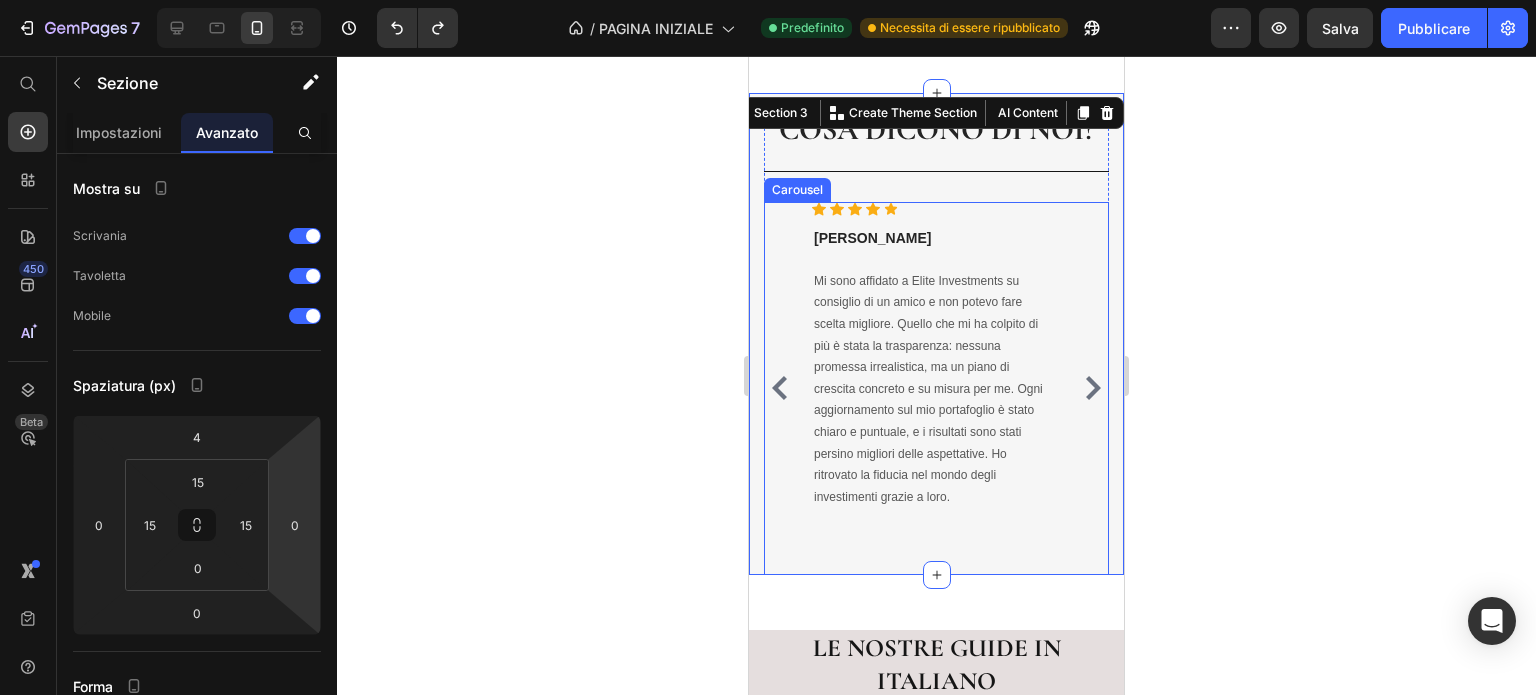 click on "Icon                Icon                Icon                Icon
Icon Icon List Hoz Gioele C. Text block Mi sono affidato a Elite Investments su consiglio di un amico e non potevo fare scelta migliore. Quello che mi ha colpito di più è stata la trasparenza: nessuna promessa irrealistica, ma un piano di crescita concreto e su misura per me. Ogni aggiornamento sul mio portafoglio è stato chiaro e puntuale, e i risultati sono stati persino migliori delle aspettative. Ho ritrovato la fiducia nel mondo degli investimenti grazie a loro. Text block Row" at bounding box center [929, 389] 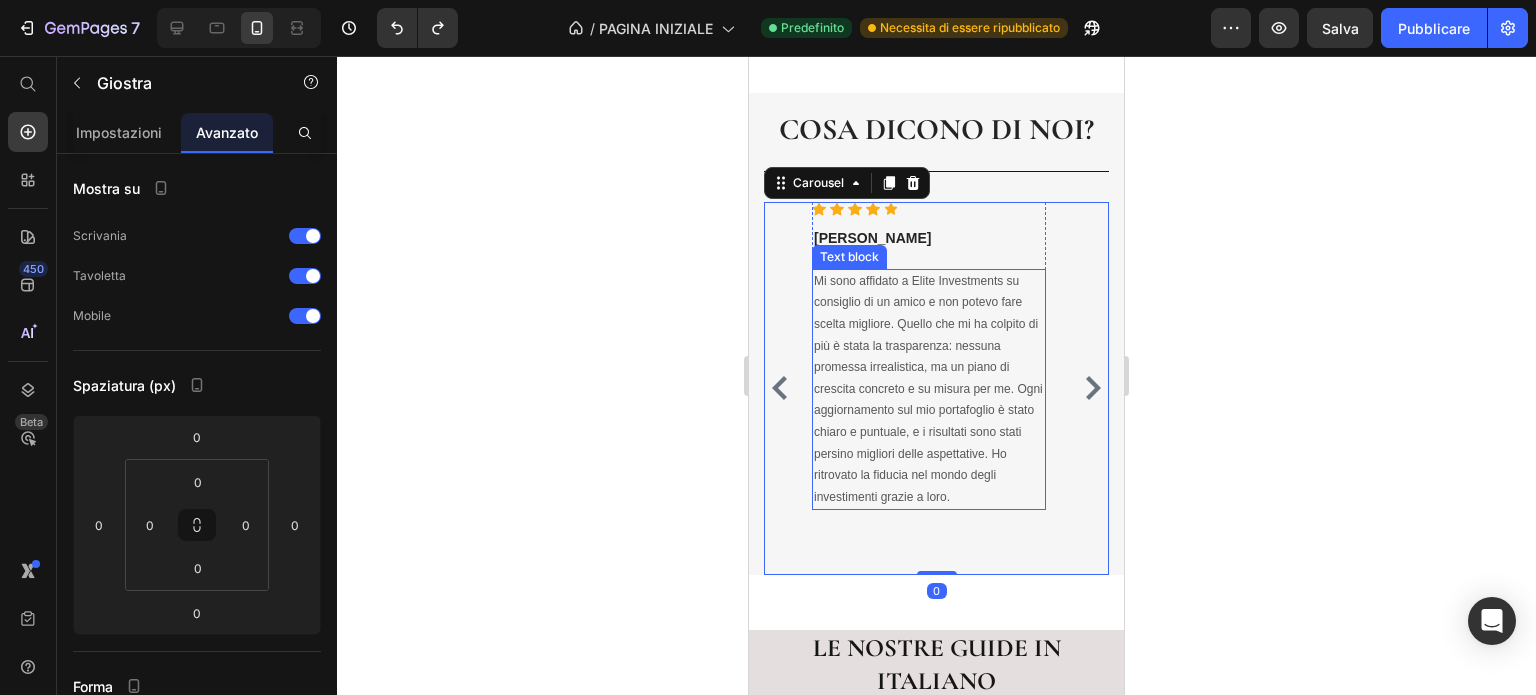 click on "Mi sono affidato a Elite Investments su consiglio di un amico e non potevo fare scelta migliore. Quello che mi ha colpito di più è stata la trasparenza: nessuna promessa irrealistica, ma un piano di crescita concreto e su misura per me. Ogni aggiornamento sul mio portafoglio è stato chiaro e puntuale, e i risultati sono stati persino migliori delle aspettative. Ho ritrovato la fiducia nel mondo degli investimenti grazie a loro." at bounding box center [929, 390] 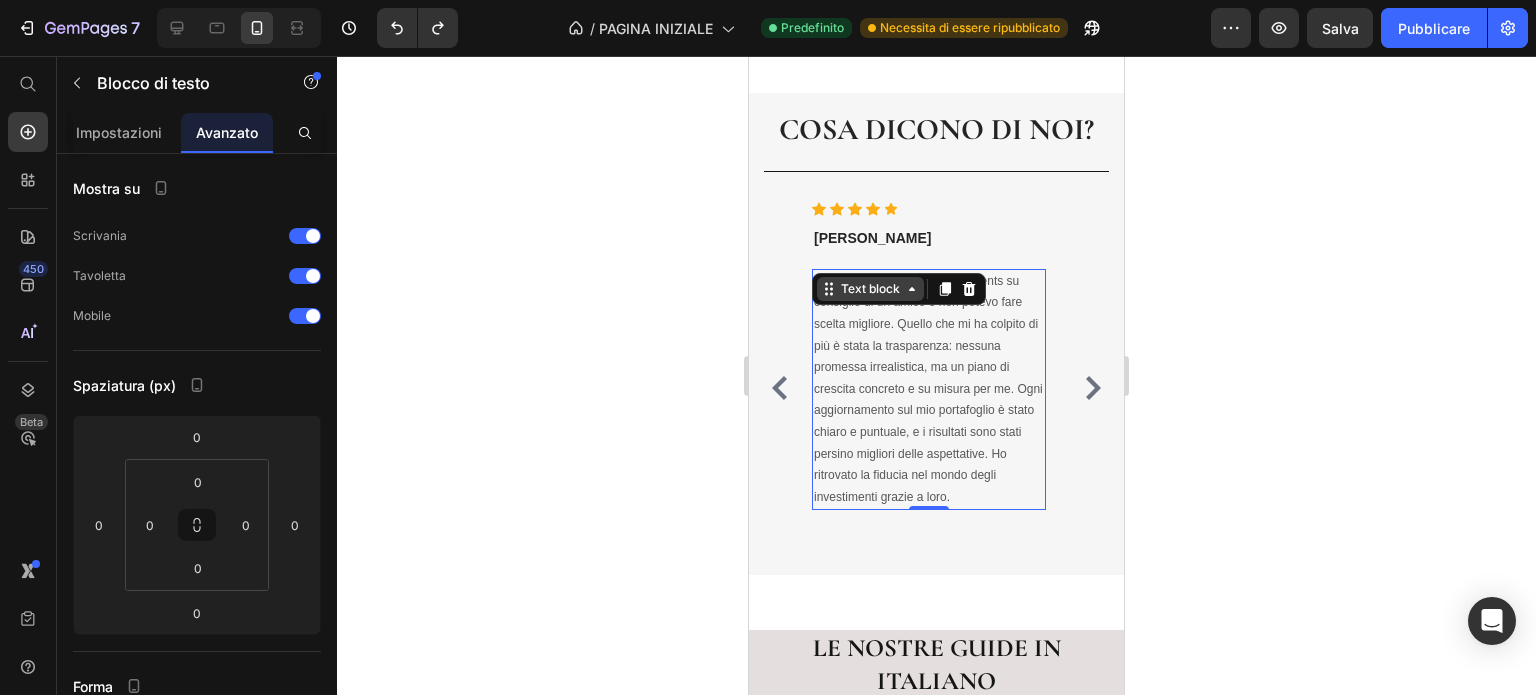 click on "Text block" at bounding box center [870, 289] 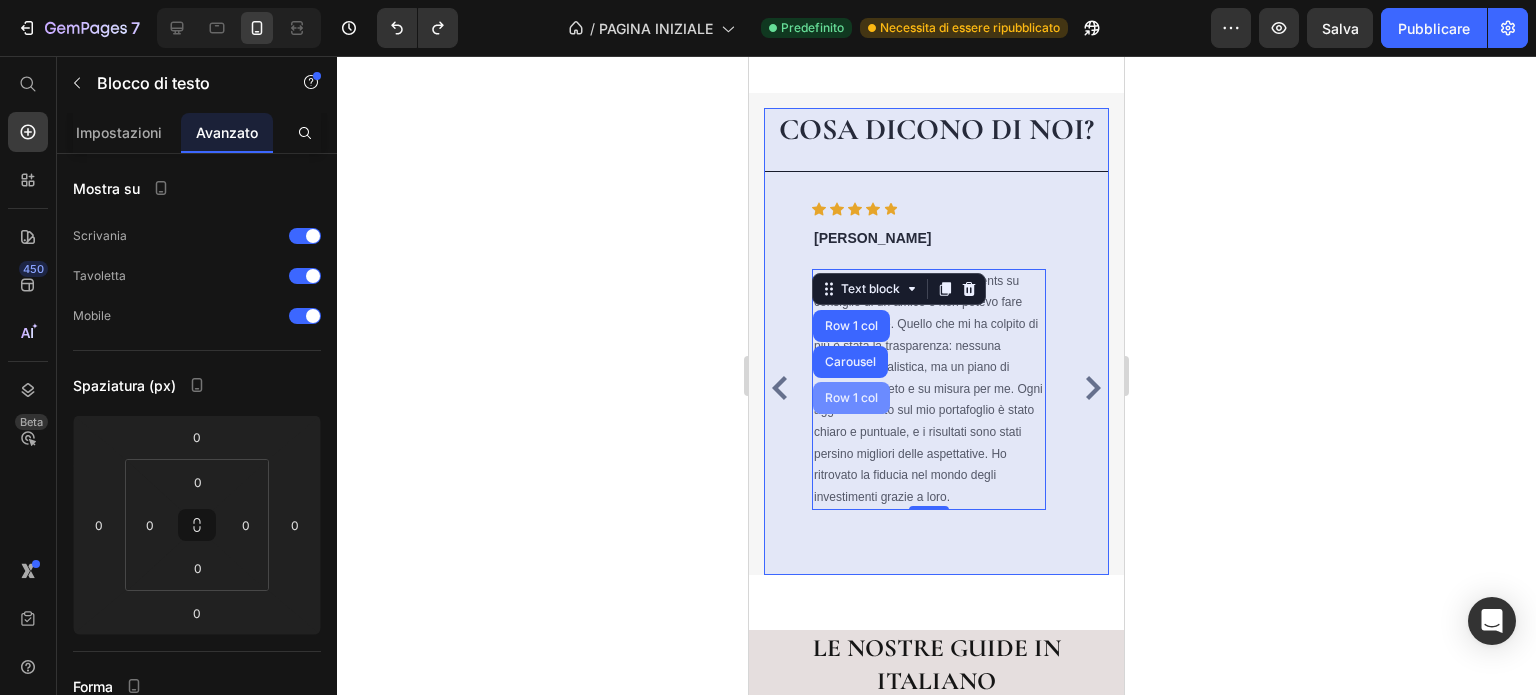 click on "Row 1 col" at bounding box center (851, 398) 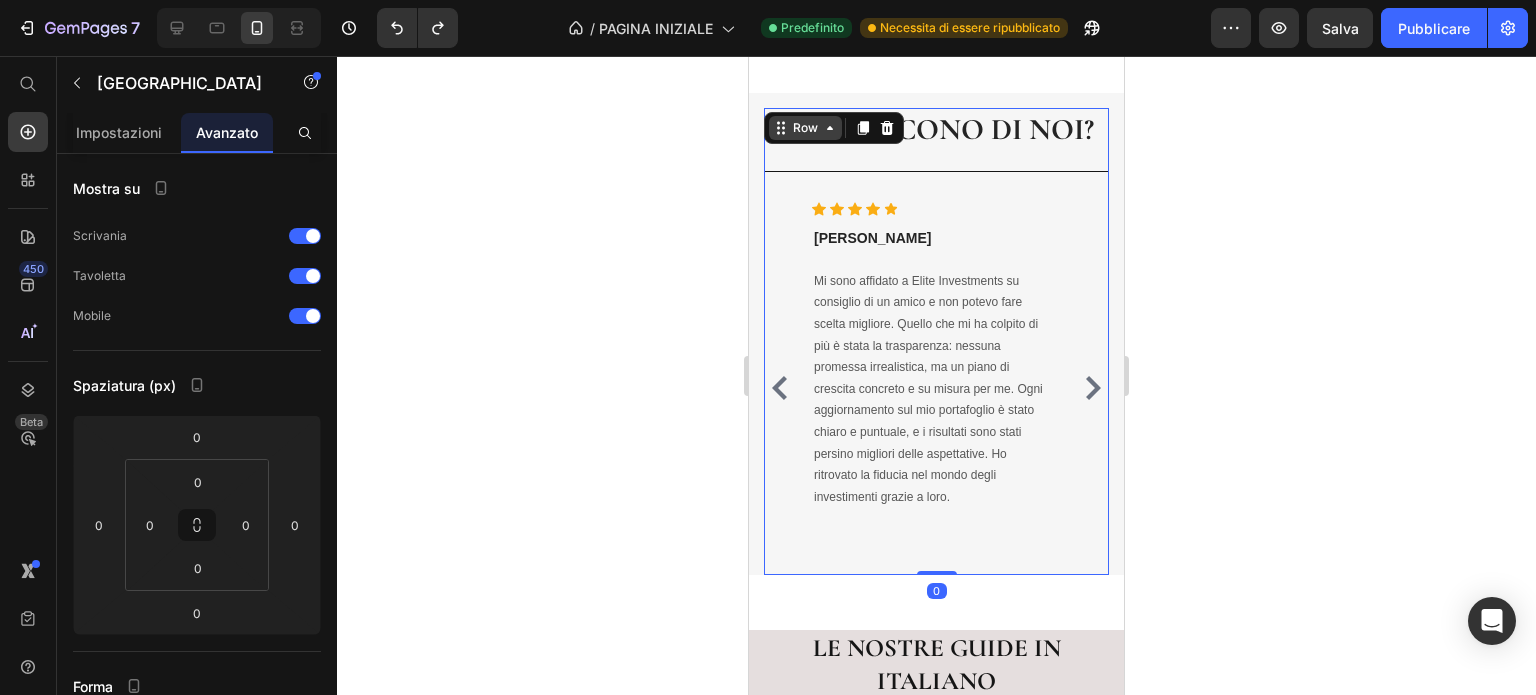 click on "Row" at bounding box center (805, 128) 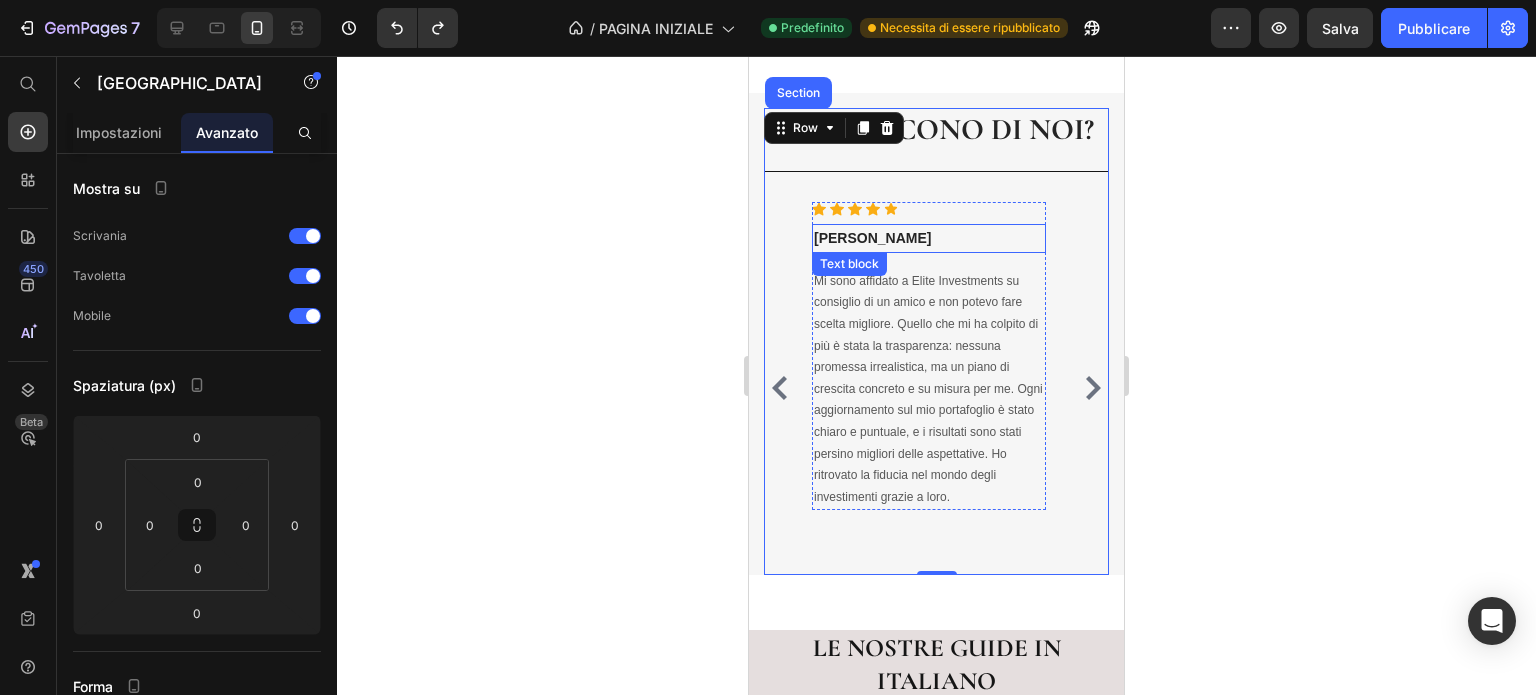 click on "Text block" at bounding box center [849, 264] 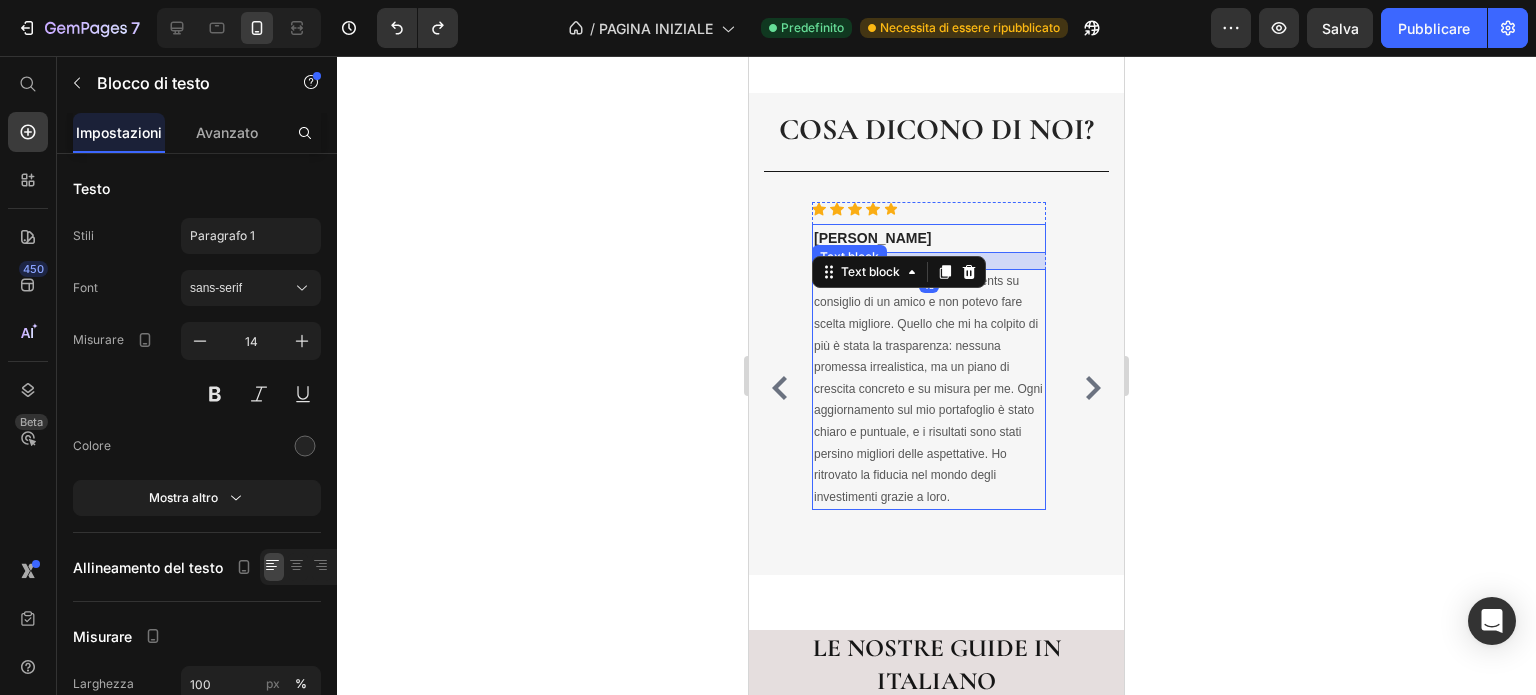 click on "Mi sono affidato a Elite Investments su consiglio di un amico e non potevo fare scelta migliore. Quello che mi ha colpito di più è stata la trasparenza: nessuna promessa irrealistica, ma un piano di crescita concreto e su misura per me. Ogni aggiornamento sul mio portafoglio è stato chiaro e puntuale, e i risultati sono stati persino migliori delle aspettative. Ho ritrovato la fiducia nel mondo degli investimenti grazie a loro." at bounding box center [929, 390] 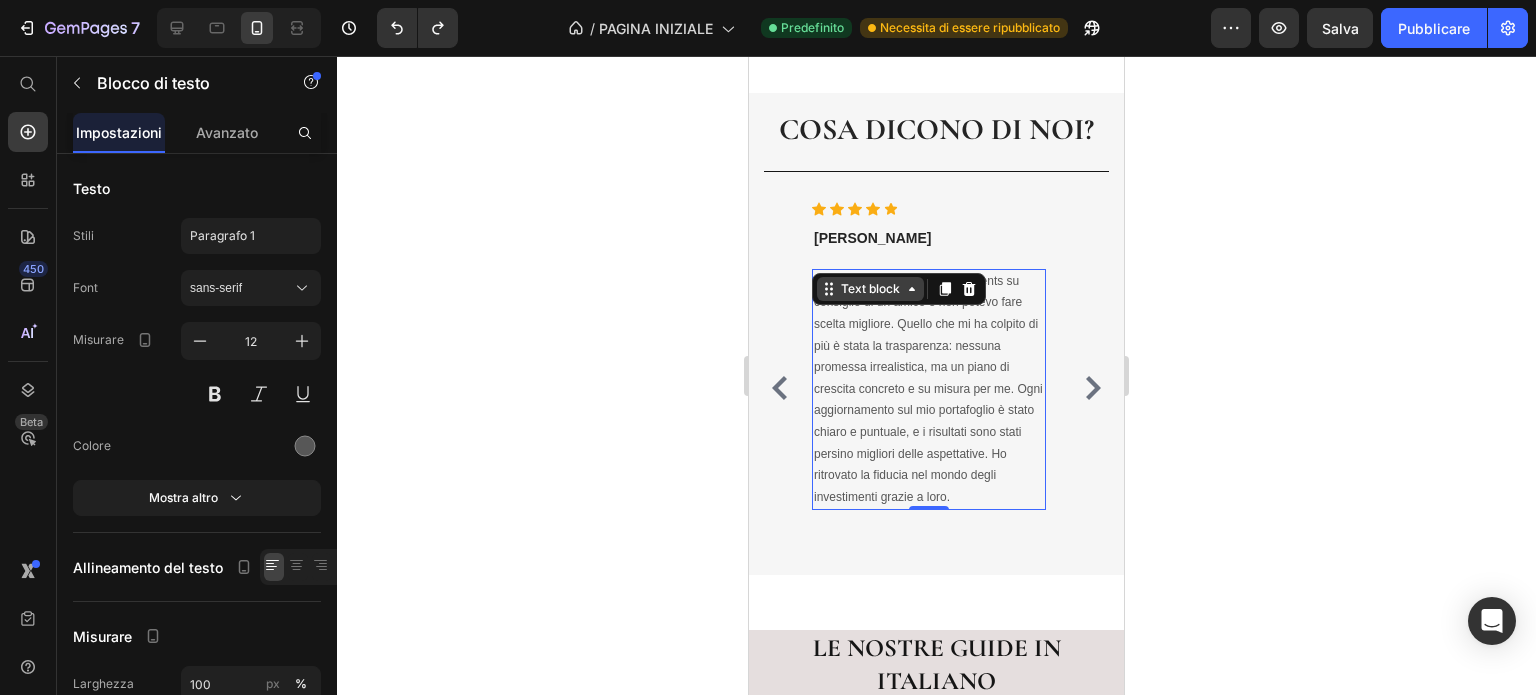 click 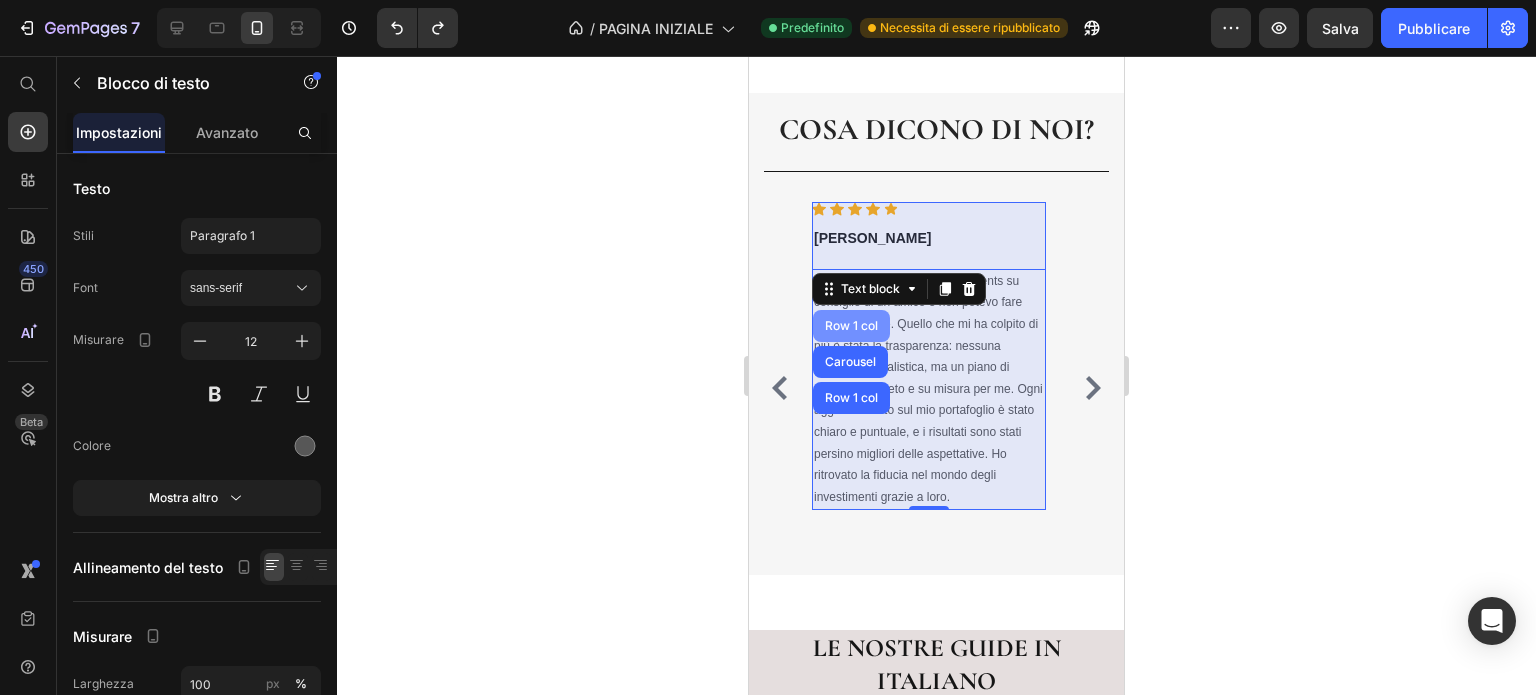 click on "Row 1 col" at bounding box center [851, 326] 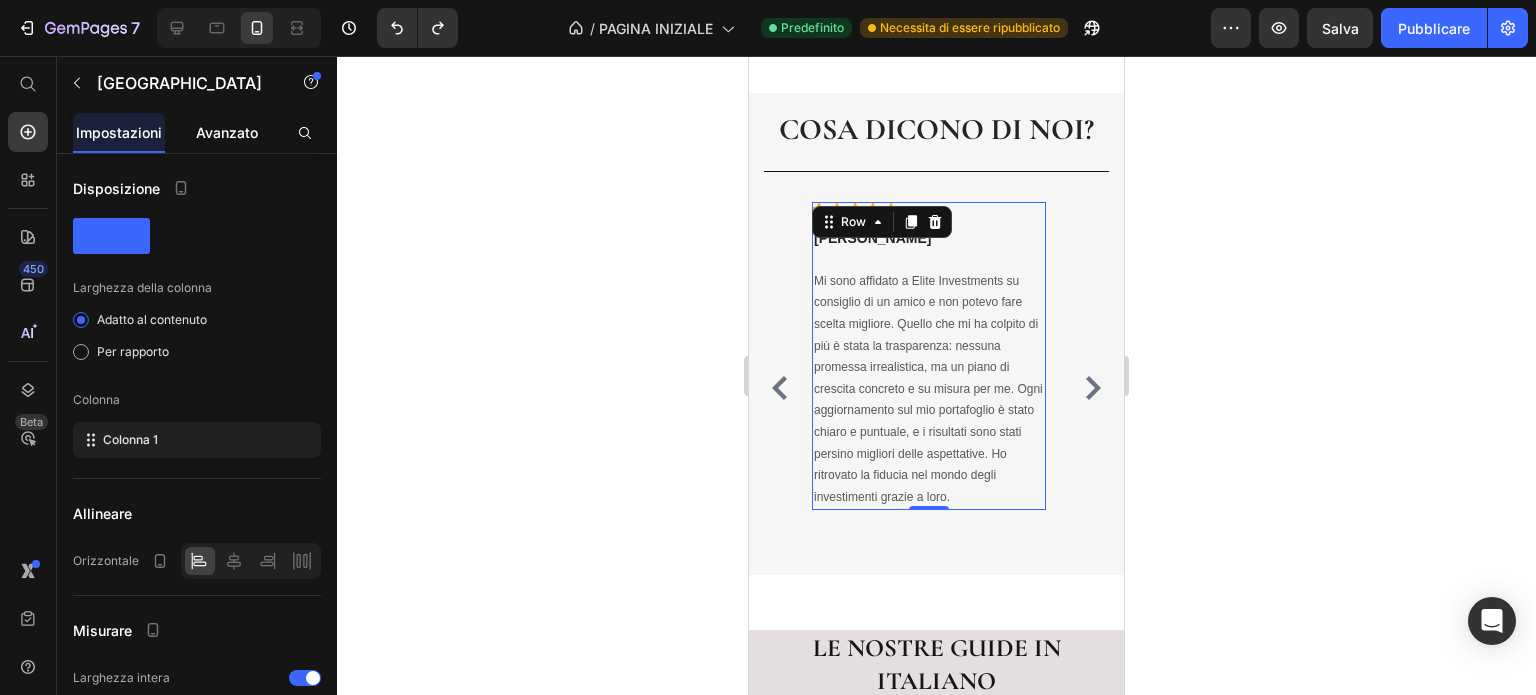 click on "Avanzato" at bounding box center [227, 132] 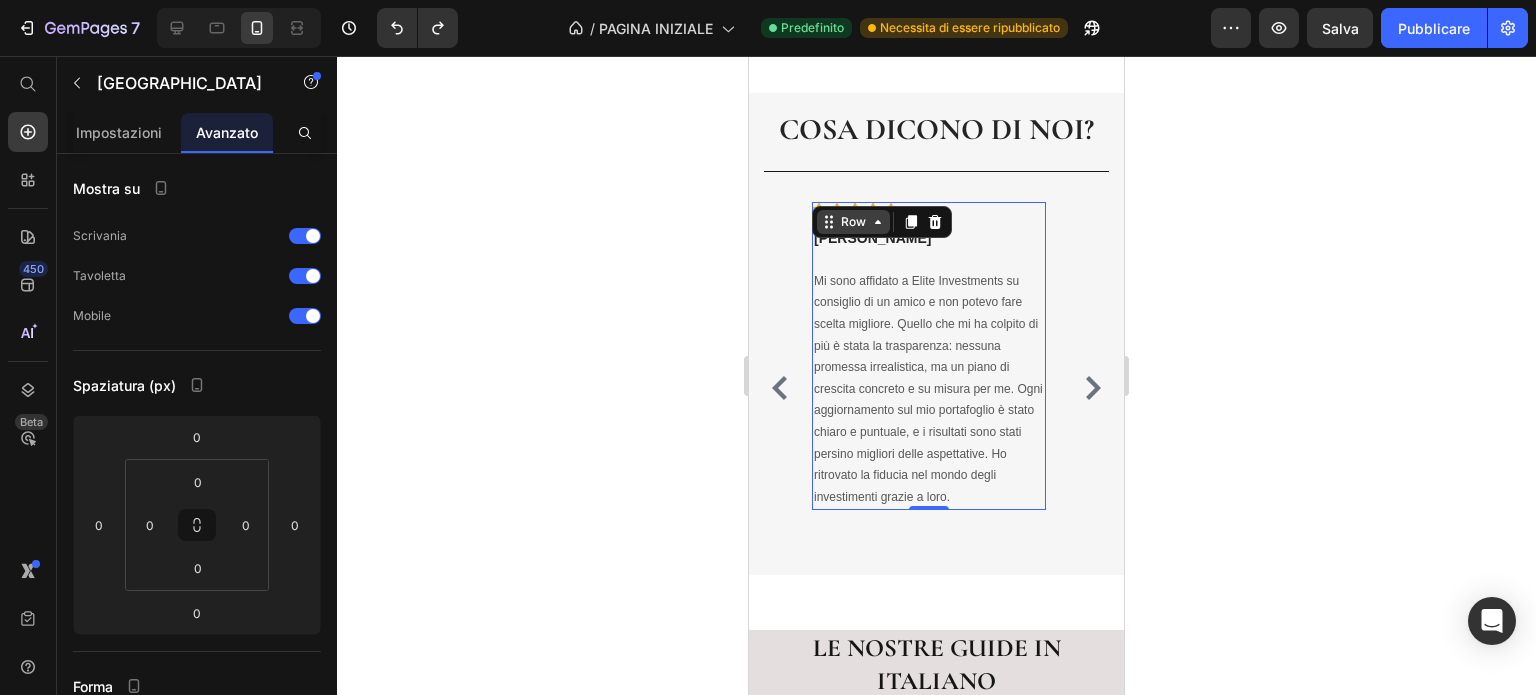 click on "Row" at bounding box center (853, 222) 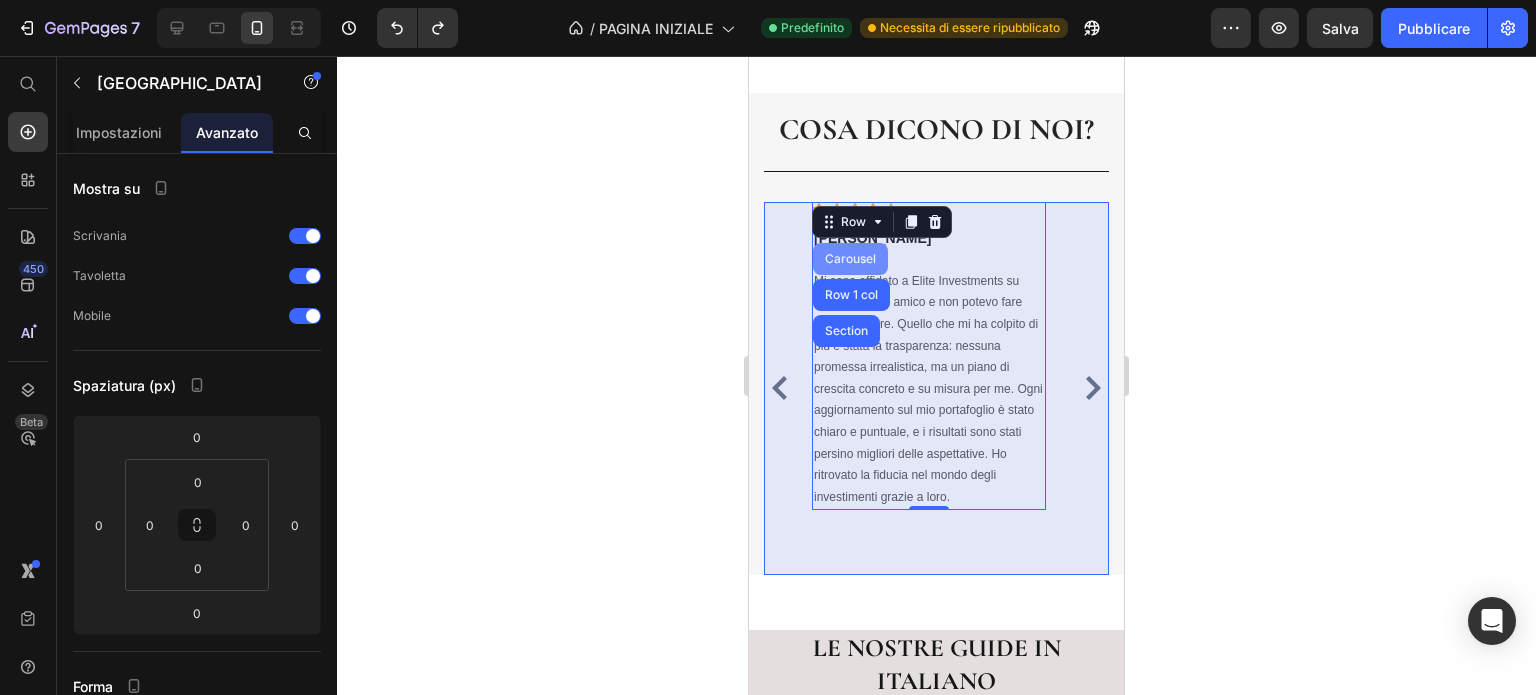 click on "Carousel" at bounding box center (850, 259) 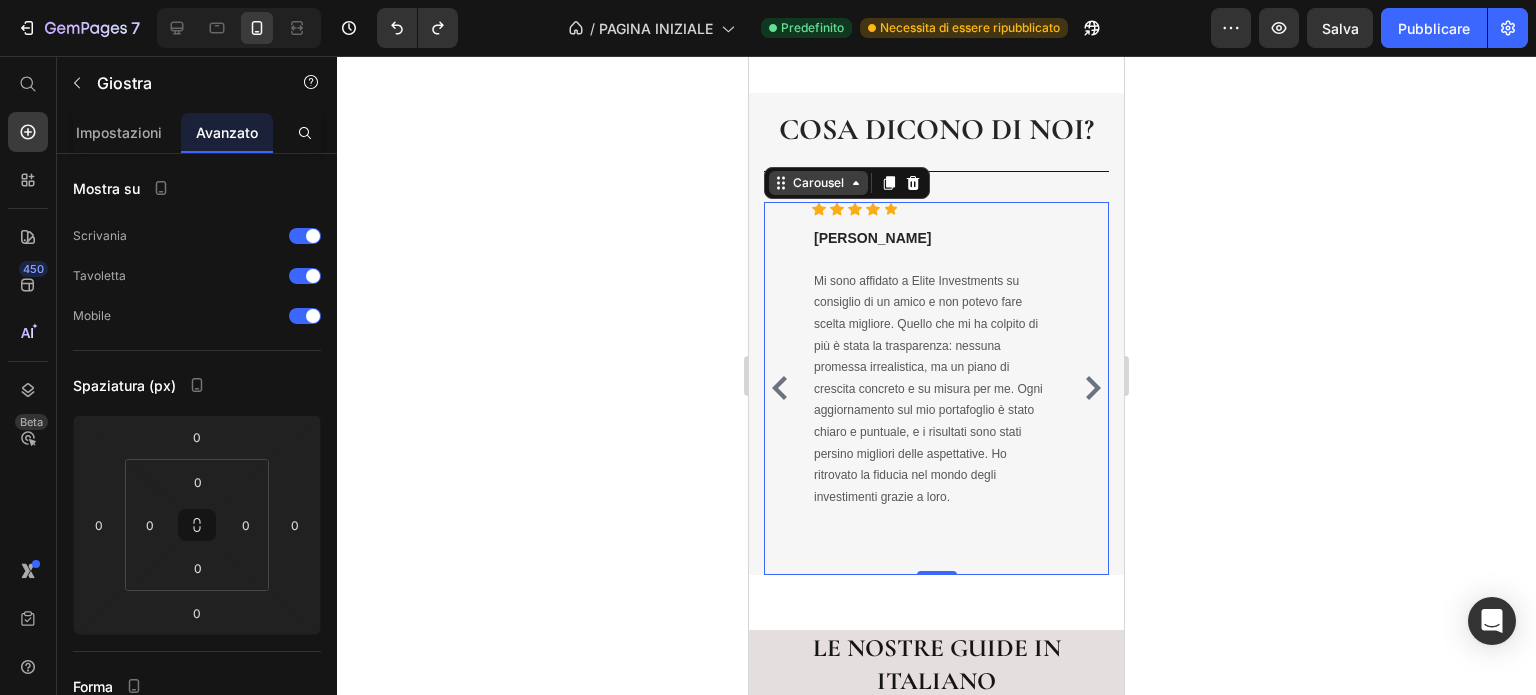 click on "Carousel" at bounding box center [818, 183] 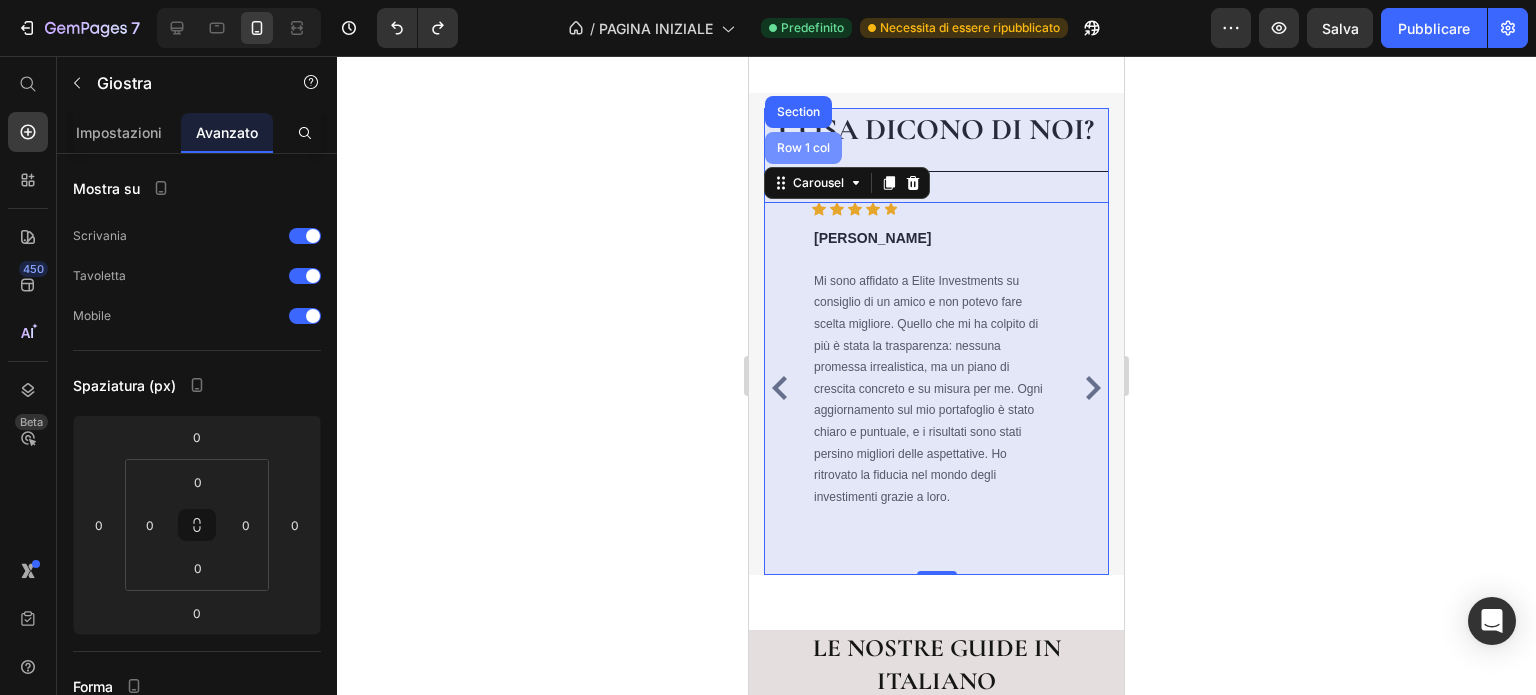 click on "Row 1 col" at bounding box center [803, 148] 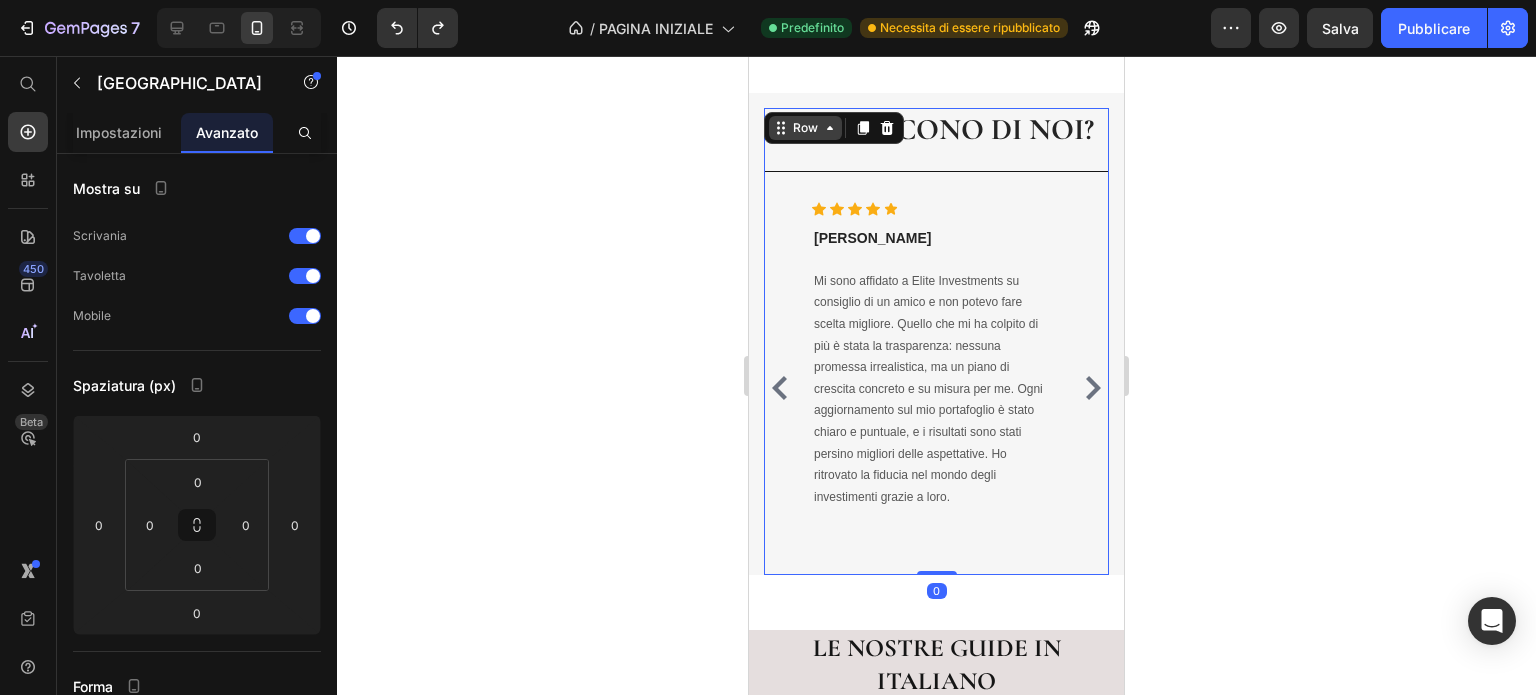 click on "Row" at bounding box center (805, 128) 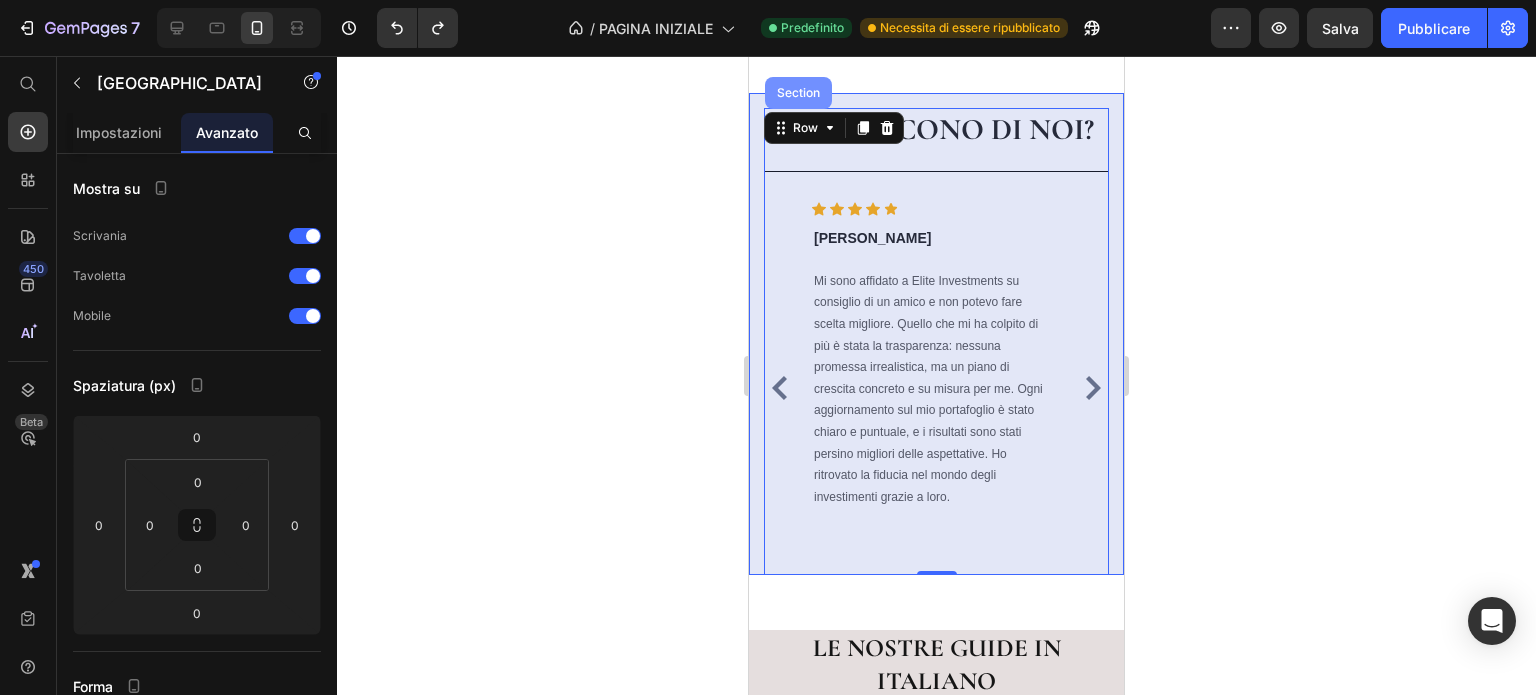 click on "Section" at bounding box center (798, 93) 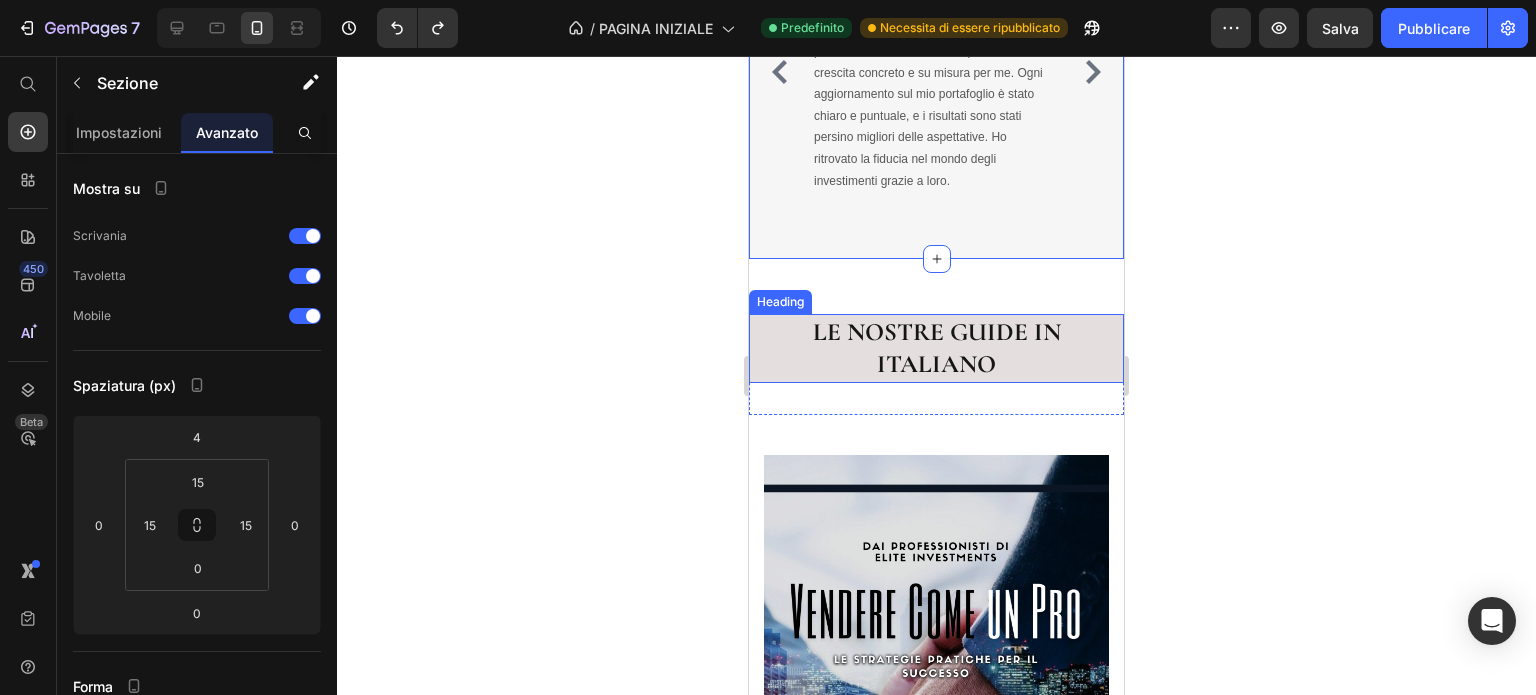 scroll, scrollTop: 2410, scrollLeft: 0, axis: vertical 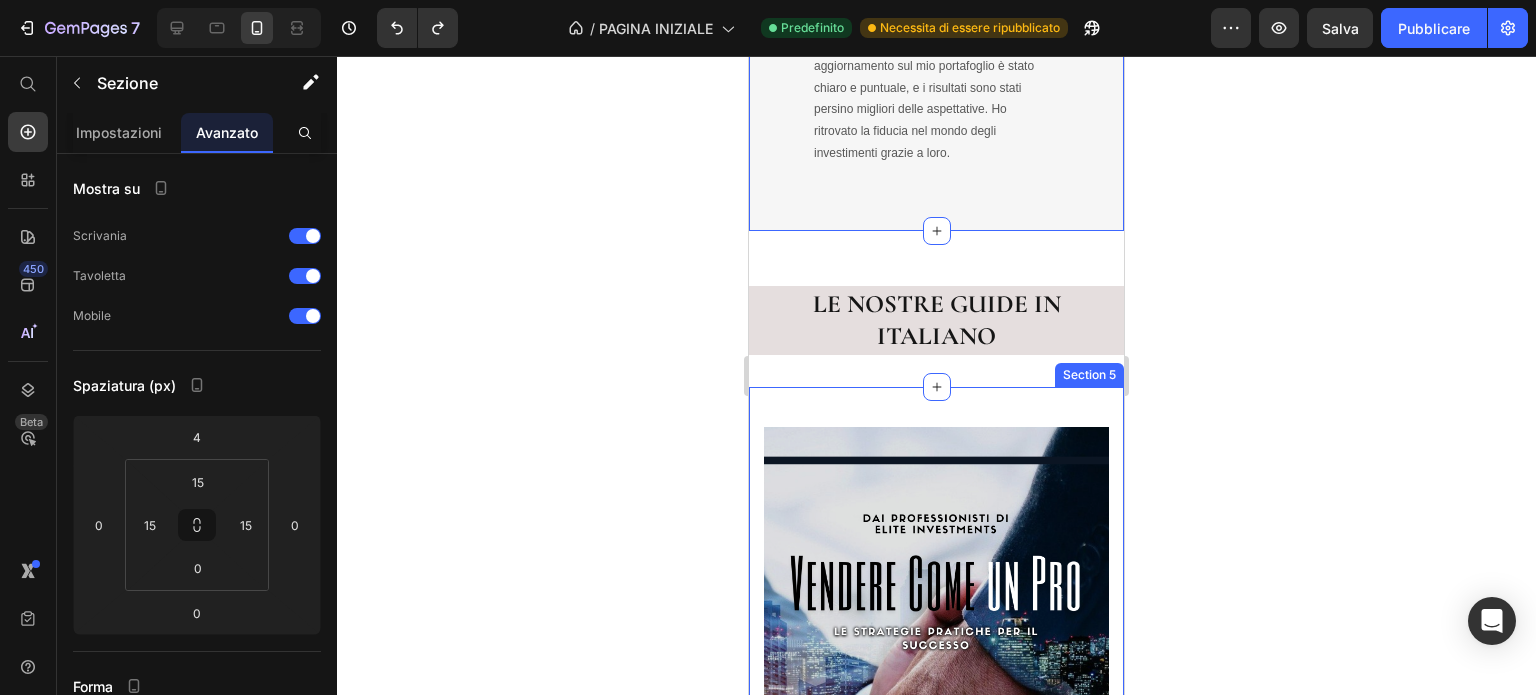 click on "Vendere come un Pro Le Strategie Pratiche per il Successo Heading
Scopri di più Button Row Row Hero Banner La Psicologia del Carisma Diventa Magnetico in Ogni Situazione Heading
Scopri di più Button Row Row Hero Banner Neuroleadership Guida il Tuo Team con il Cervello in Mente Heading
Scopri di più Button Row Row Hero Banner Row Decifra il Linguaggio del Corpo: Come Leggere le Persone in Pochi Secondi Heading
Scopri di più Button Row Row Hero Banner L’Arte della Persuasione Etica Ottieni Ciò che Vuoi Senza Manipolare Heading
Scopri di più Button Row Row Hero Banner Il Metodo Dopamina Come Programmare la Mente per il Successo Heading
Scopri di più Button Row Row Hero Banner Row L’arte del Decision Making Heading
Scopri di più Button Row Row Hero Banner Di Impatto: Parlare e Conquistare Heading
Scopri di più Button Row Row Hero Banner
Drop element here" at bounding box center (936, 2667) 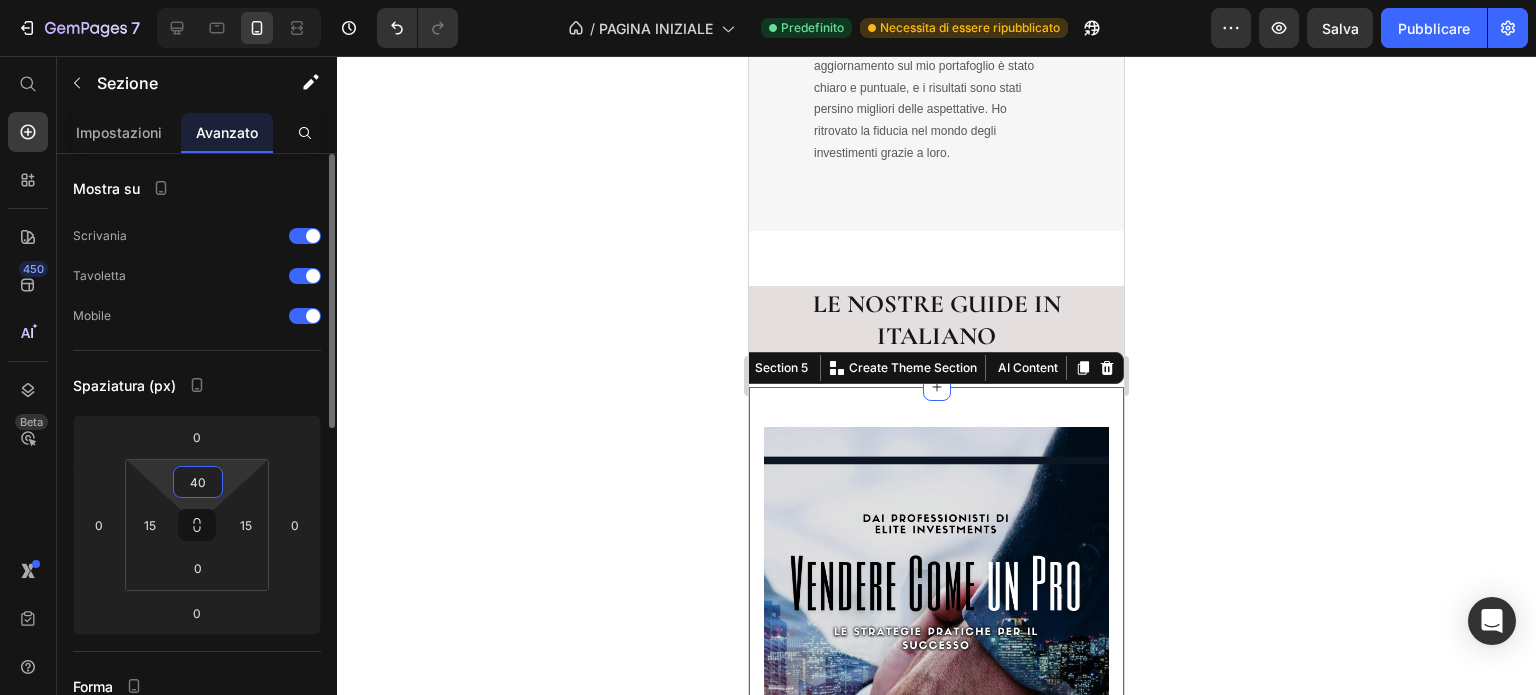 click on "7 / PAGINA INIZIALE Predefinito Necessita di essere ripubblicato Anteprima Salva Pubblicare 450 Beta Inizia con Sezioni Elementi Sezione Eroi Dettagli del prodotto Marchi Badge di fiducia Garanzia ripartizione del prodotto Come usare Testimonianze Confrontare [PERSON_NAME] frequenti Prova sociale Storia del marchio Elenco prodotti Collezione Elenco blog Contatto Aggiungi al carrello Piè di pagina personalizzato Sfoglia la biblioteca 450 Disposizione
[GEOGRAPHIC_DATA]
[GEOGRAPHIC_DATA]
[GEOGRAPHIC_DATA]
Riga Testo
Intestazione
Blocco di testo Pulsante
[GEOGRAPHIC_DATA]
[GEOGRAPHIC_DATA]" at bounding box center (768, 0) 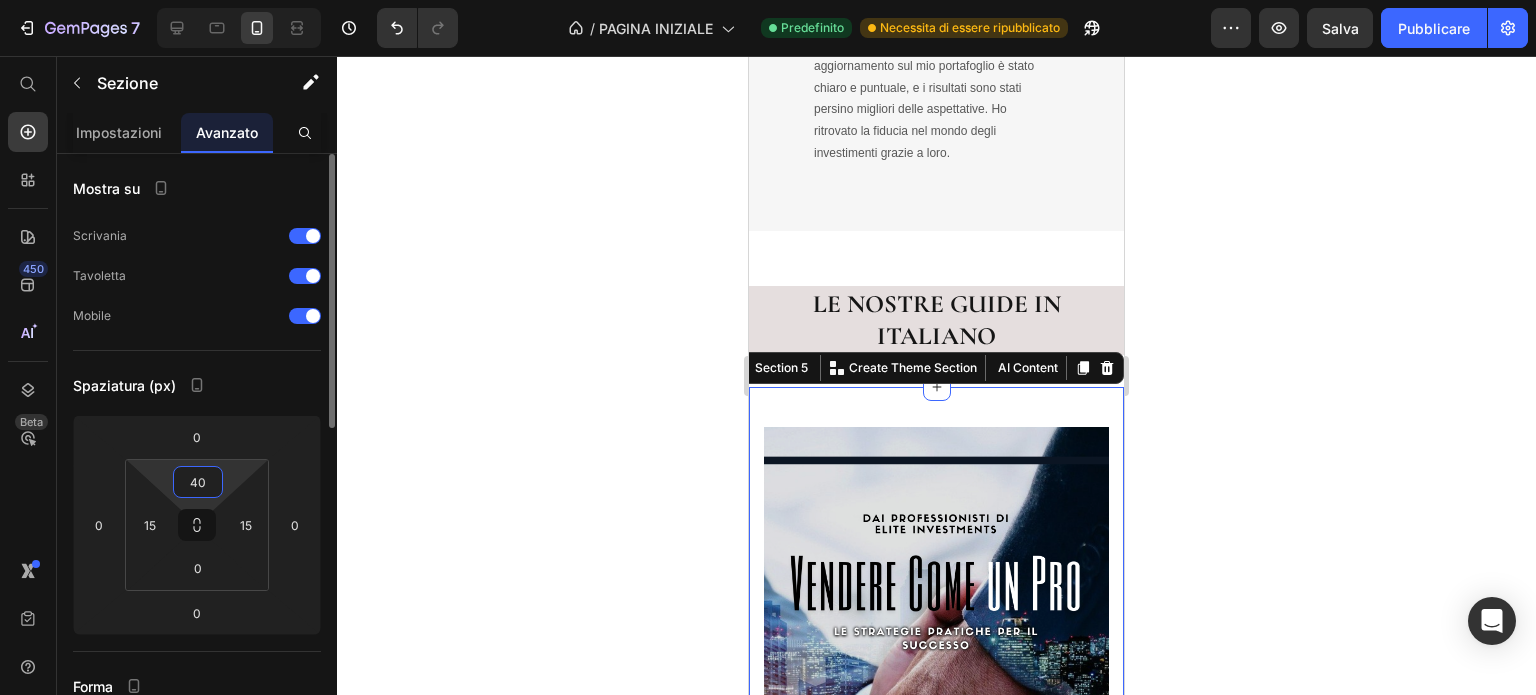 type 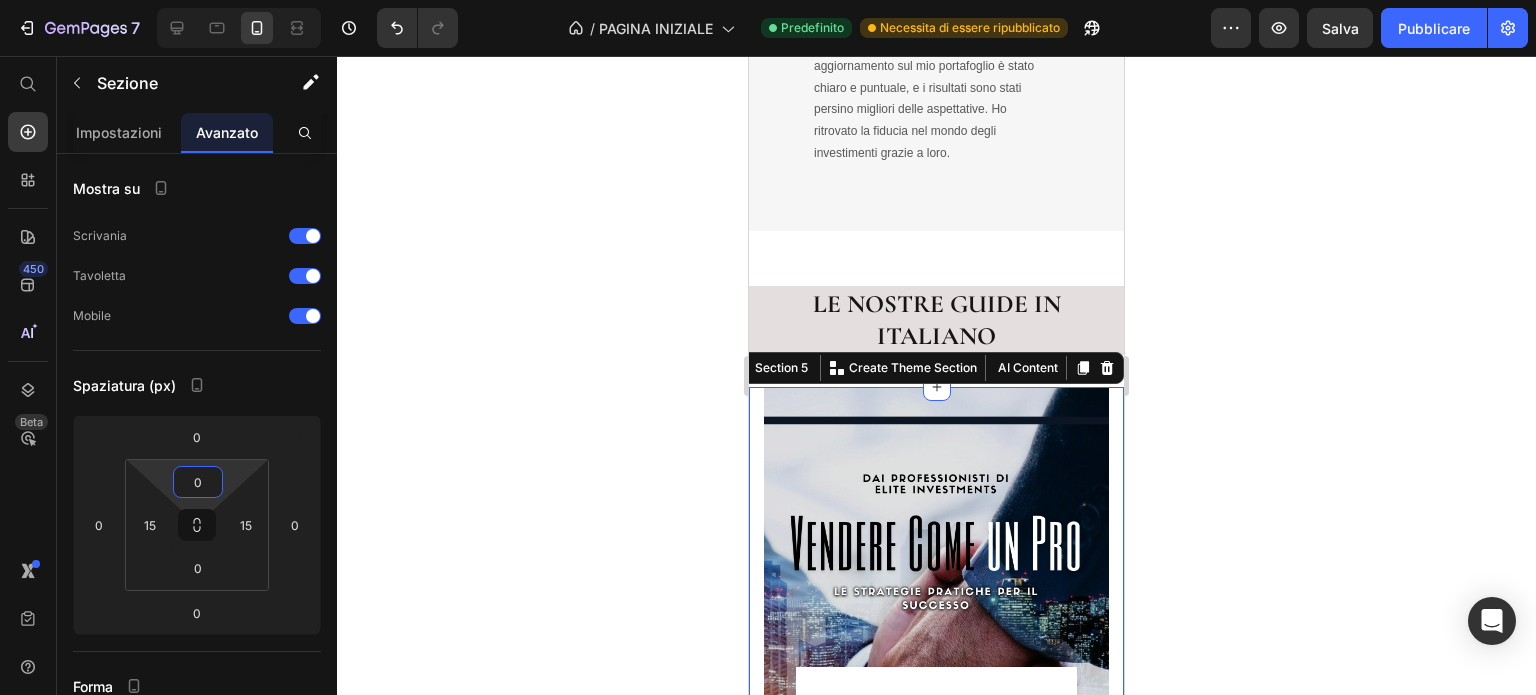 click 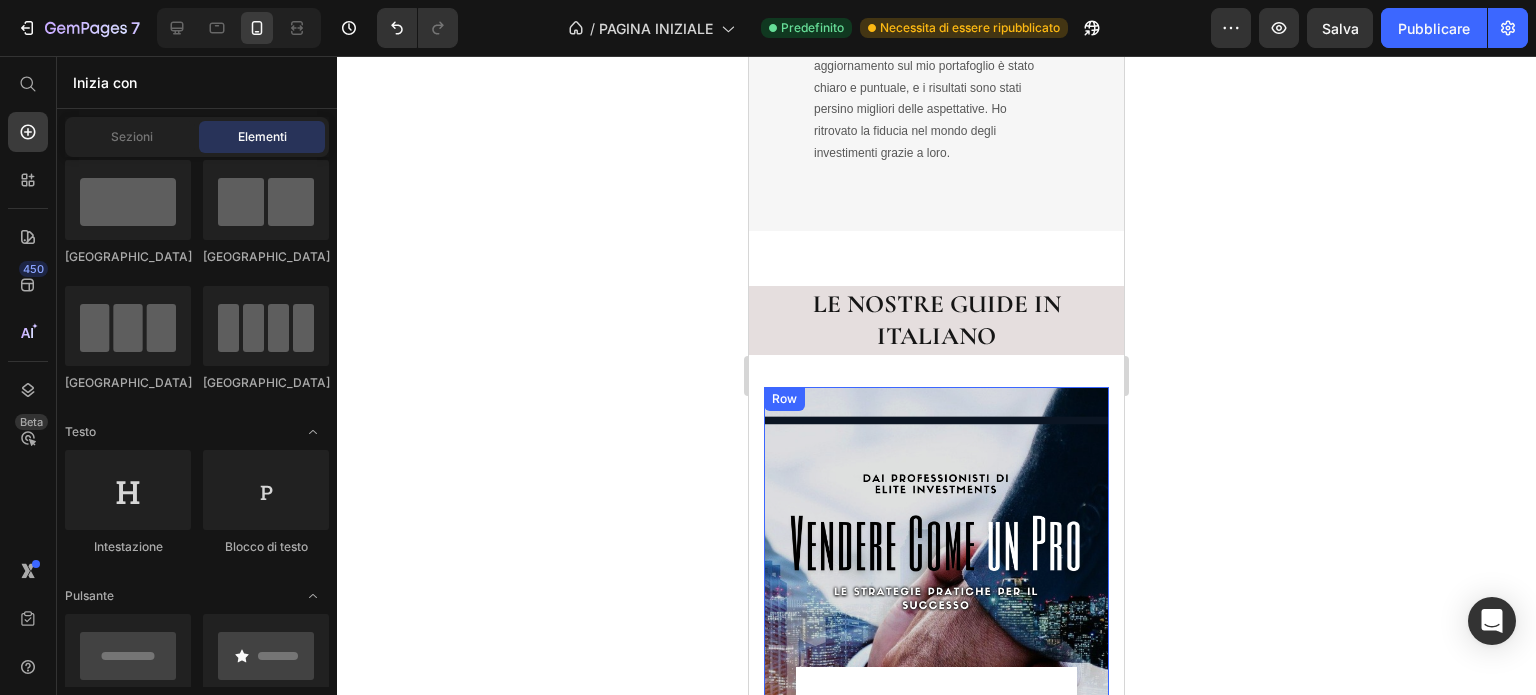 click on "Vendere come un Pro Le Strategie Pratiche per il Successo Heading
Scopri di più Button Row Row" at bounding box center [936, 643] 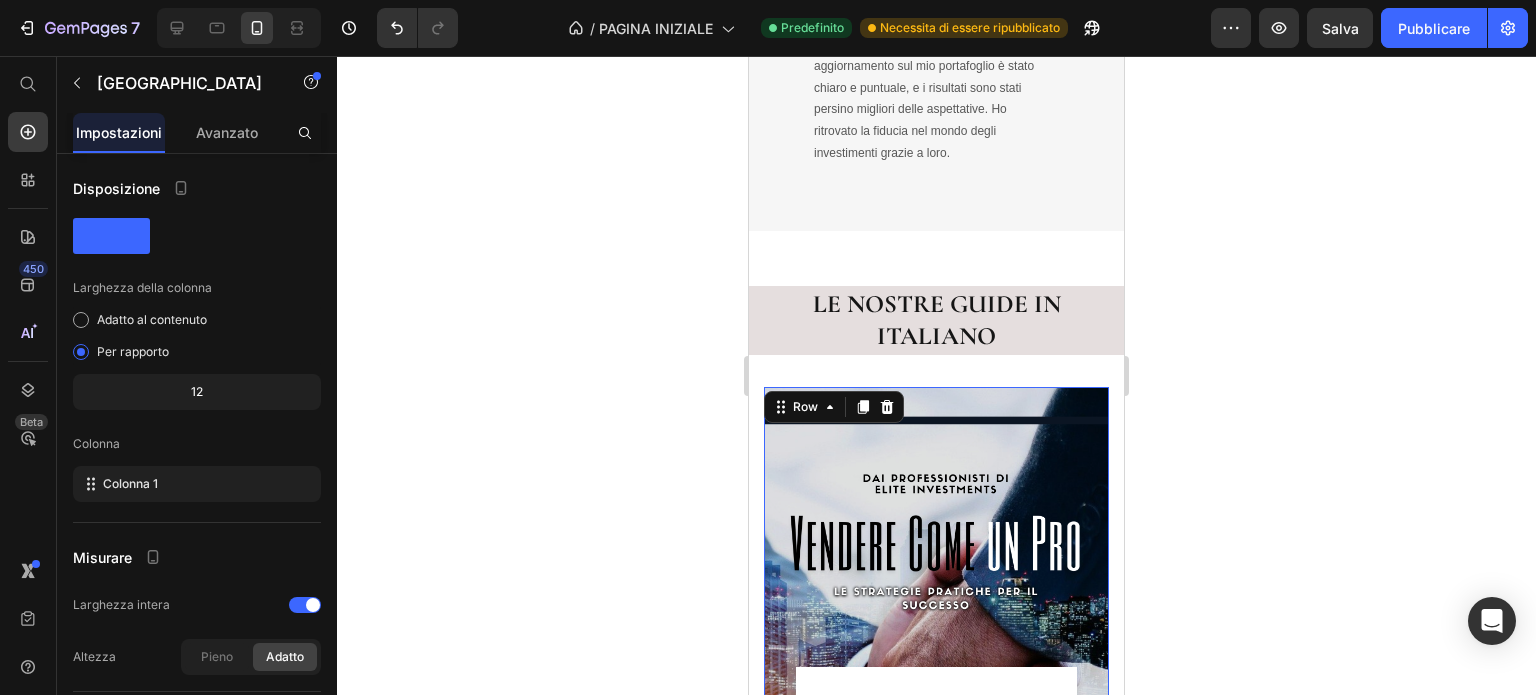 click 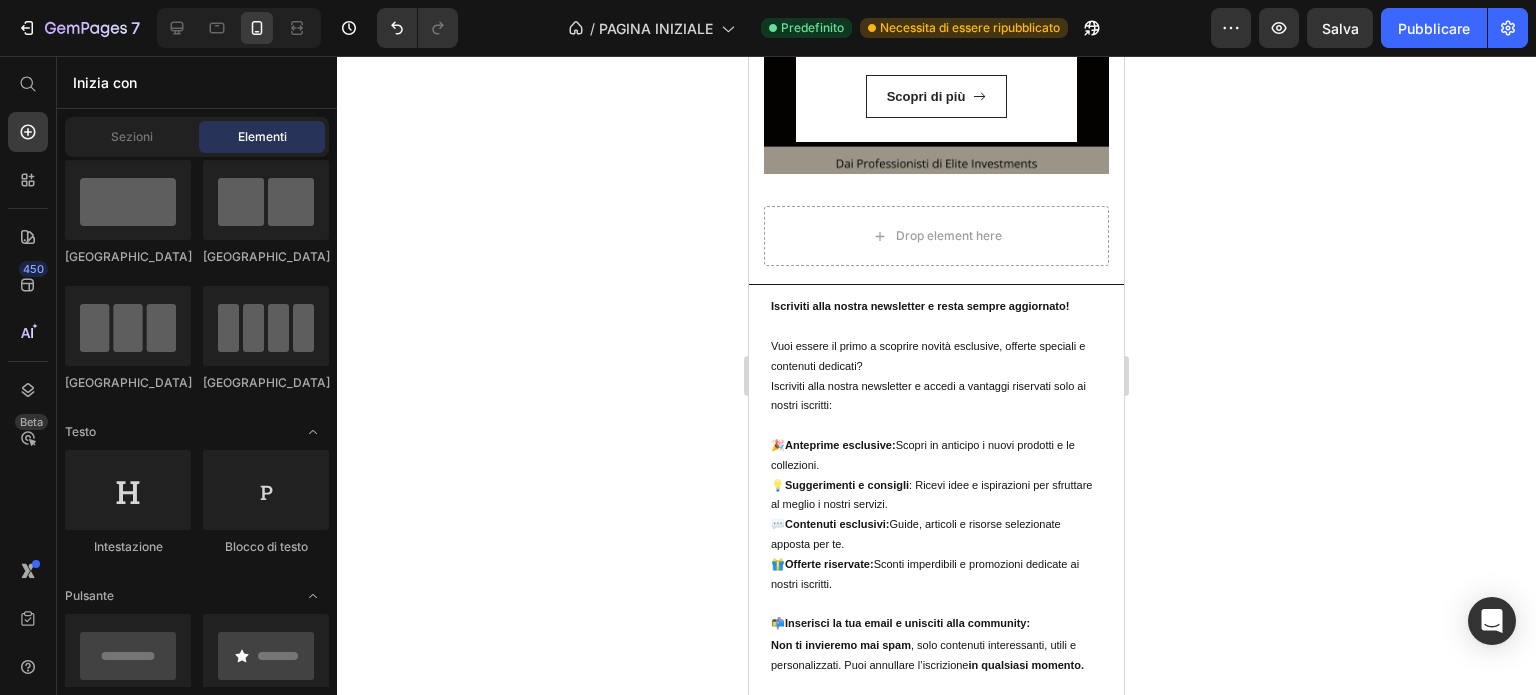 scroll, scrollTop: 7064, scrollLeft: 0, axis: vertical 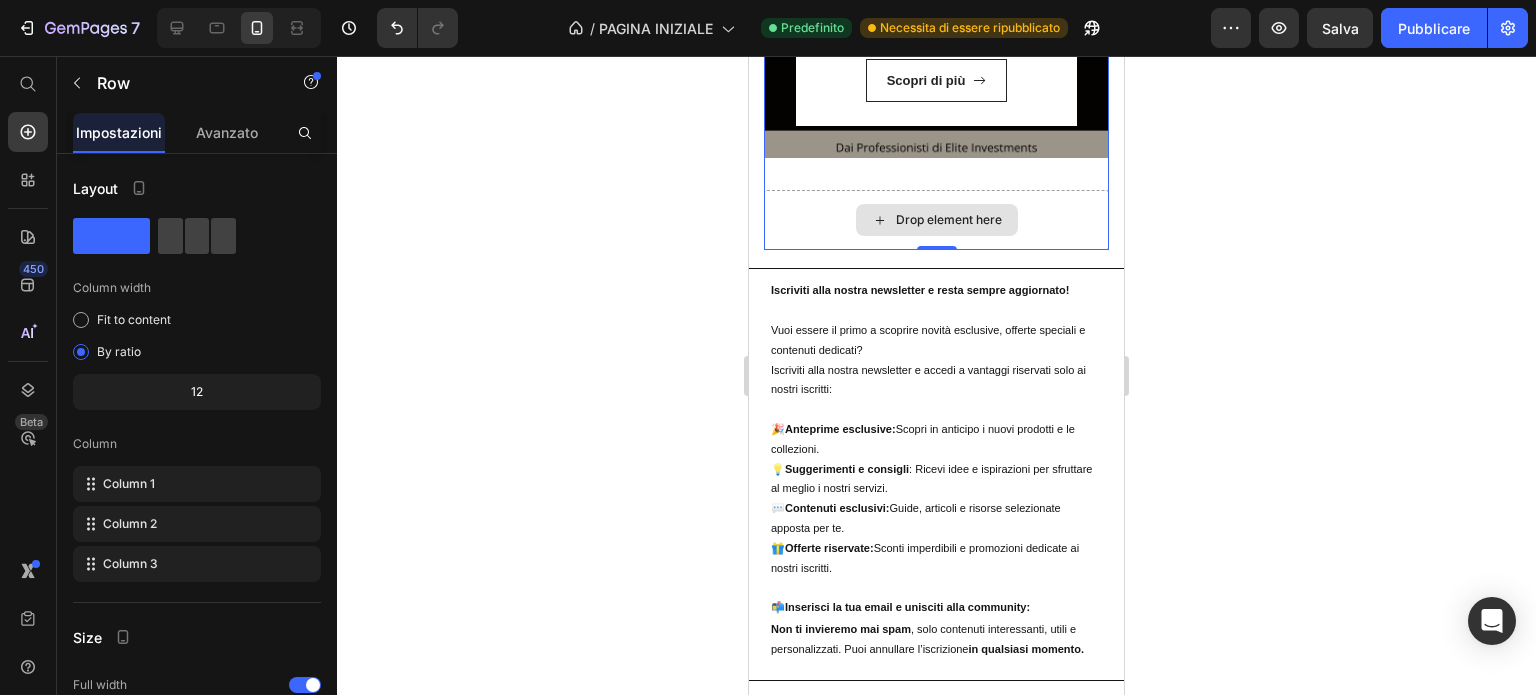 click on "Drop element here" at bounding box center [936, 220] 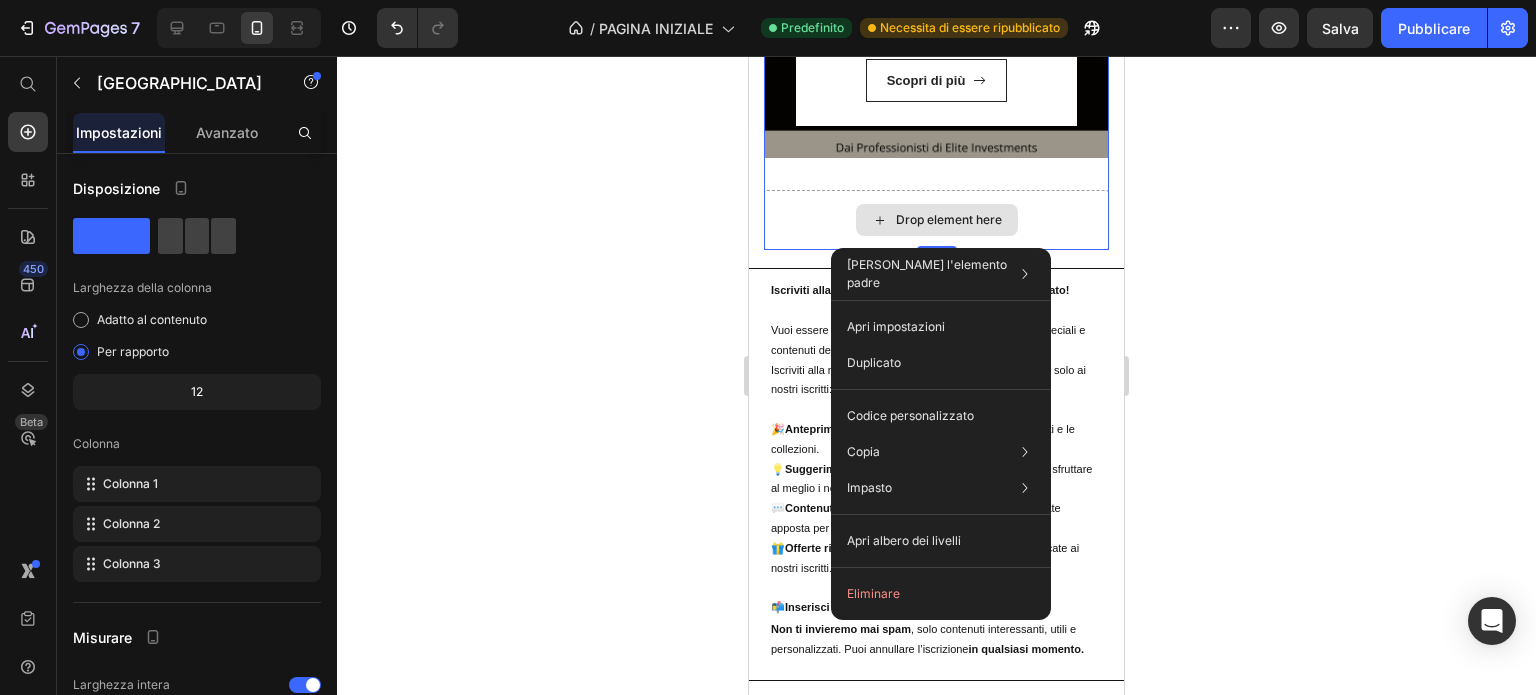 click on "Drop element here" at bounding box center [936, 220] 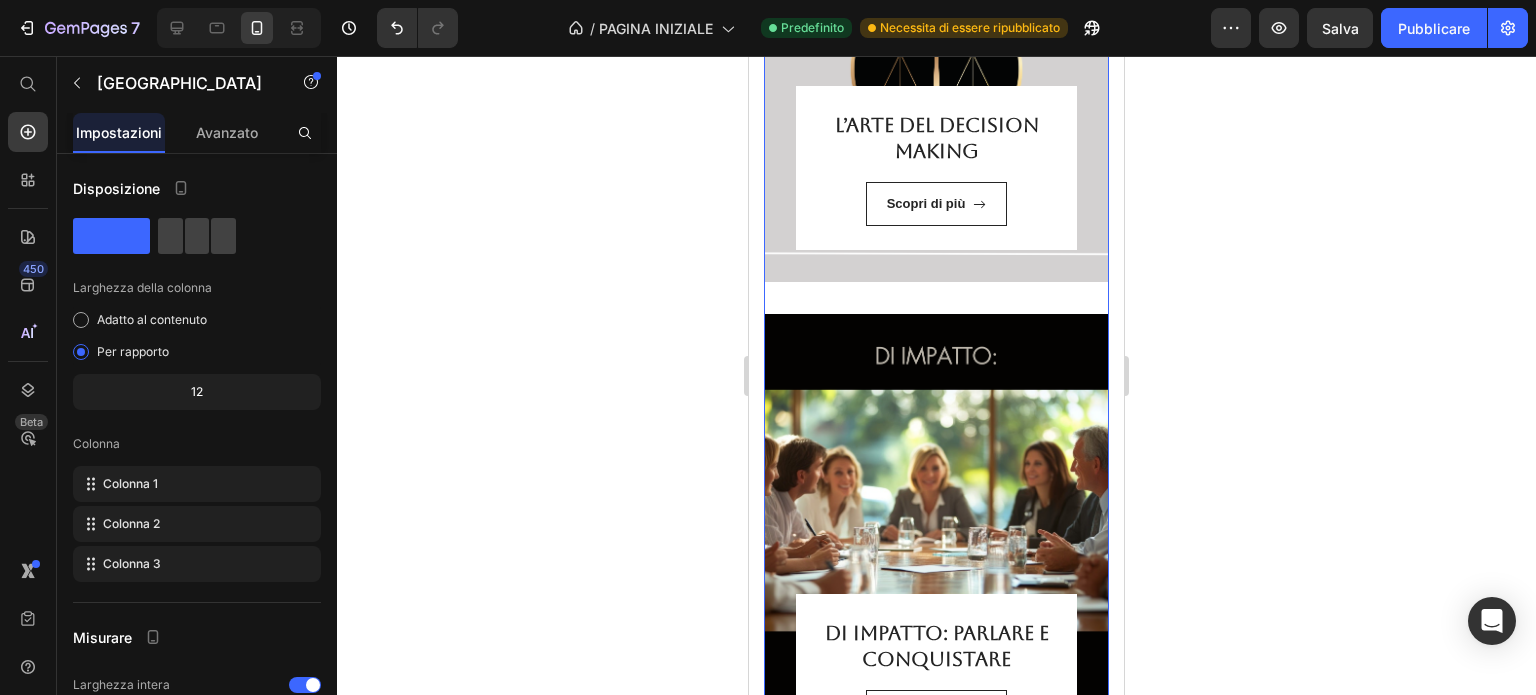 scroll, scrollTop: 6432, scrollLeft: 0, axis: vertical 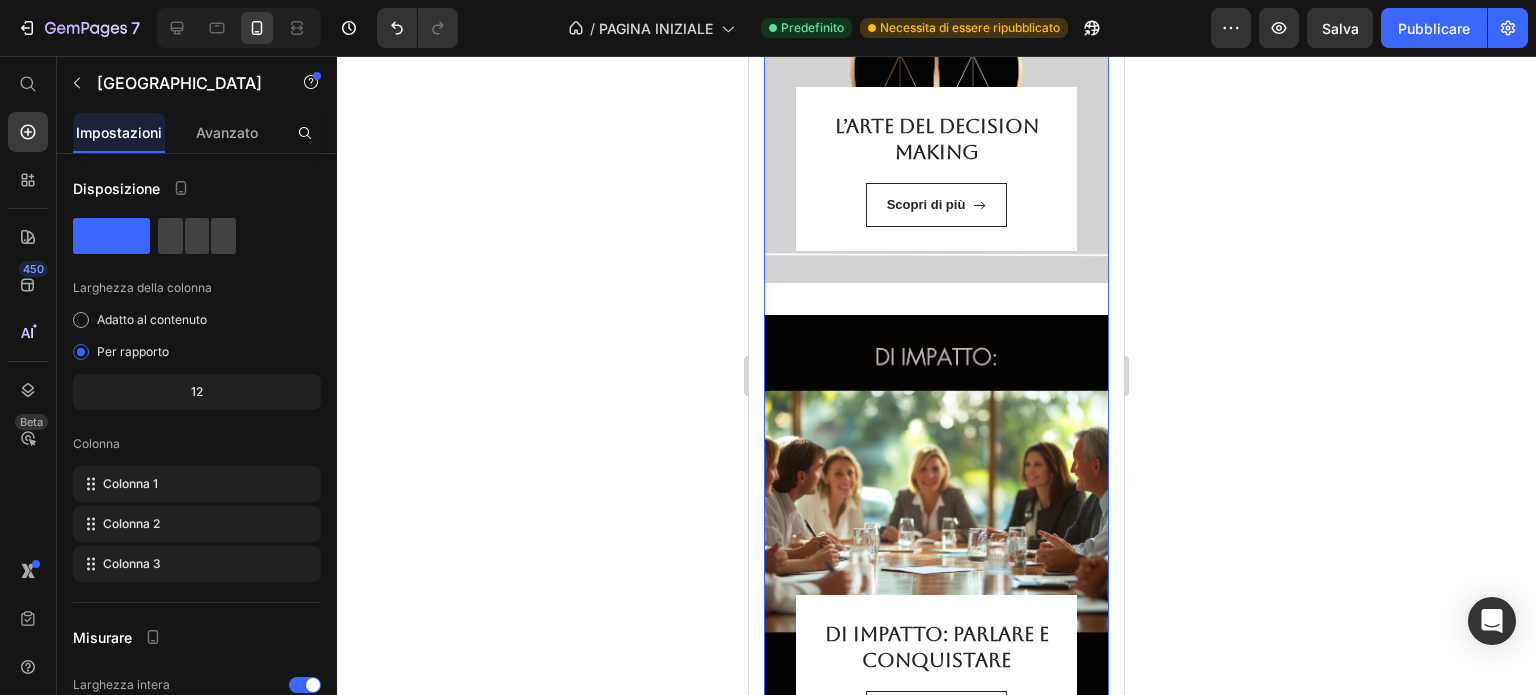 click on "L’arte del Decision Making Heading
Scopri di più Button Row Row Hero Banner" at bounding box center [936, 61] 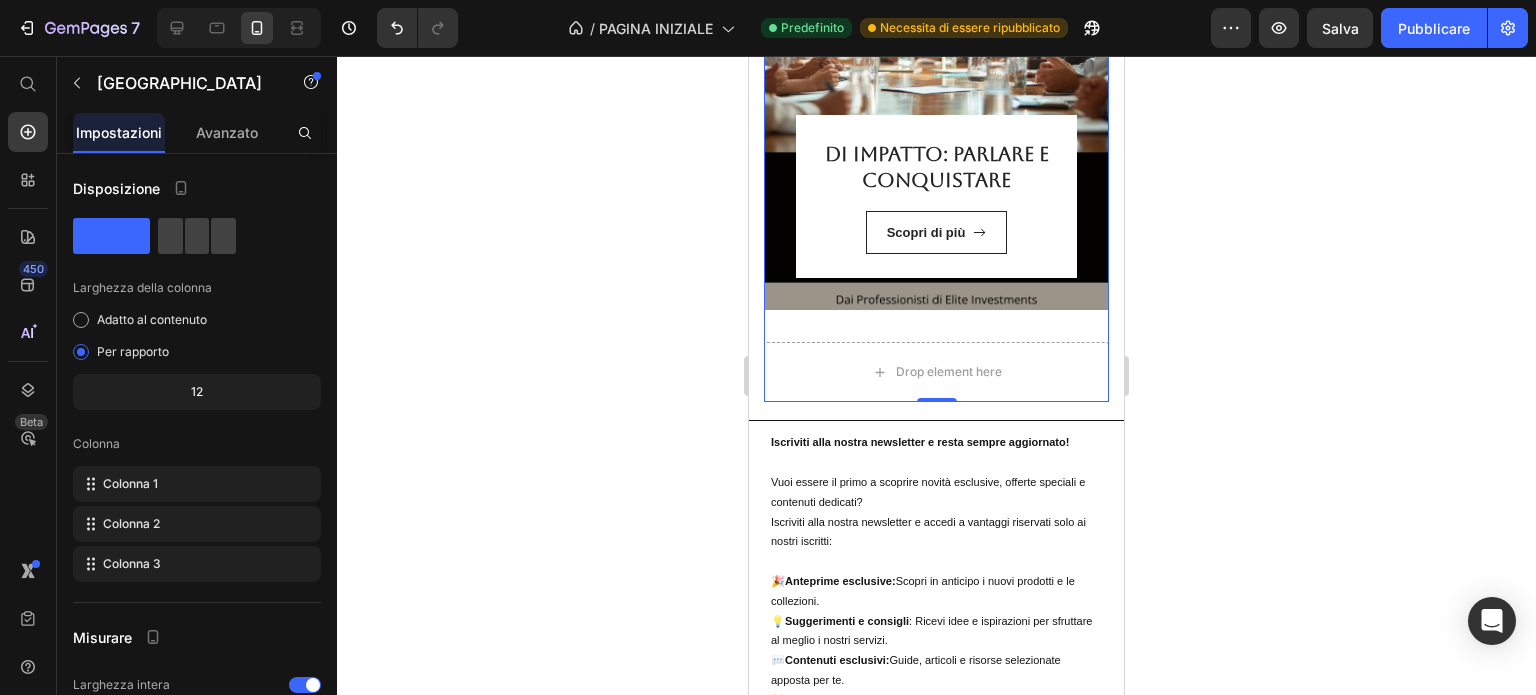 scroll, scrollTop: 6904, scrollLeft: 0, axis: vertical 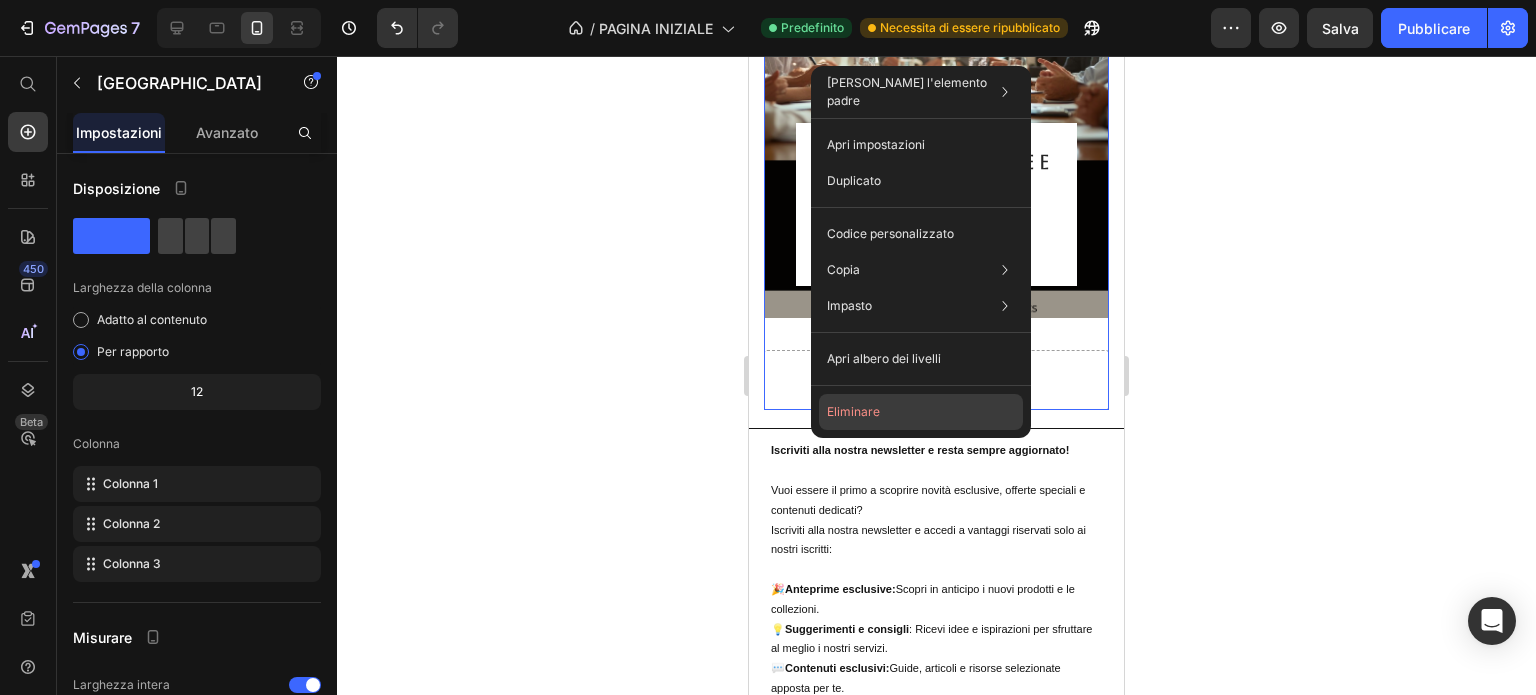 click on "Eliminare" at bounding box center [853, 411] 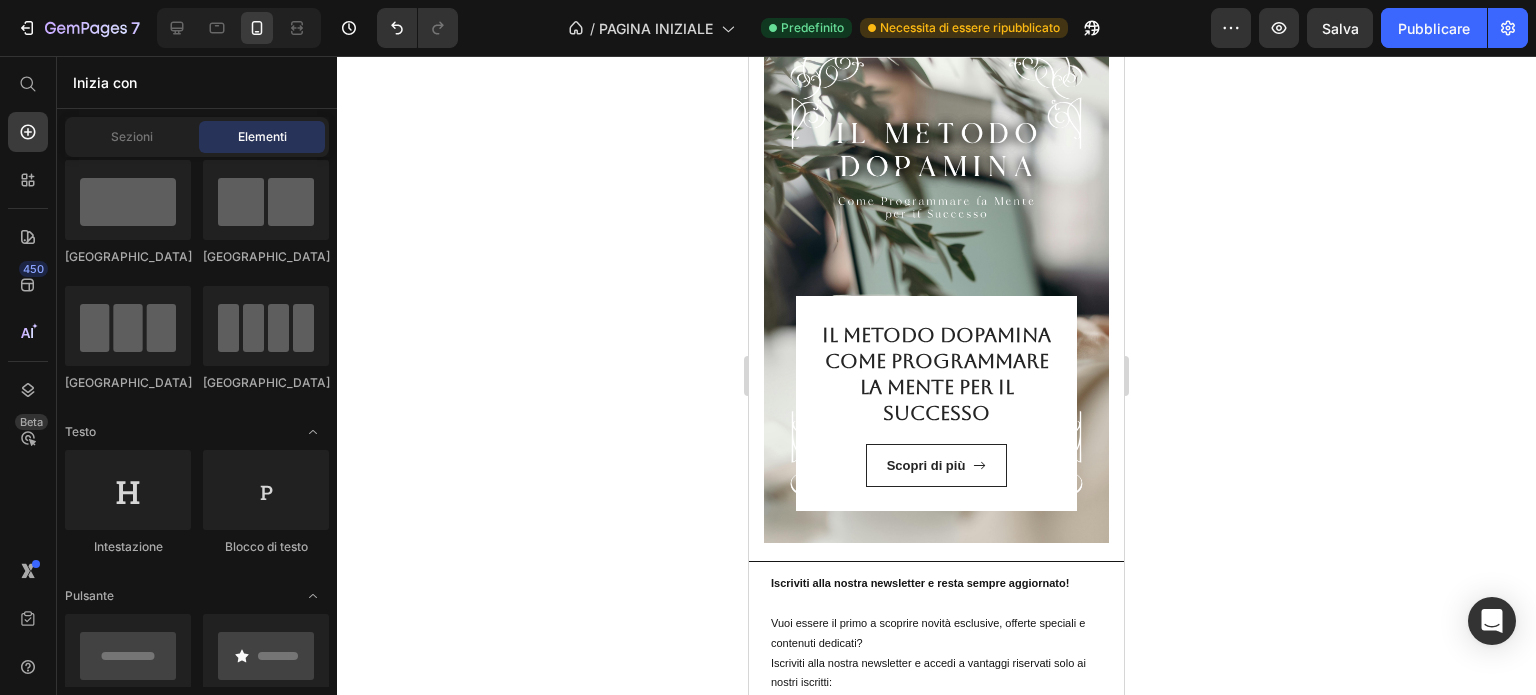scroll, scrollTop: 5646, scrollLeft: 0, axis: vertical 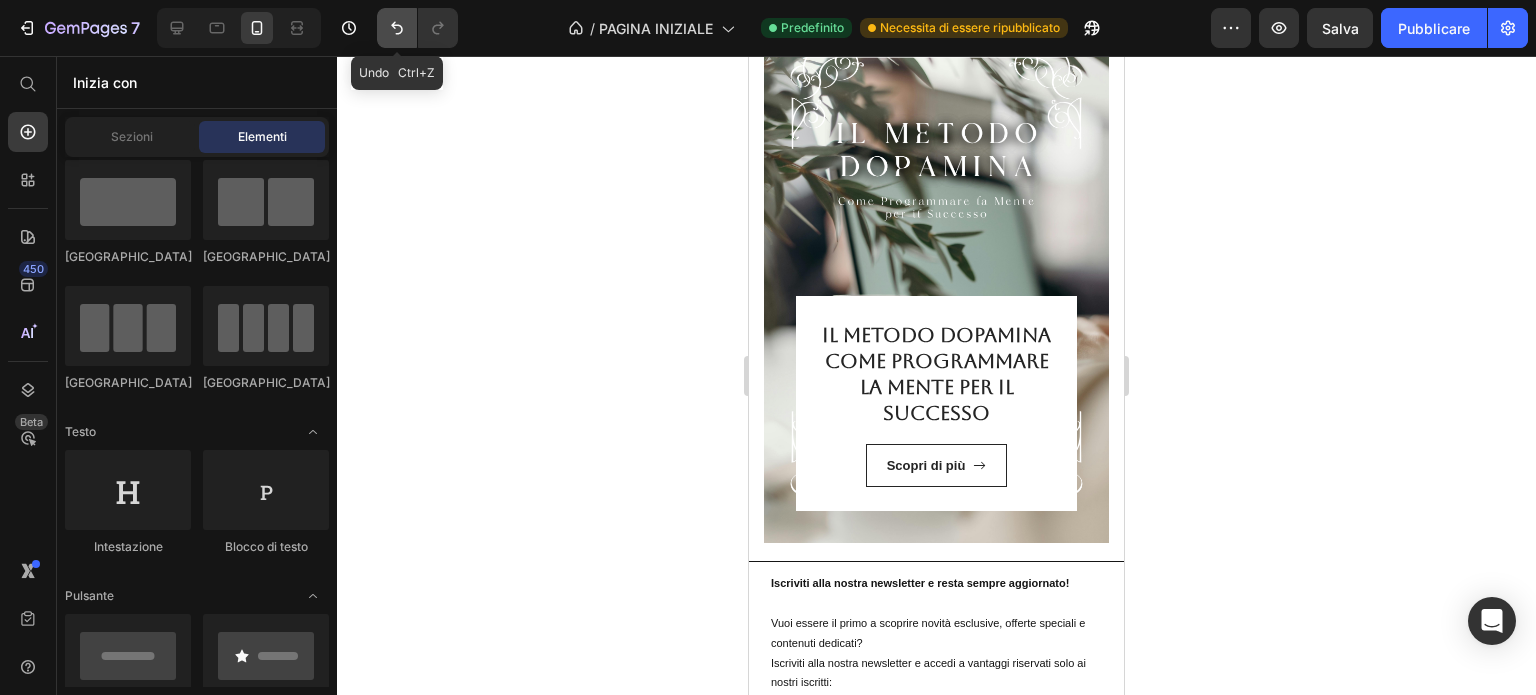click 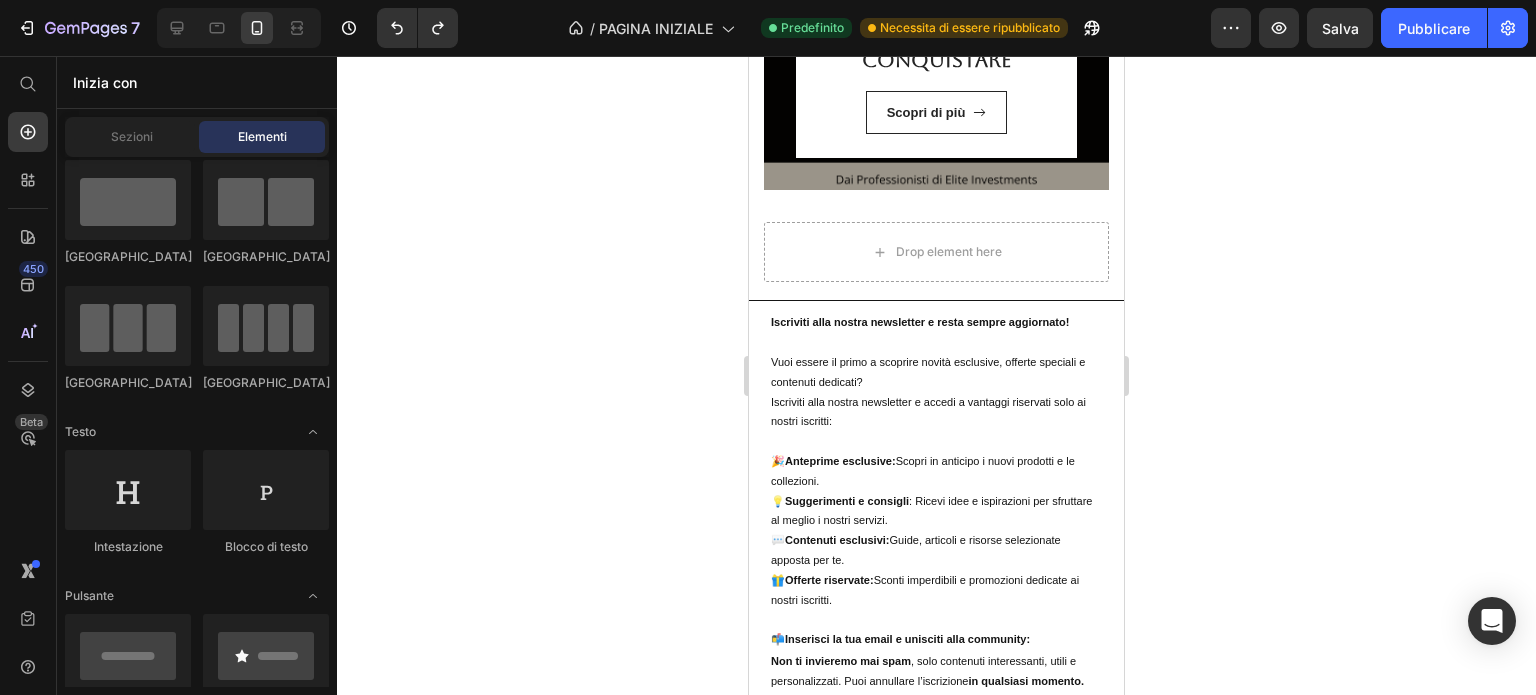 scroll, scrollTop: 7029, scrollLeft: 0, axis: vertical 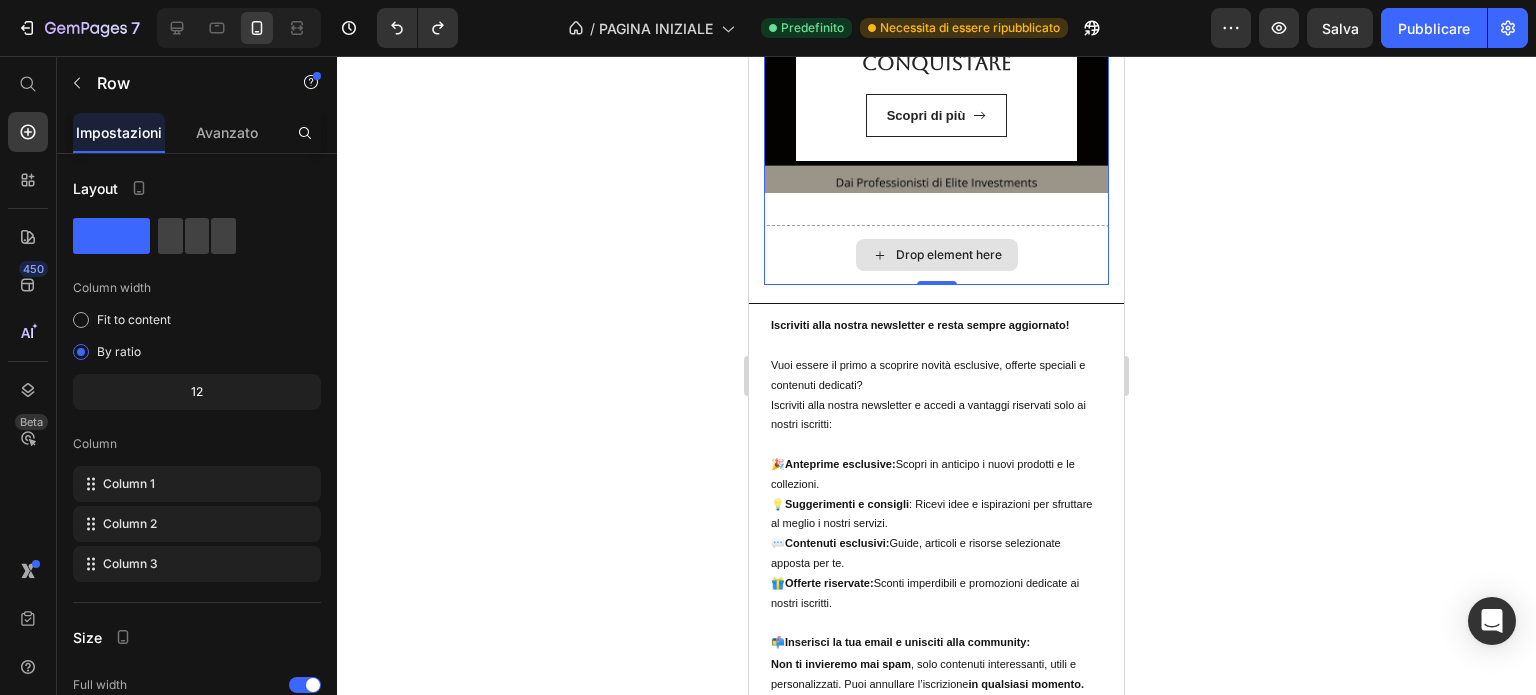click on "Drop element here" at bounding box center [936, 255] 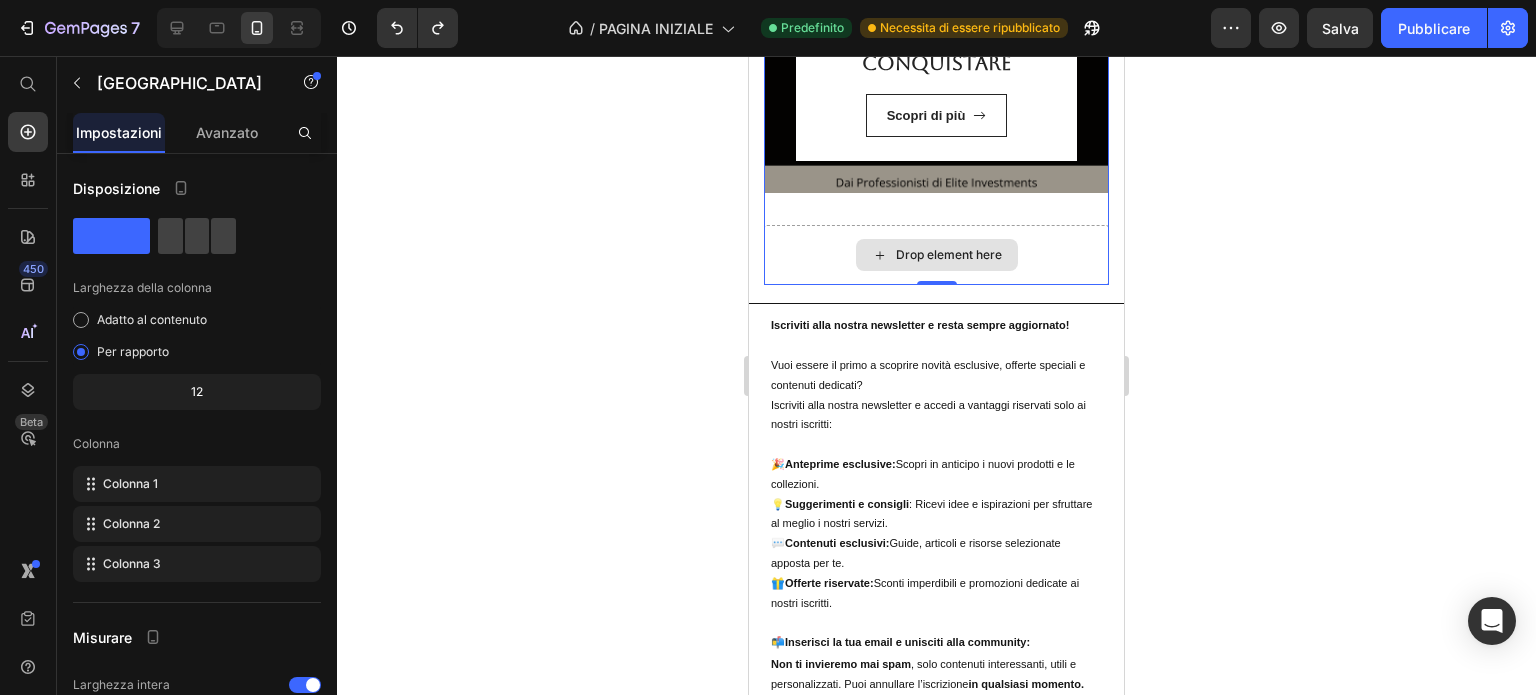 click on "Drop element here" at bounding box center [936, 255] 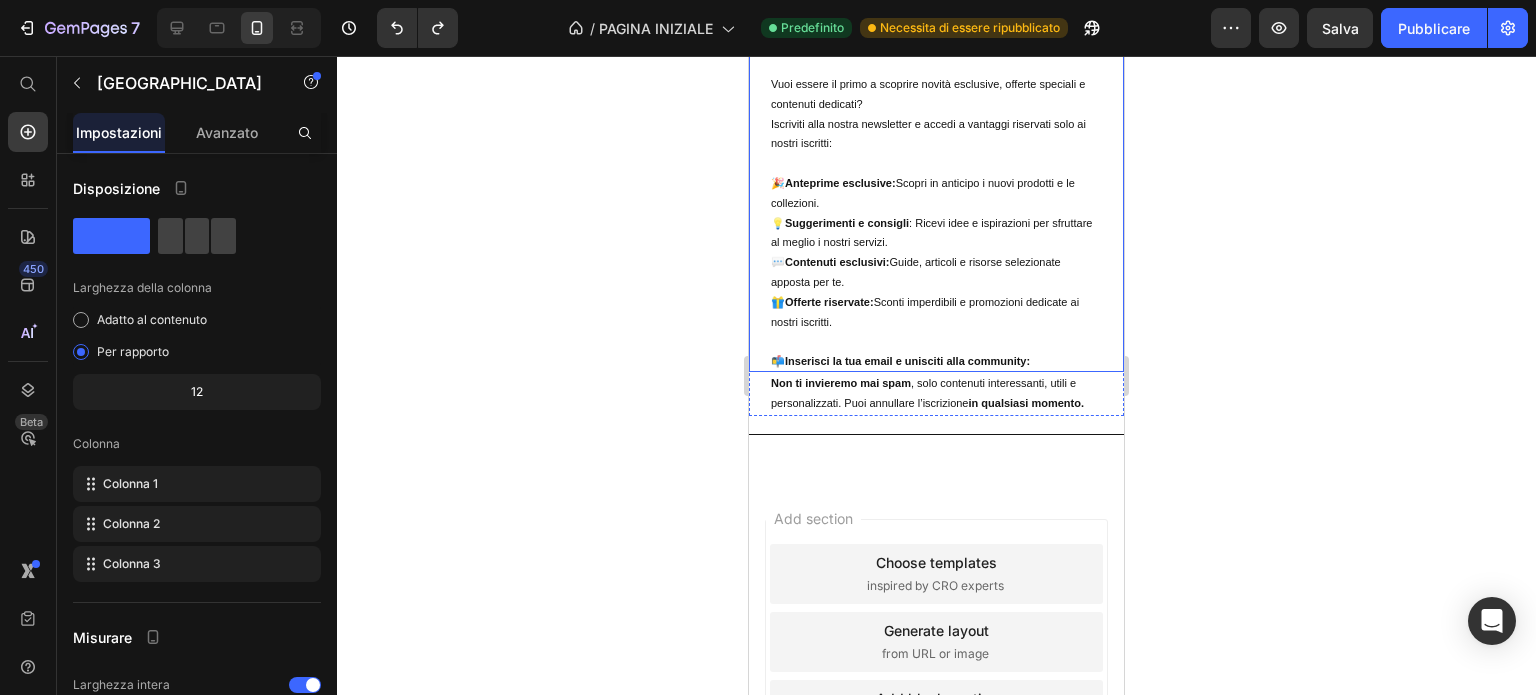 scroll, scrollTop: 7313, scrollLeft: 0, axis: vertical 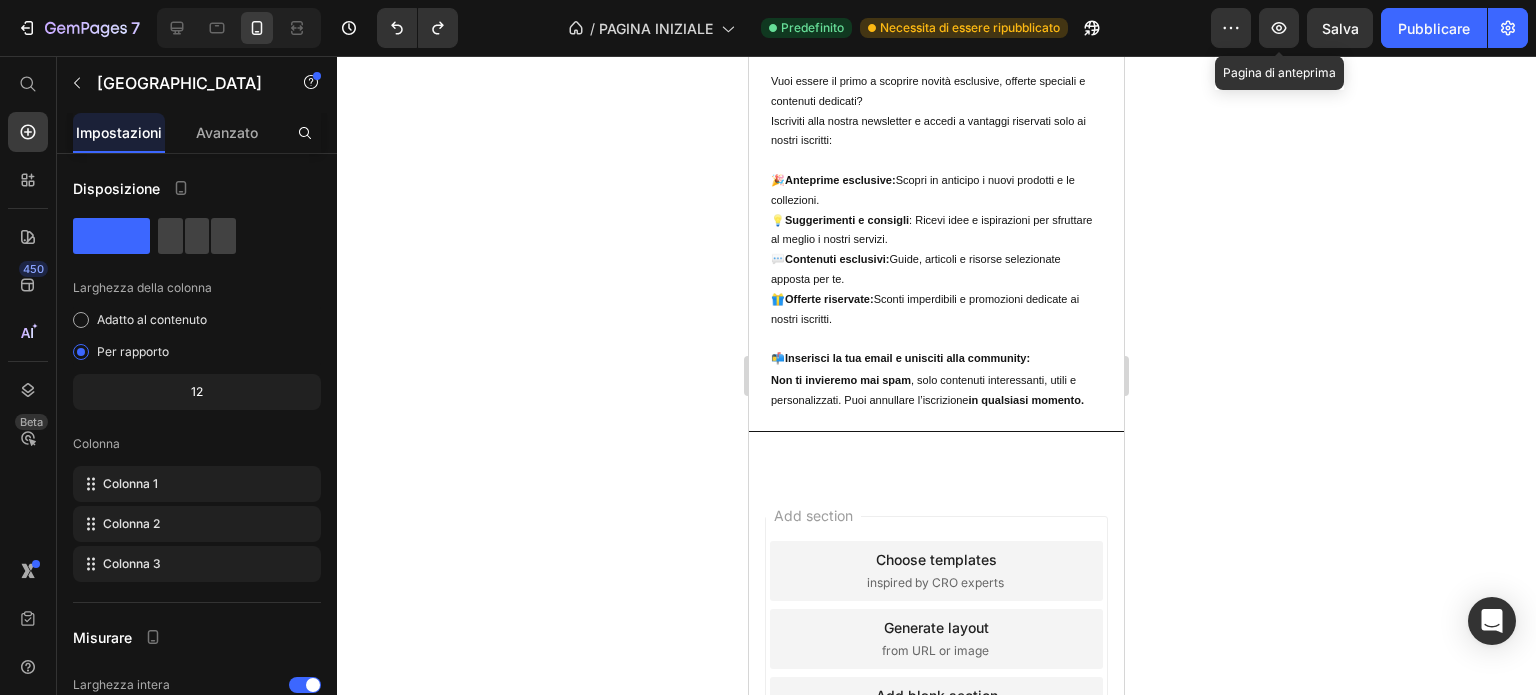 drag, startPoint x: 1290, startPoint y: 42, endPoint x: 652, endPoint y: 335, distance: 702.0634 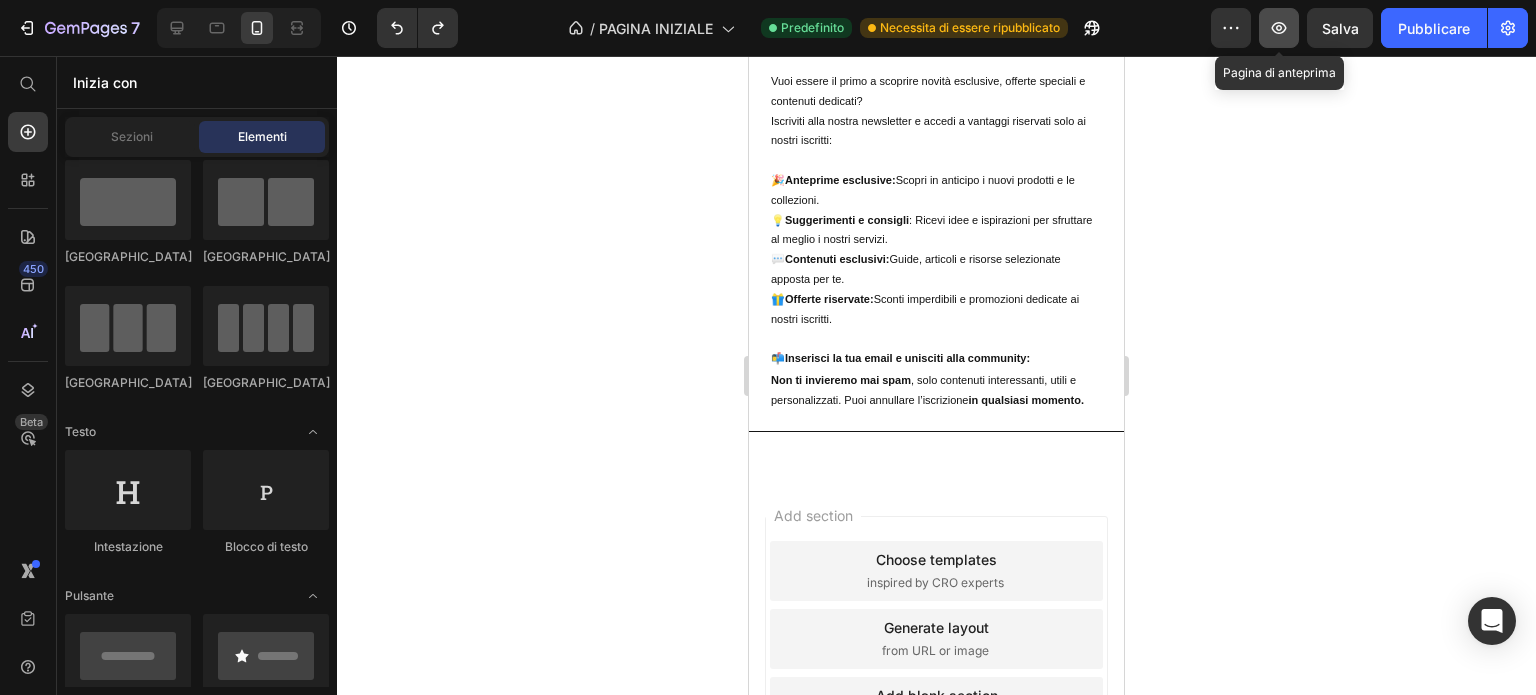 click 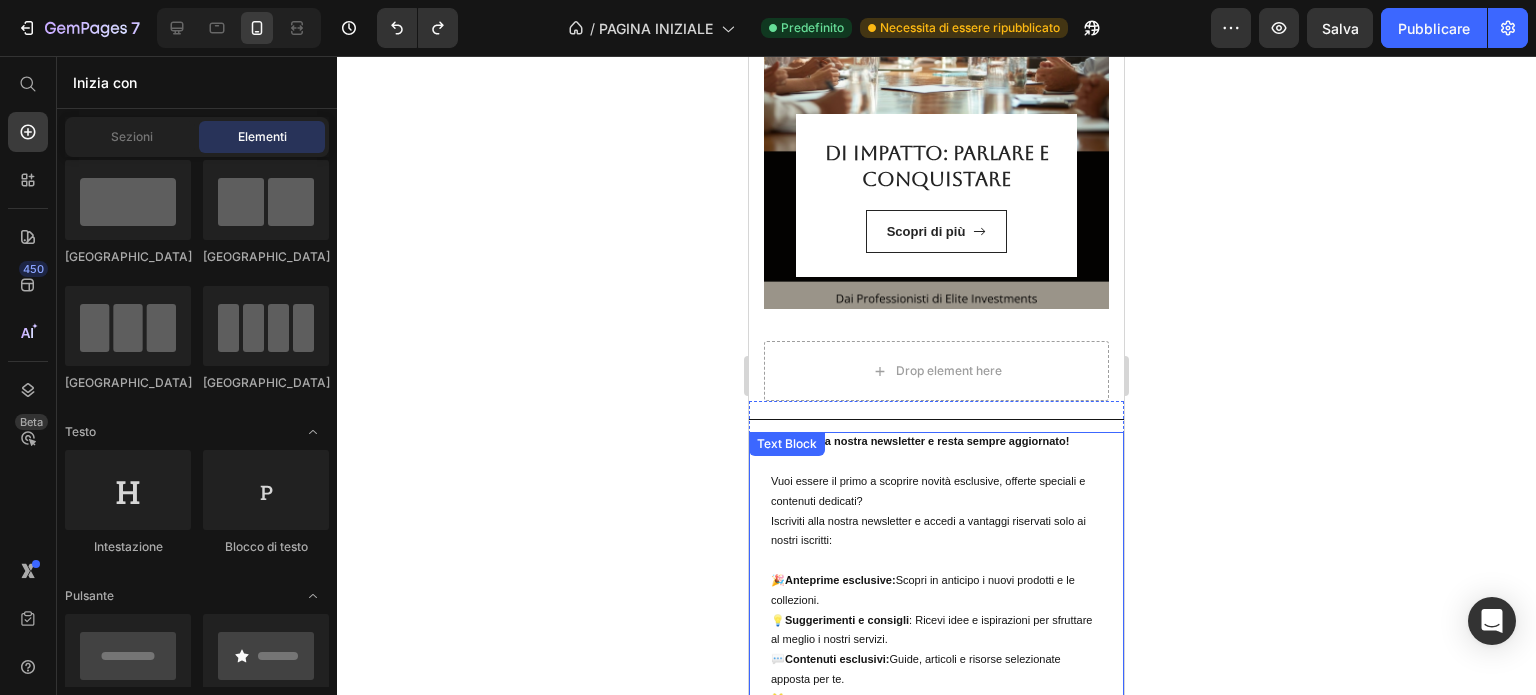 scroll, scrollTop: 6911, scrollLeft: 0, axis: vertical 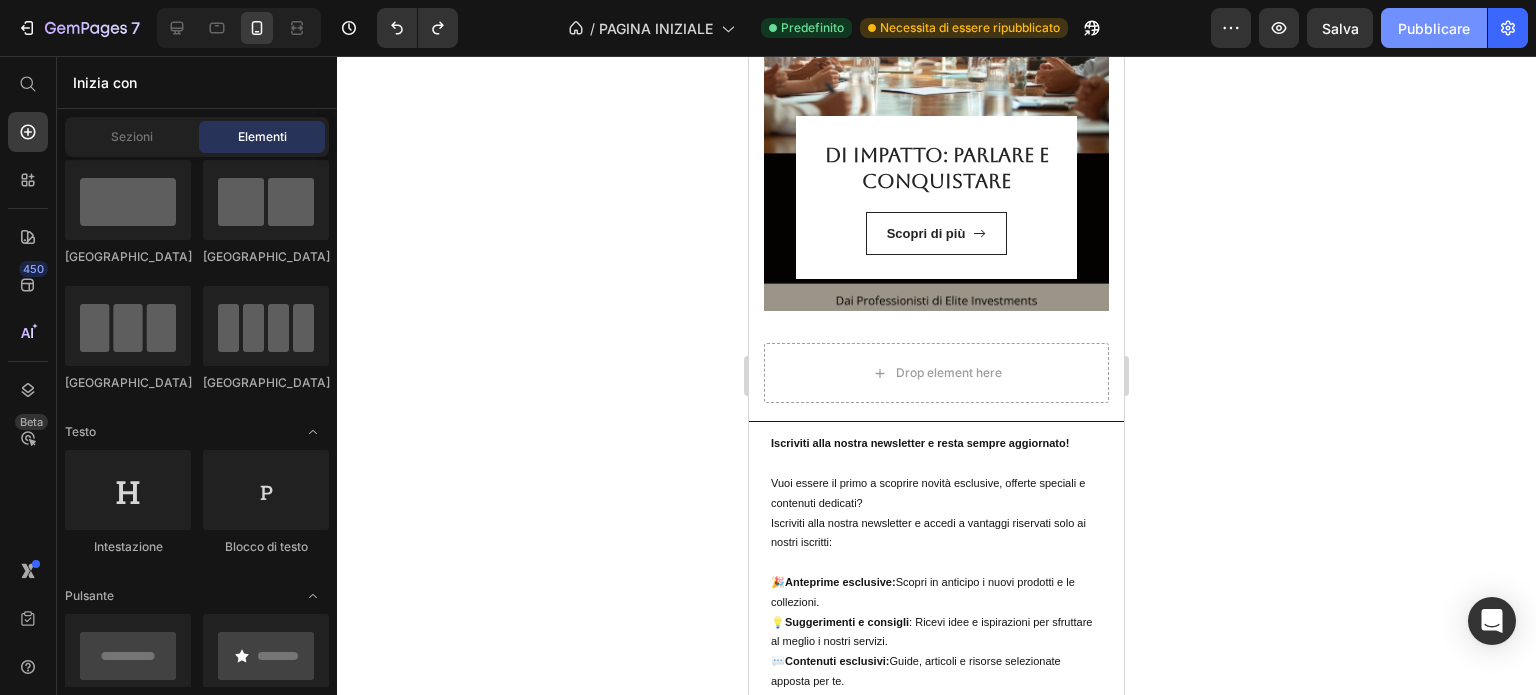 click on "Pubblicare" at bounding box center [1434, 28] 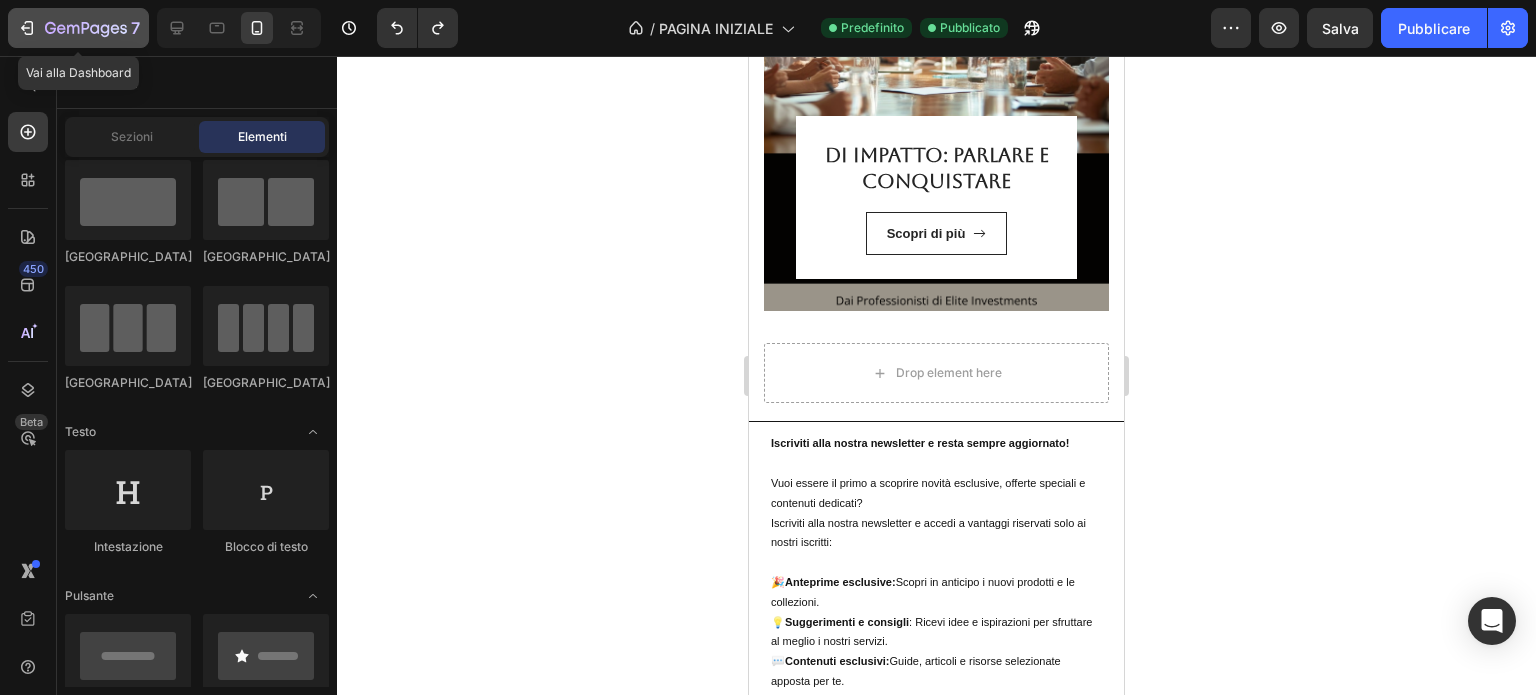 click 